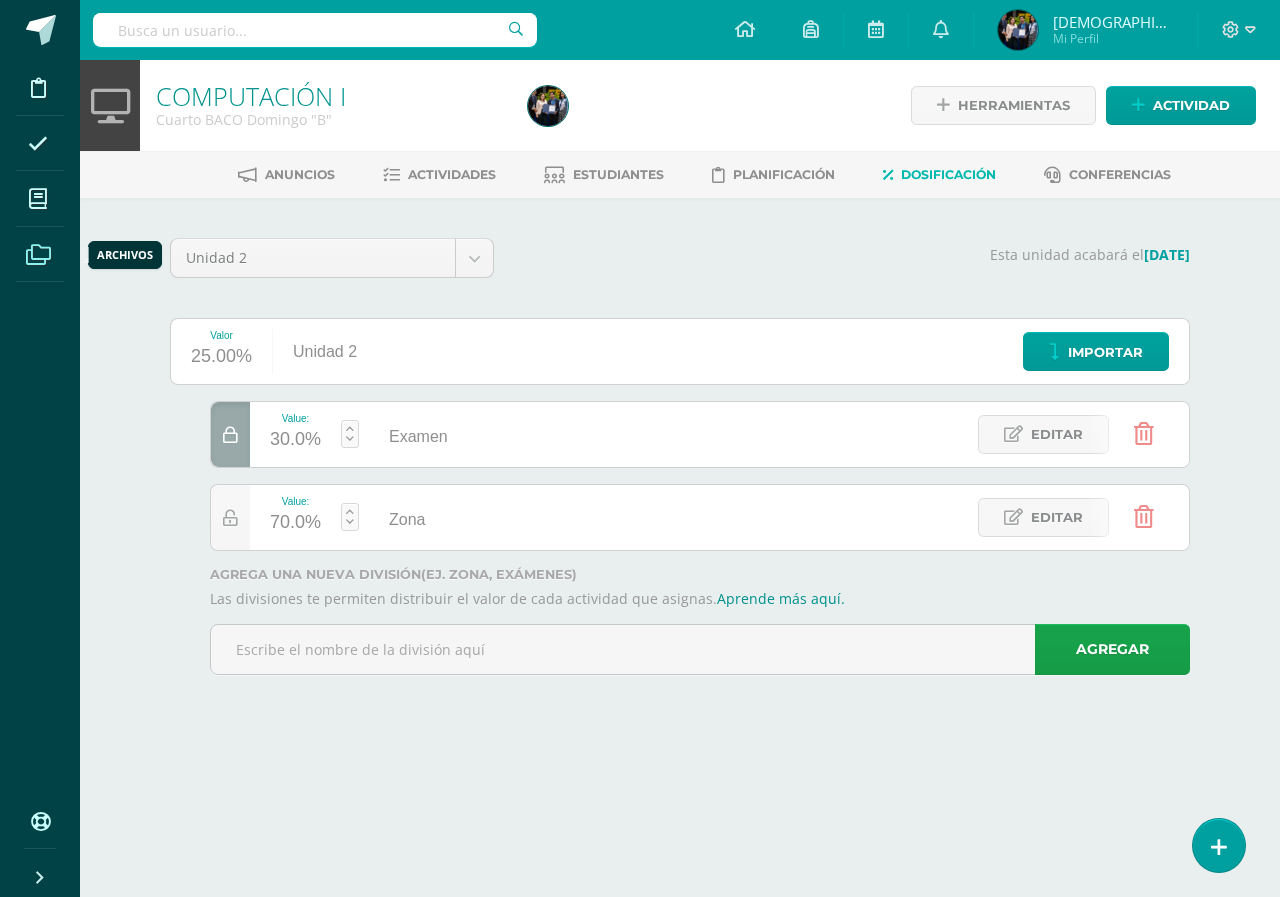 scroll, scrollTop: 0, scrollLeft: 0, axis: both 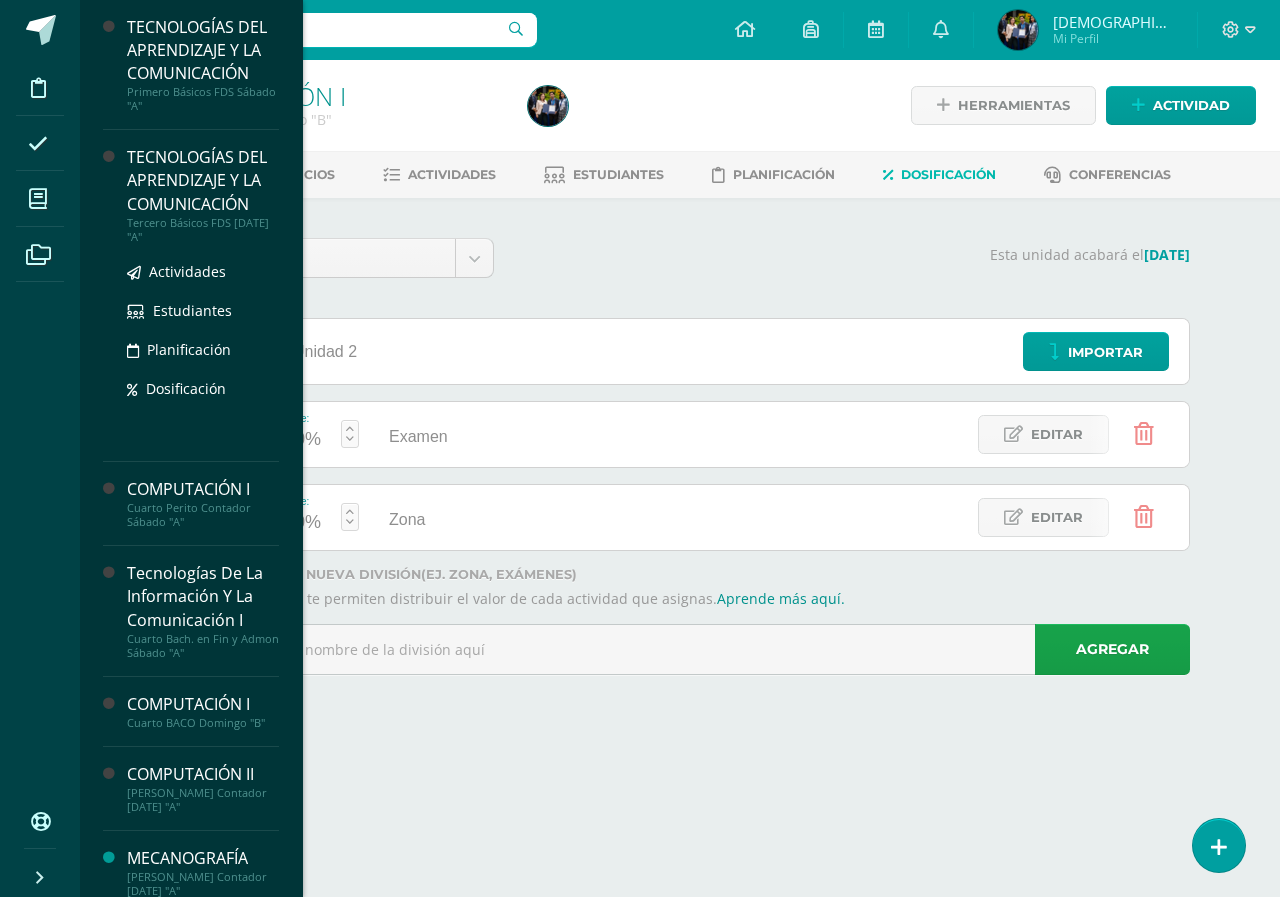 click on "TECNOLOGÍAS DEL APRENDIZAJE Y LA COMUNICACIÓN" at bounding box center (203, 180) 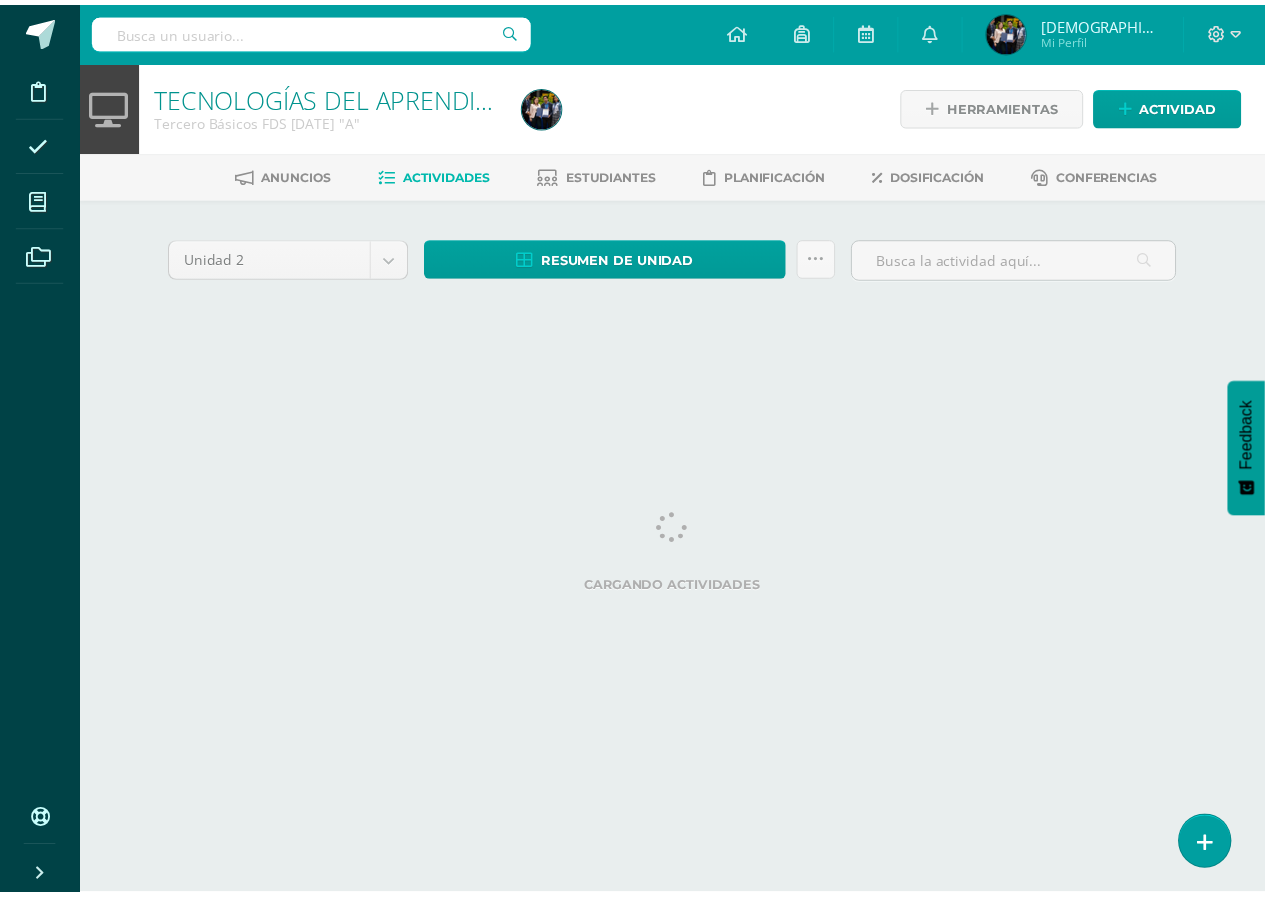 scroll, scrollTop: 0, scrollLeft: 0, axis: both 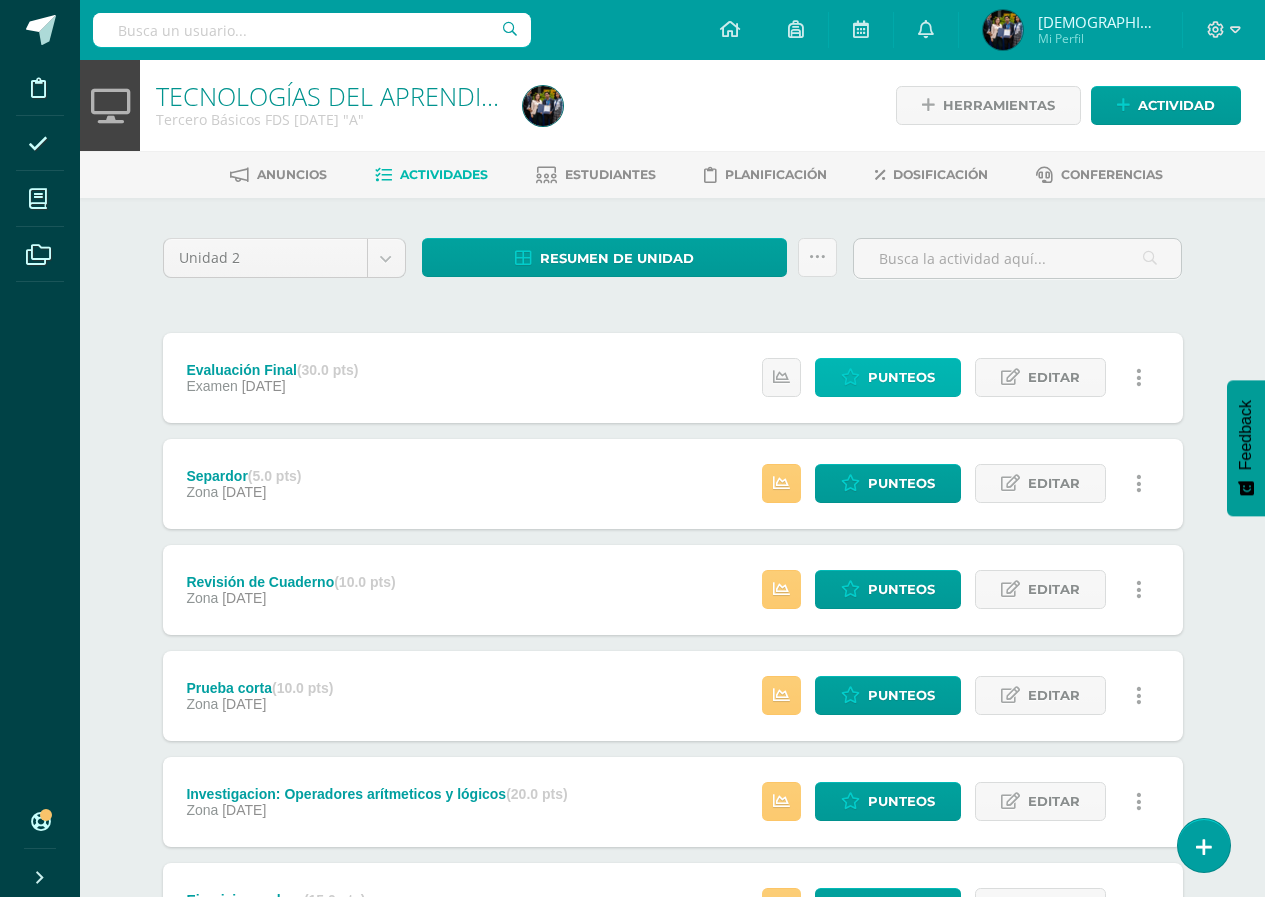 click on "Punteos" at bounding box center (901, 377) 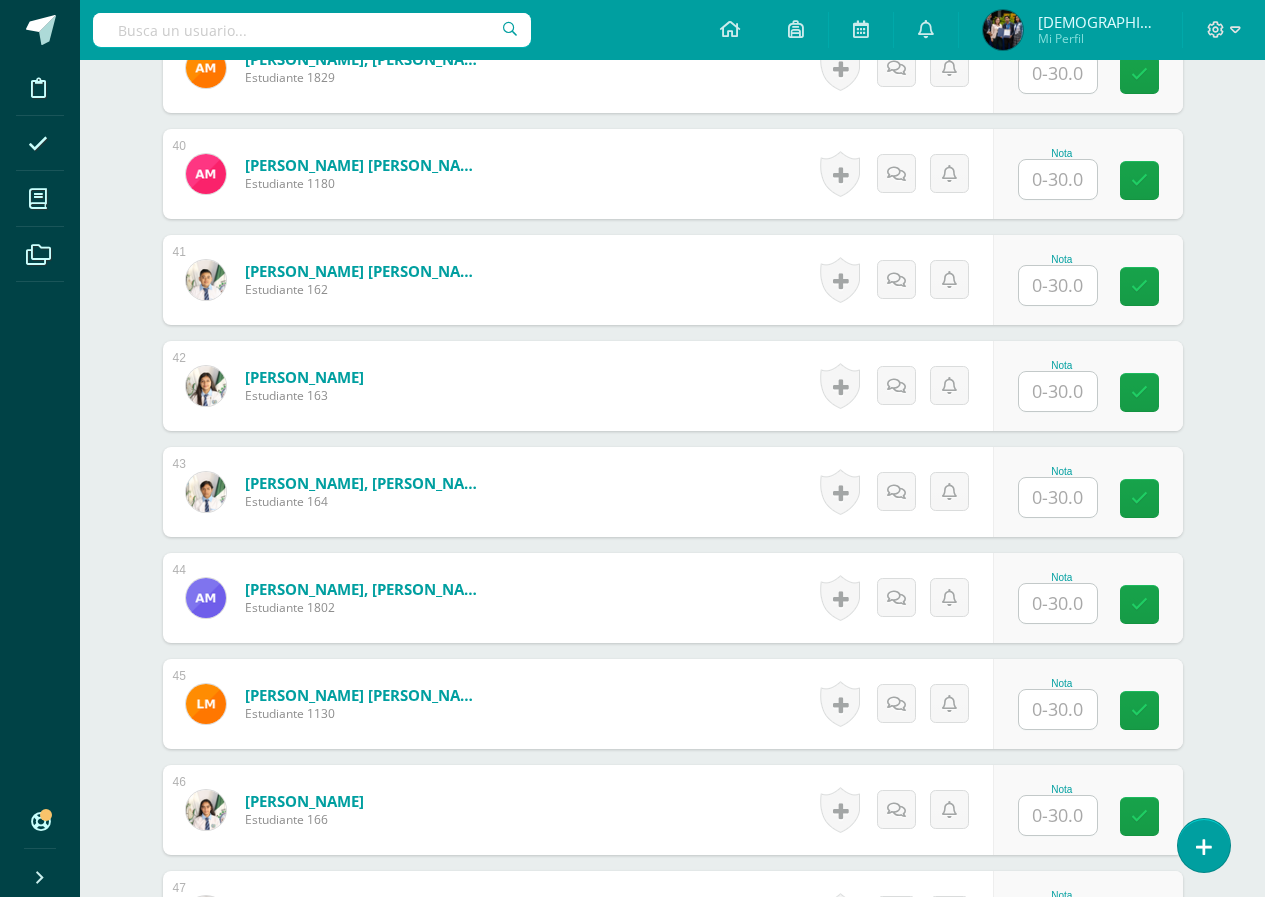 scroll, scrollTop: 4807, scrollLeft: 0, axis: vertical 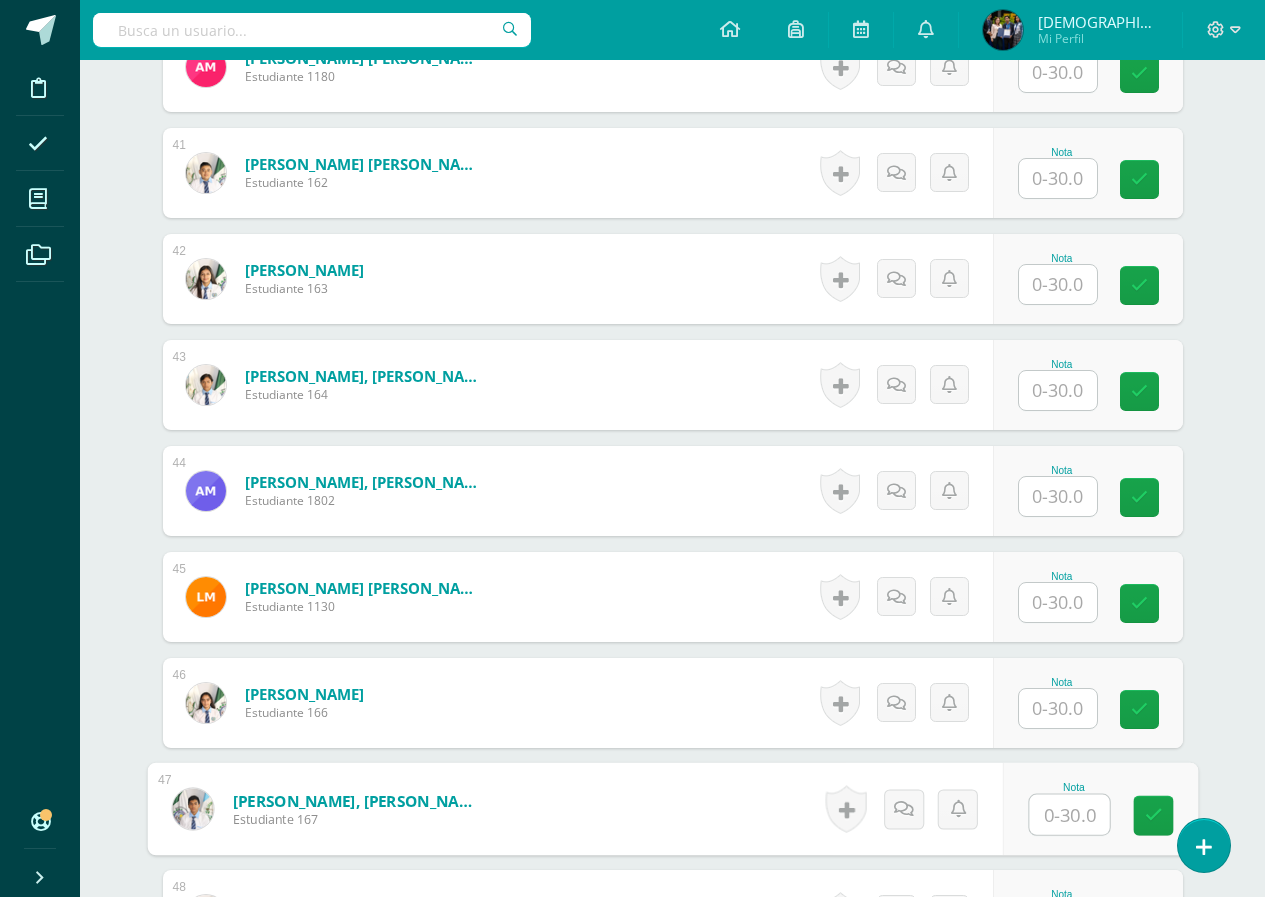 click at bounding box center [1069, 815] 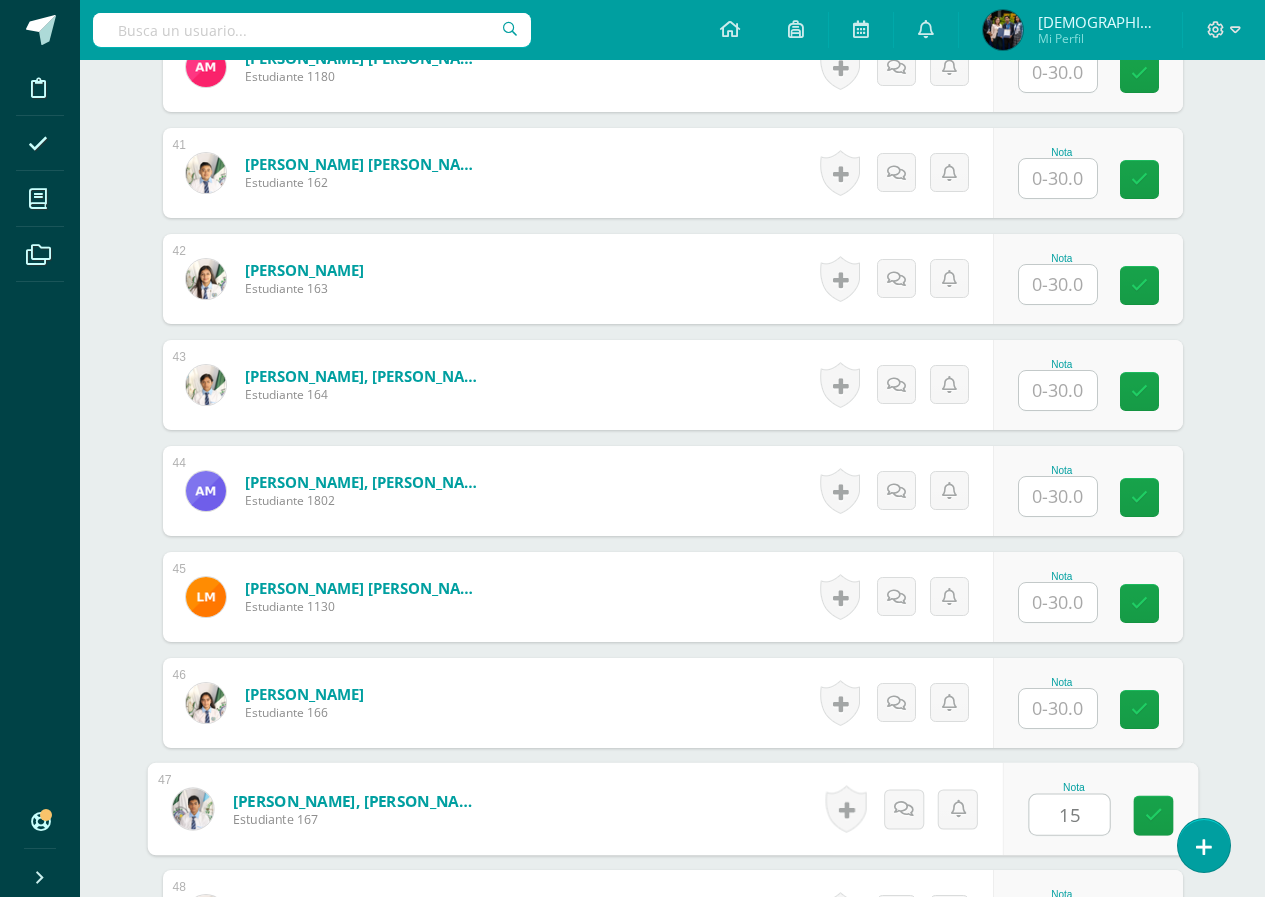 type on "15" 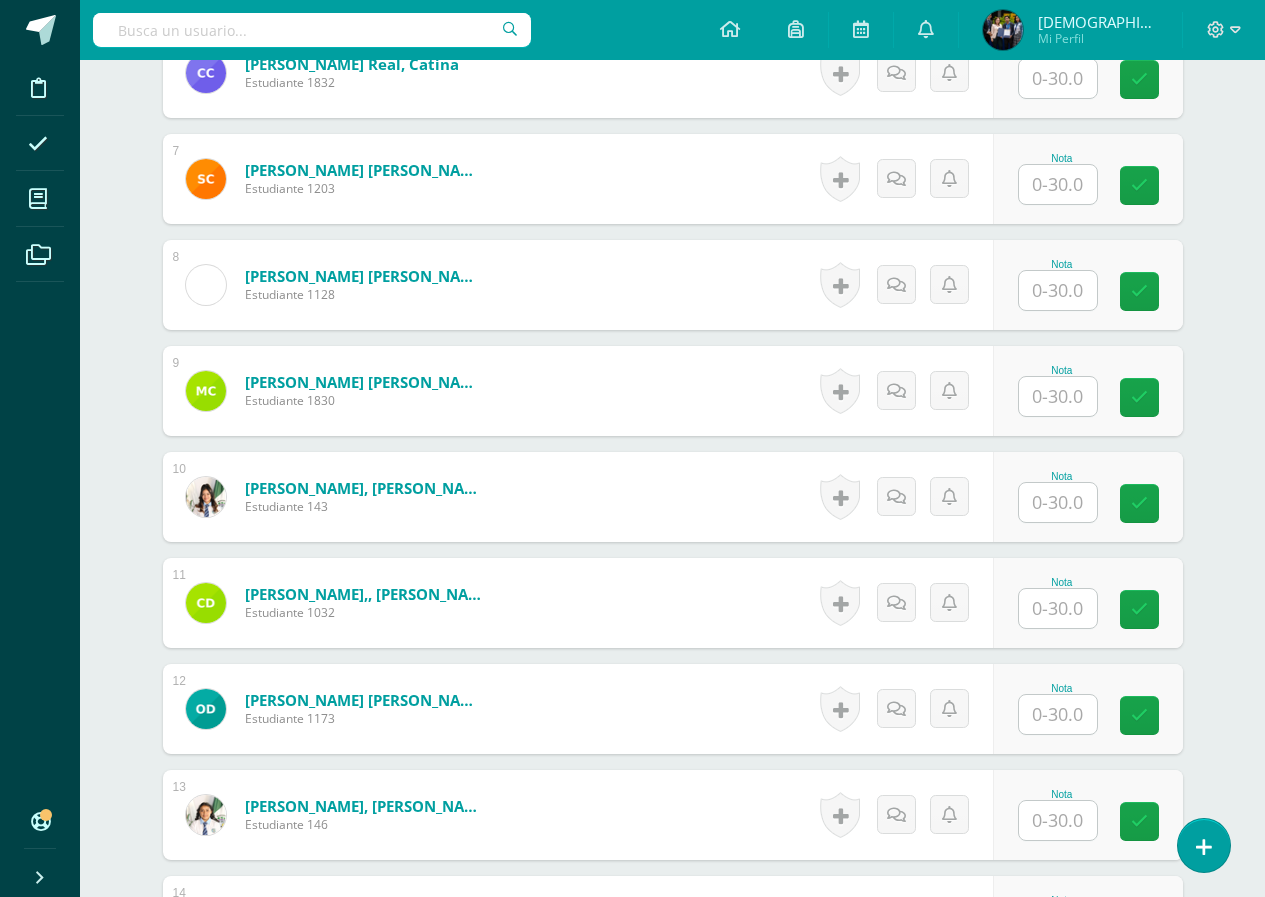 scroll, scrollTop: 1179, scrollLeft: 0, axis: vertical 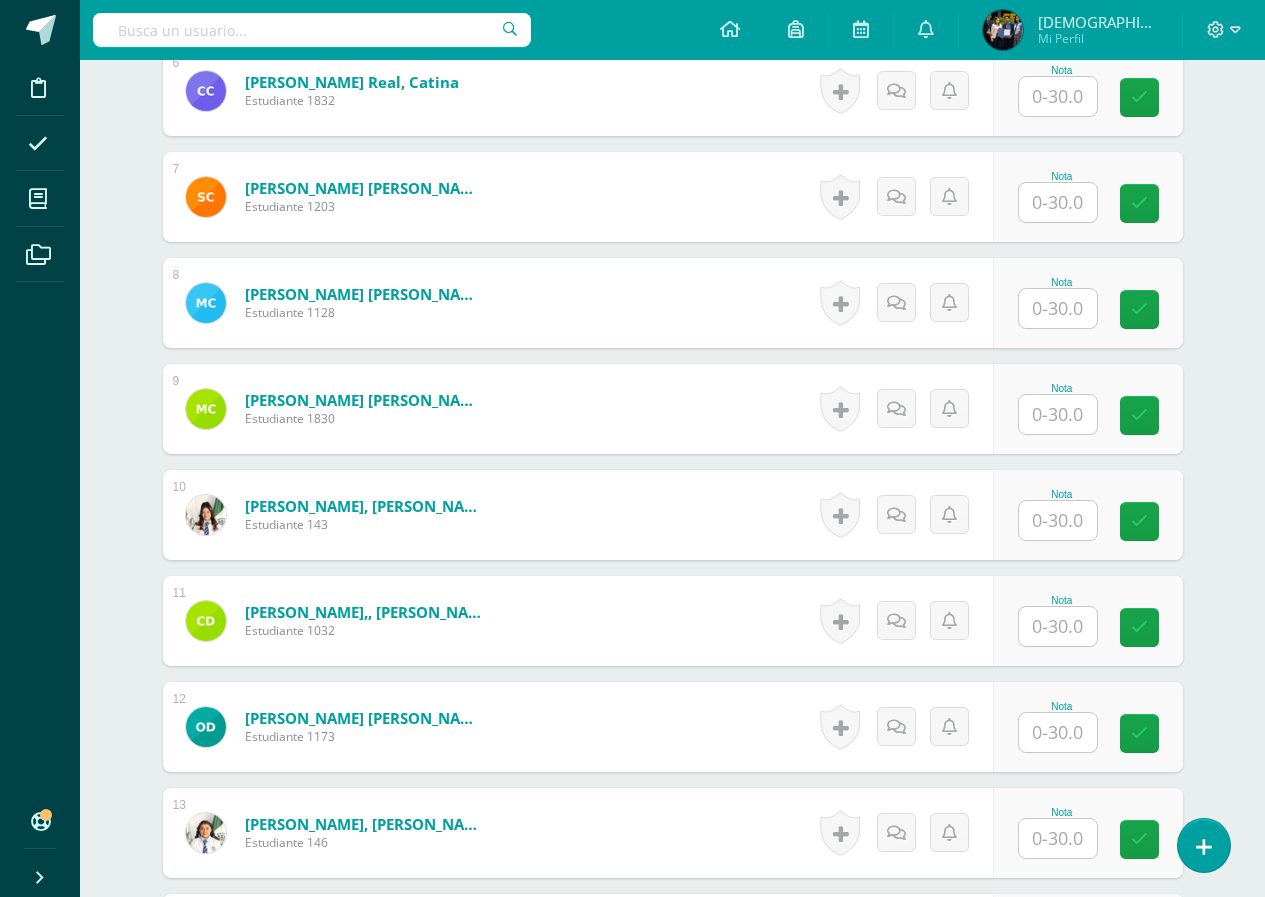 click at bounding box center (1058, 202) 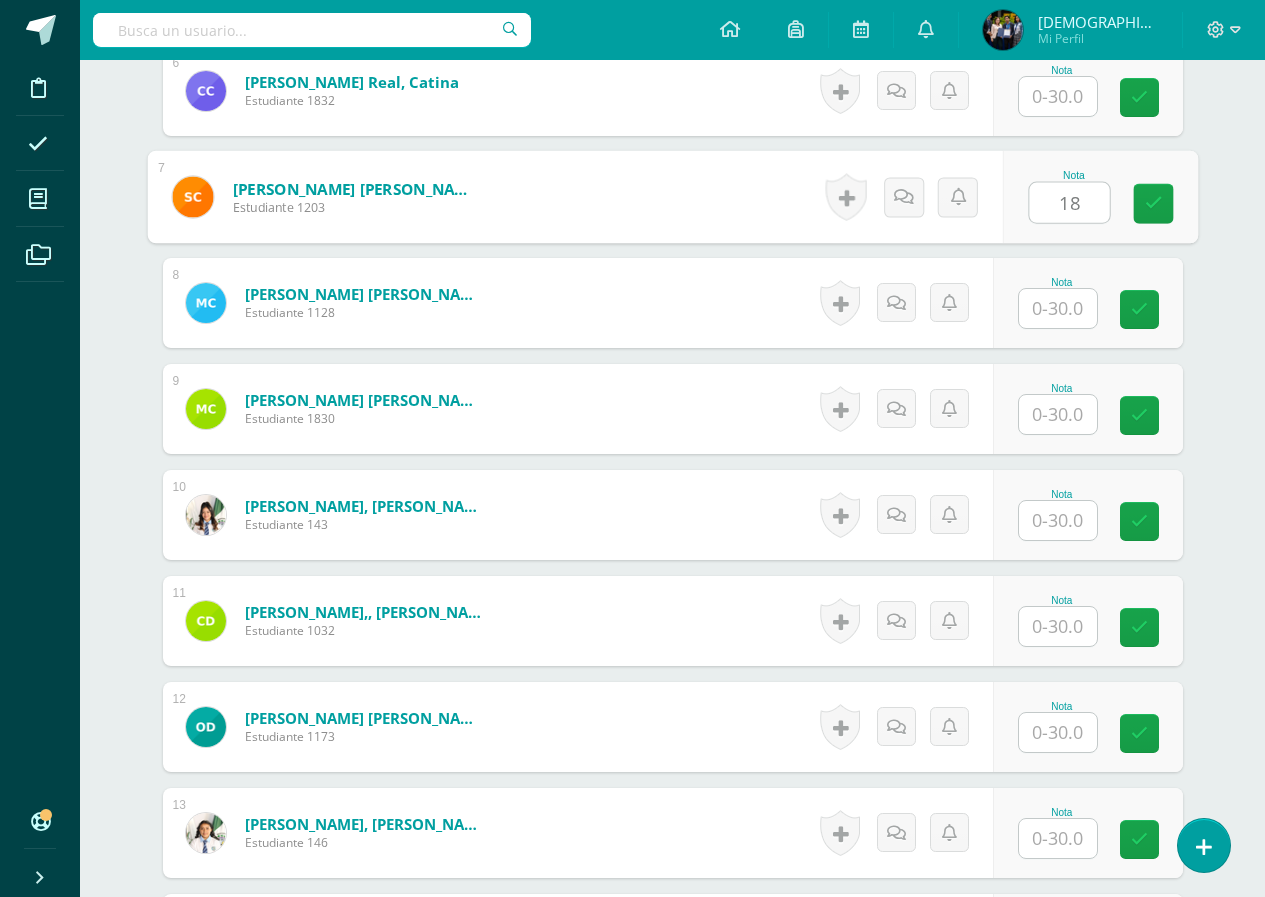 type on "18" 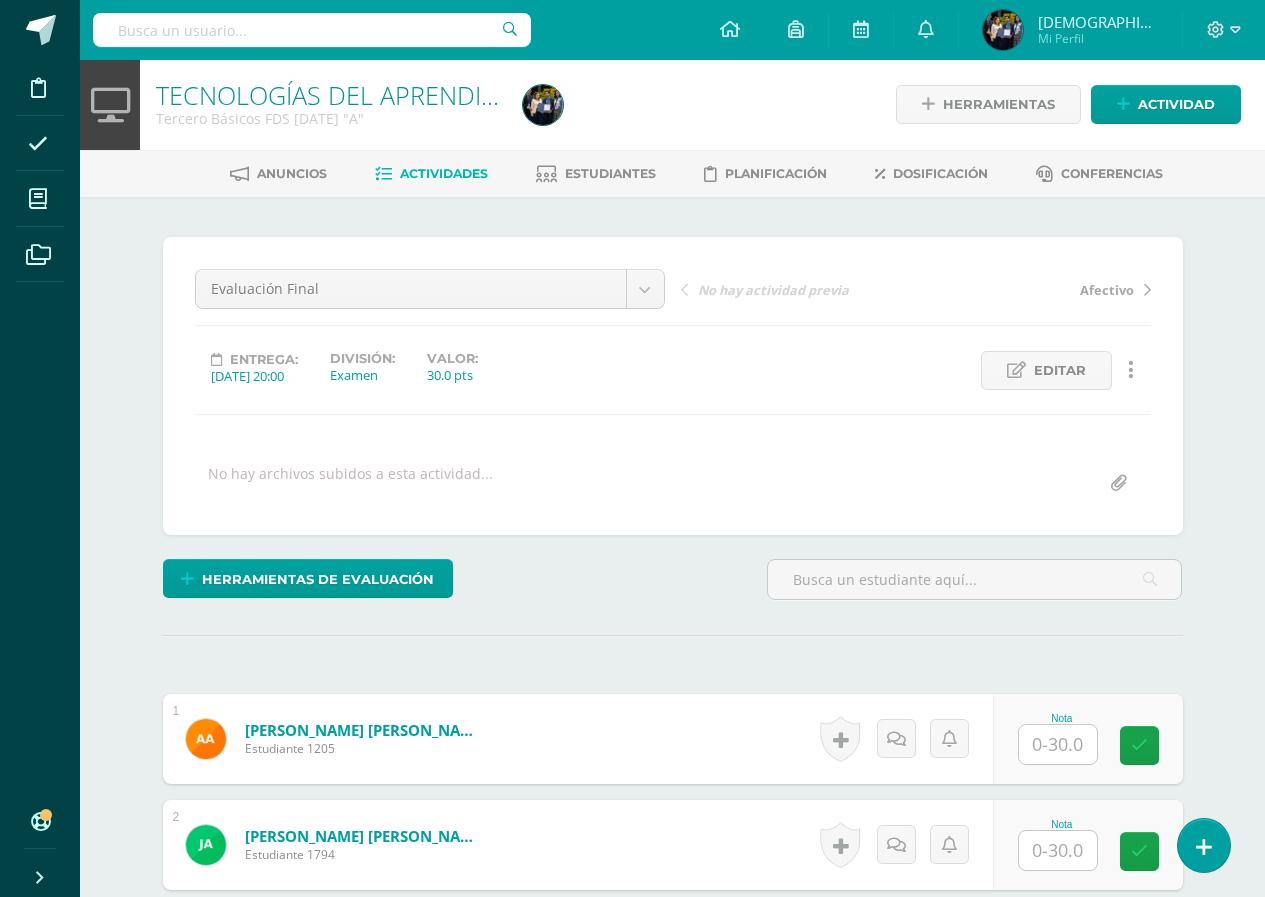 scroll, scrollTop: 0, scrollLeft: 0, axis: both 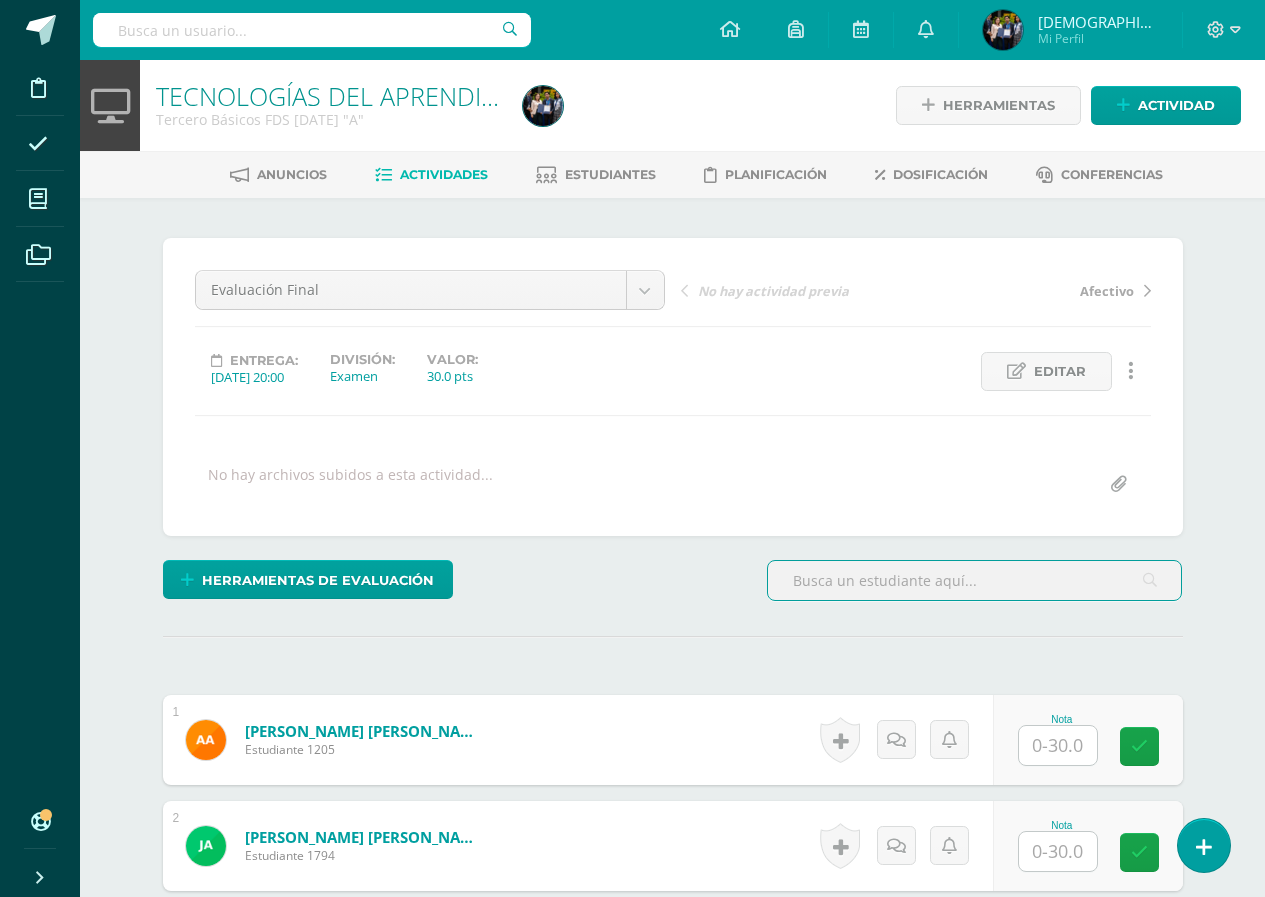 click at bounding box center [975, 580] 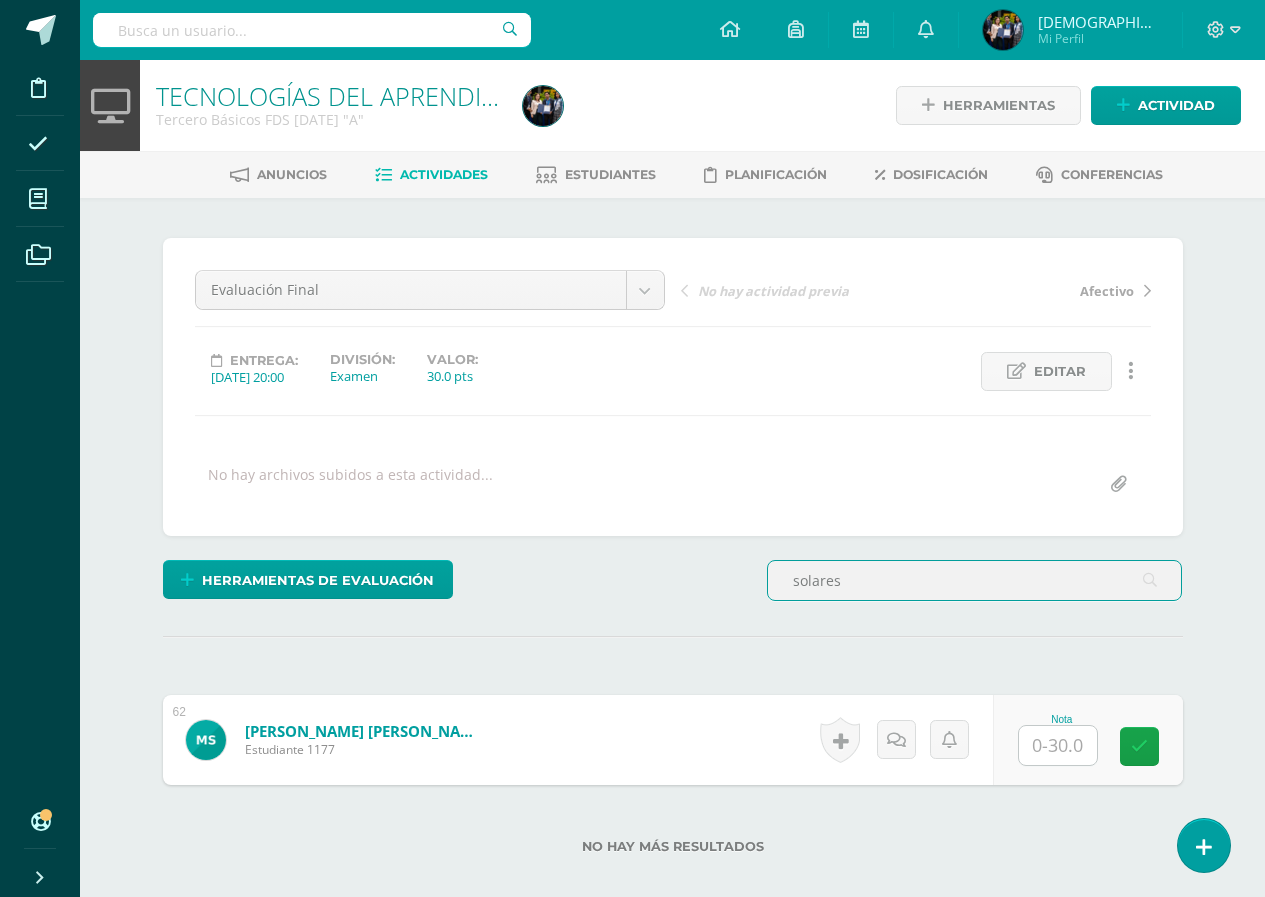 scroll, scrollTop: 1, scrollLeft: 0, axis: vertical 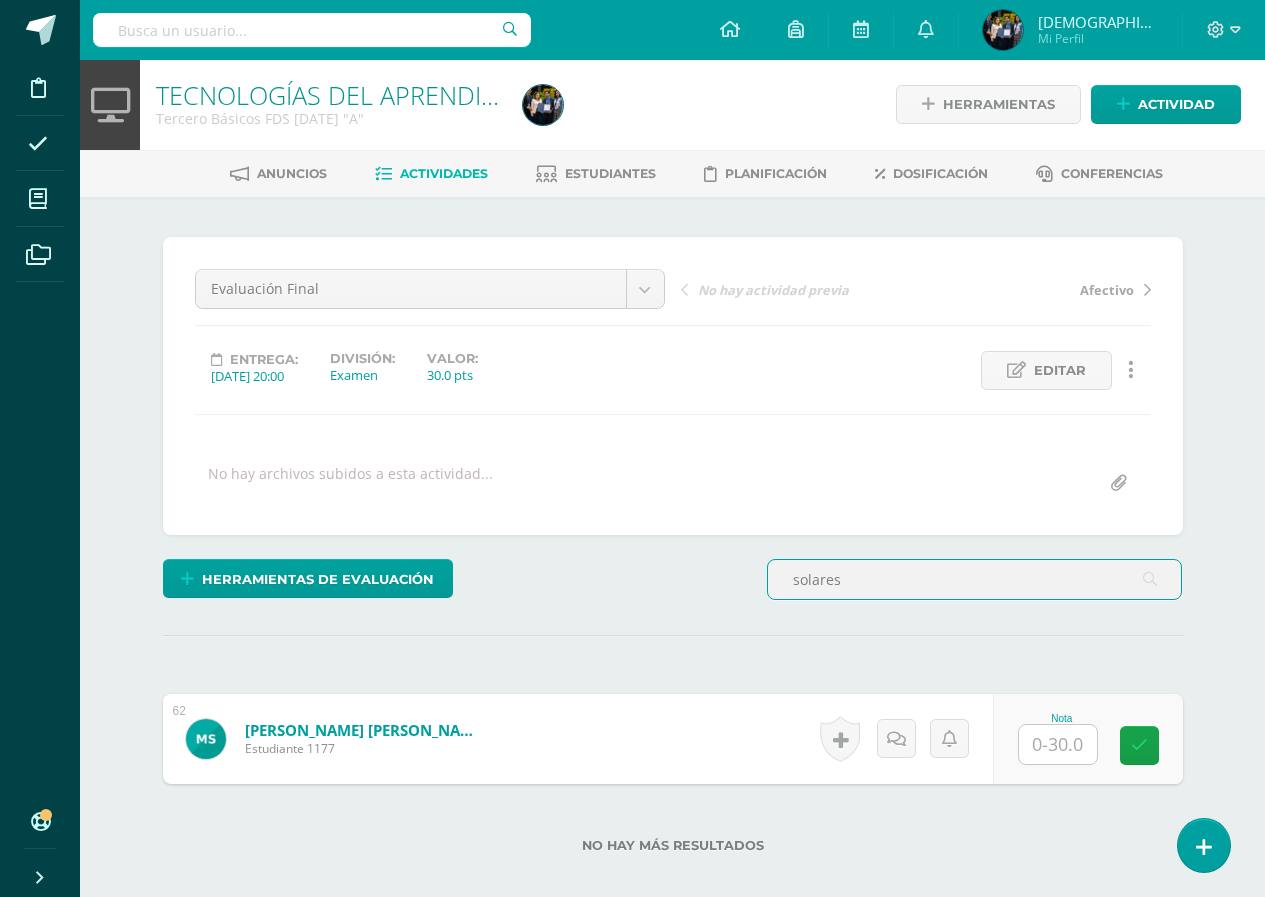 type on "solares" 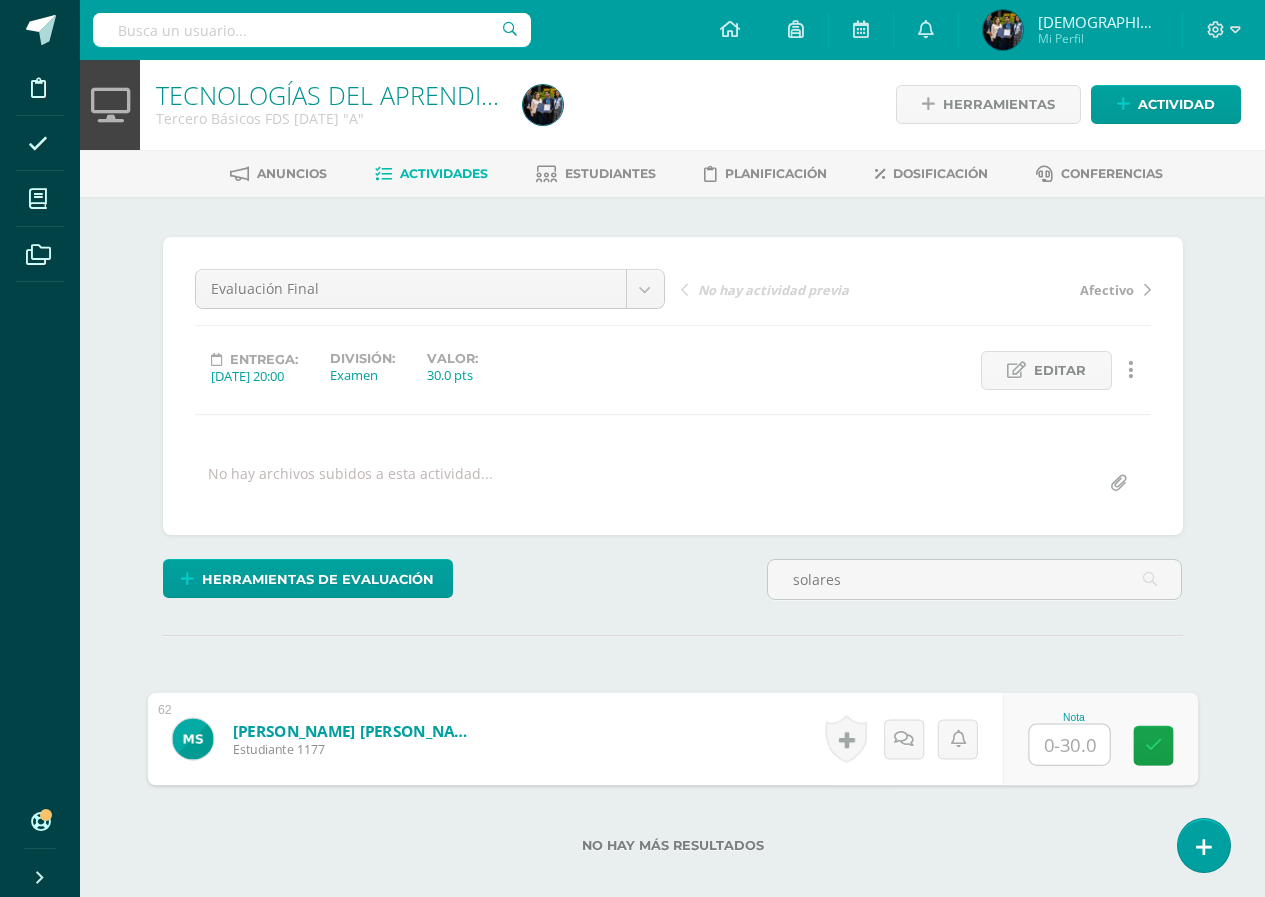 click at bounding box center (1069, 745) 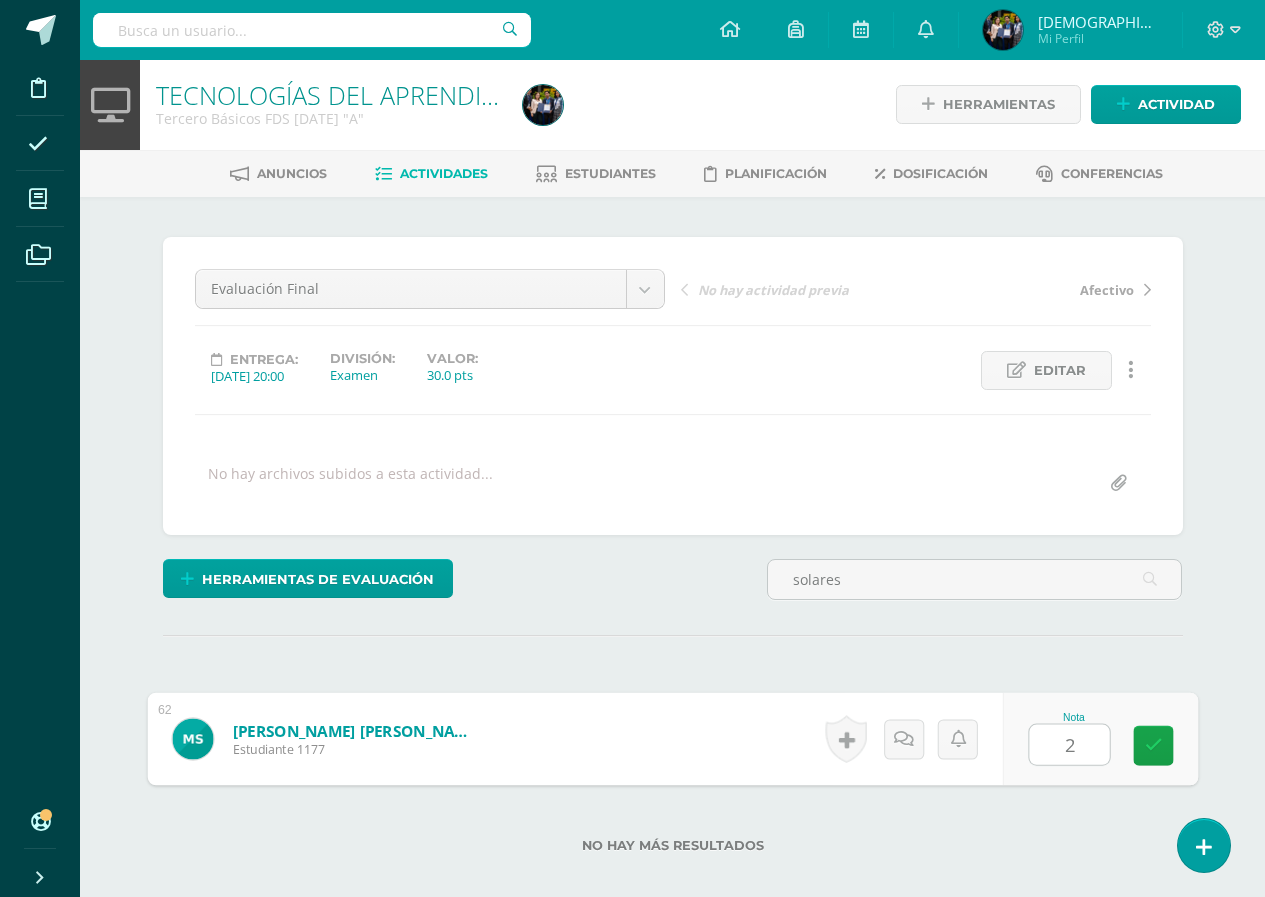 type on "27" 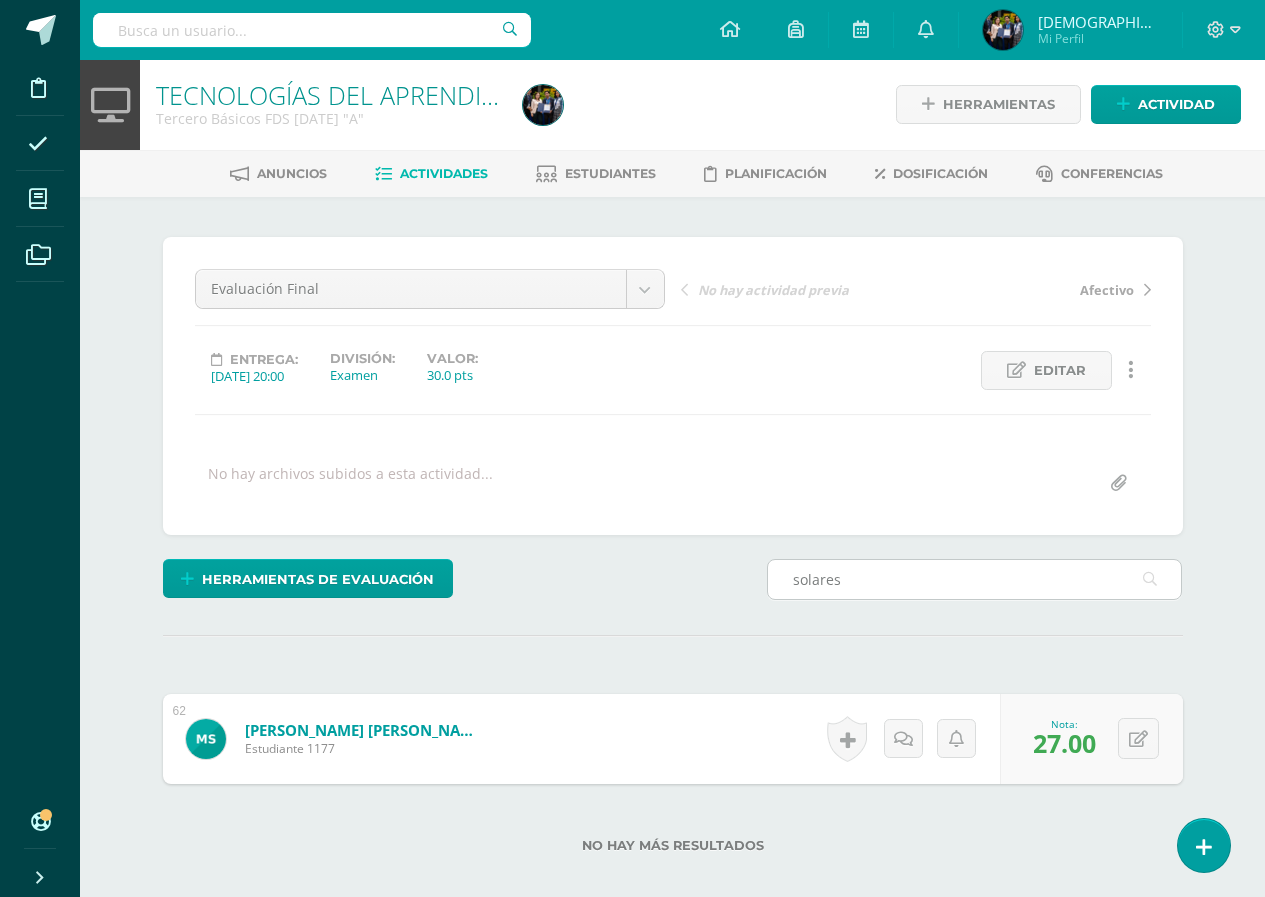 click on "solares" at bounding box center (975, 579) 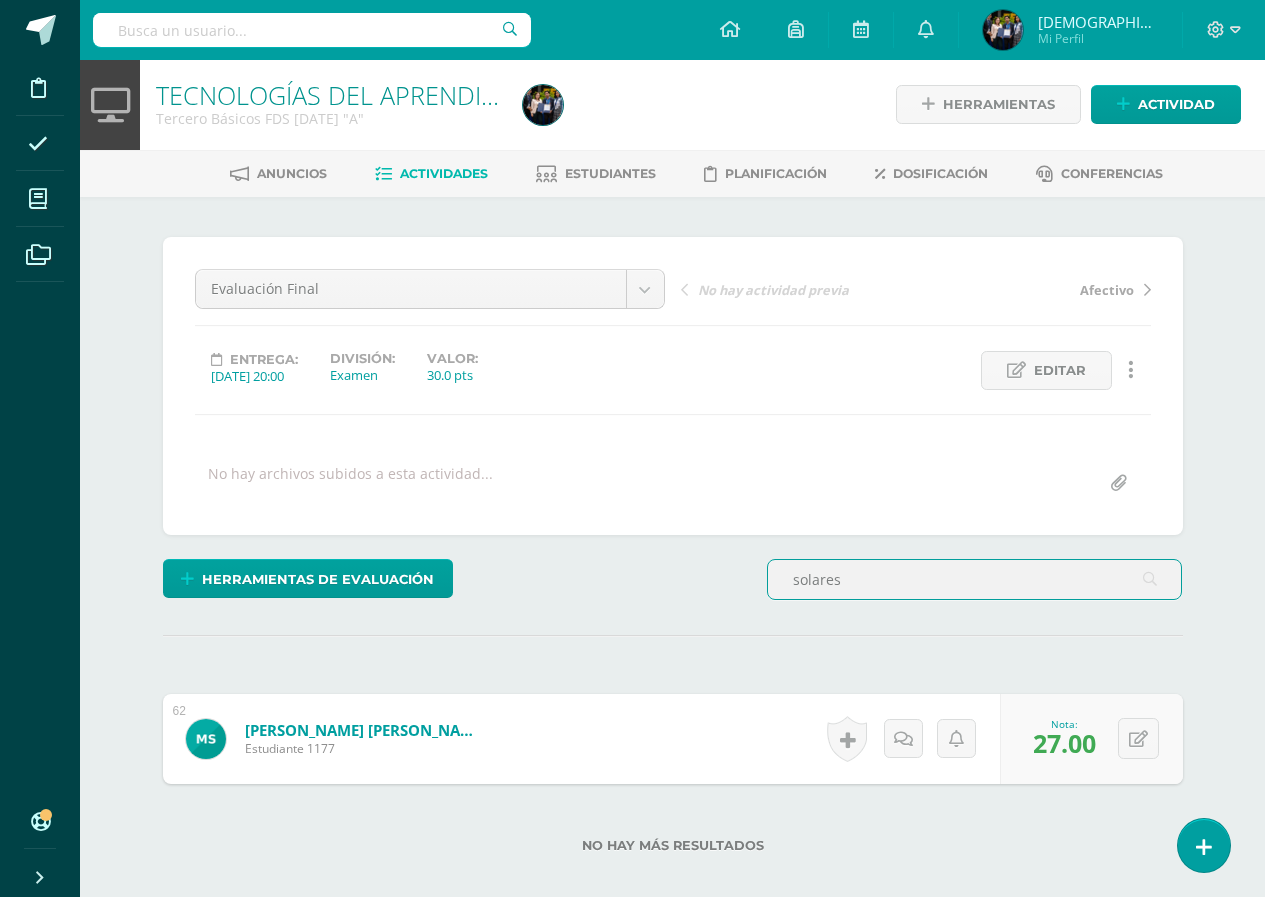 click on "solares" at bounding box center (975, 579) 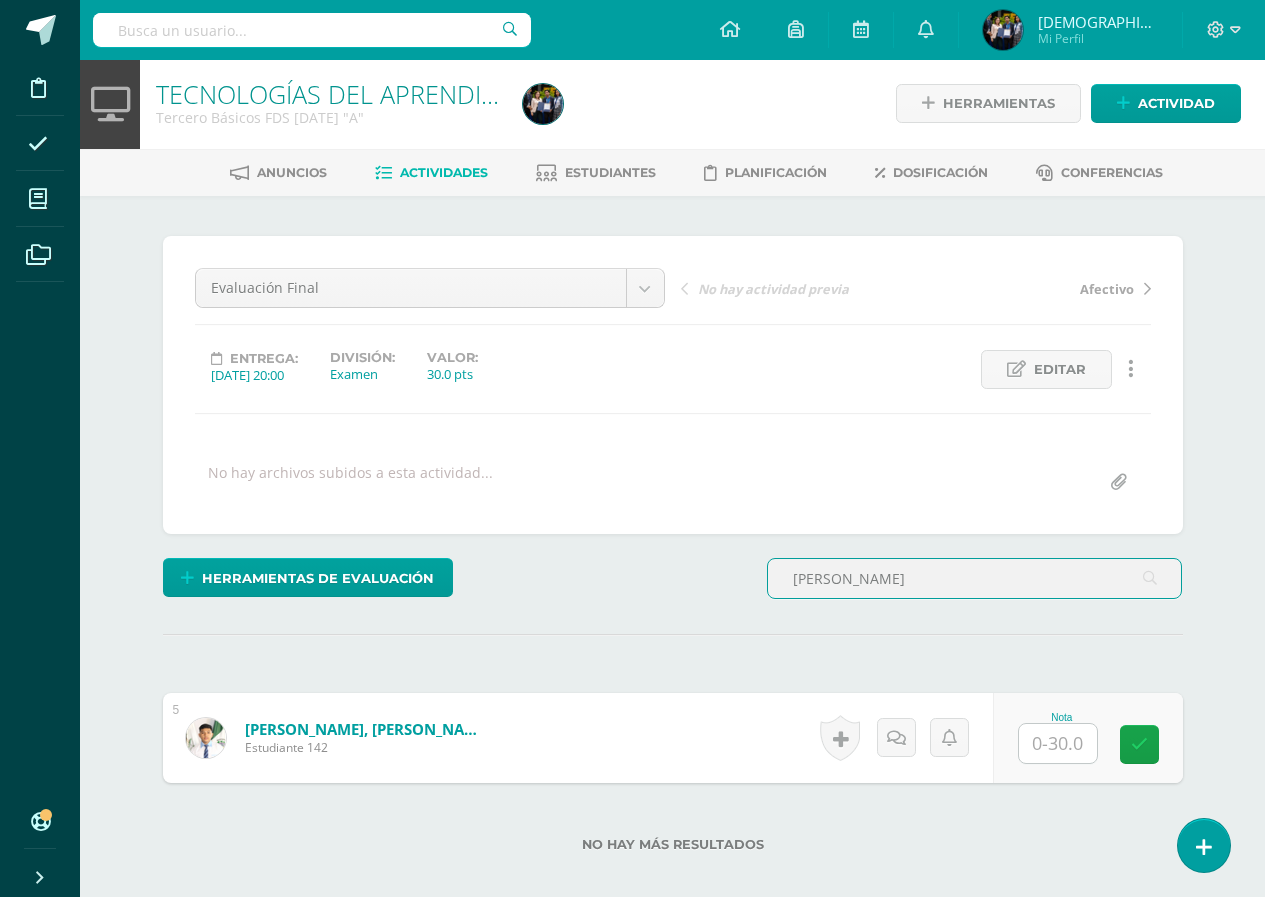 scroll, scrollTop: 3, scrollLeft: 0, axis: vertical 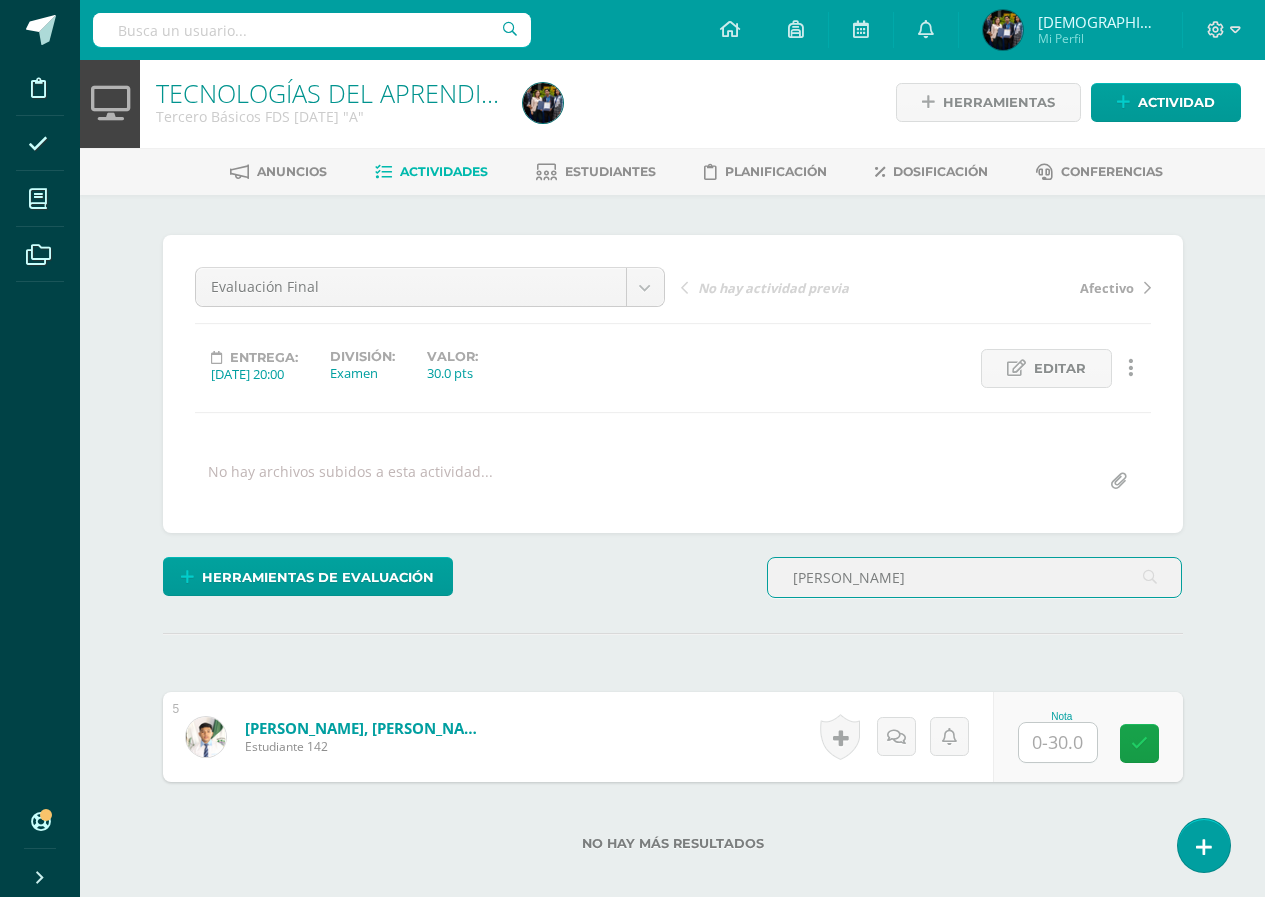 type on "carri" 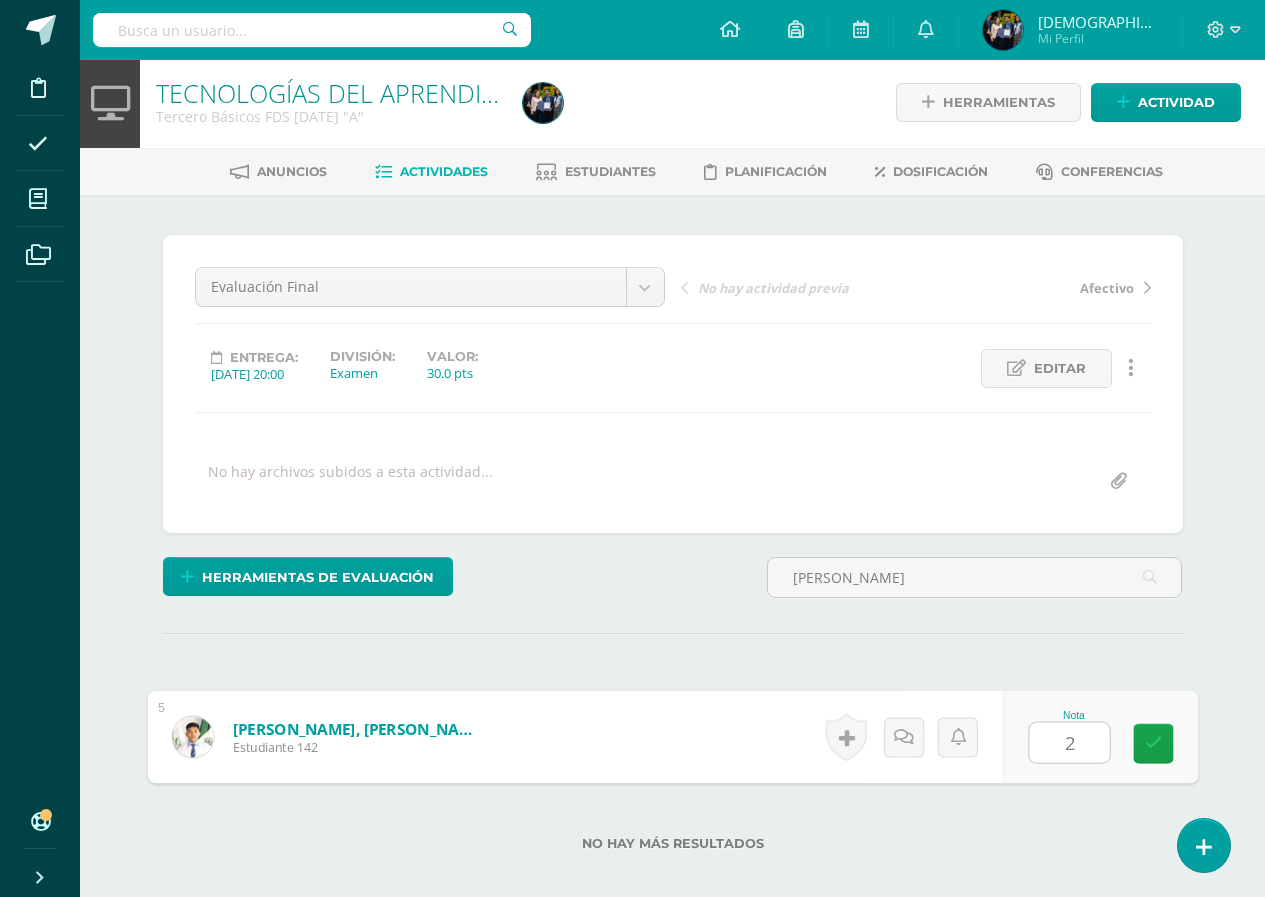 type on "24" 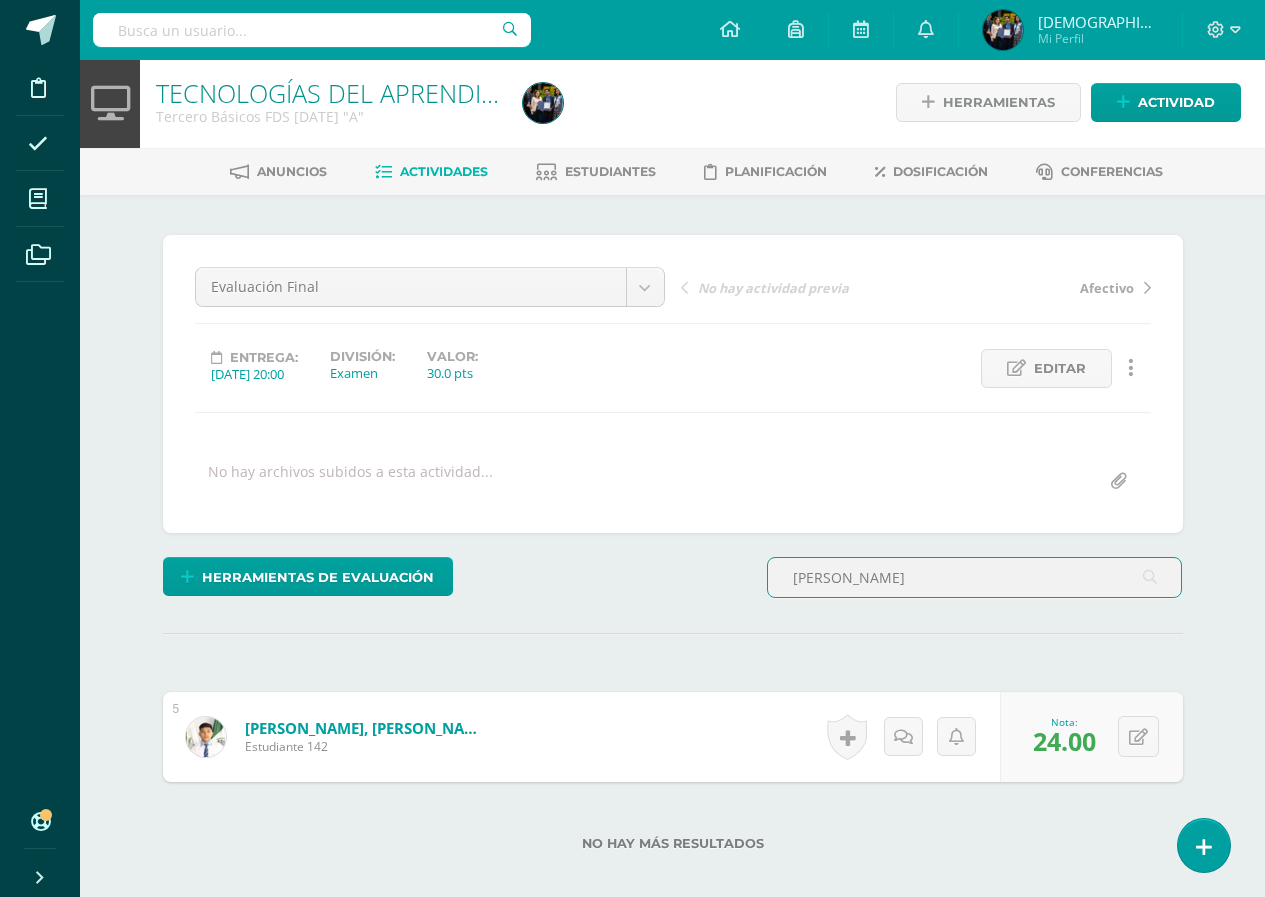click on "carri" at bounding box center [975, 577] 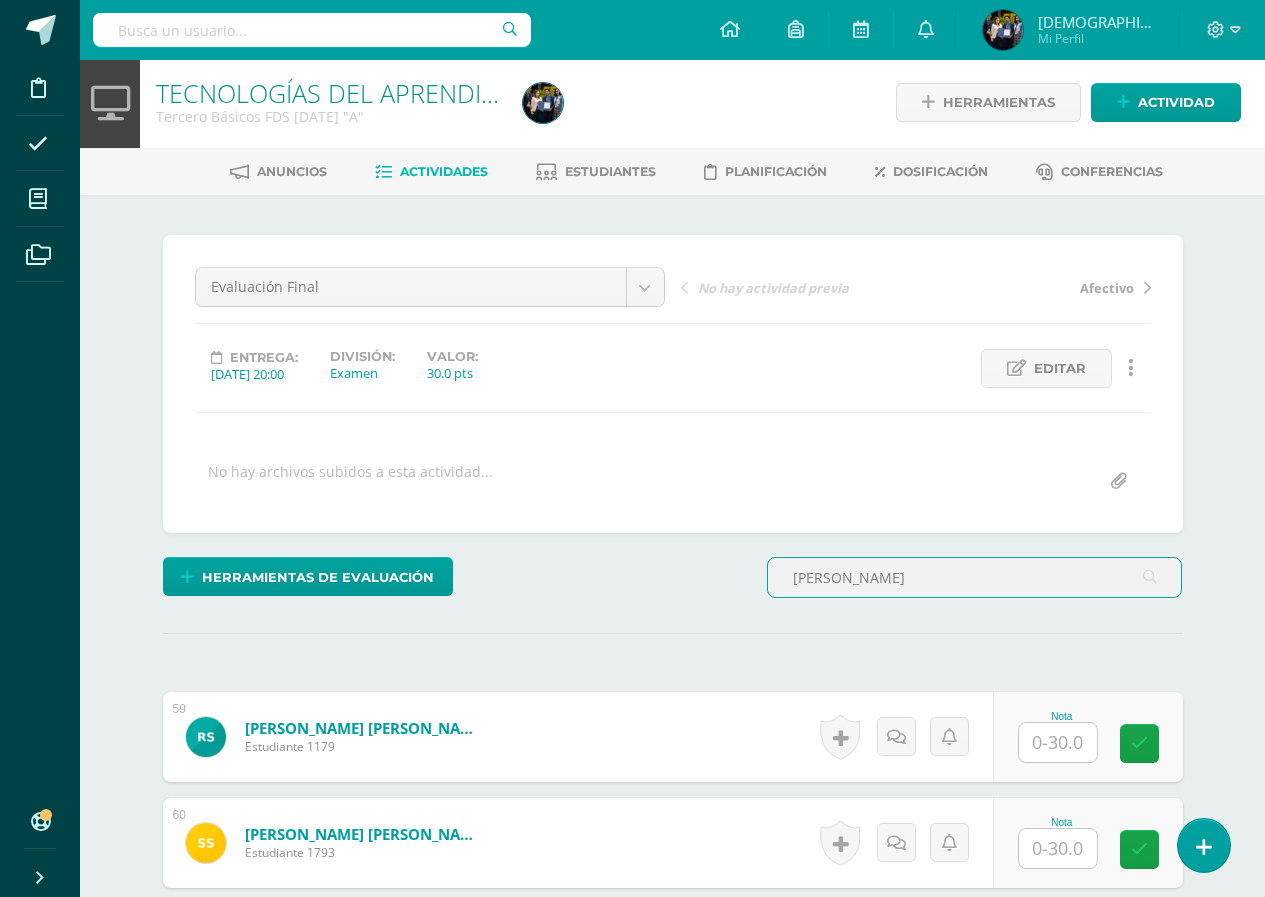 scroll, scrollTop: 4, scrollLeft: 0, axis: vertical 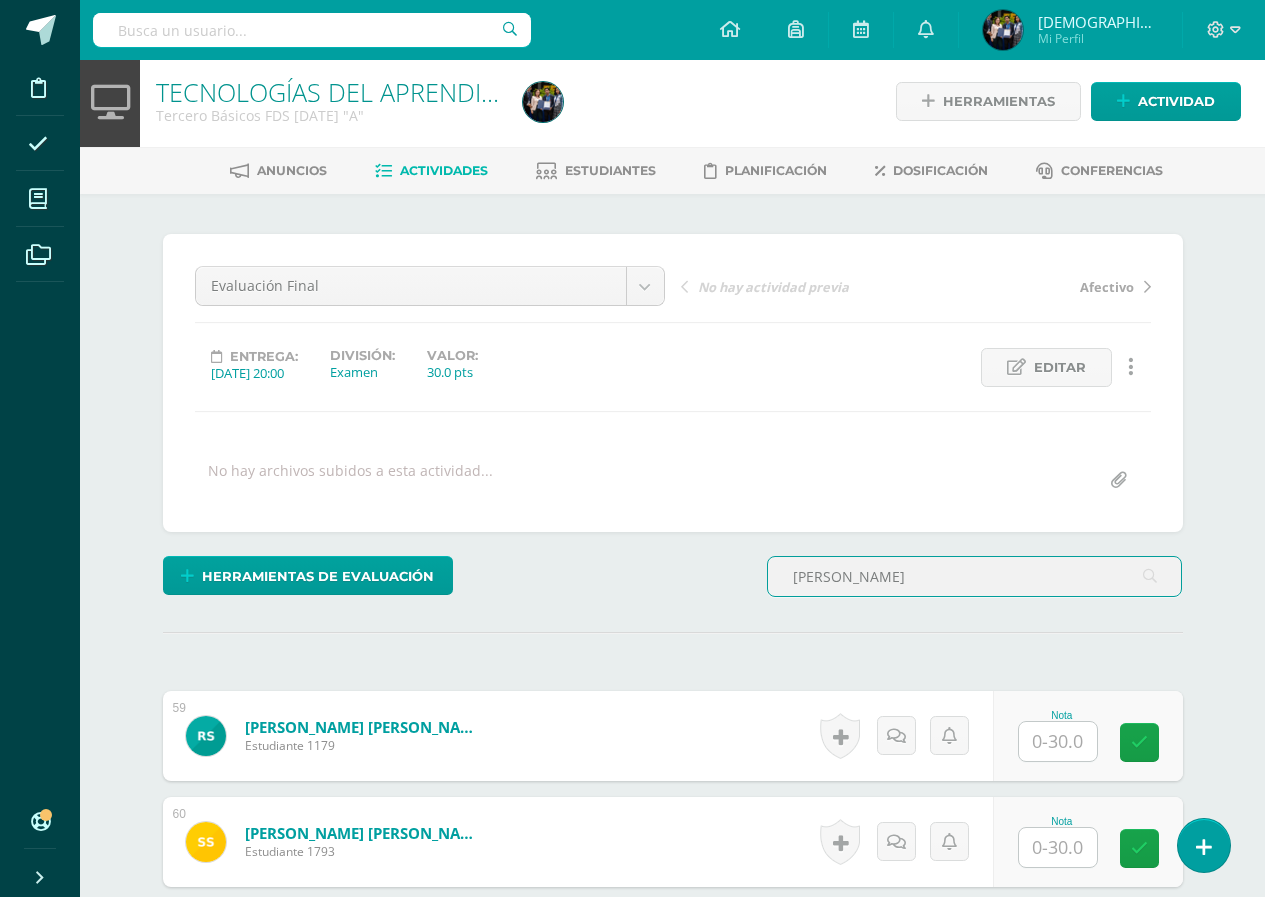 type on "silie" 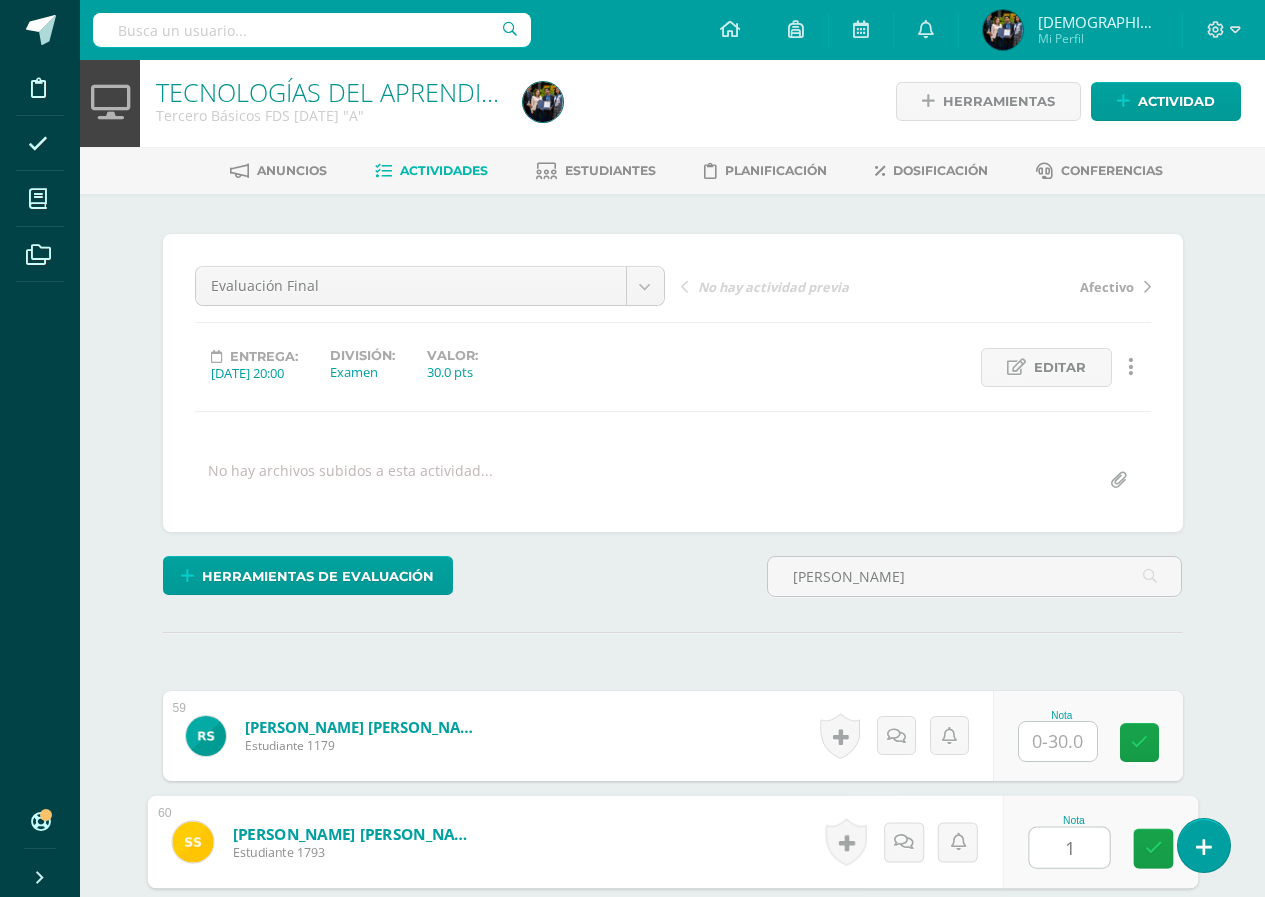 type on "18" 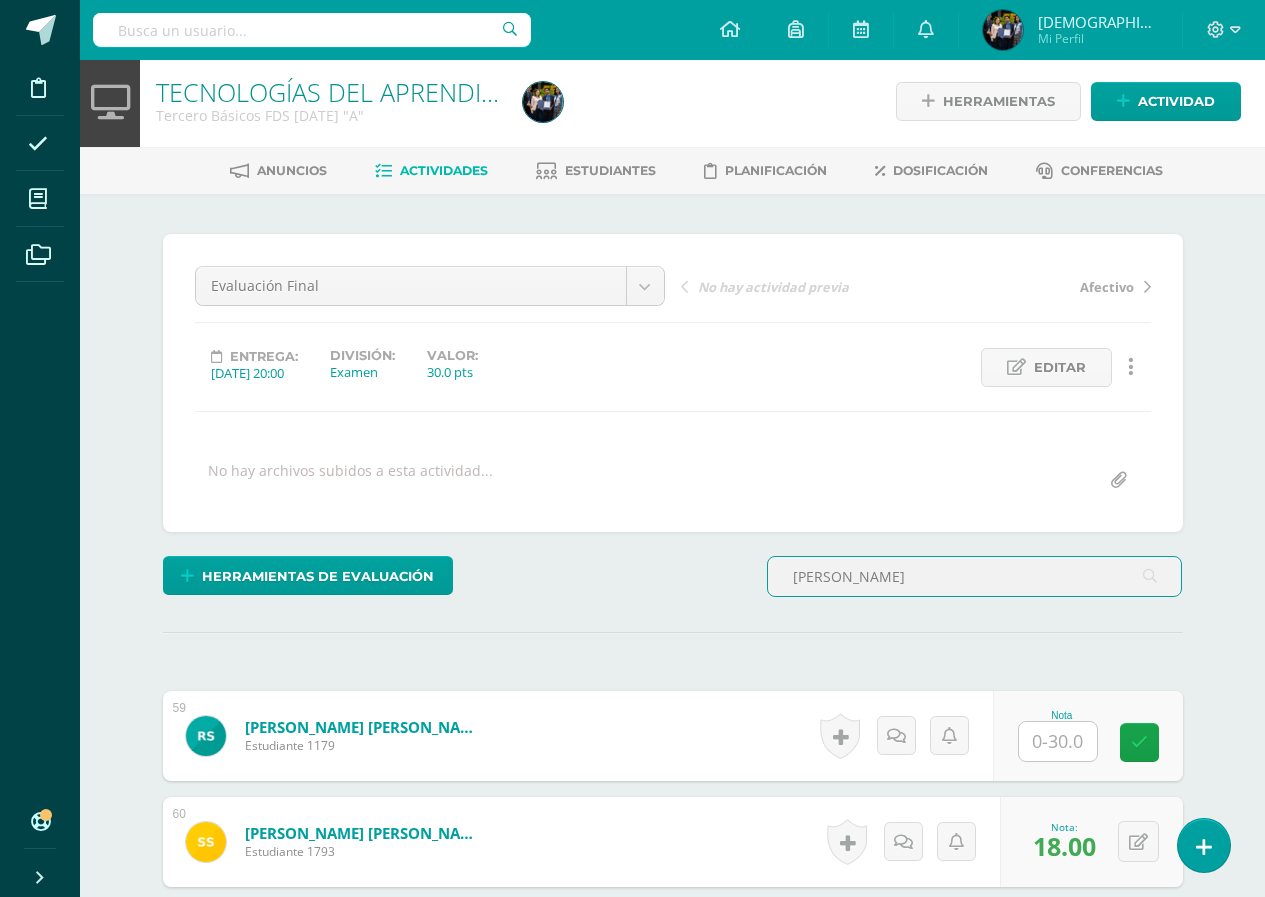 click on "silie" at bounding box center (975, 576) 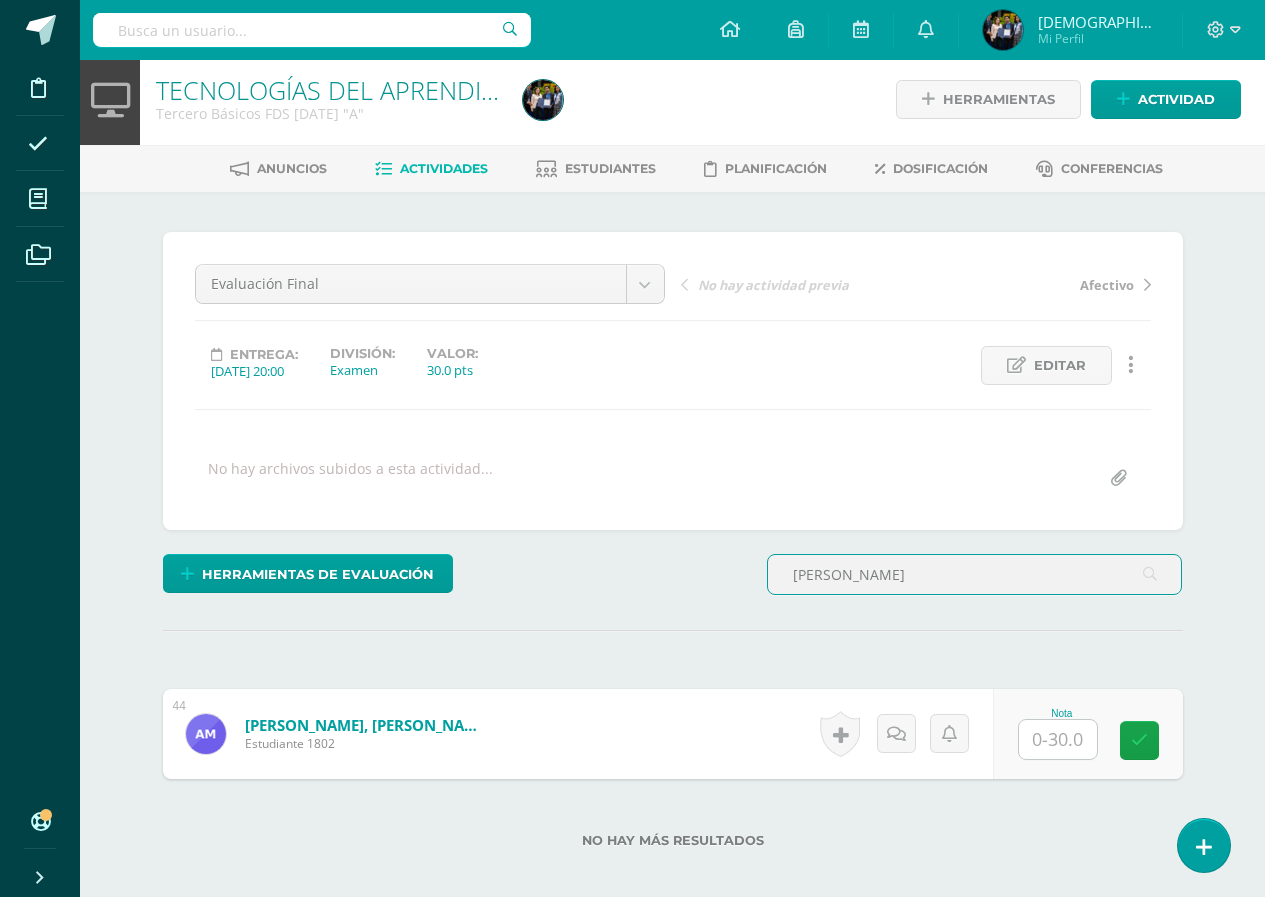 scroll, scrollTop: 7, scrollLeft: 0, axis: vertical 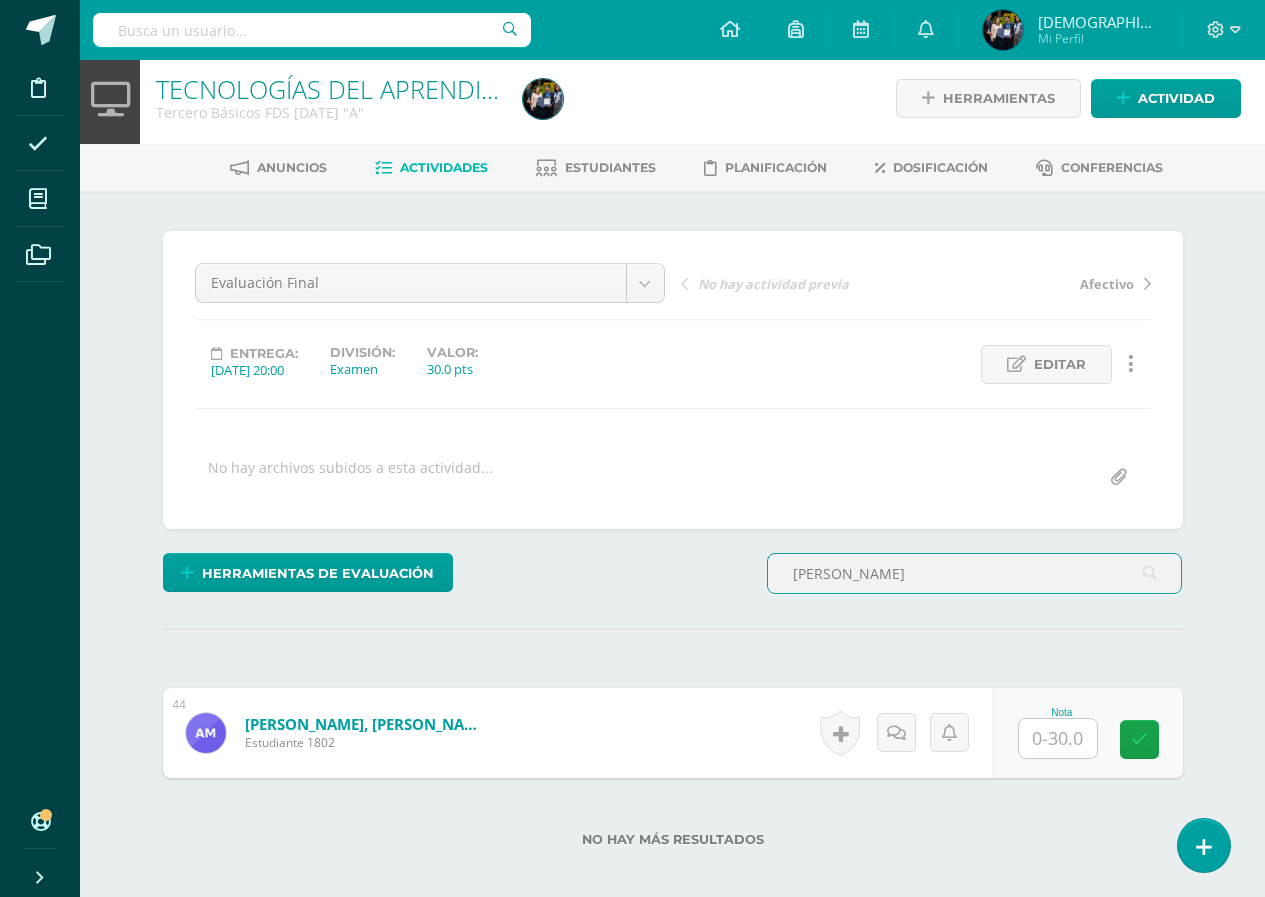 type on "monzon" 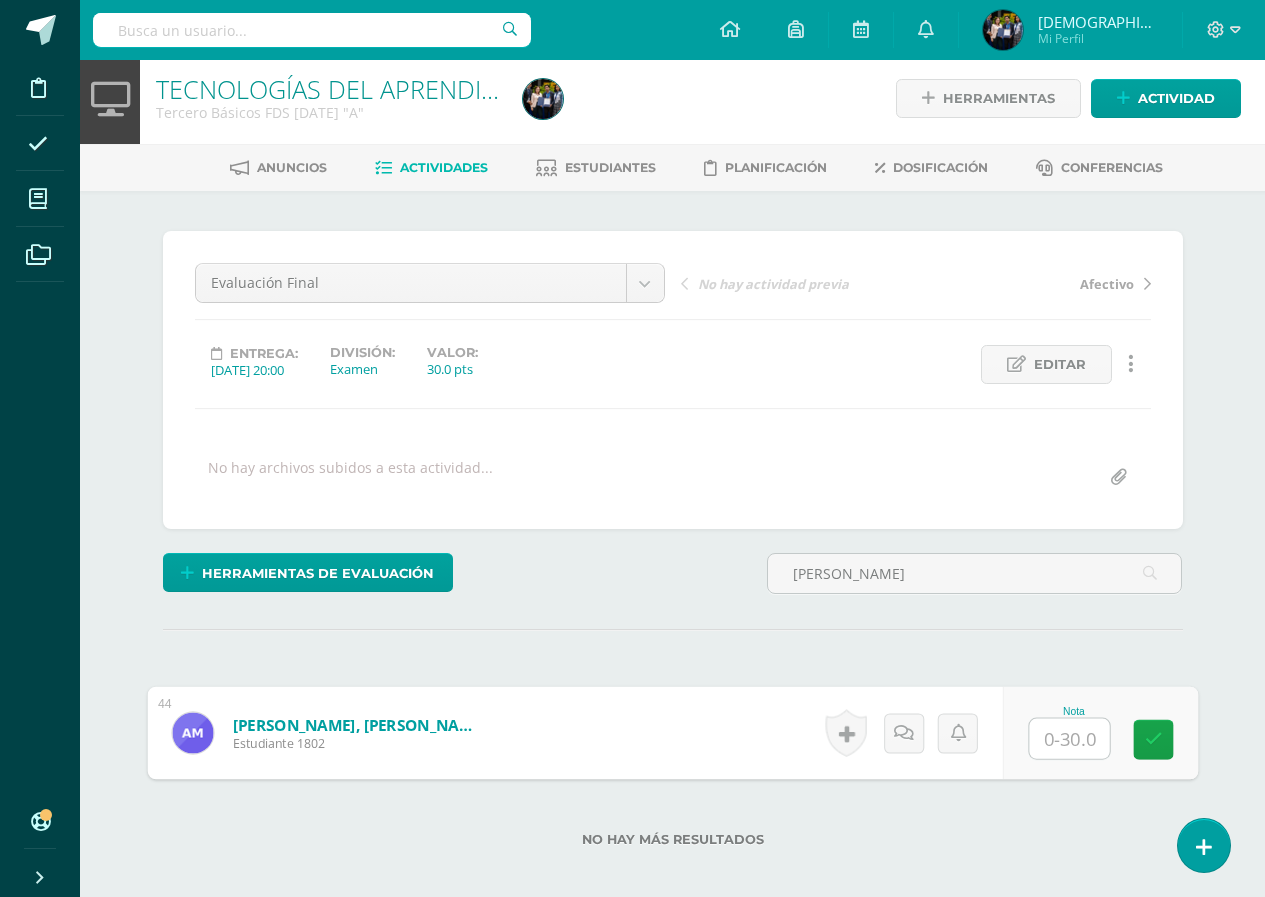 click at bounding box center (1069, 739) 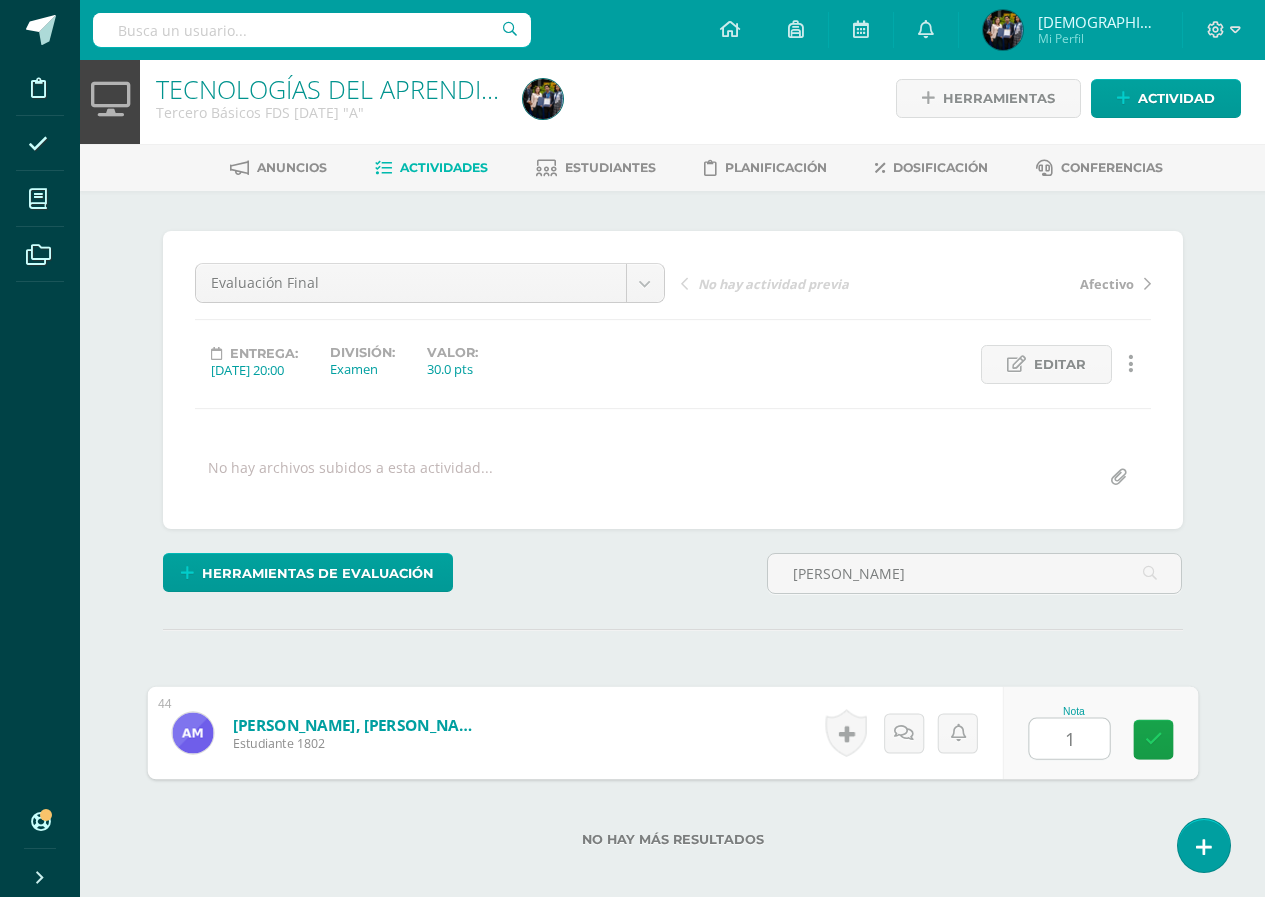 type on "18" 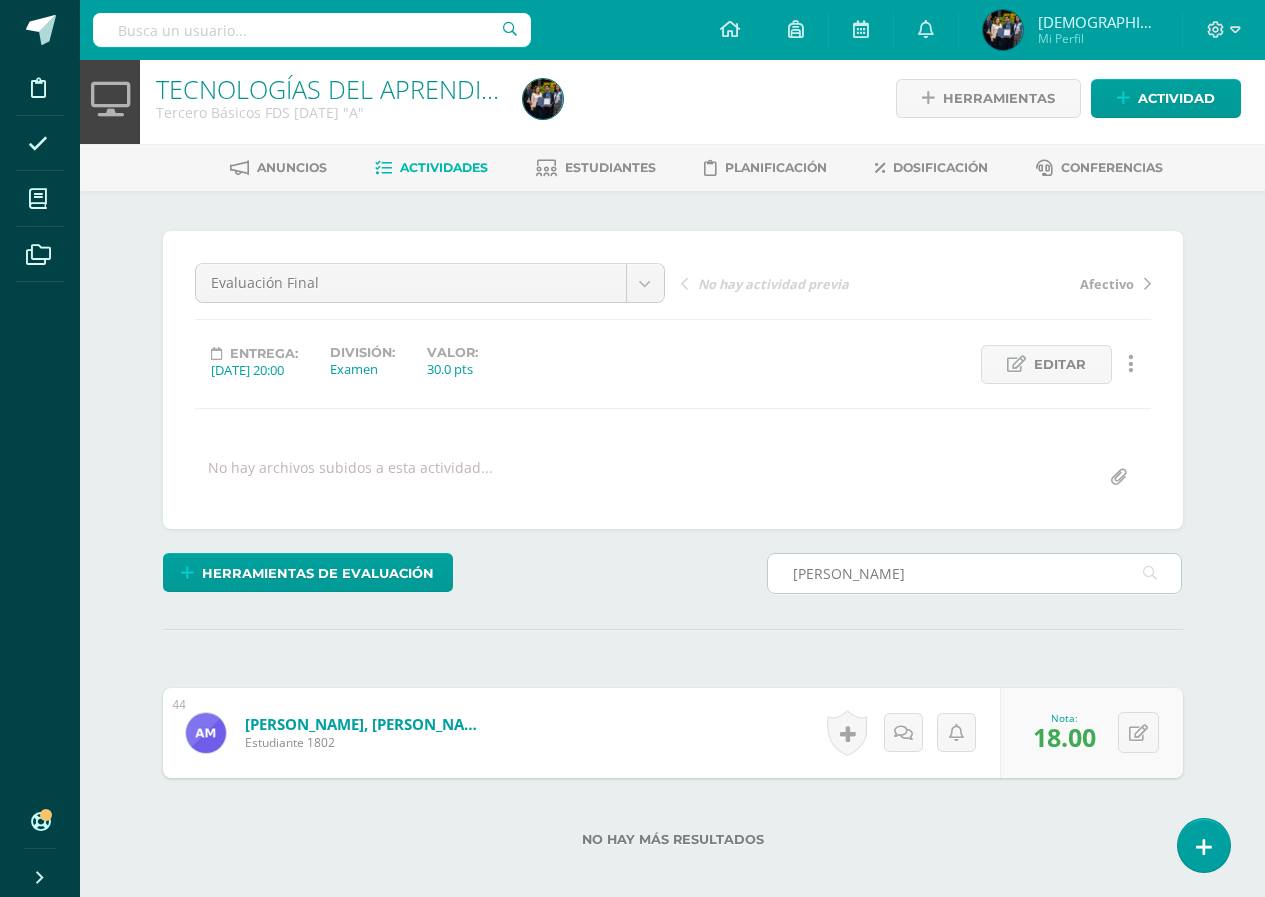 click on "monzon" at bounding box center [975, 573] 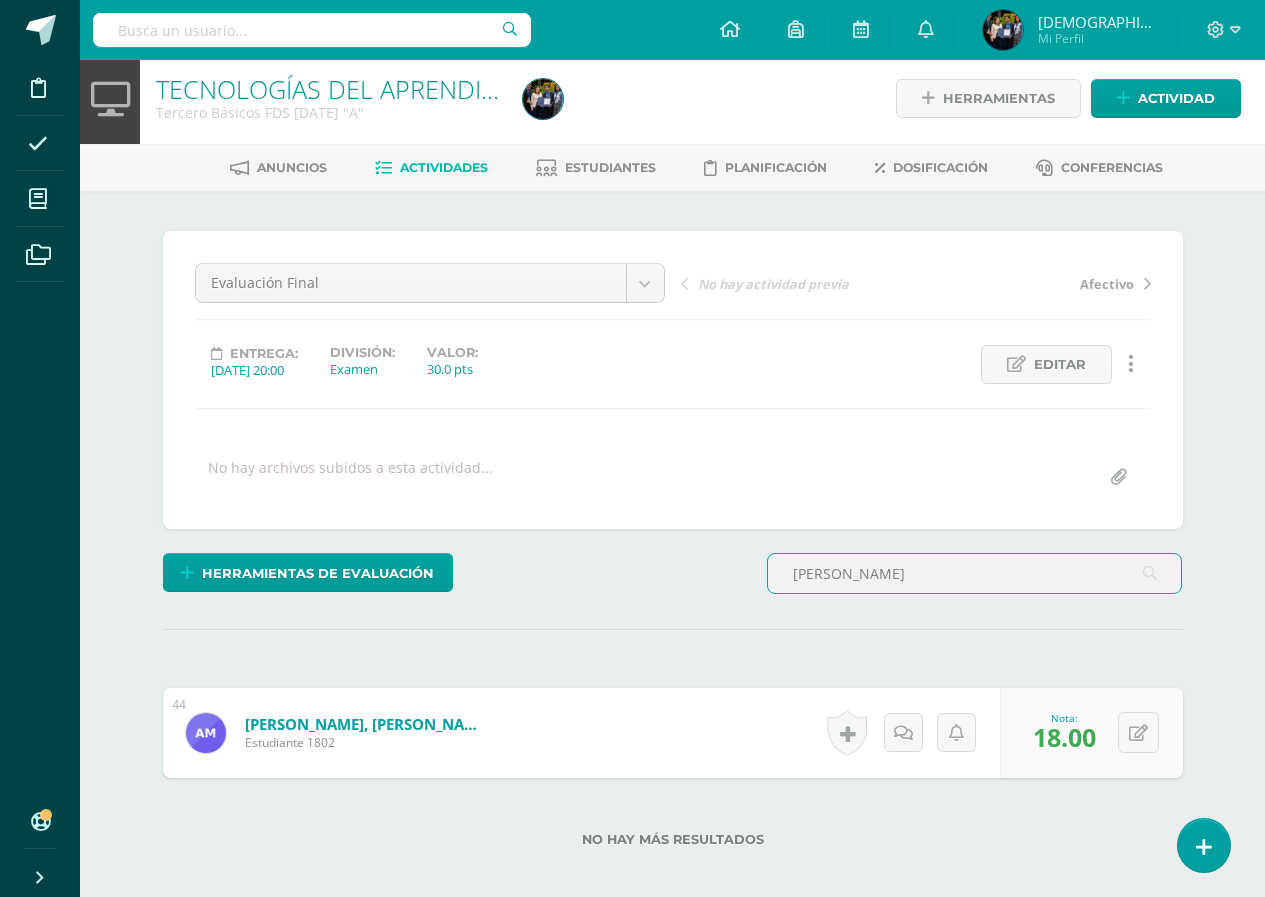 click on "monzon" at bounding box center (975, 573) 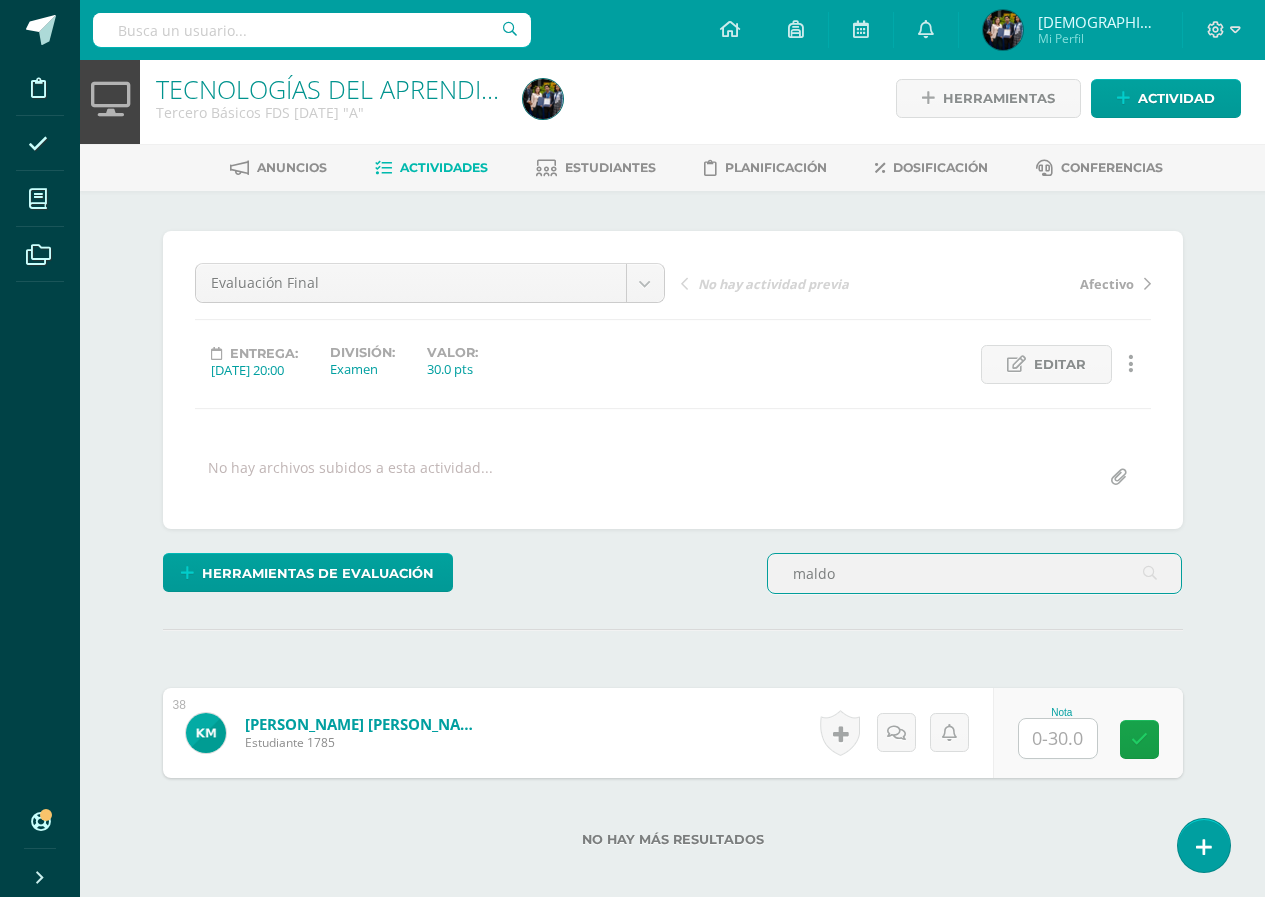 scroll, scrollTop: 8, scrollLeft: 0, axis: vertical 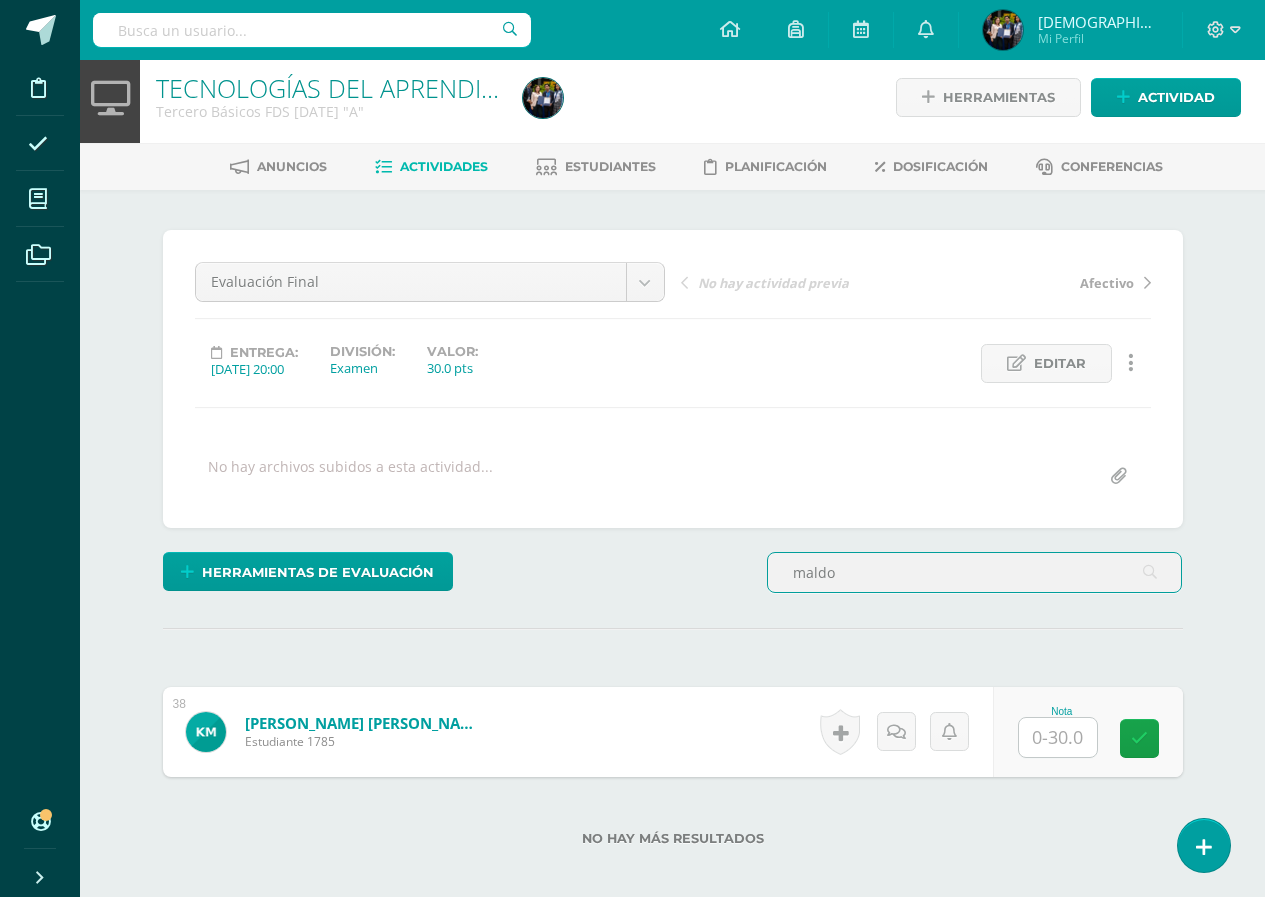 type on "maldo" 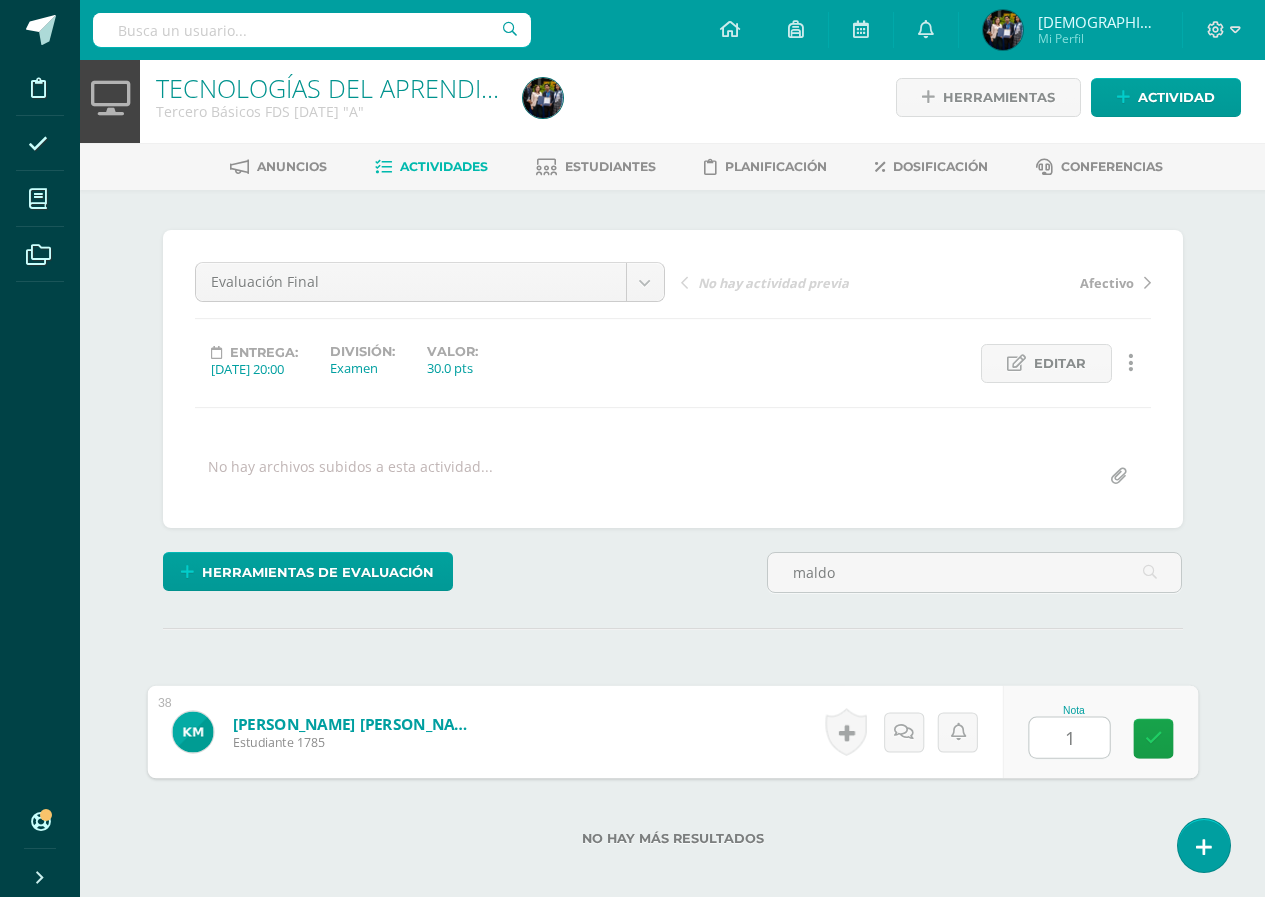 type on "18" 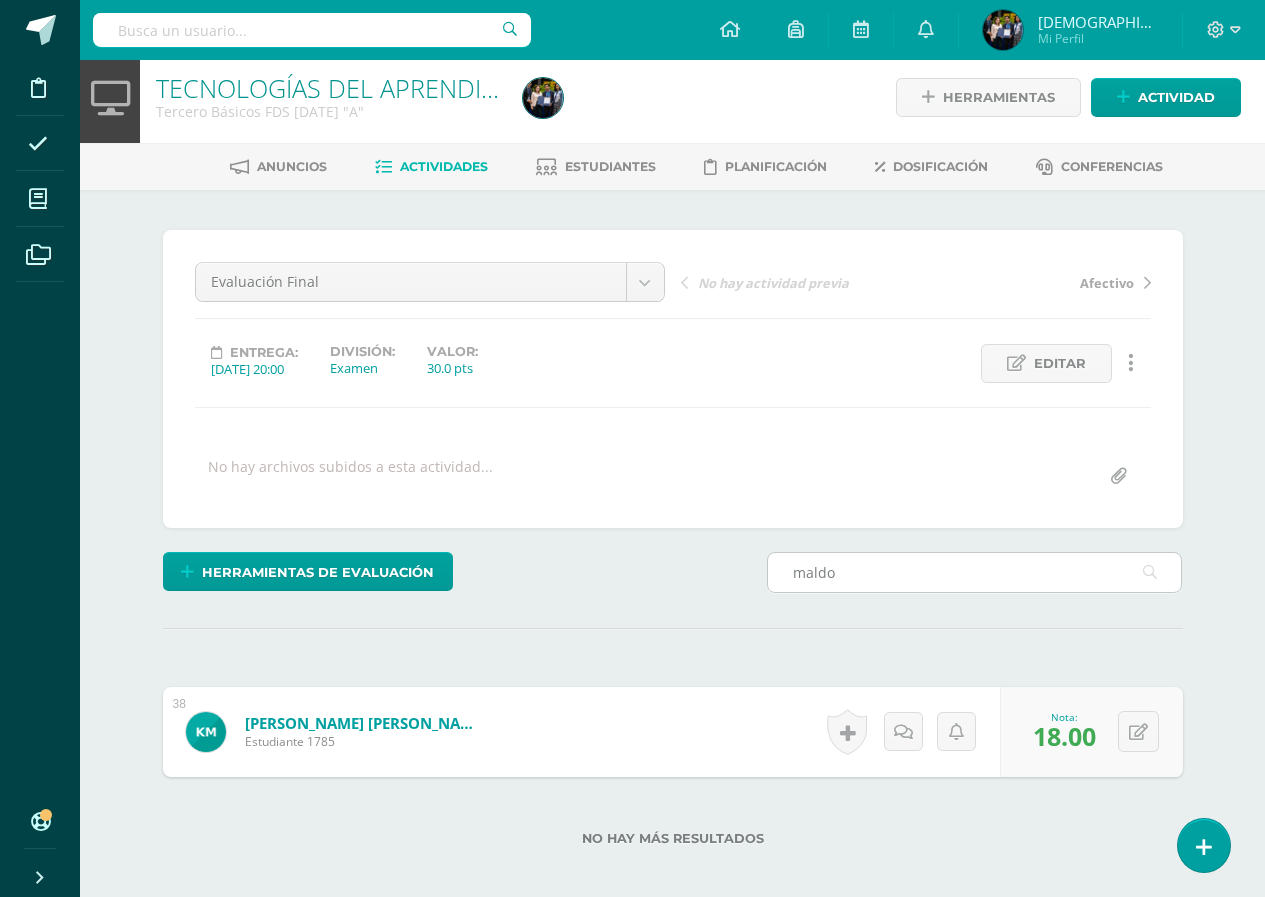 click on "maldo" at bounding box center (975, 572) 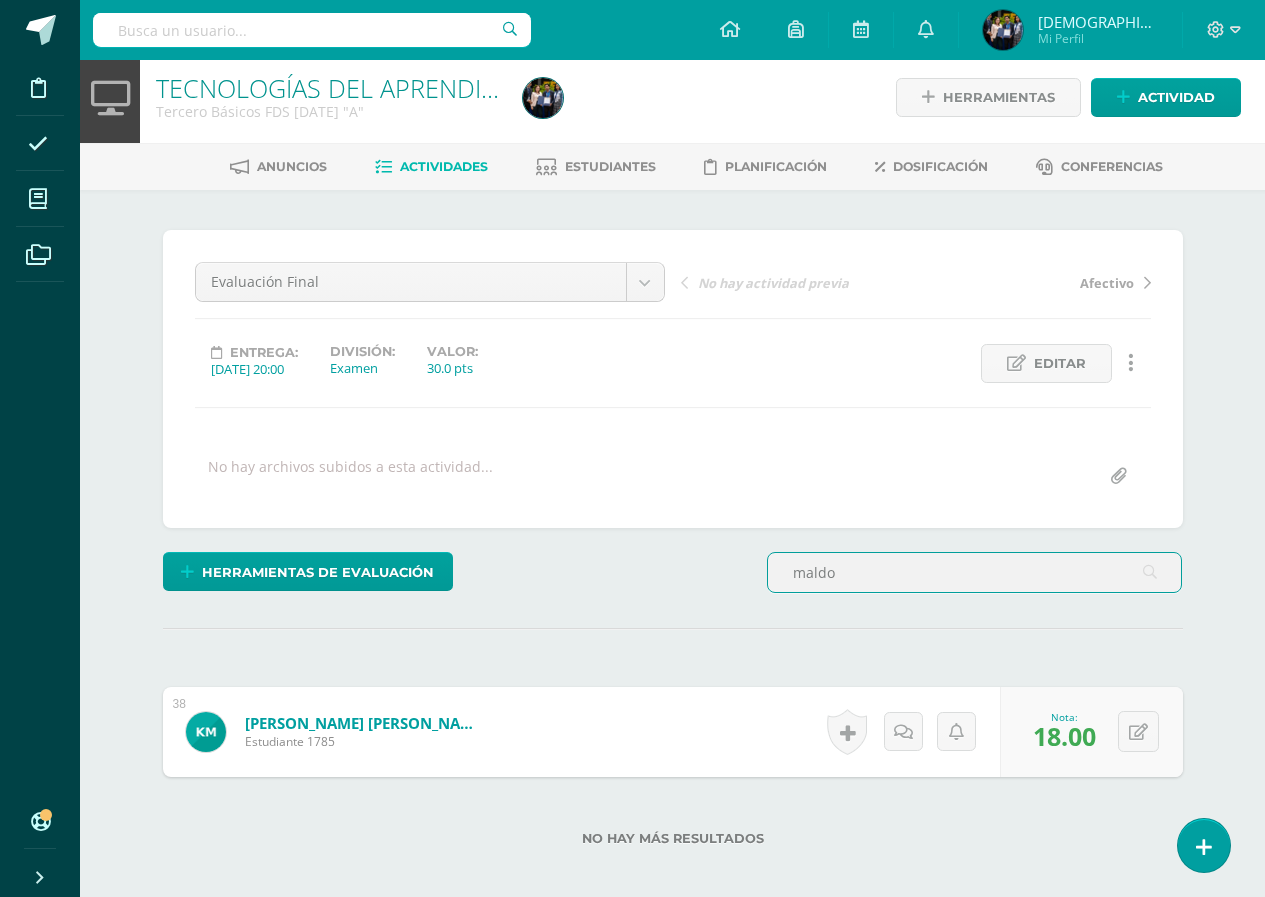 click on "maldo" at bounding box center (975, 572) 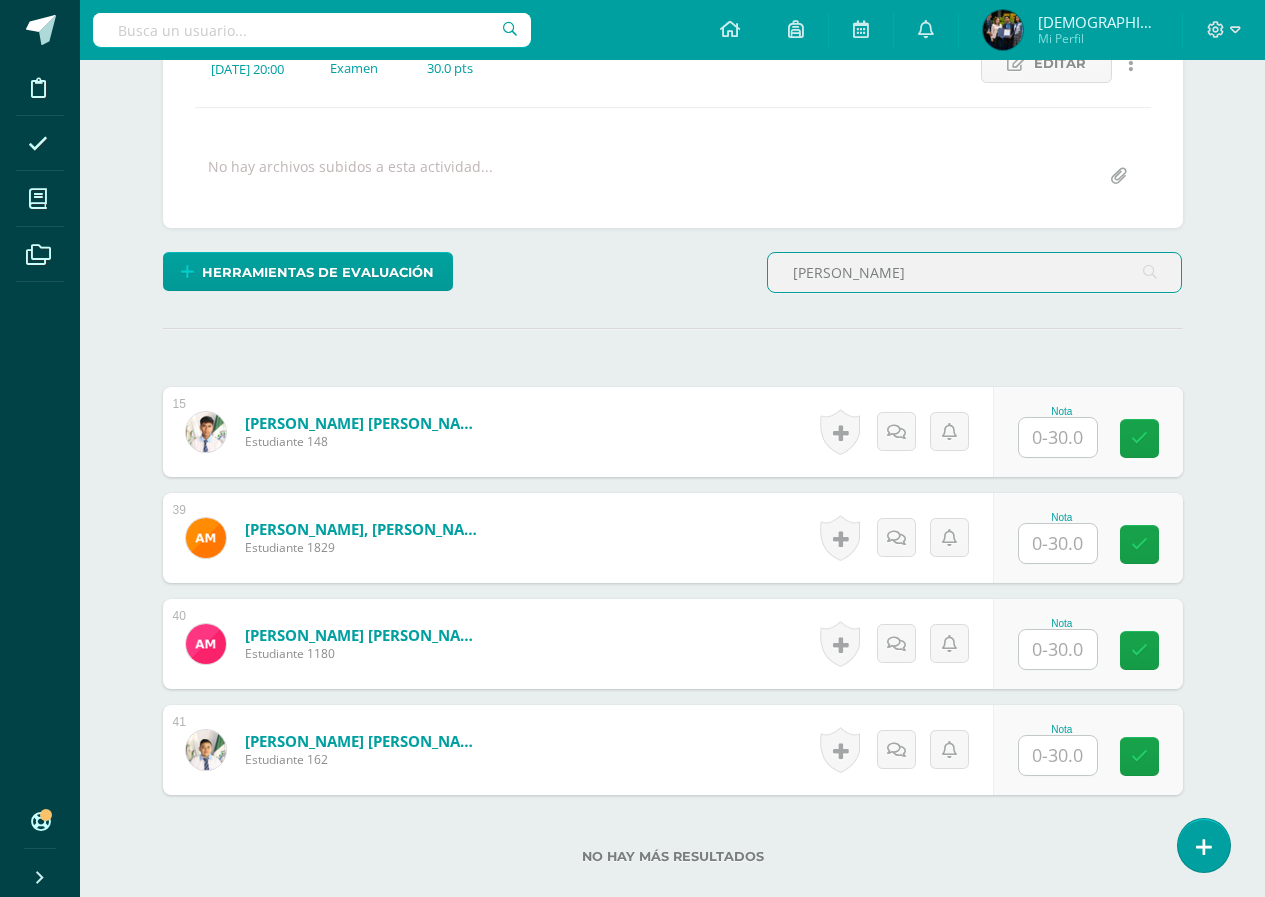 scroll, scrollTop: 312, scrollLeft: 0, axis: vertical 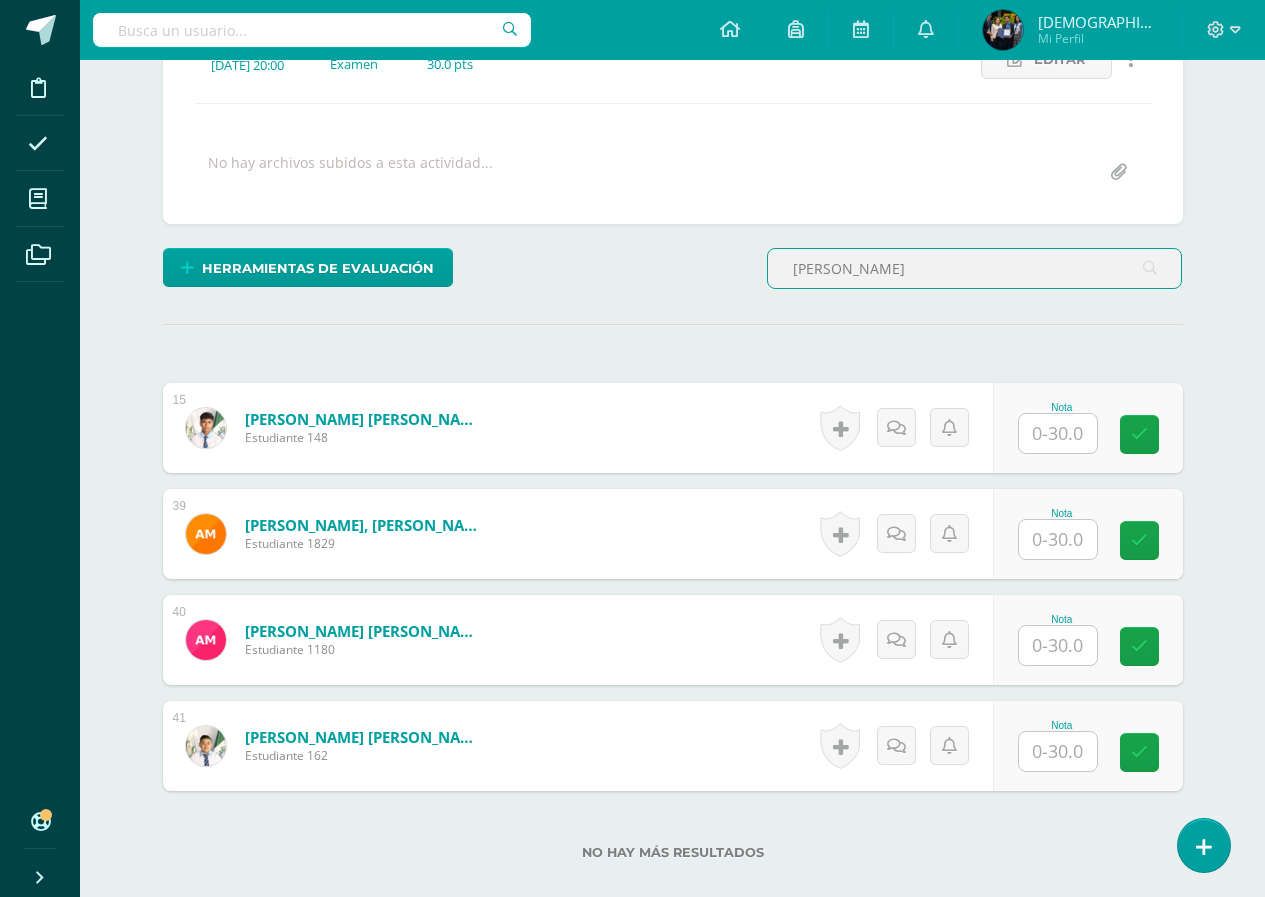 type on "marti" 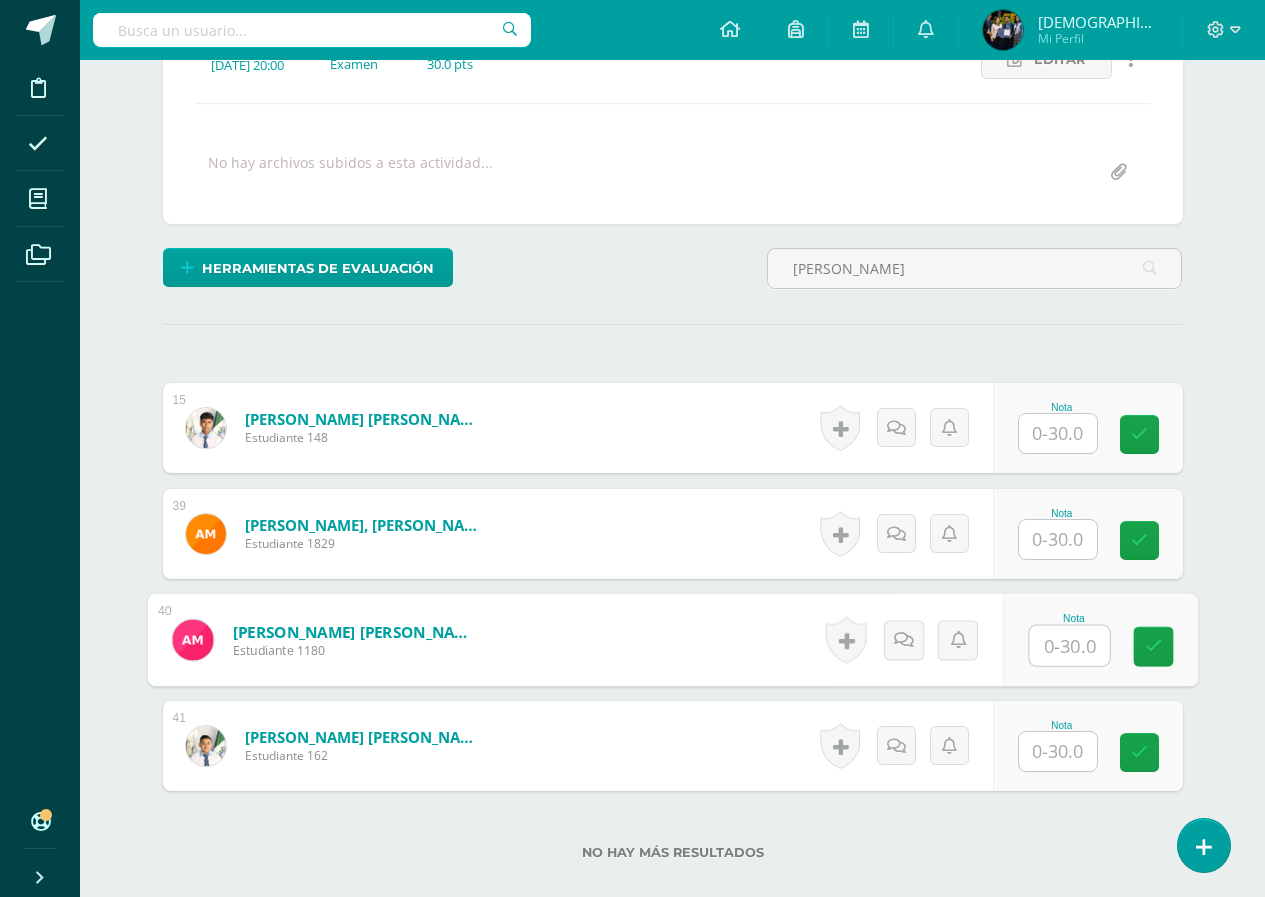 click at bounding box center [1069, 646] 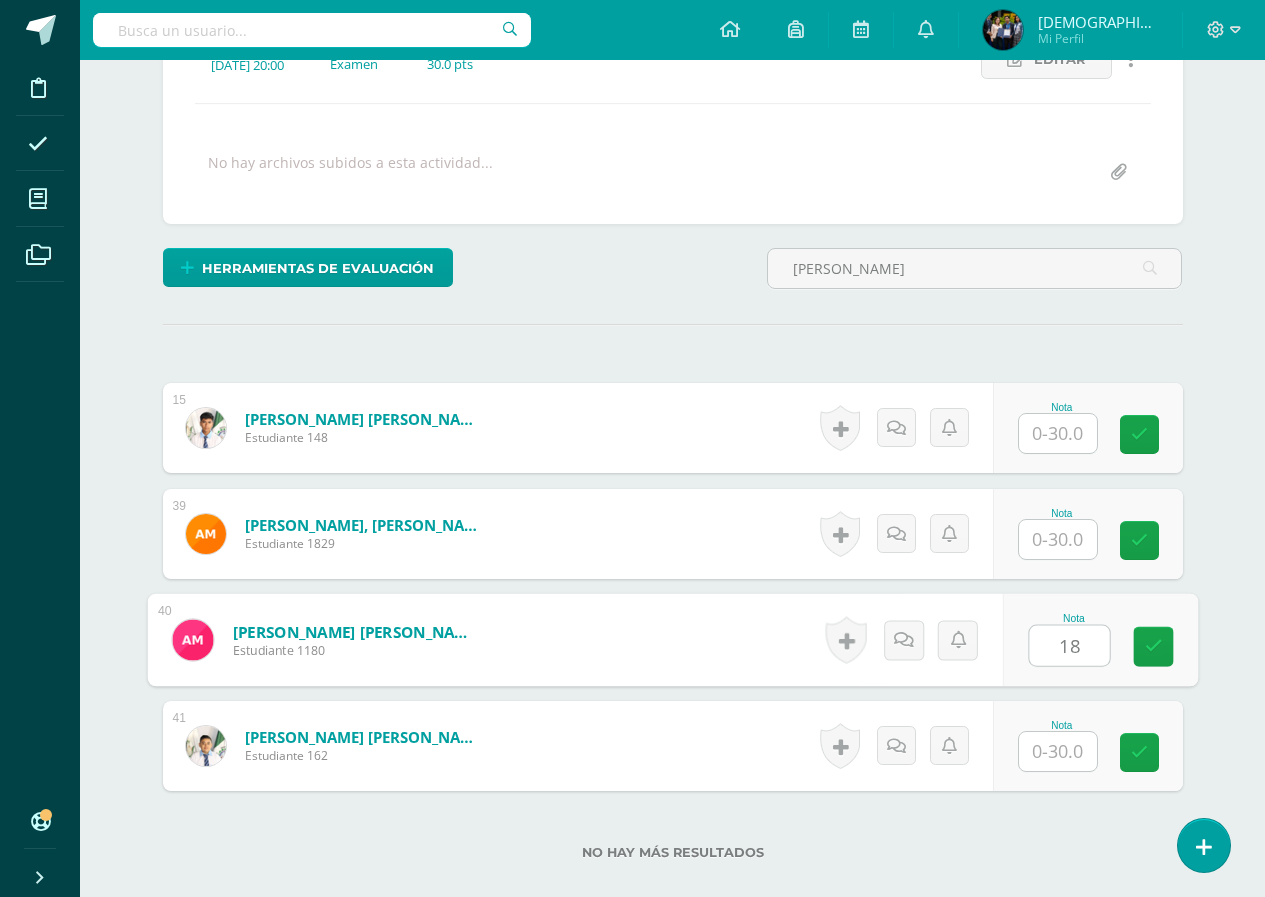 type on "18" 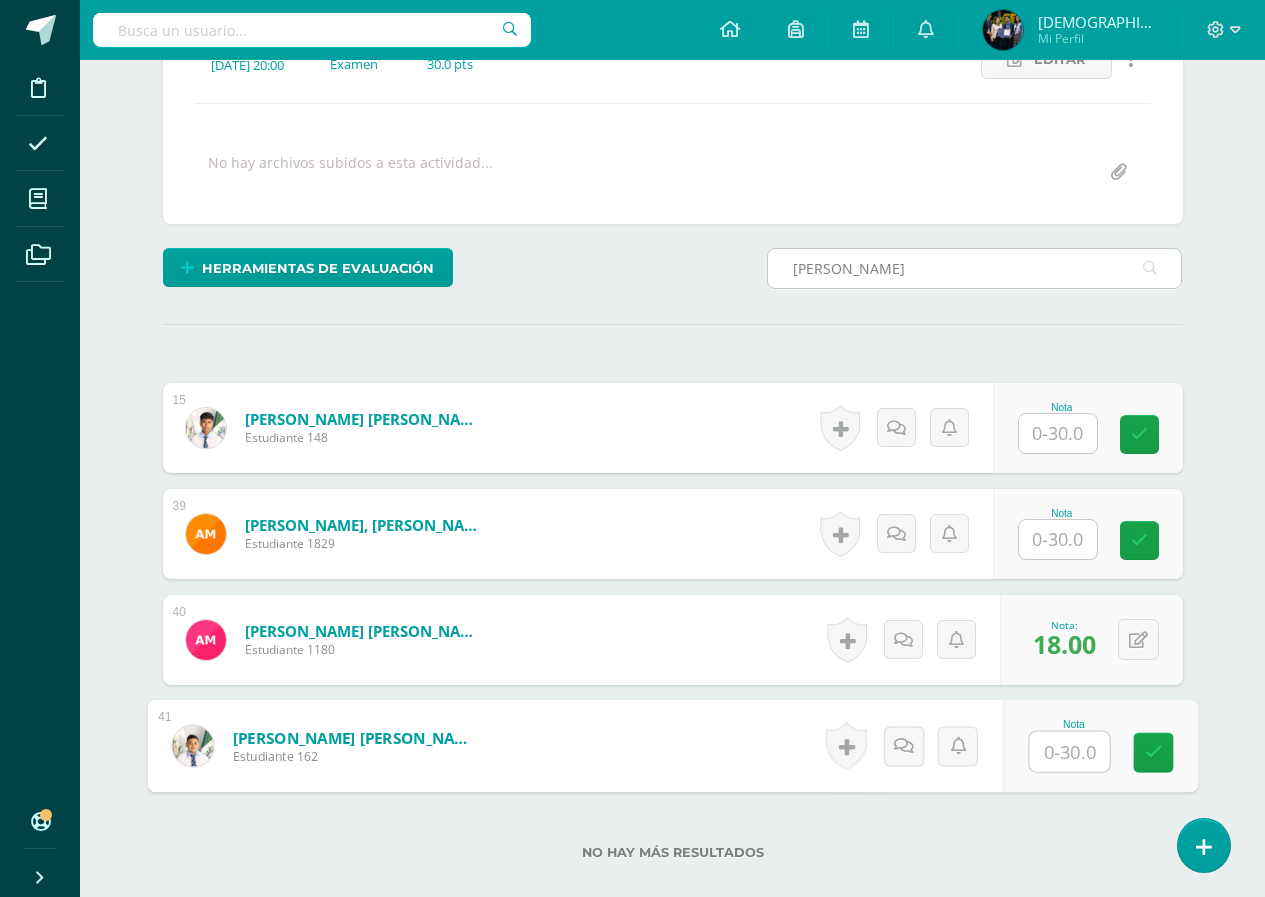 click on "marti" at bounding box center [975, 268] 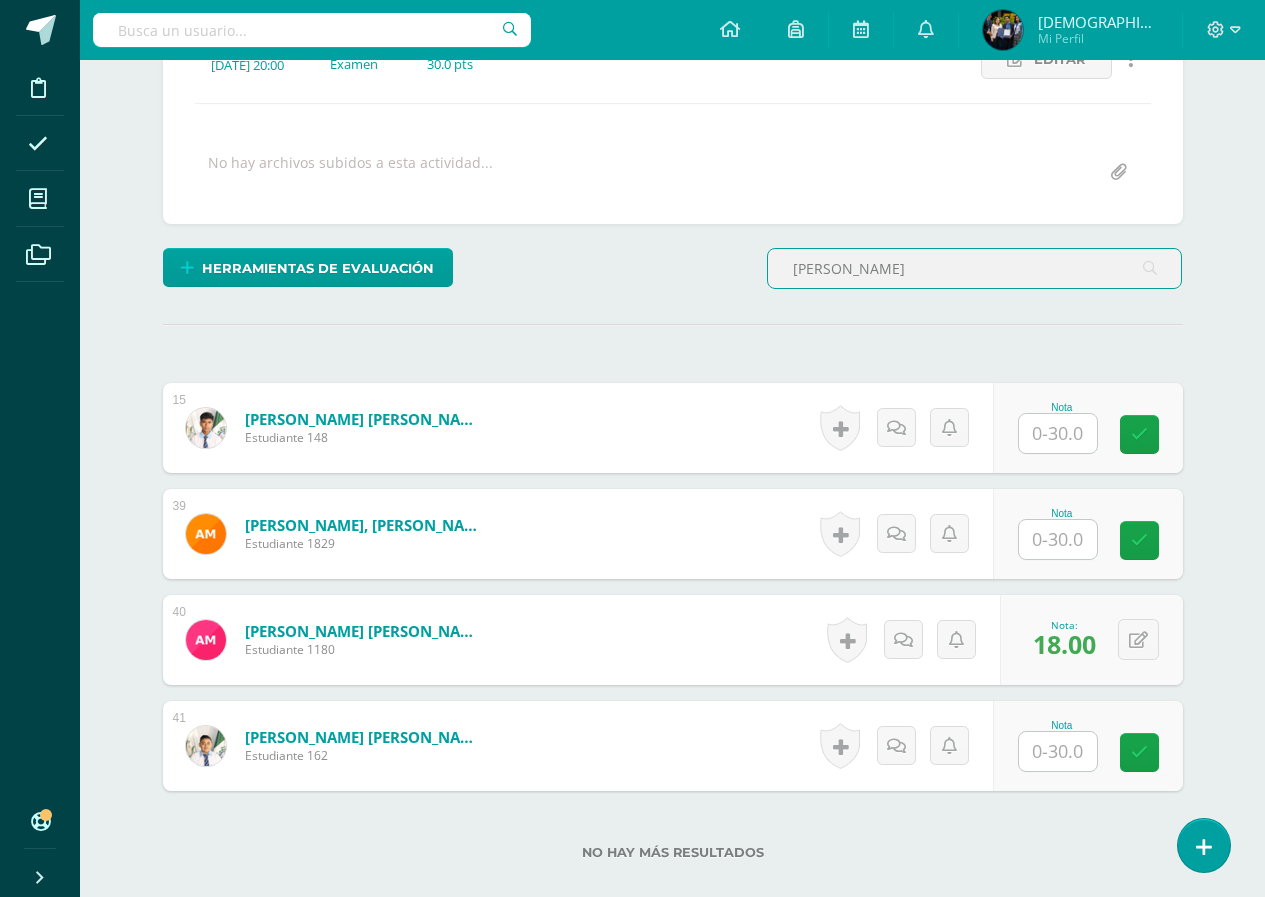 click on "marti" at bounding box center [975, 268] 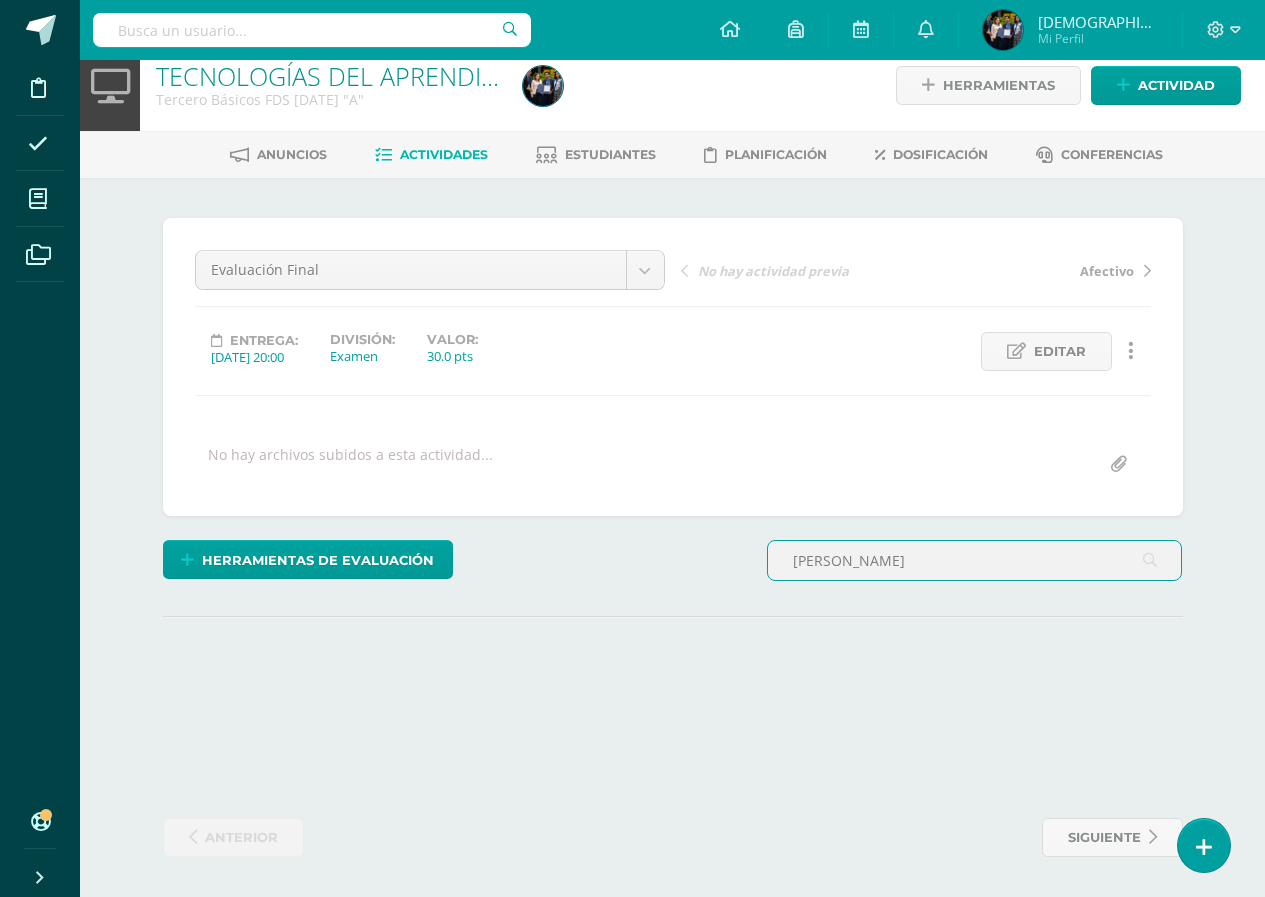 scroll, scrollTop: 117, scrollLeft: 0, axis: vertical 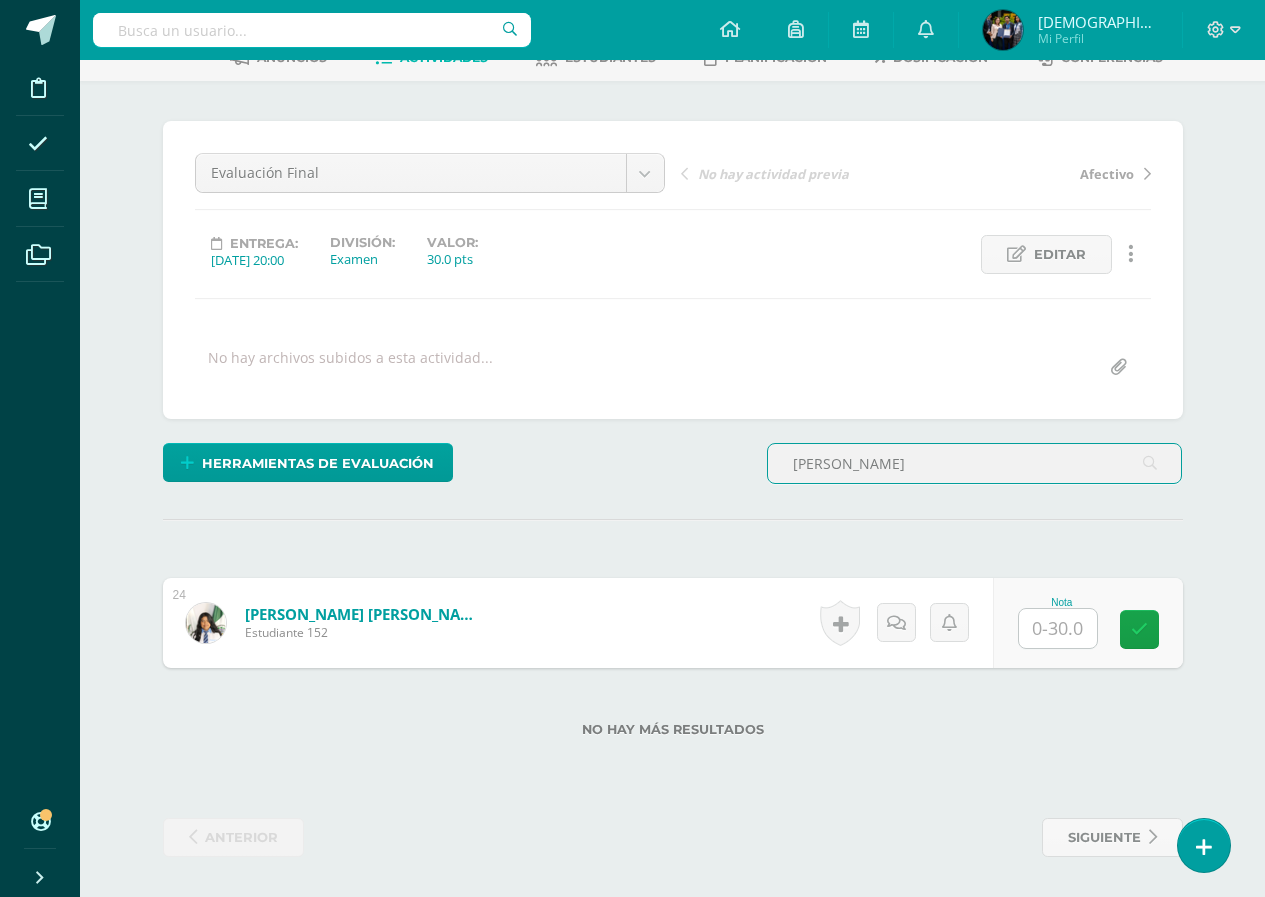 type on "garzo" 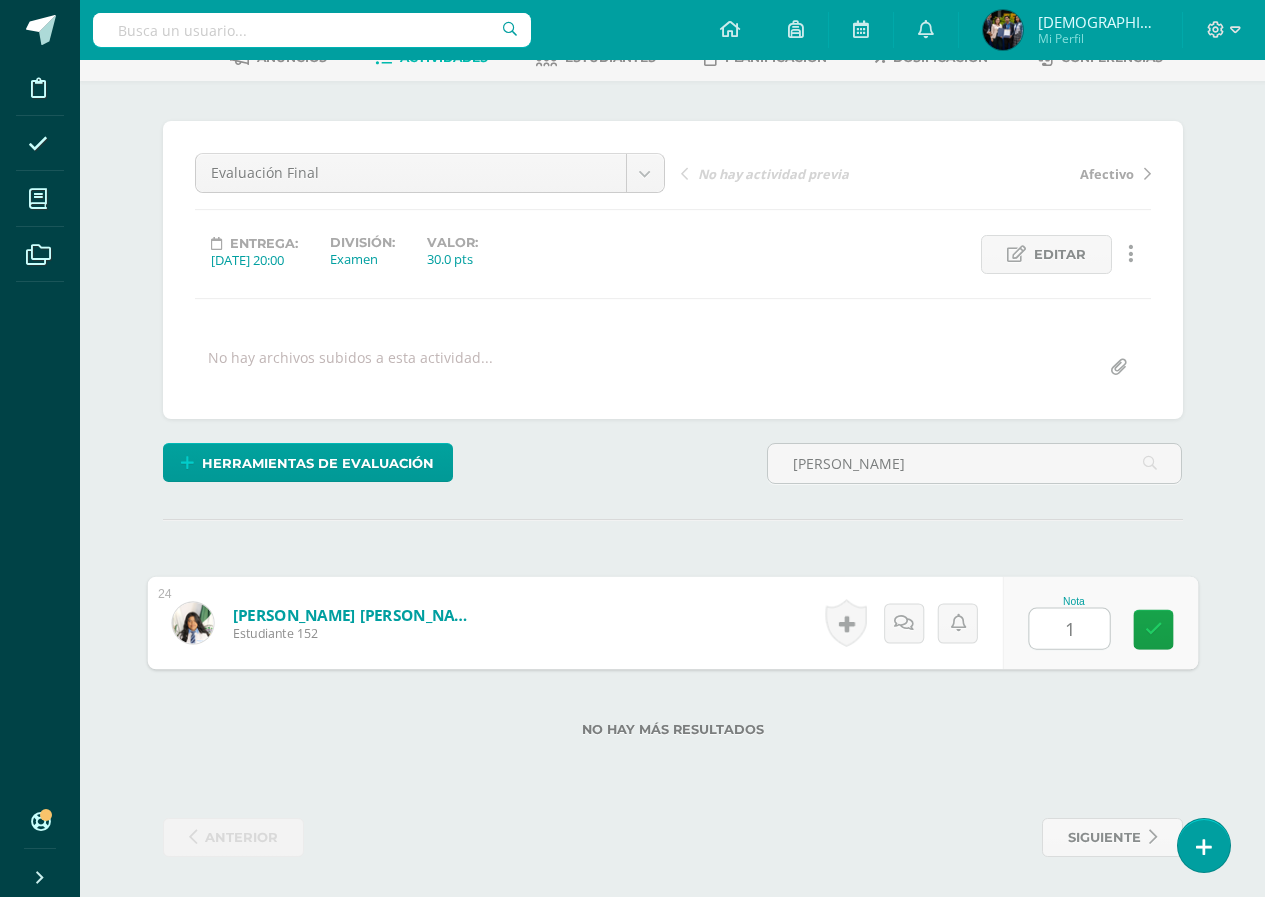 type on "18" 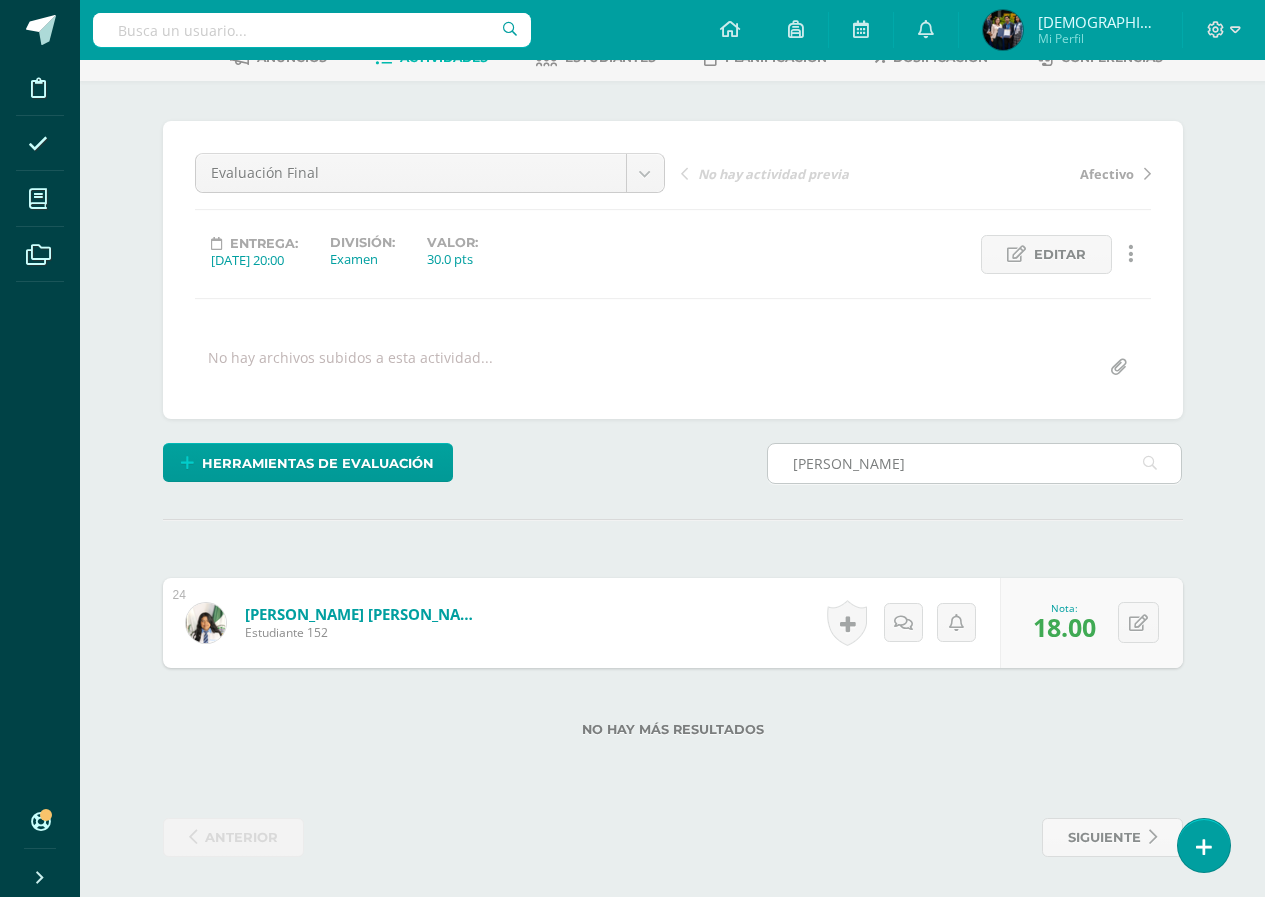 click on "garzo" at bounding box center (975, 463) 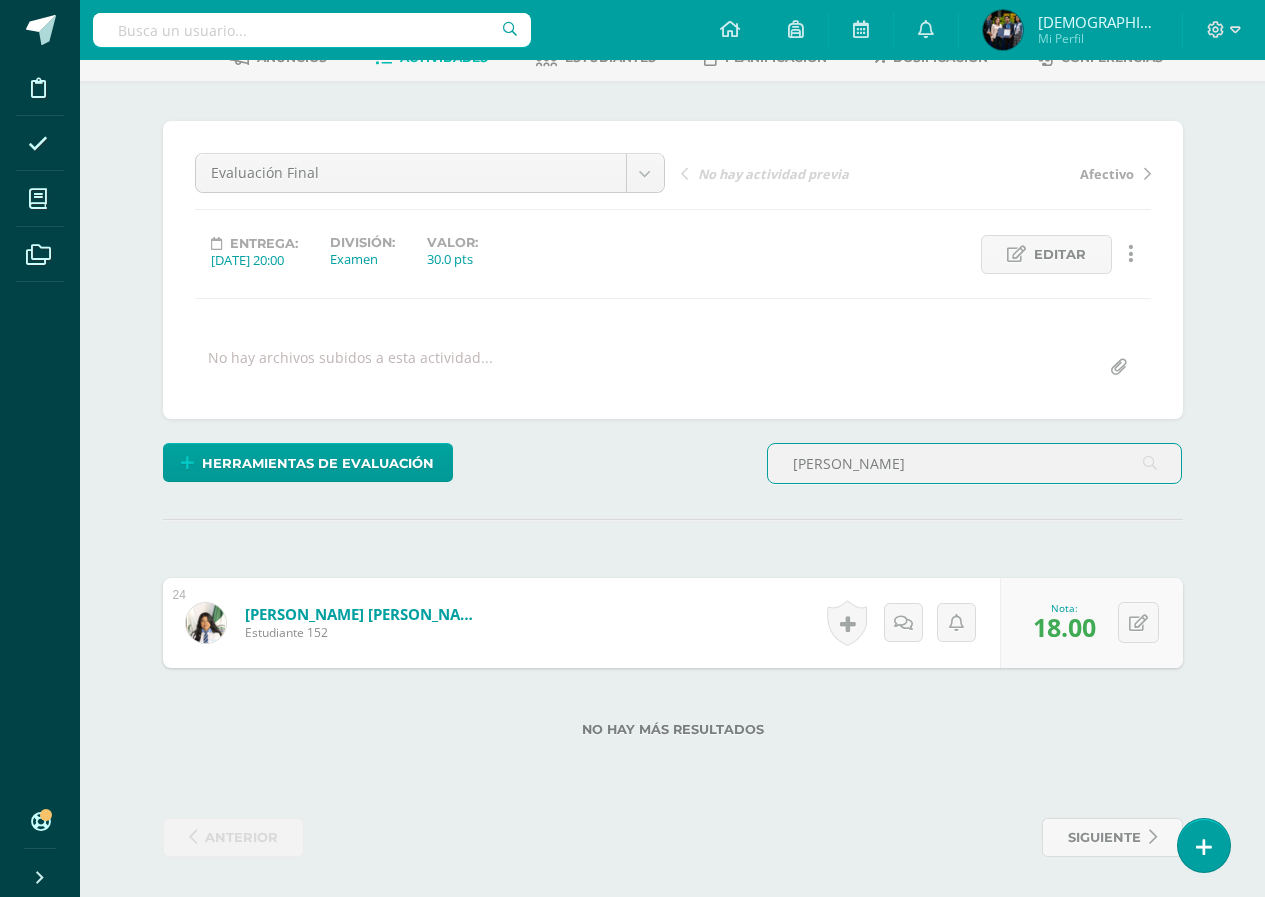 click on "garzo" at bounding box center (975, 463) 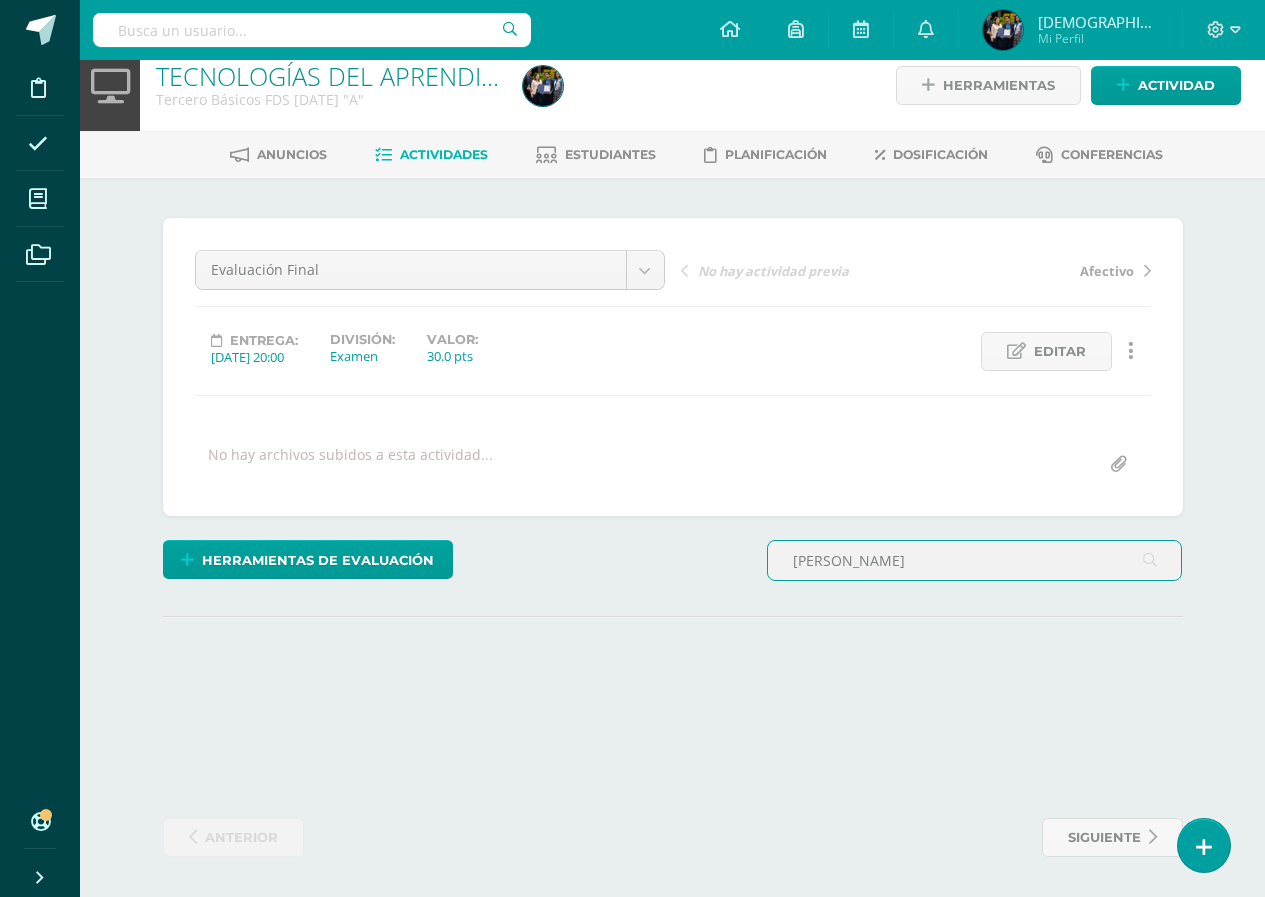 scroll, scrollTop: 117, scrollLeft: 0, axis: vertical 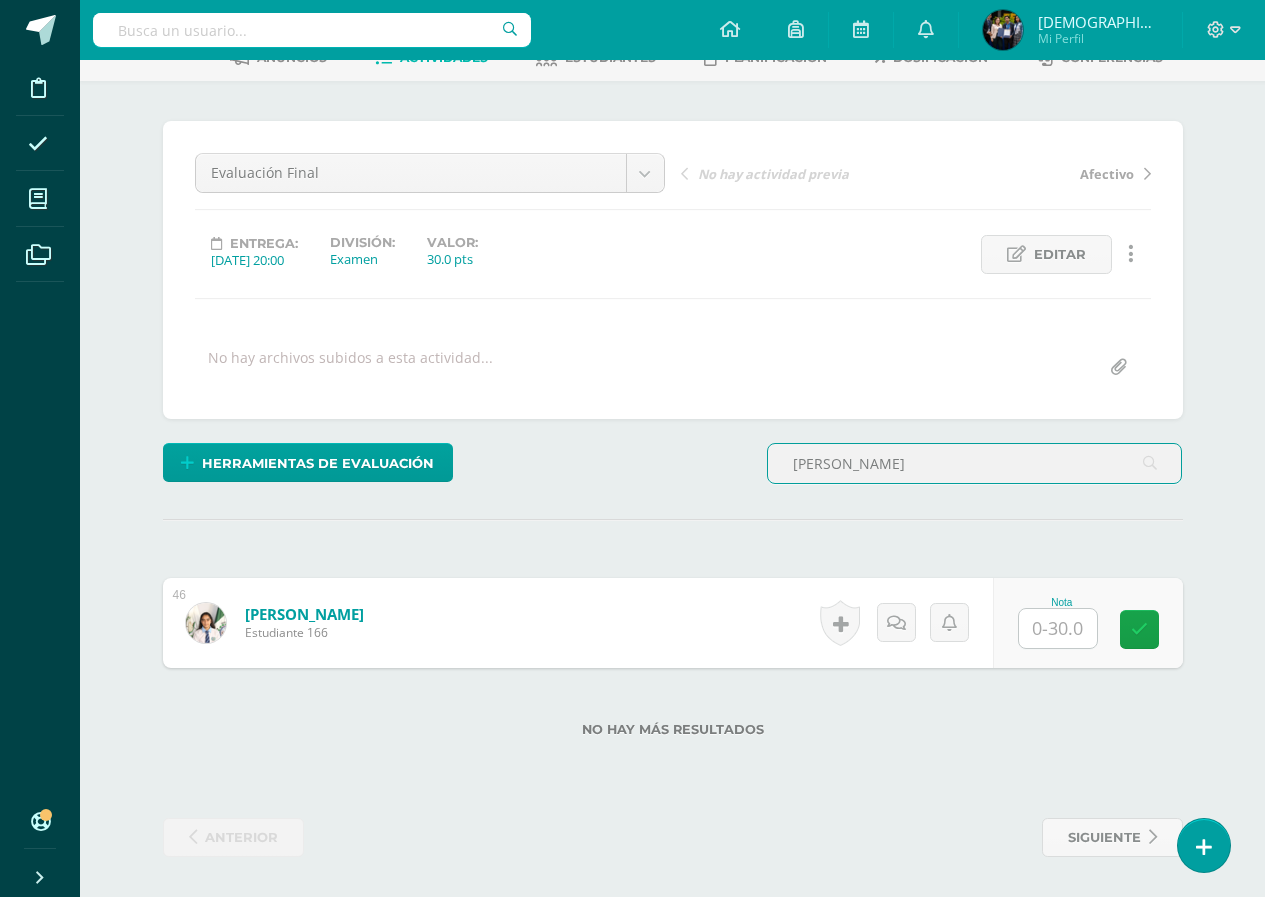 type on "oran" 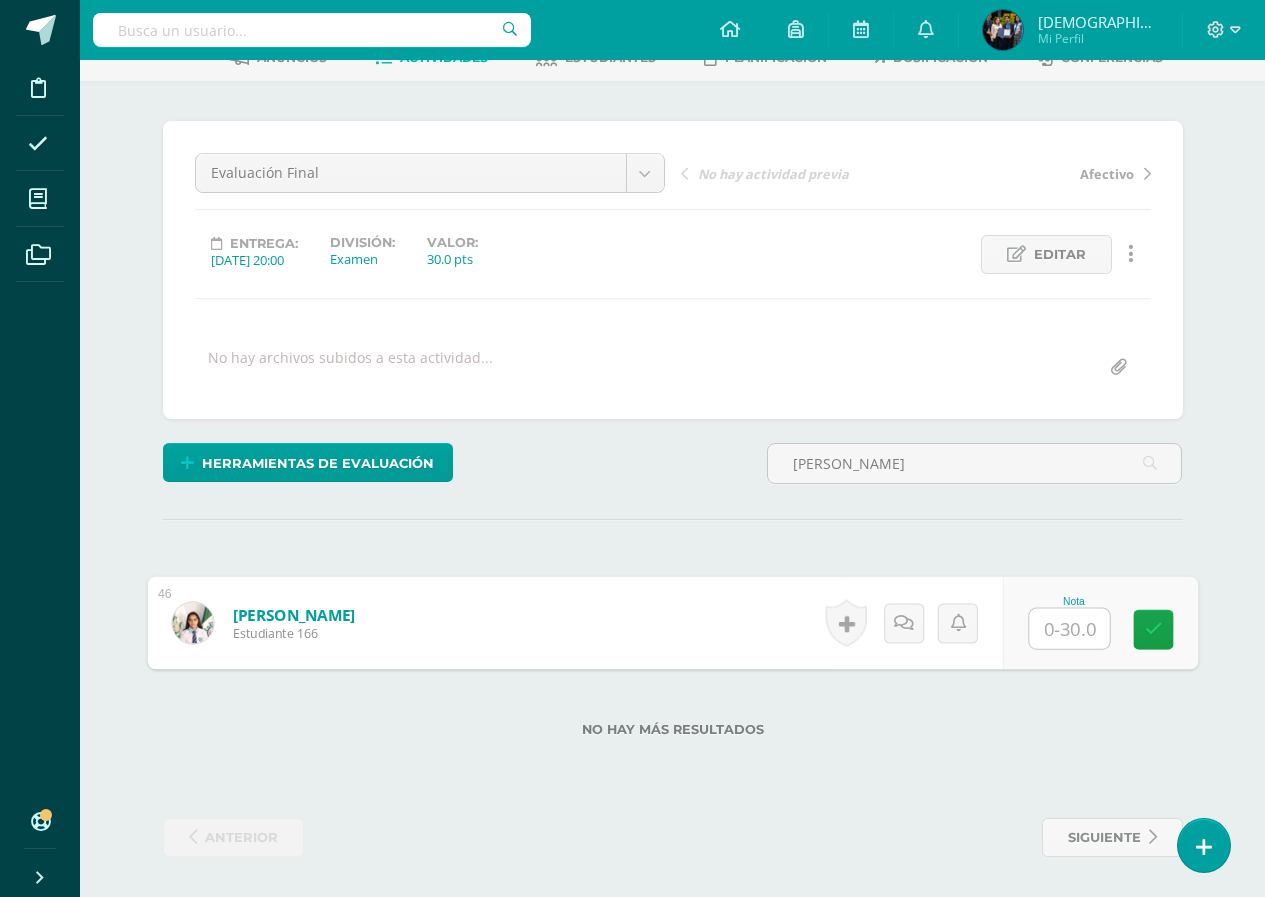 click at bounding box center [1069, 629] 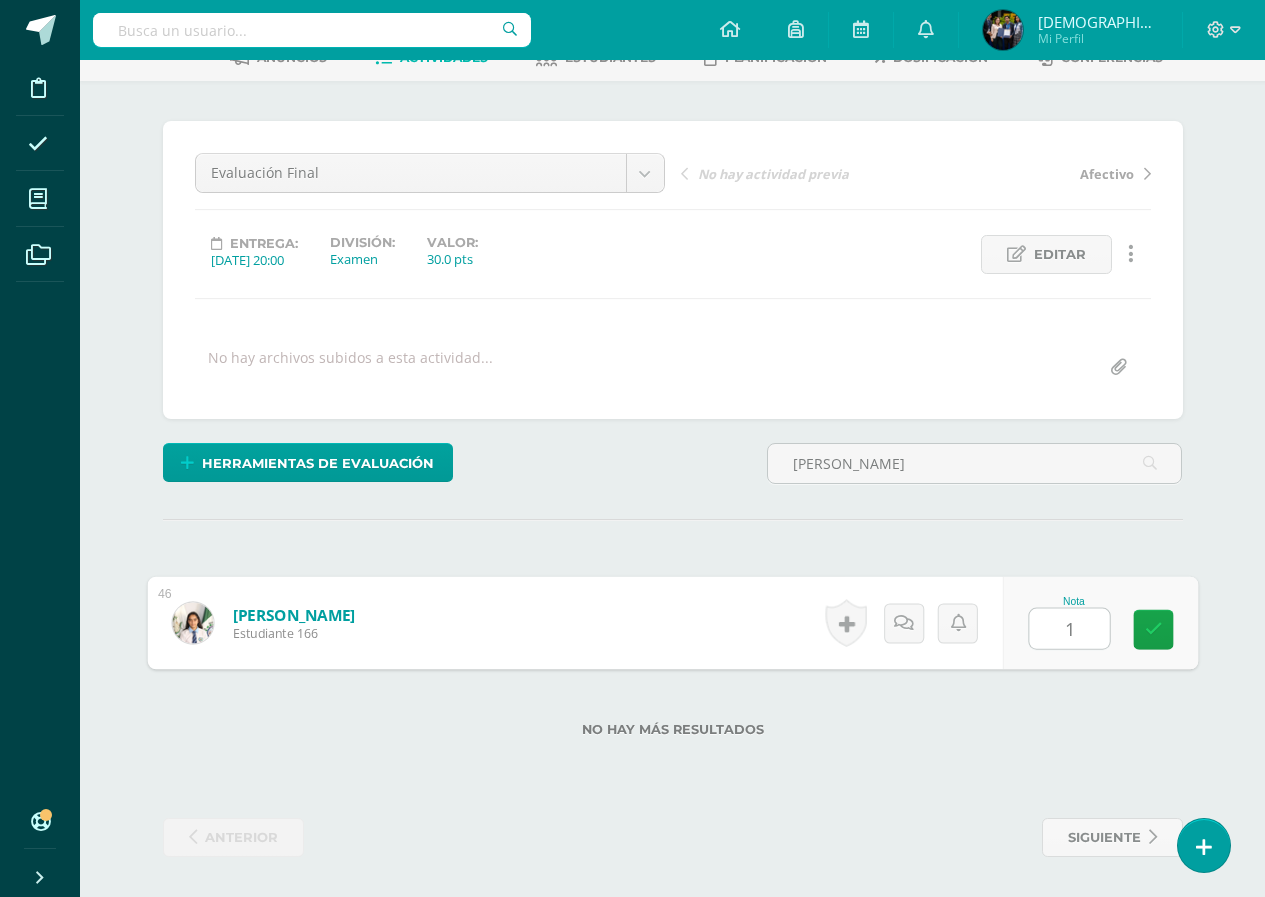 type on "15" 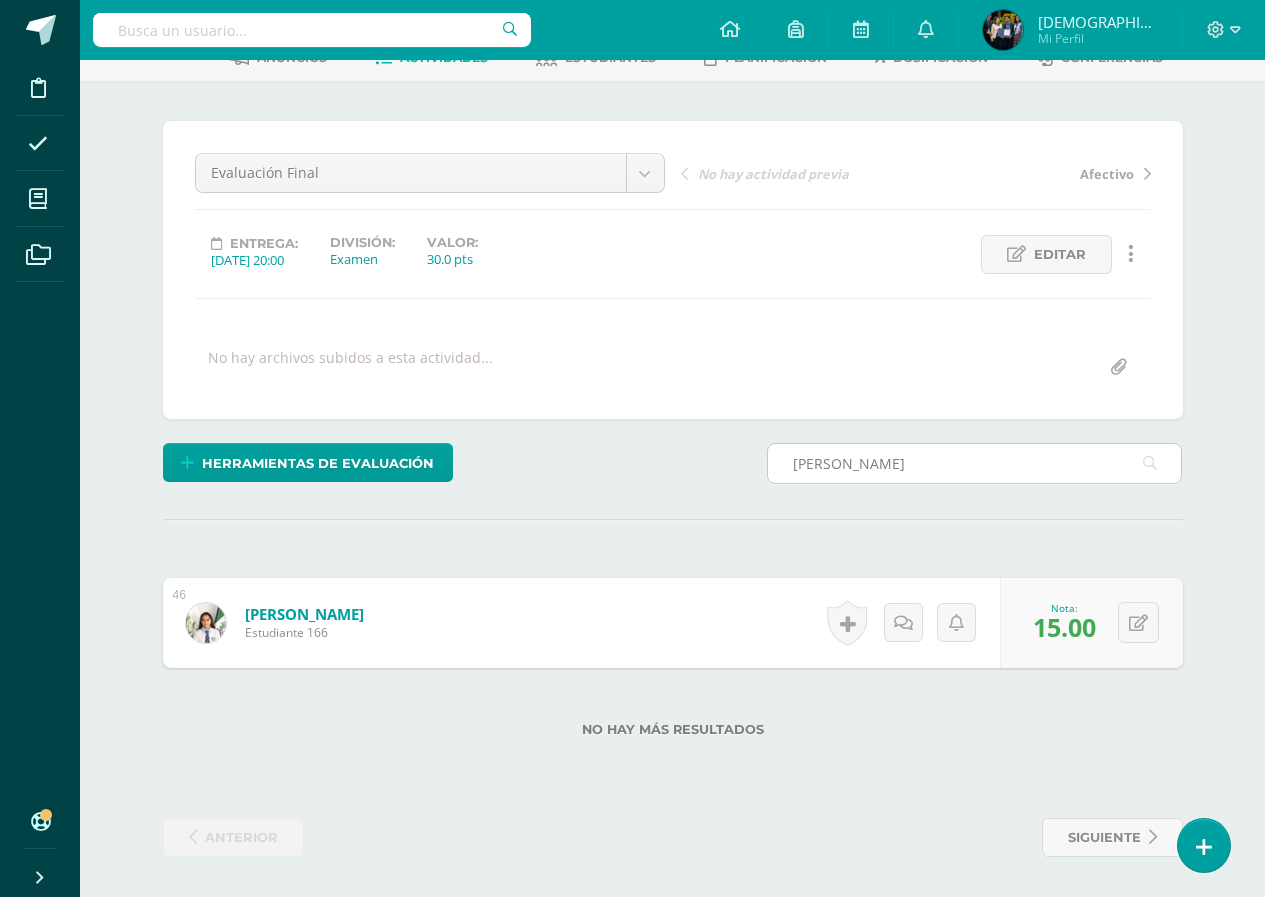 click on "oran" at bounding box center (975, 463) 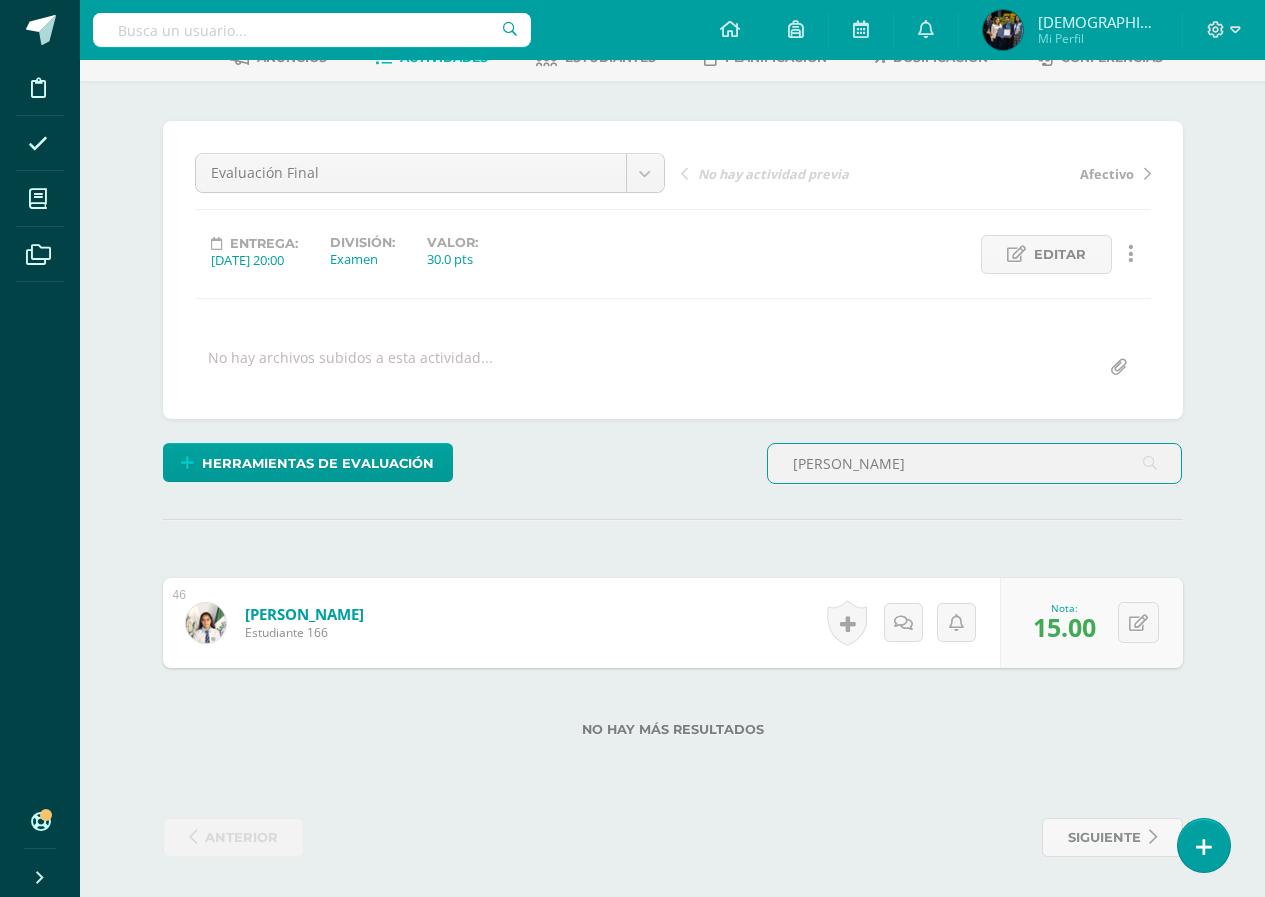 click on "oran" at bounding box center (975, 463) 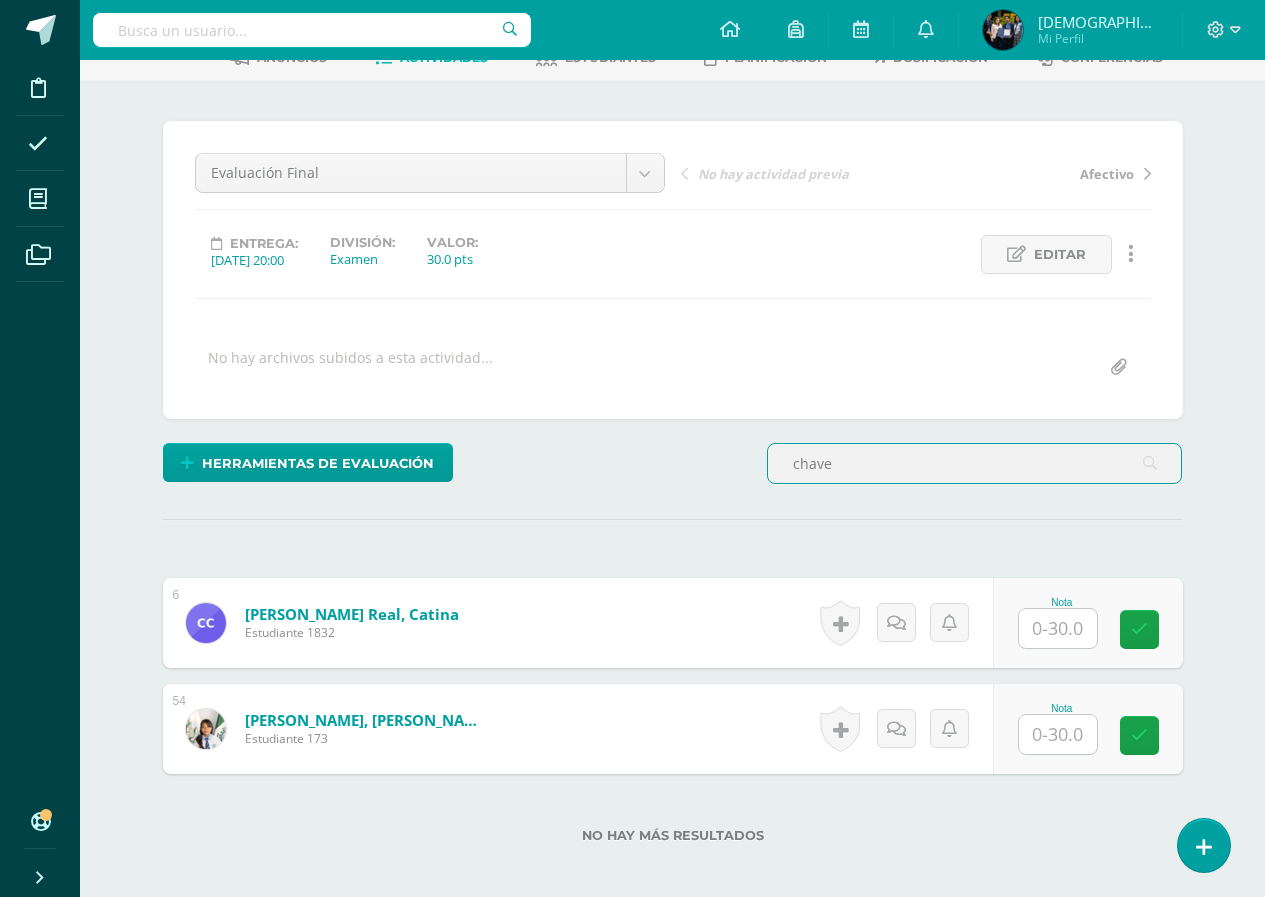 scroll, scrollTop: 118, scrollLeft: 0, axis: vertical 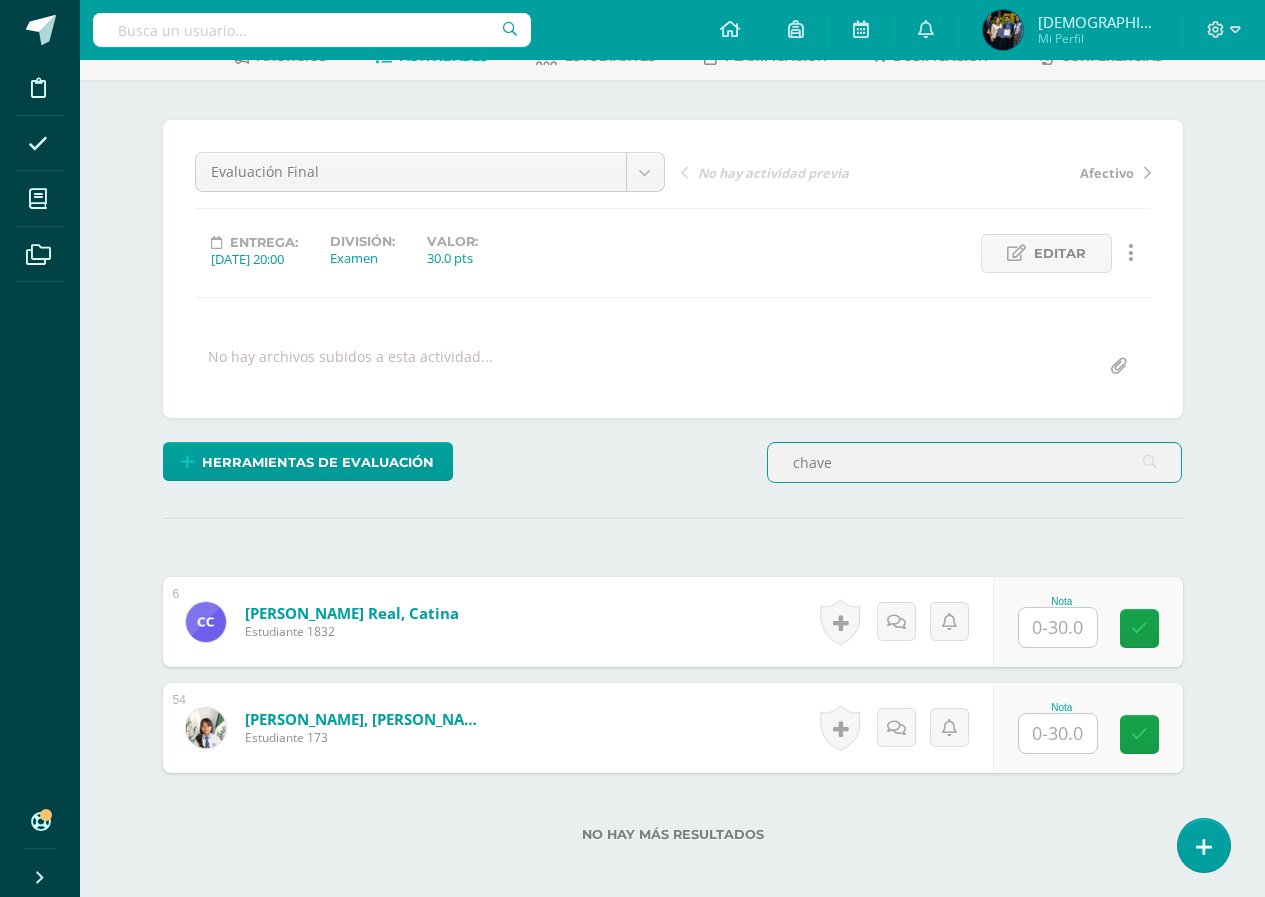 type on "chave" 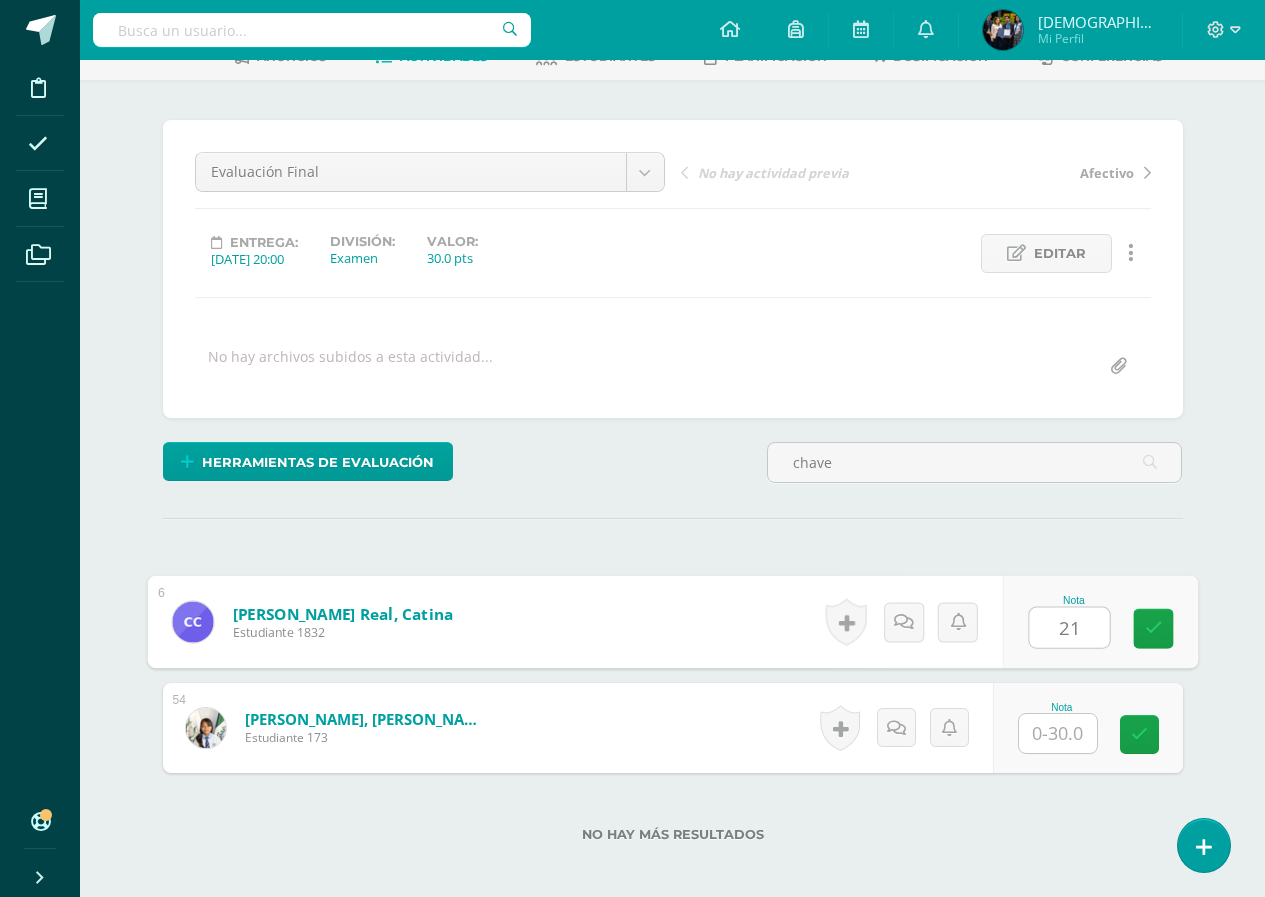 type on "21" 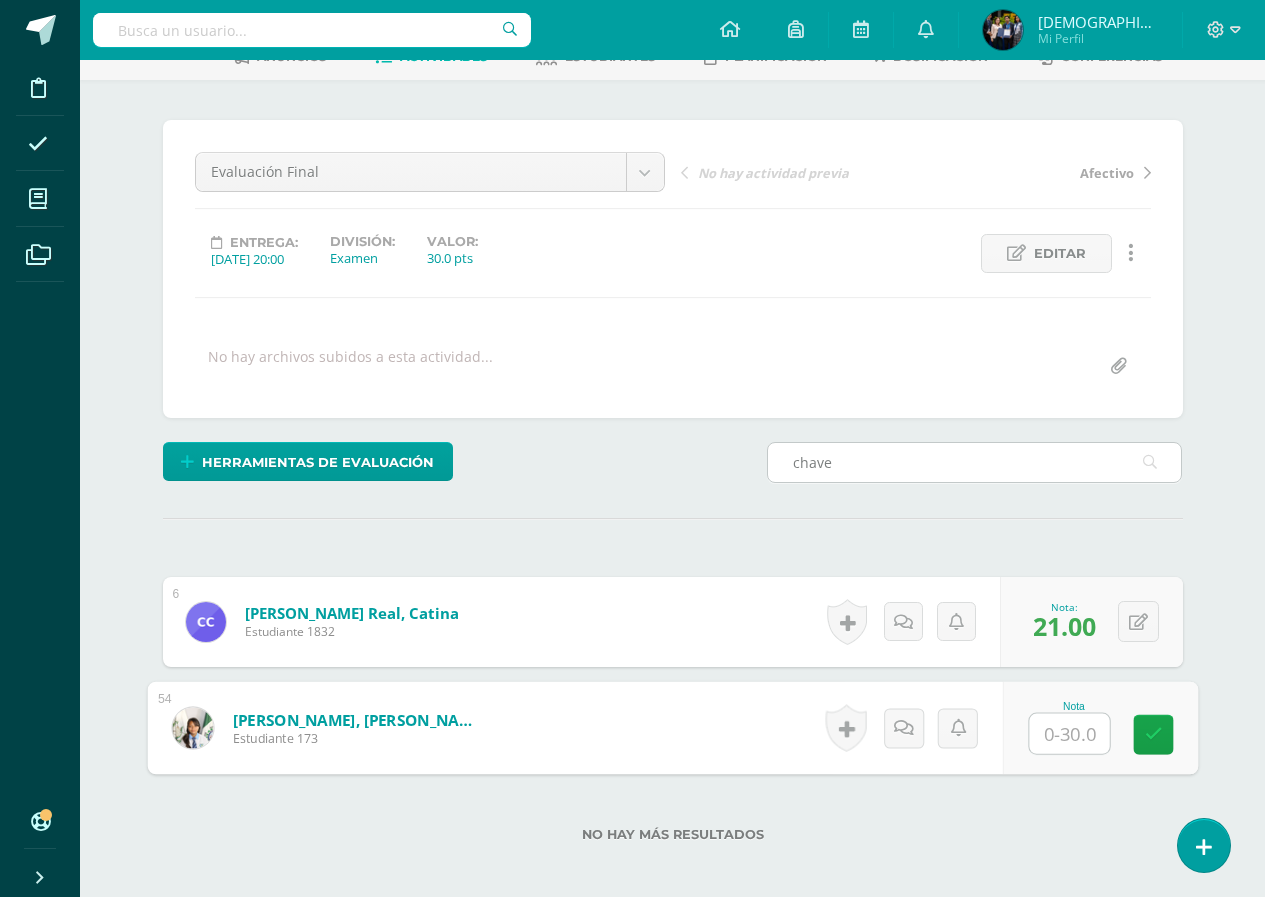 click on "chave" at bounding box center (975, 462) 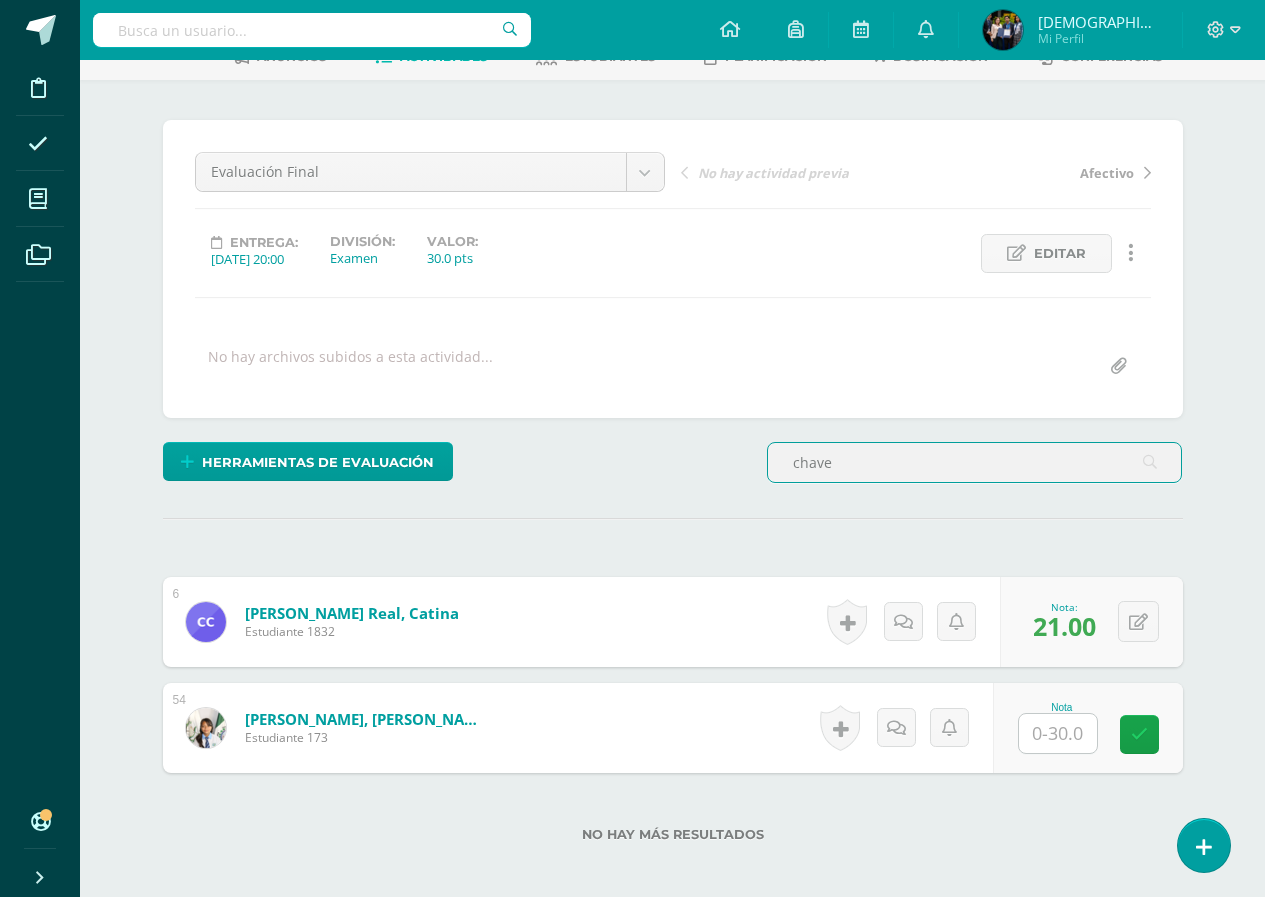 click on "chave" at bounding box center [975, 462] 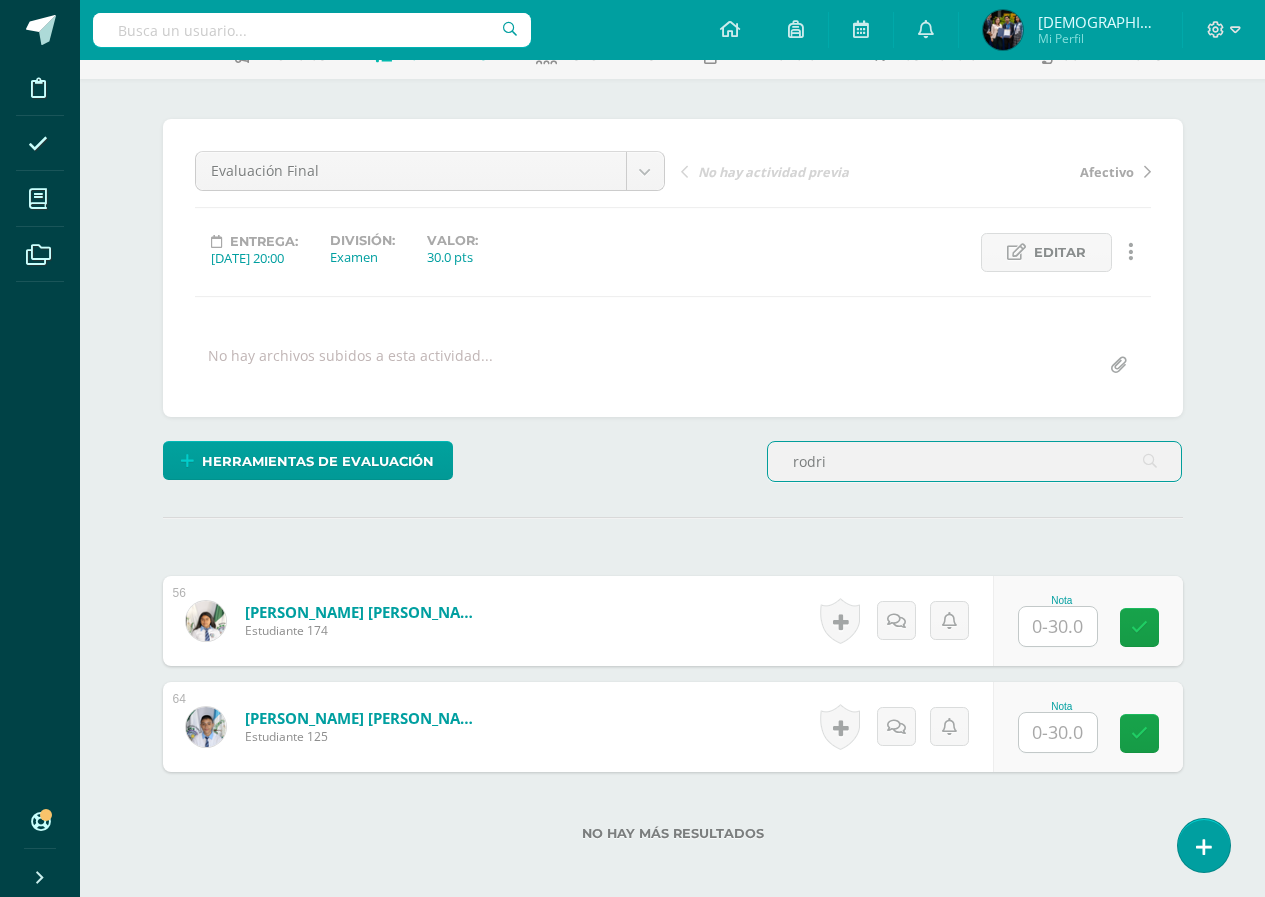 scroll, scrollTop: 120, scrollLeft: 0, axis: vertical 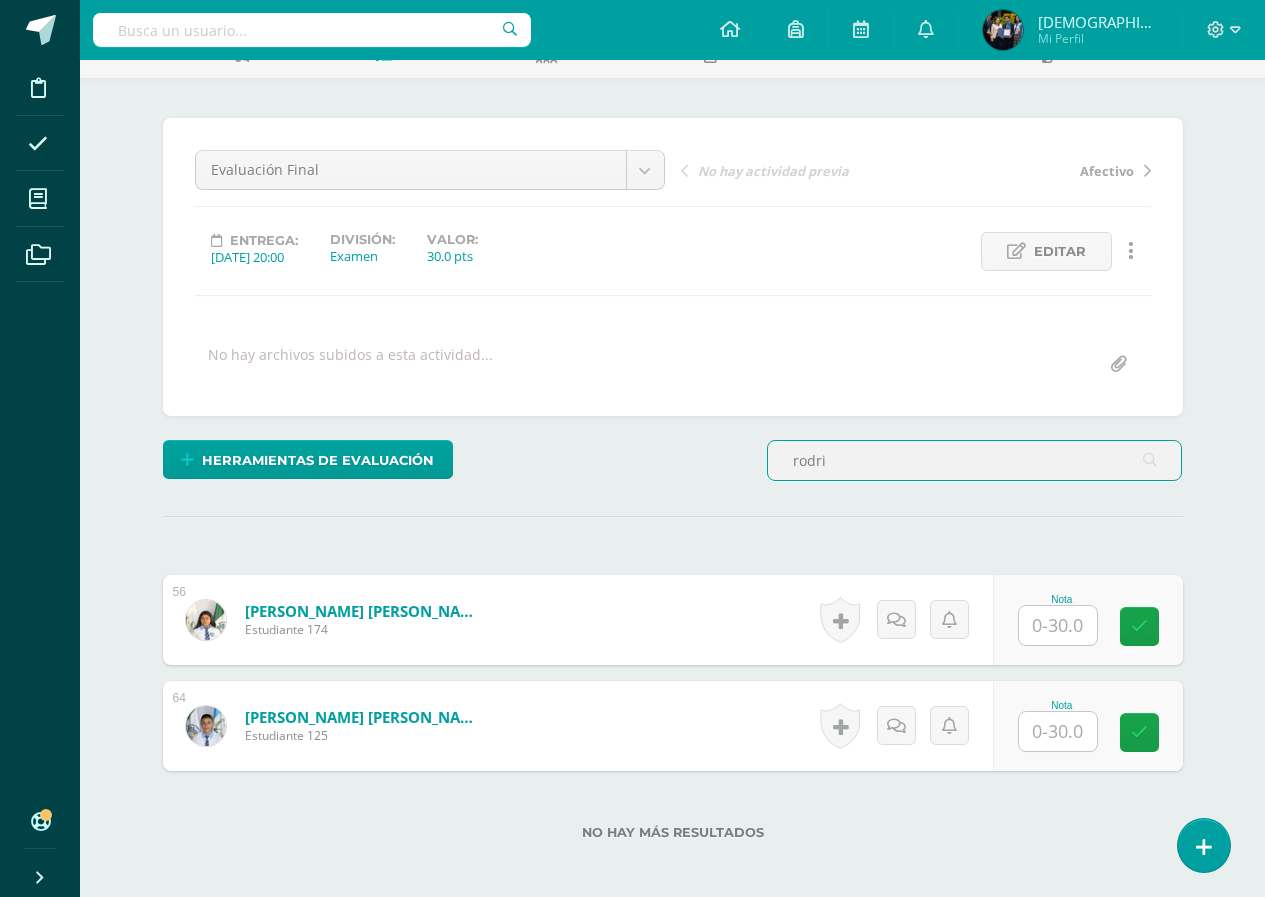 type on "rodri" 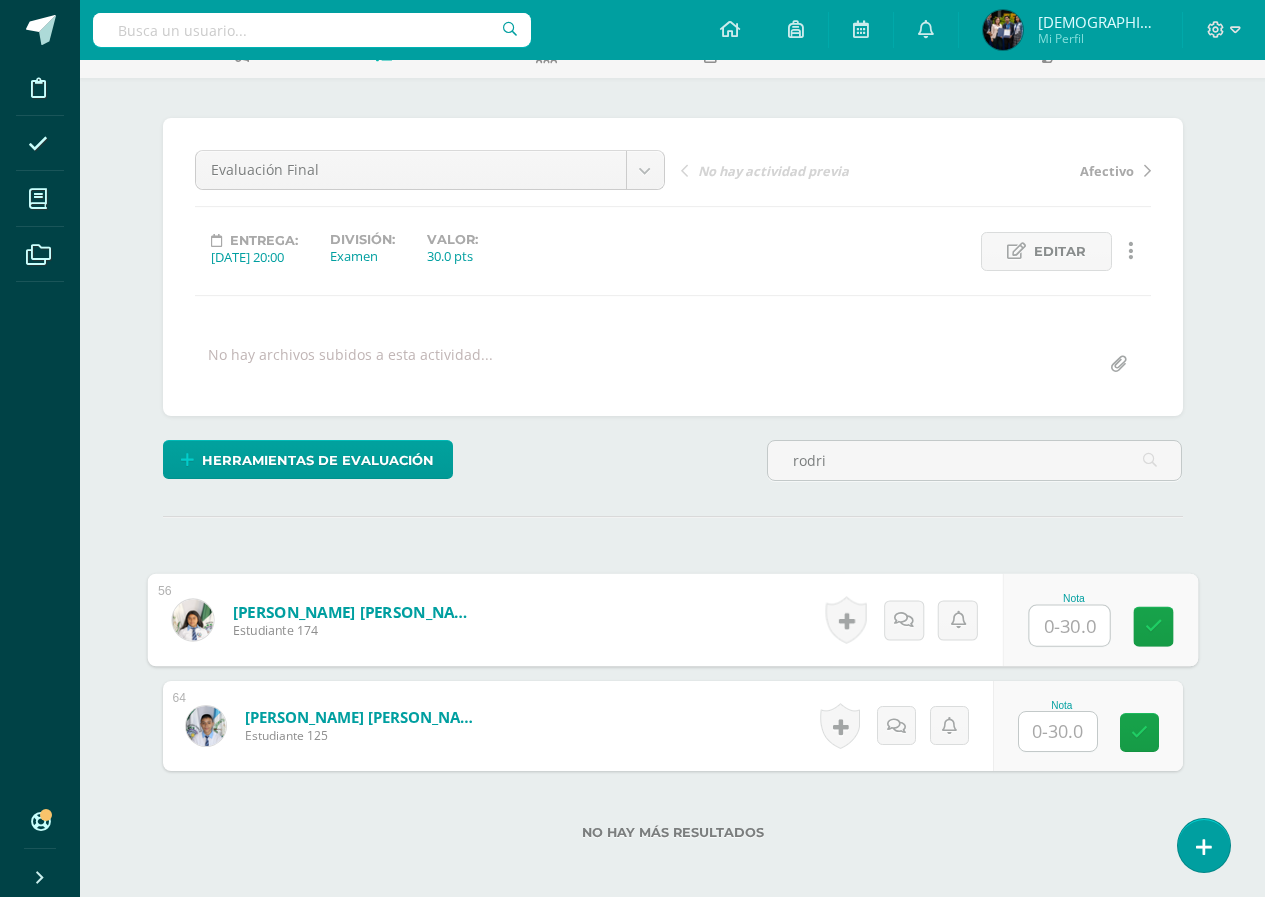 click at bounding box center (1069, 626) 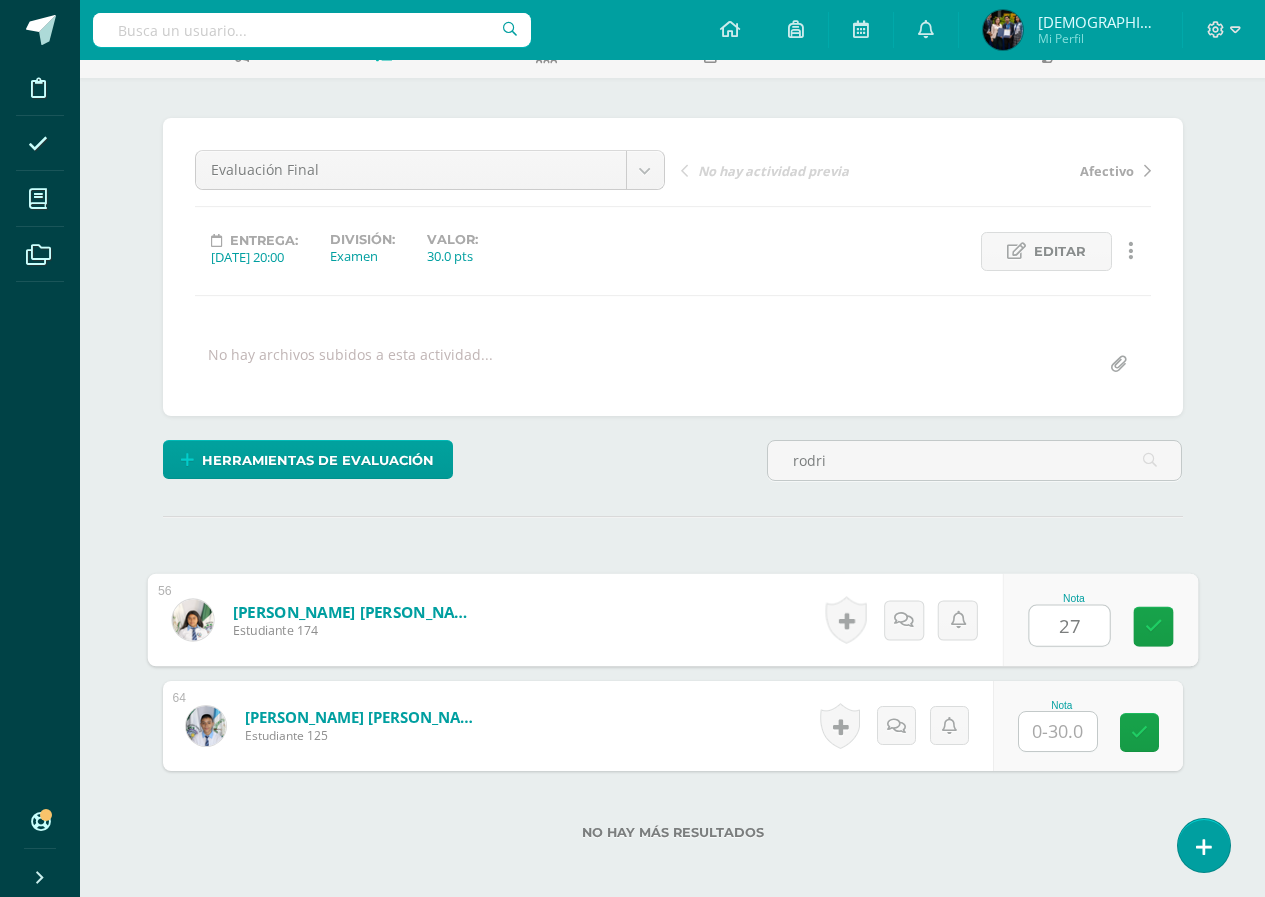 type on "27" 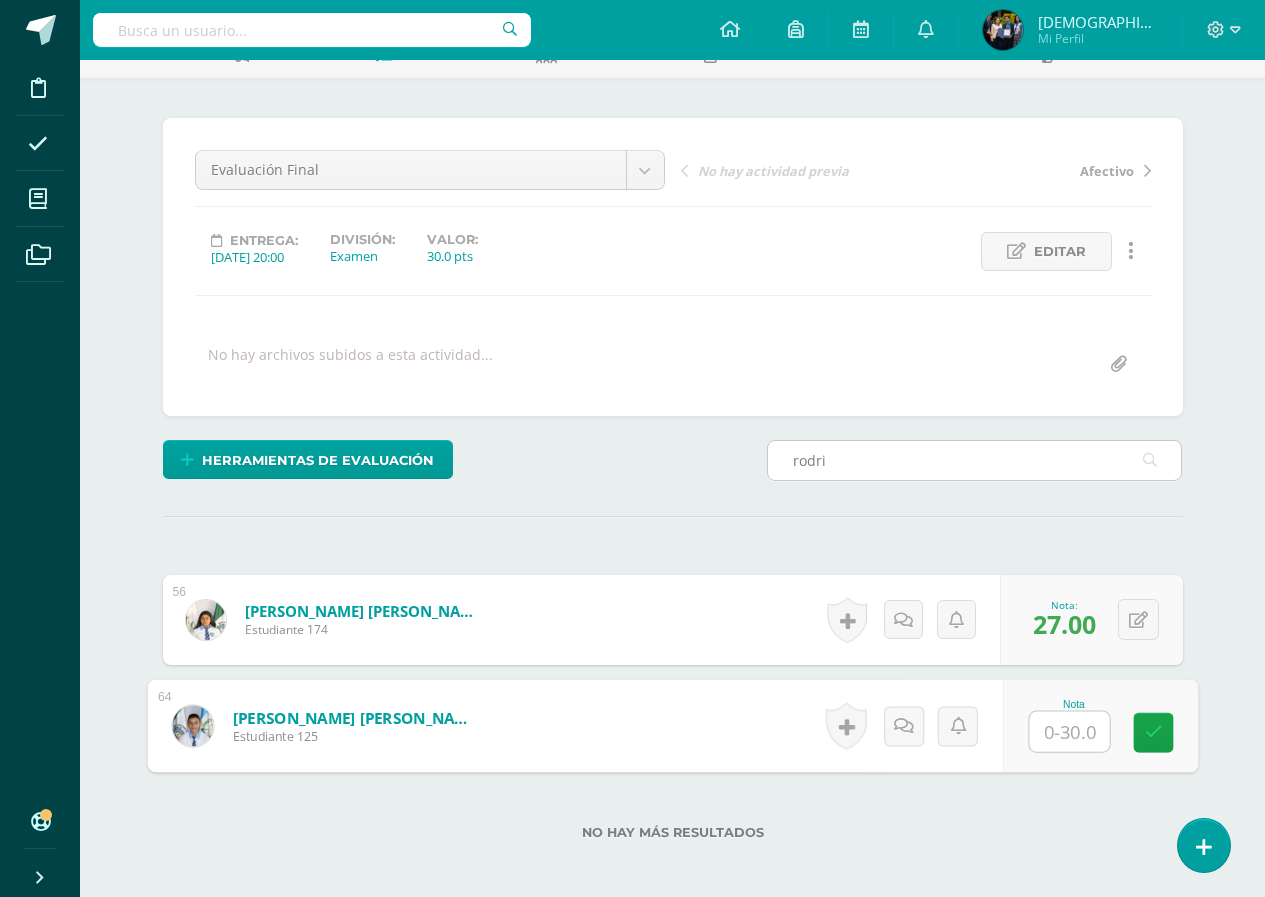 click on "rodri" at bounding box center (975, 460) 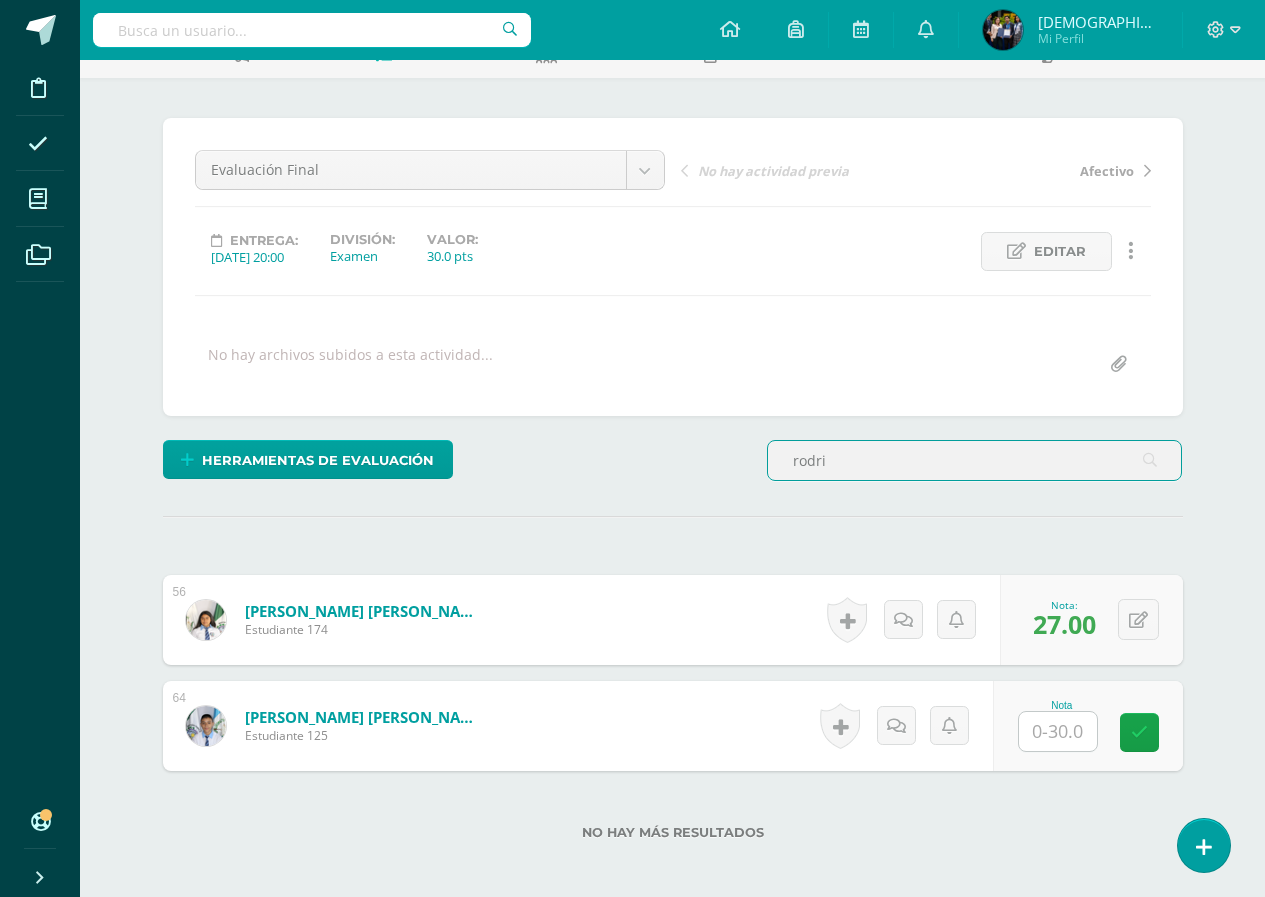 click on "rodri" at bounding box center (975, 460) 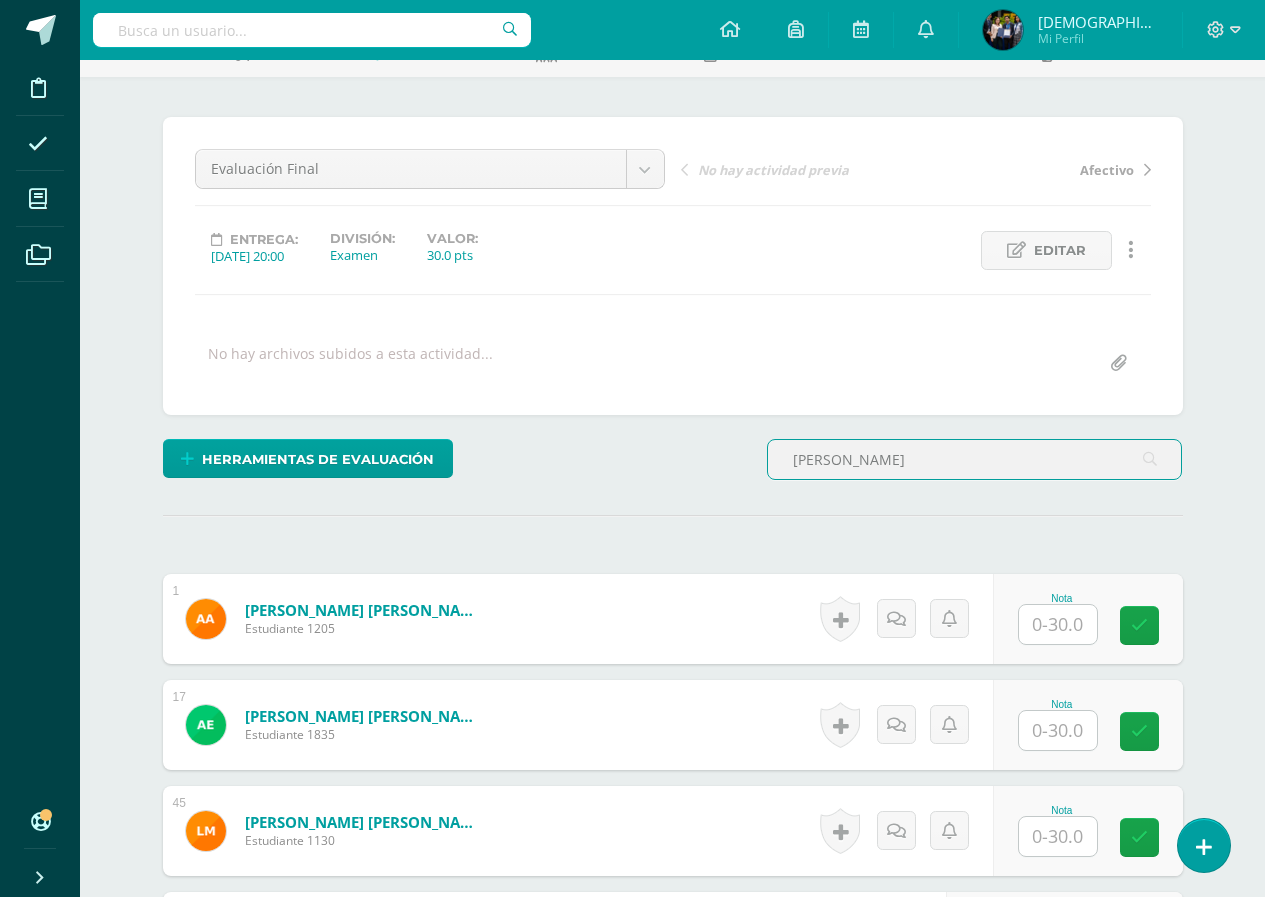 scroll, scrollTop: 122, scrollLeft: 0, axis: vertical 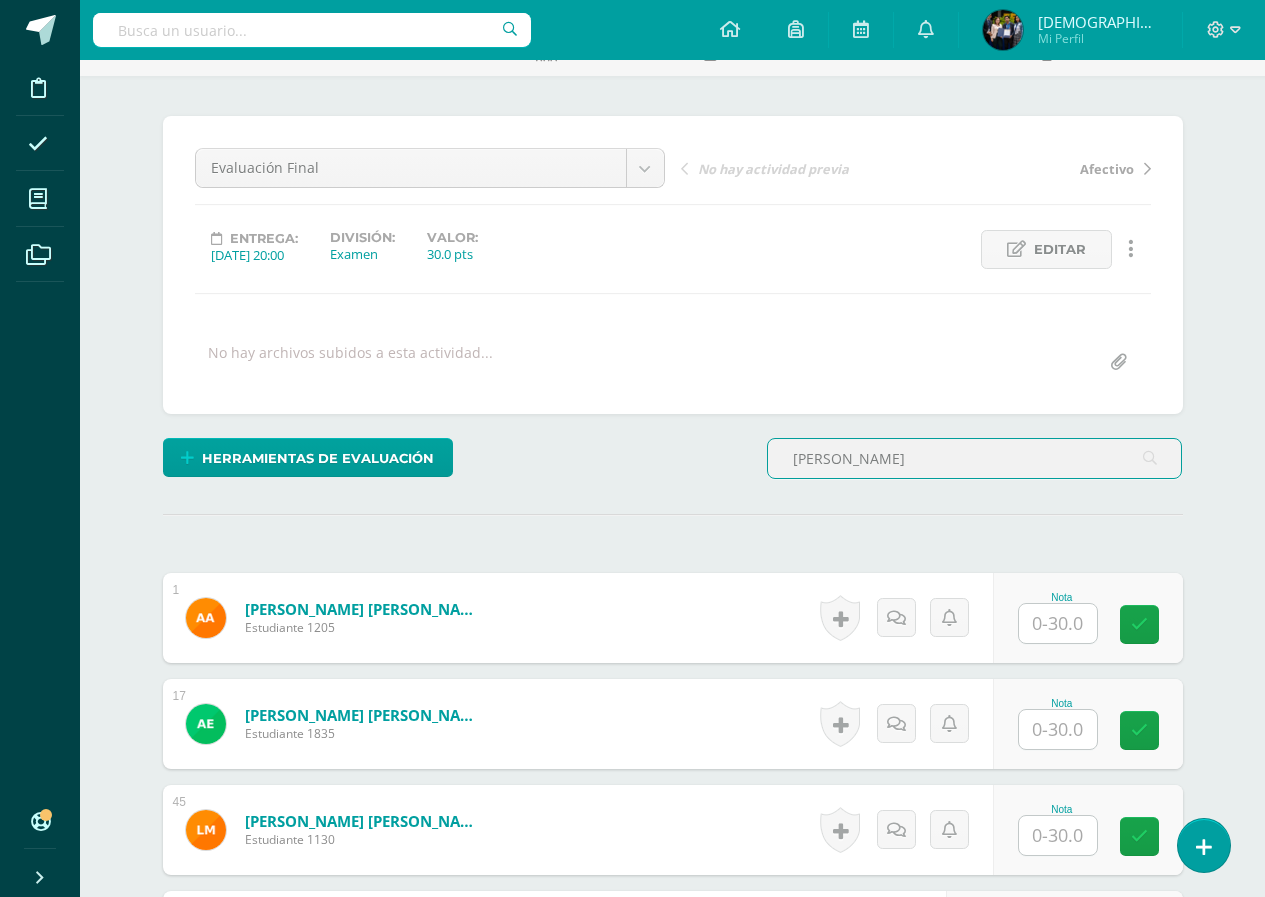 type on "aguilar" 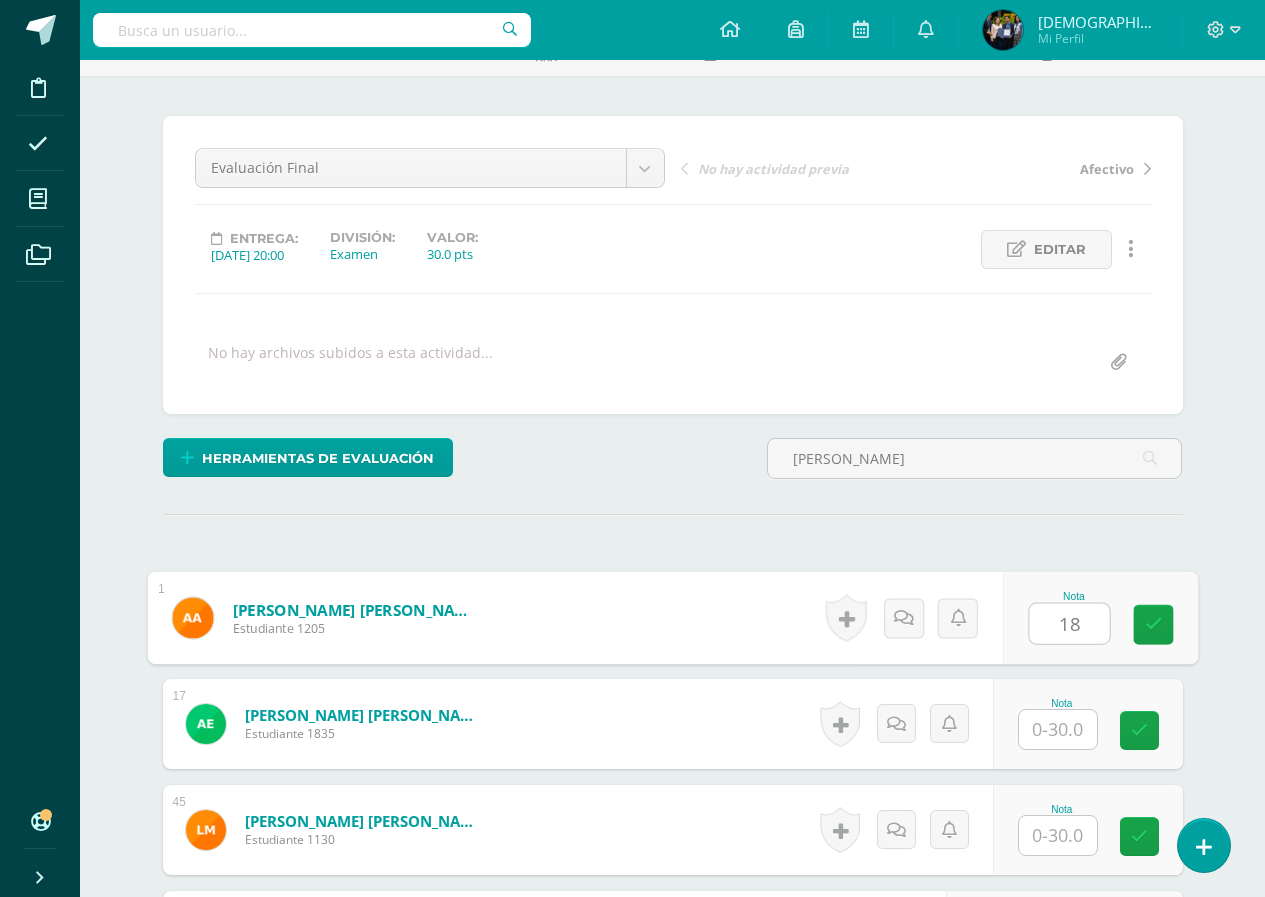 type on "18" 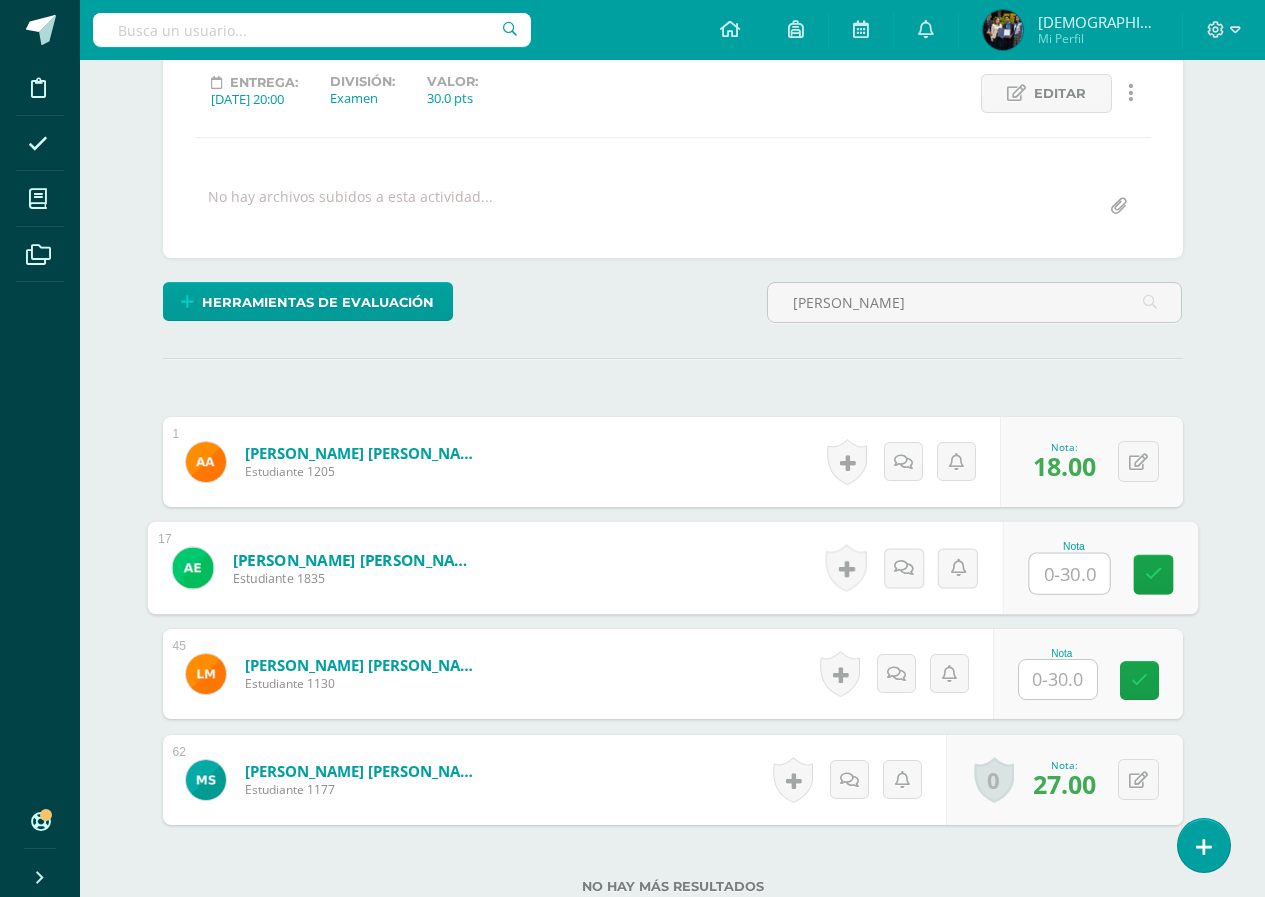scroll, scrollTop: 322, scrollLeft: 0, axis: vertical 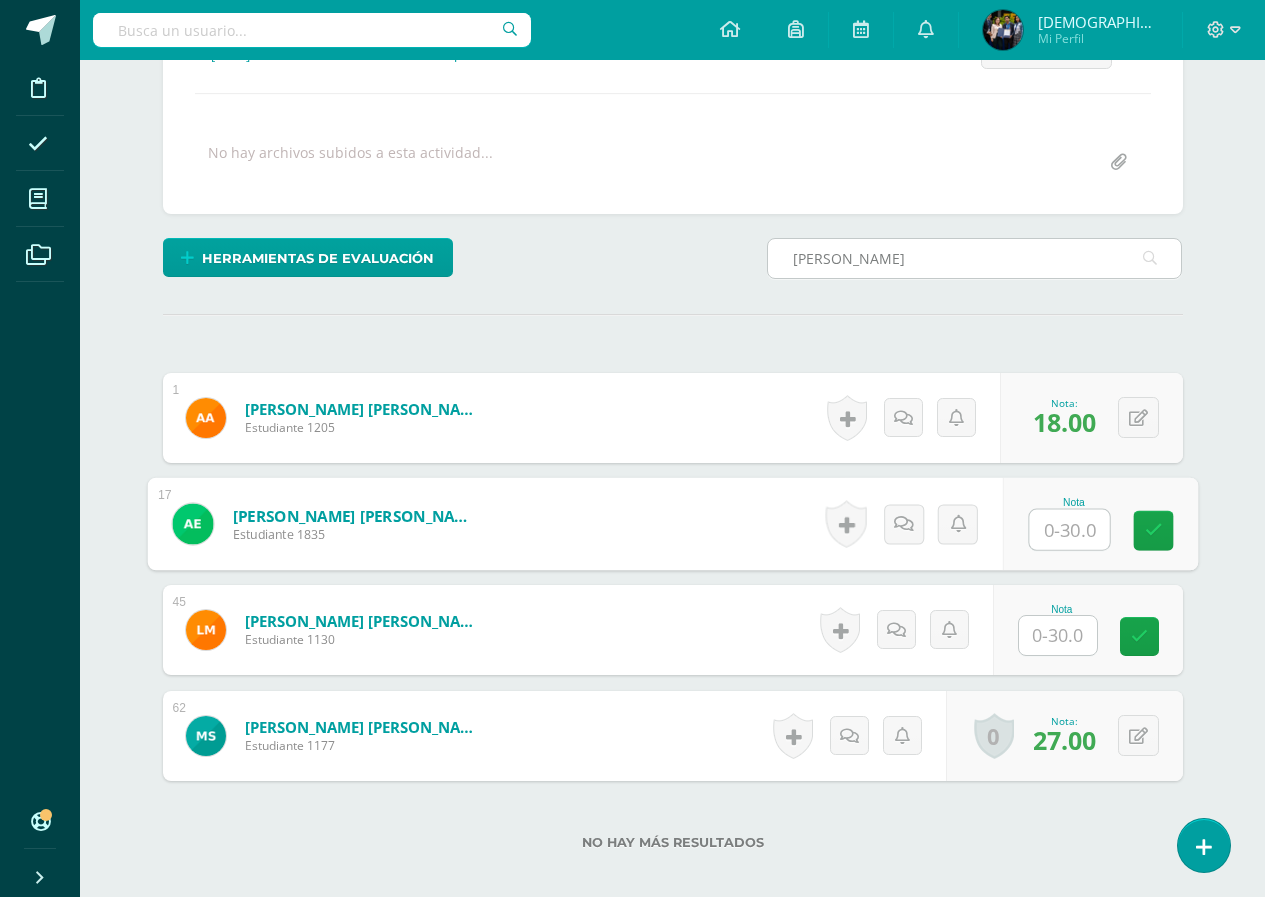 click on "aguilar" at bounding box center [975, 258] 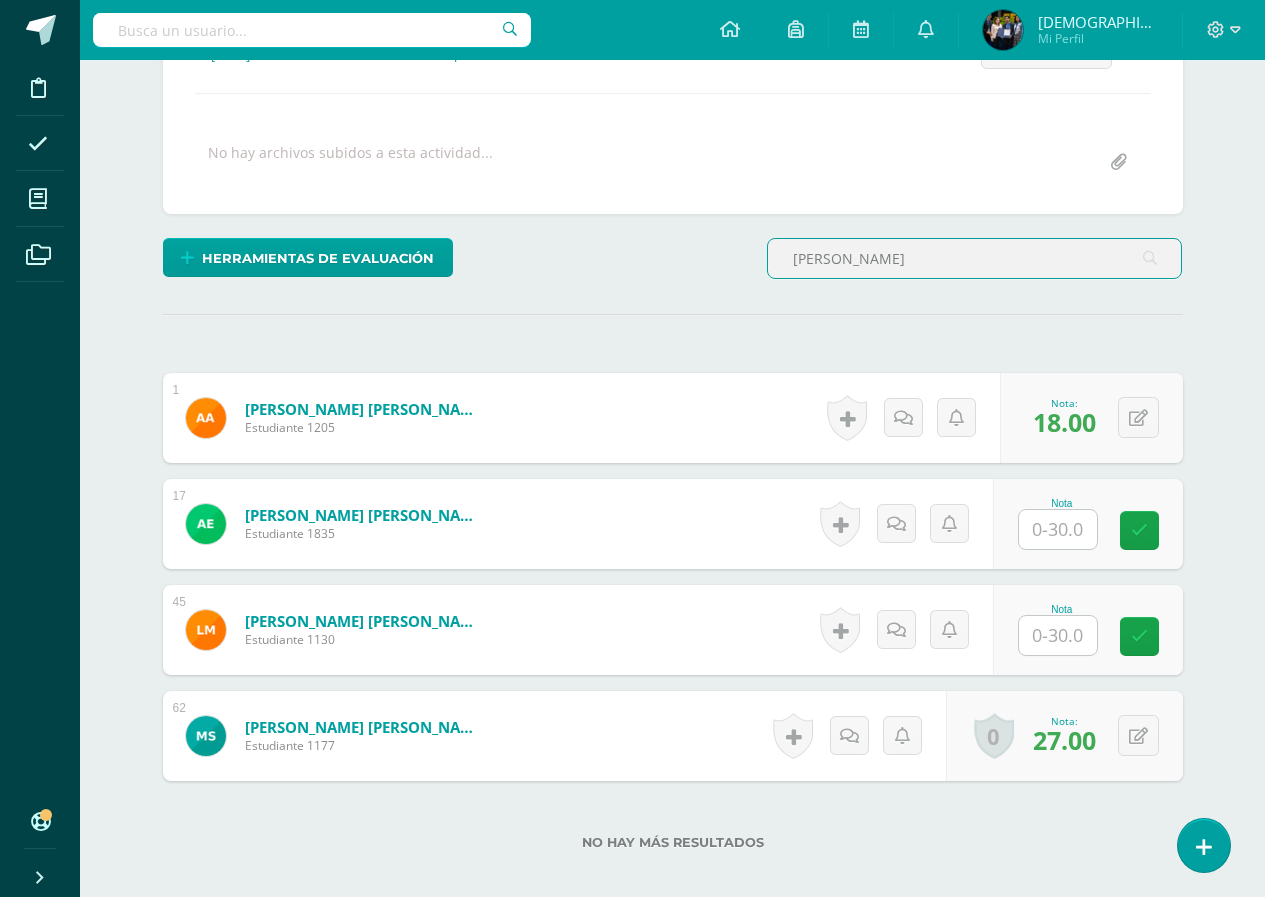 click on "aguilar" at bounding box center [975, 258] 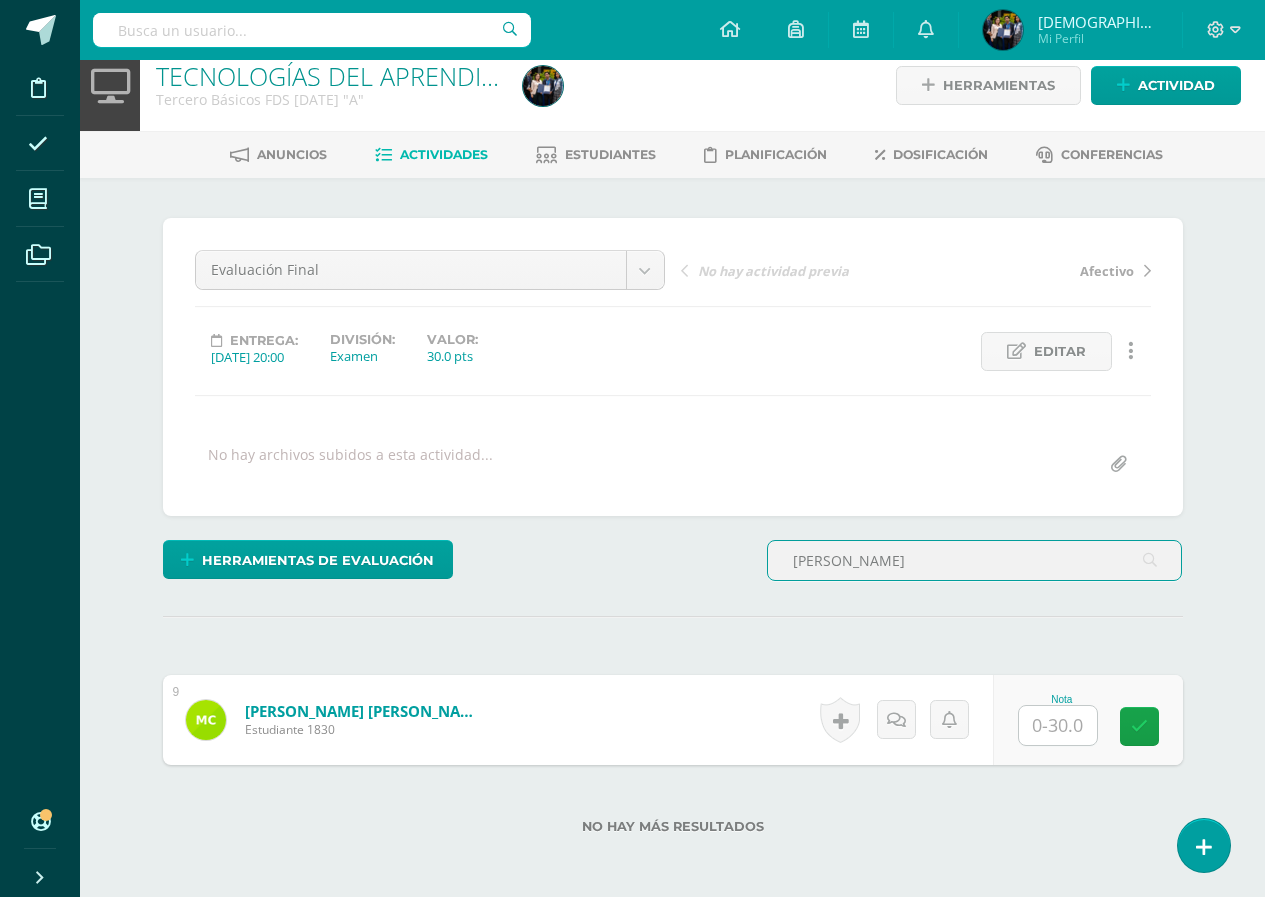 scroll, scrollTop: 117, scrollLeft: 0, axis: vertical 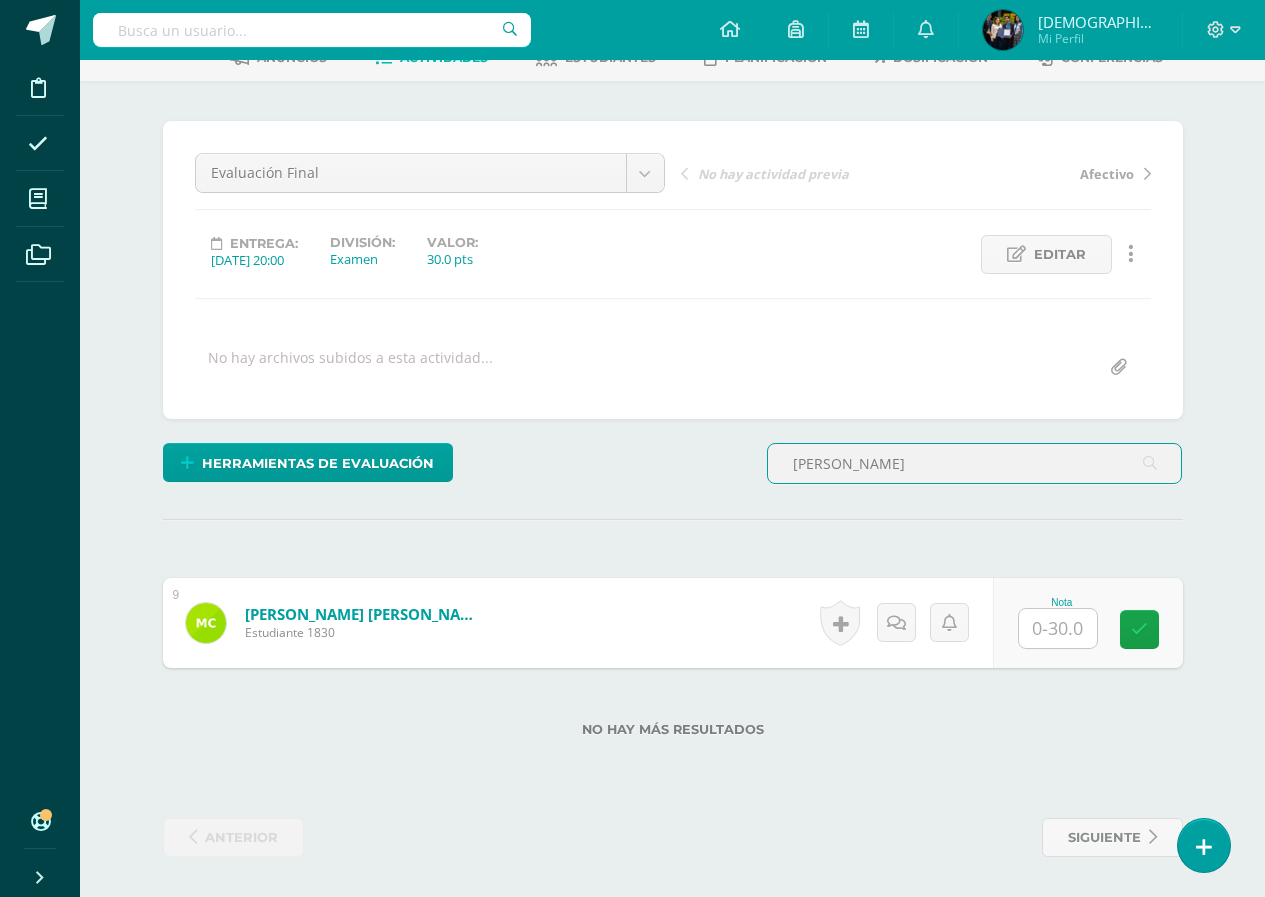 type on "colindre" 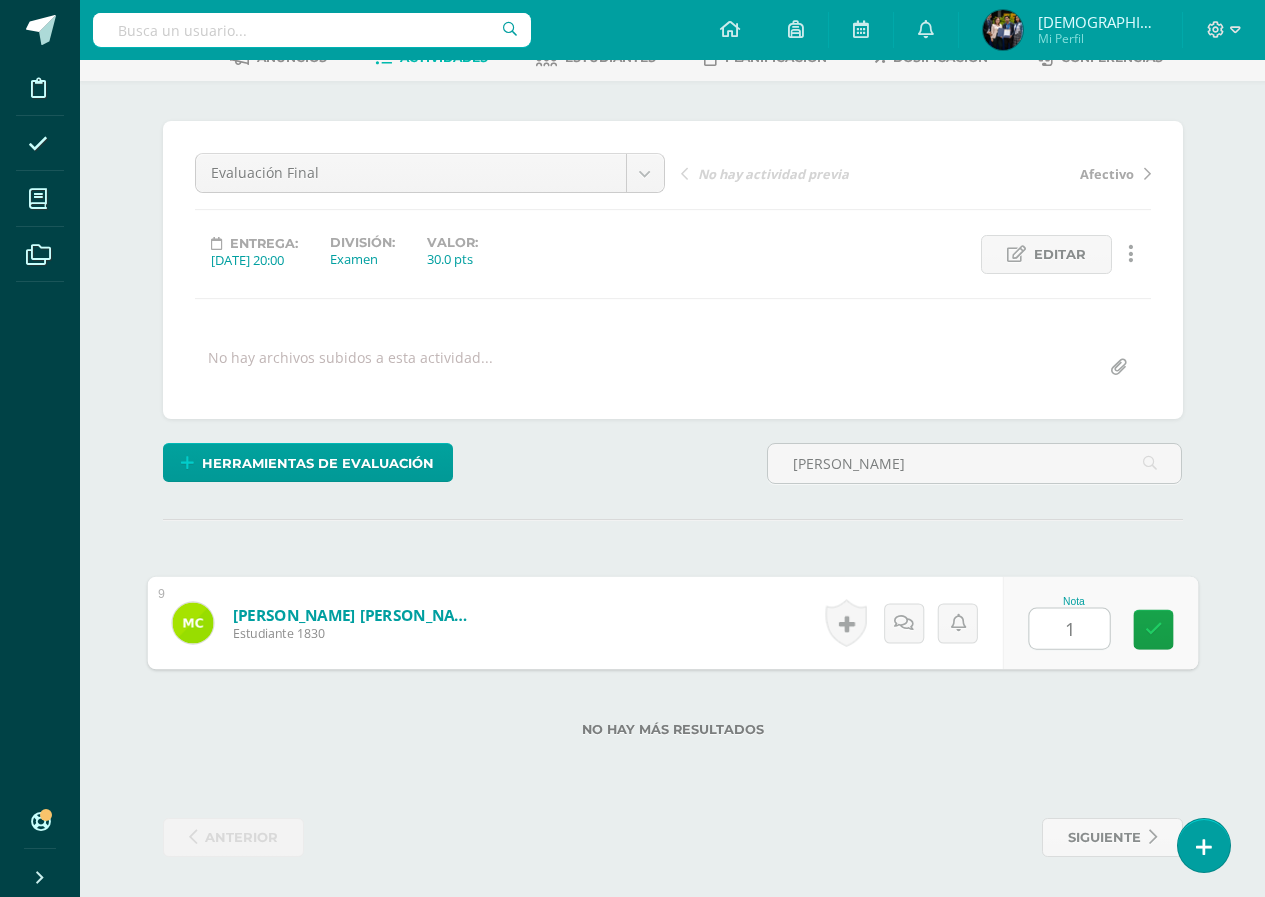 type on "18" 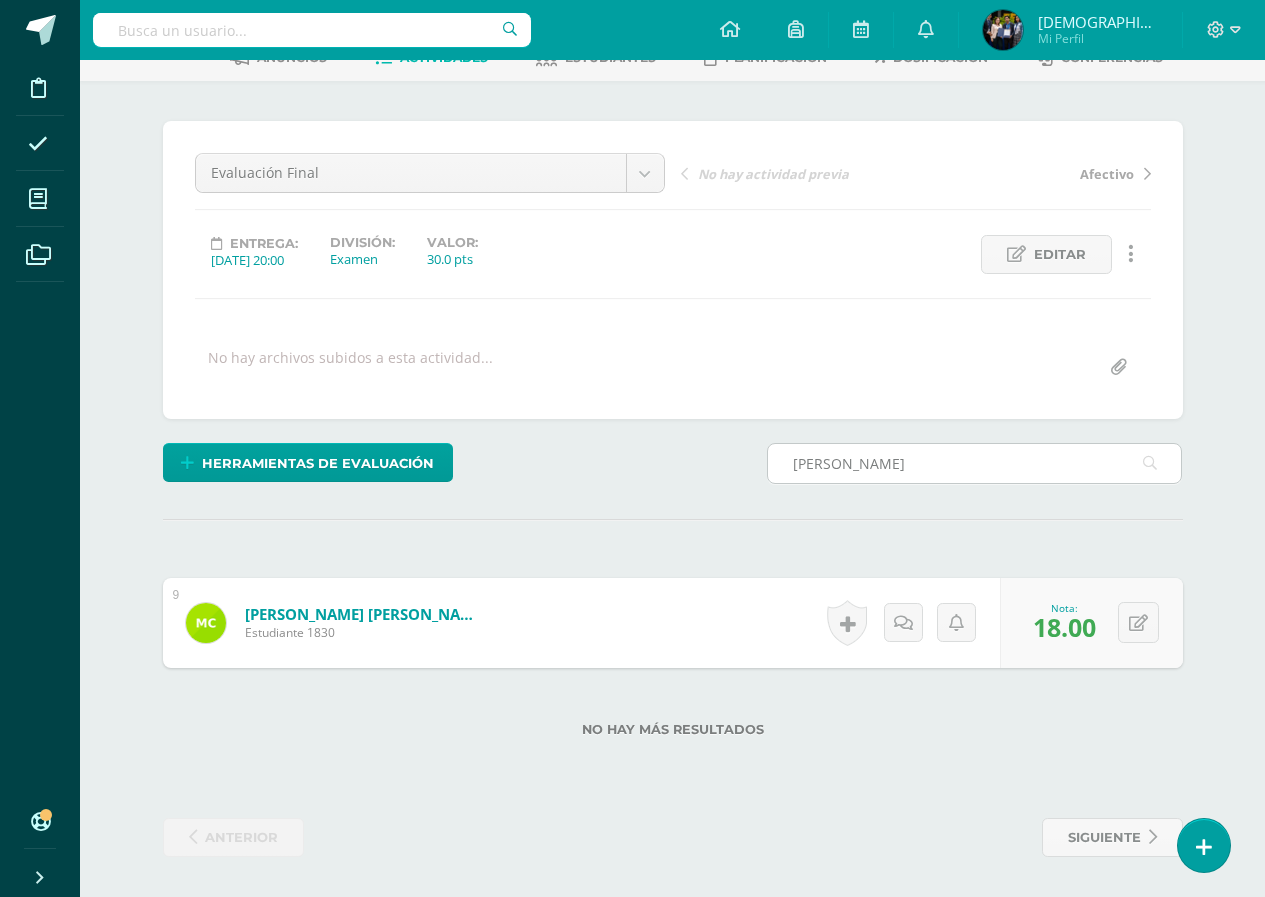 click on "colindre" at bounding box center [975, 463] 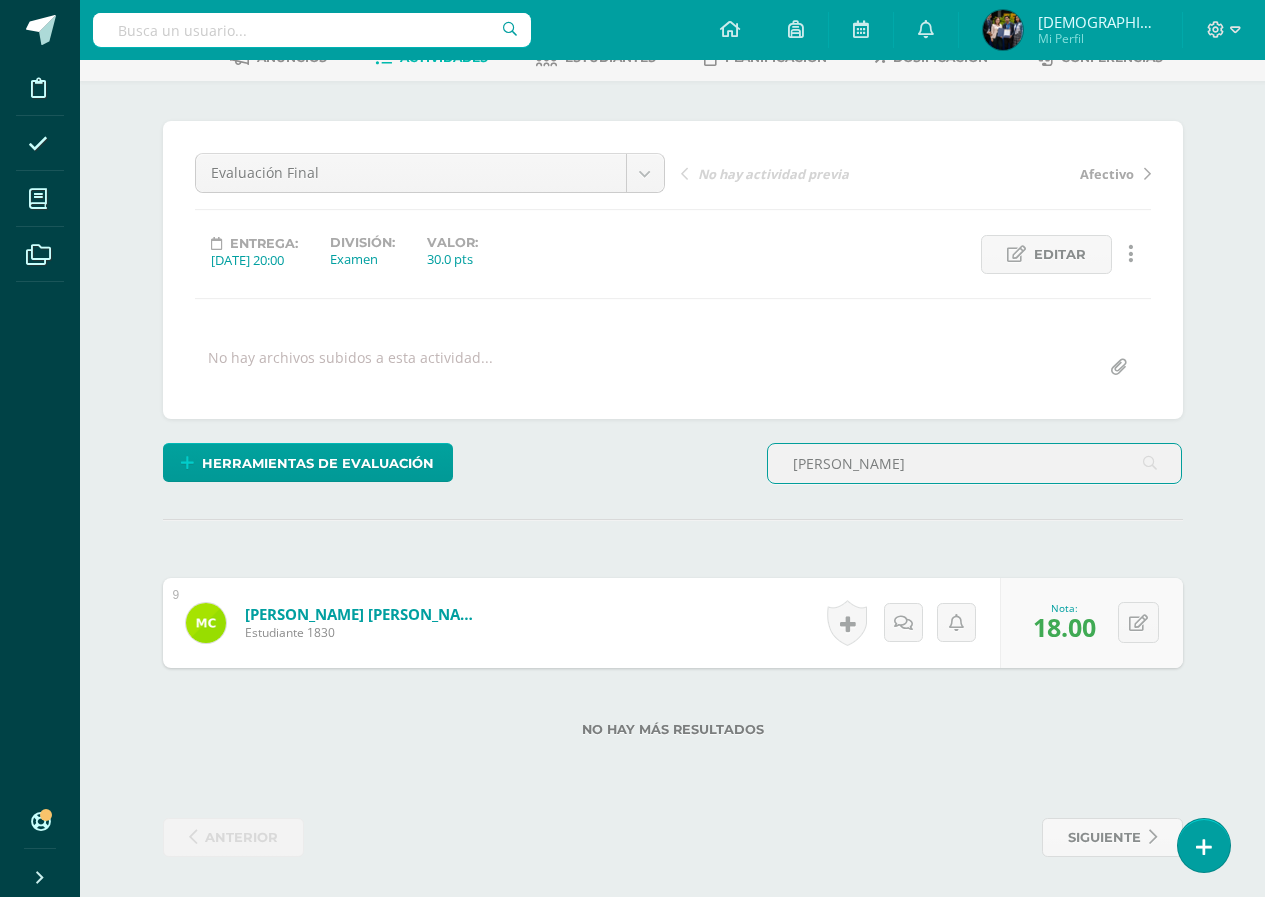 click on "colindre" at bounding box center [975, 463] 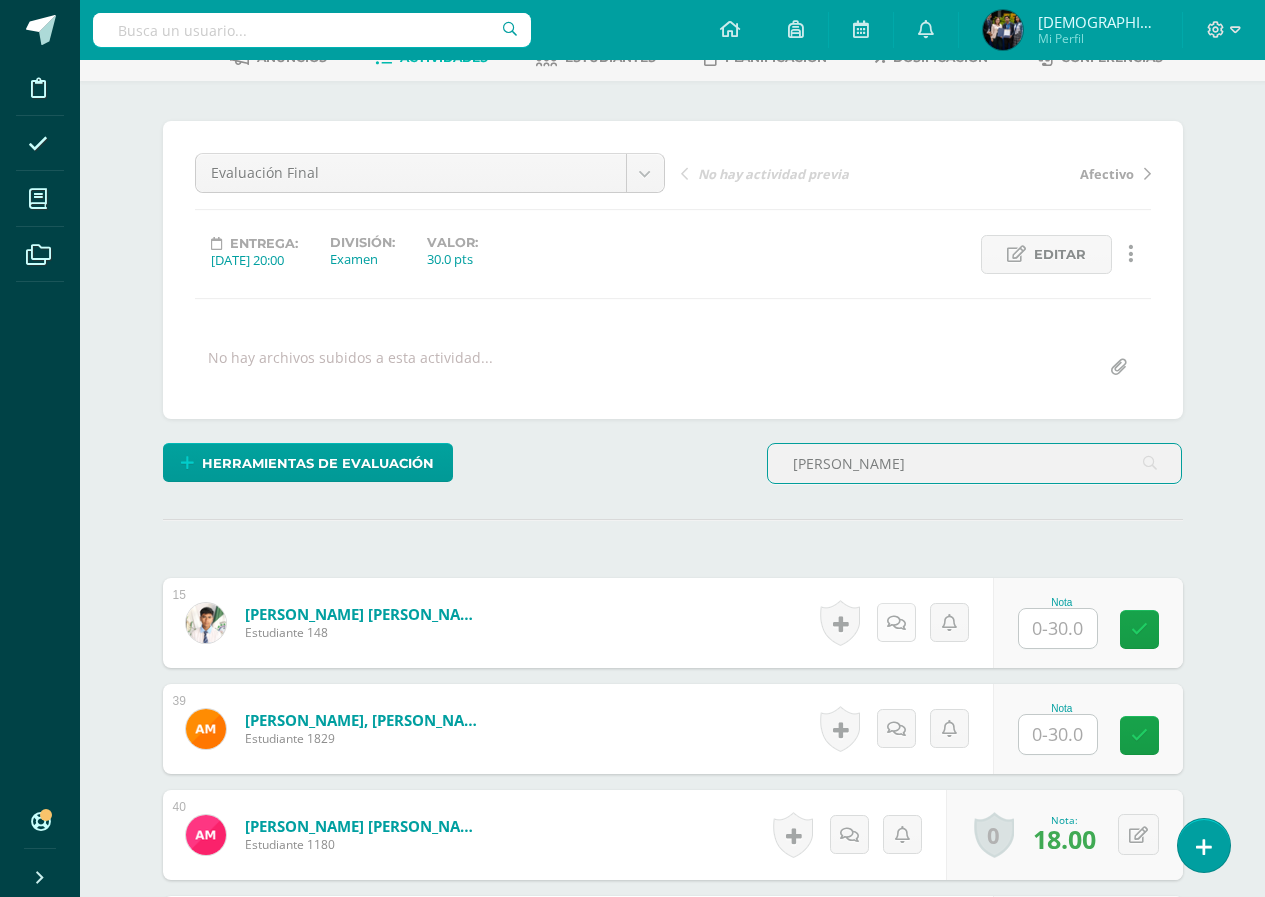 scroll, scrollTop: 118, scrollLeft: 0, axis: vertical 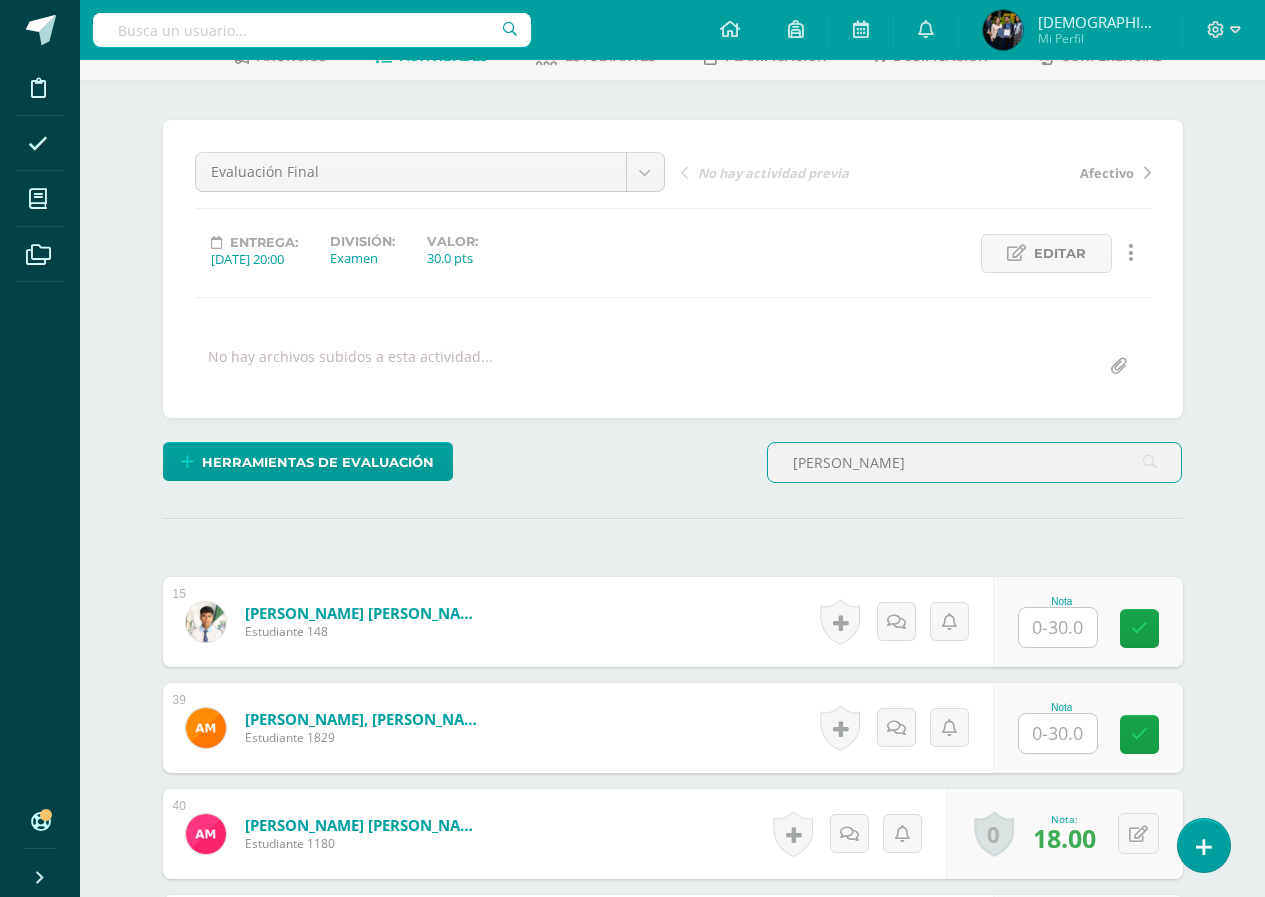 type on "martine" 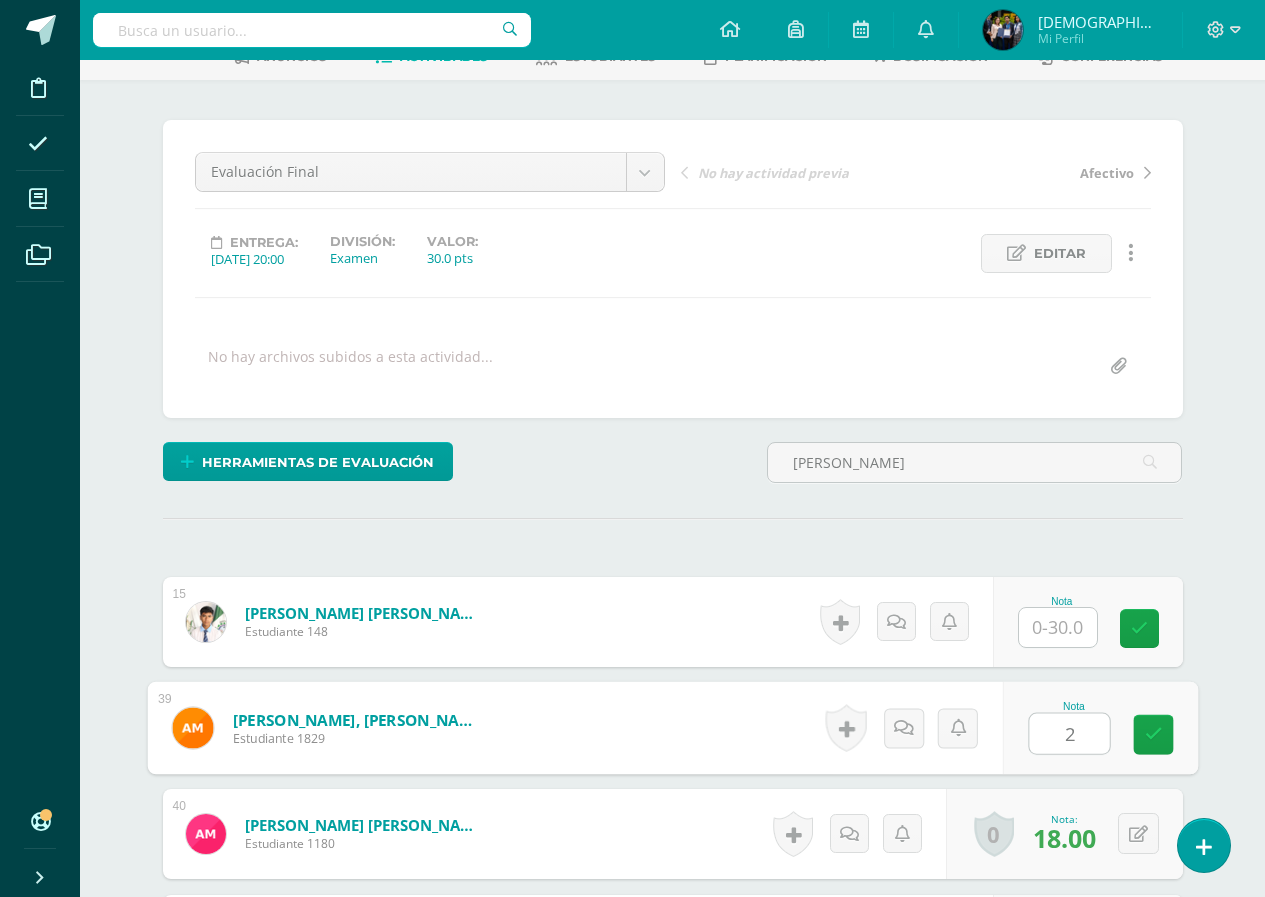 type on "21" 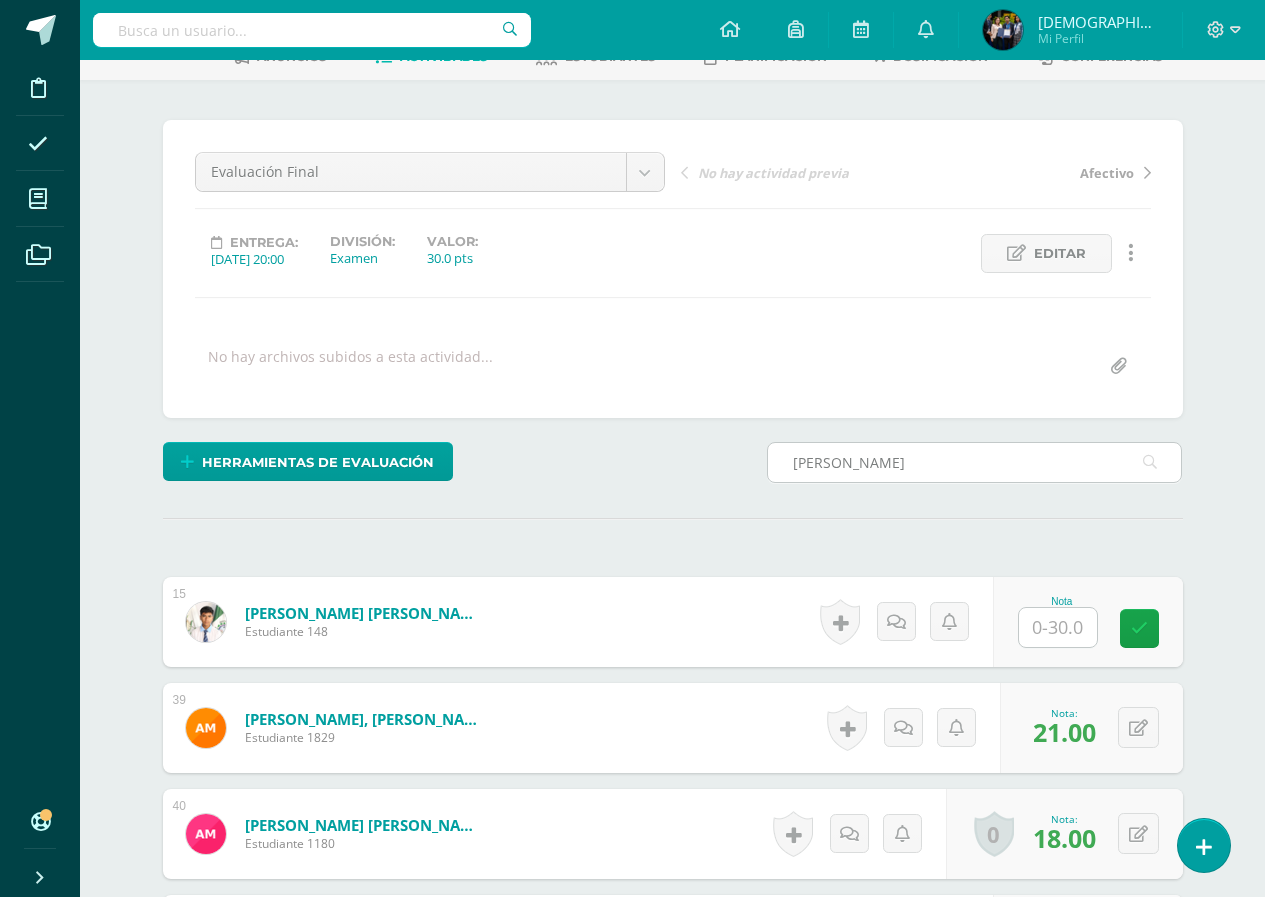 click on "martine" at bounding box center [975, 462] 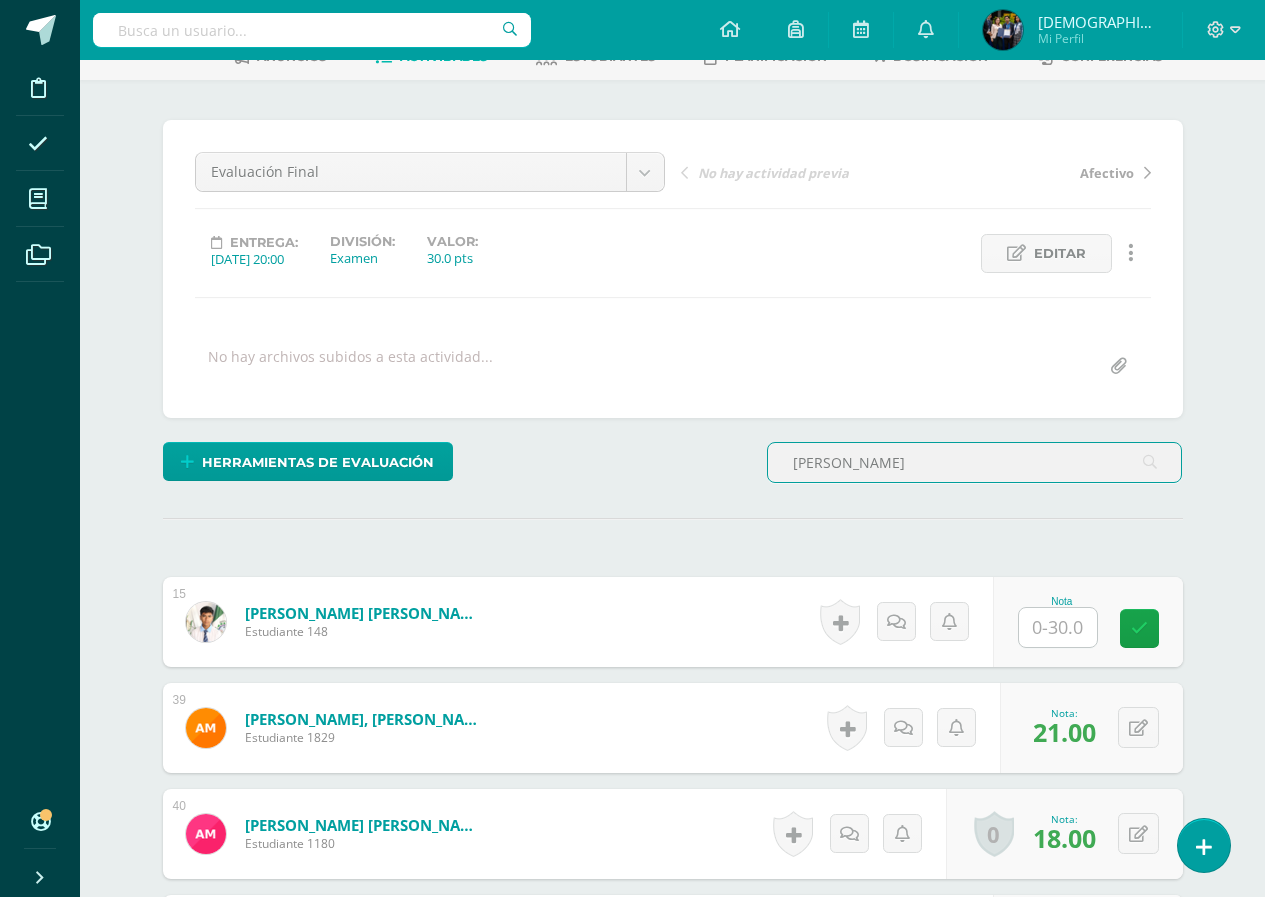 click on "martine" at bounding box center (975, 462) 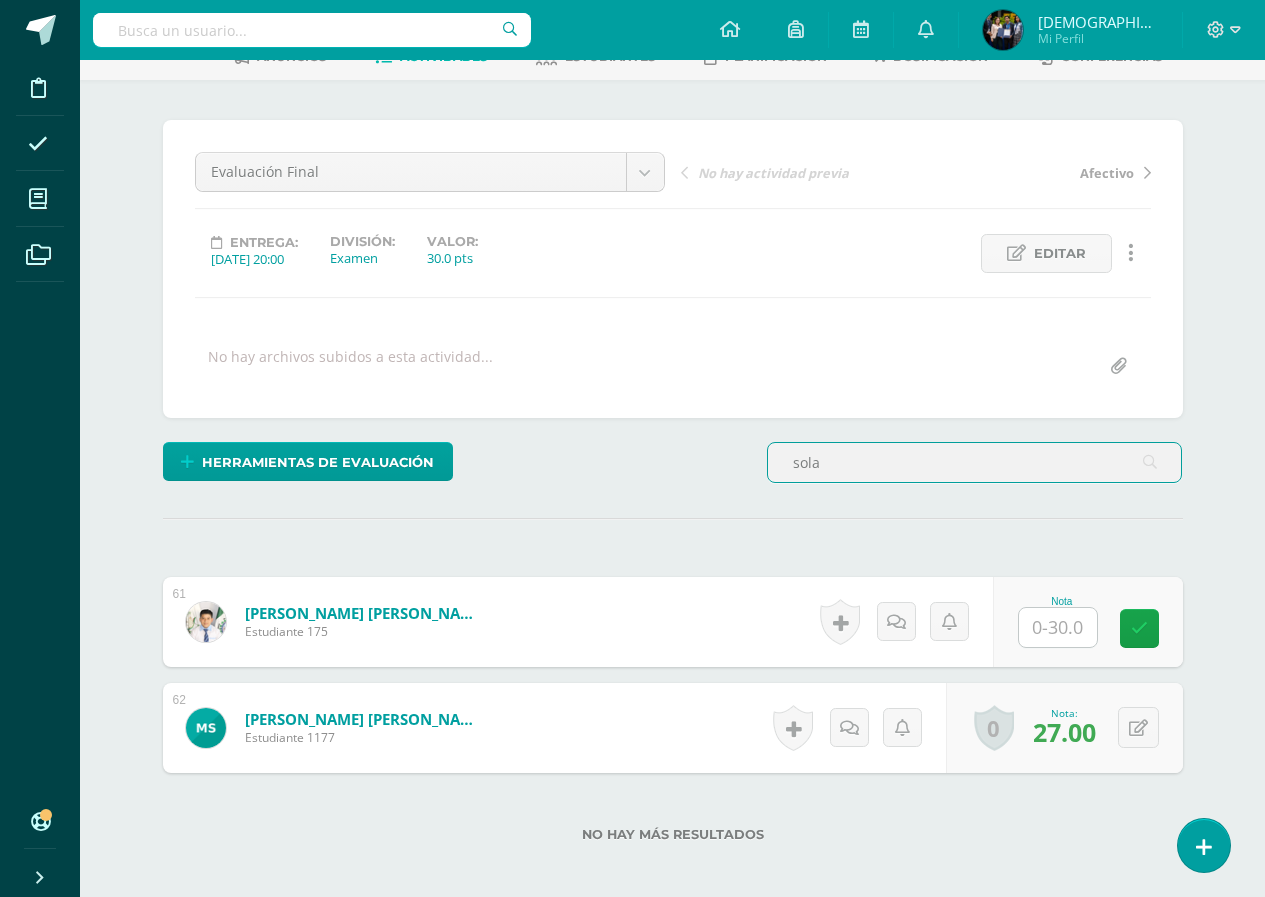 scroll, scrollTop: 119, scrollLeft: 0, axis: vertical 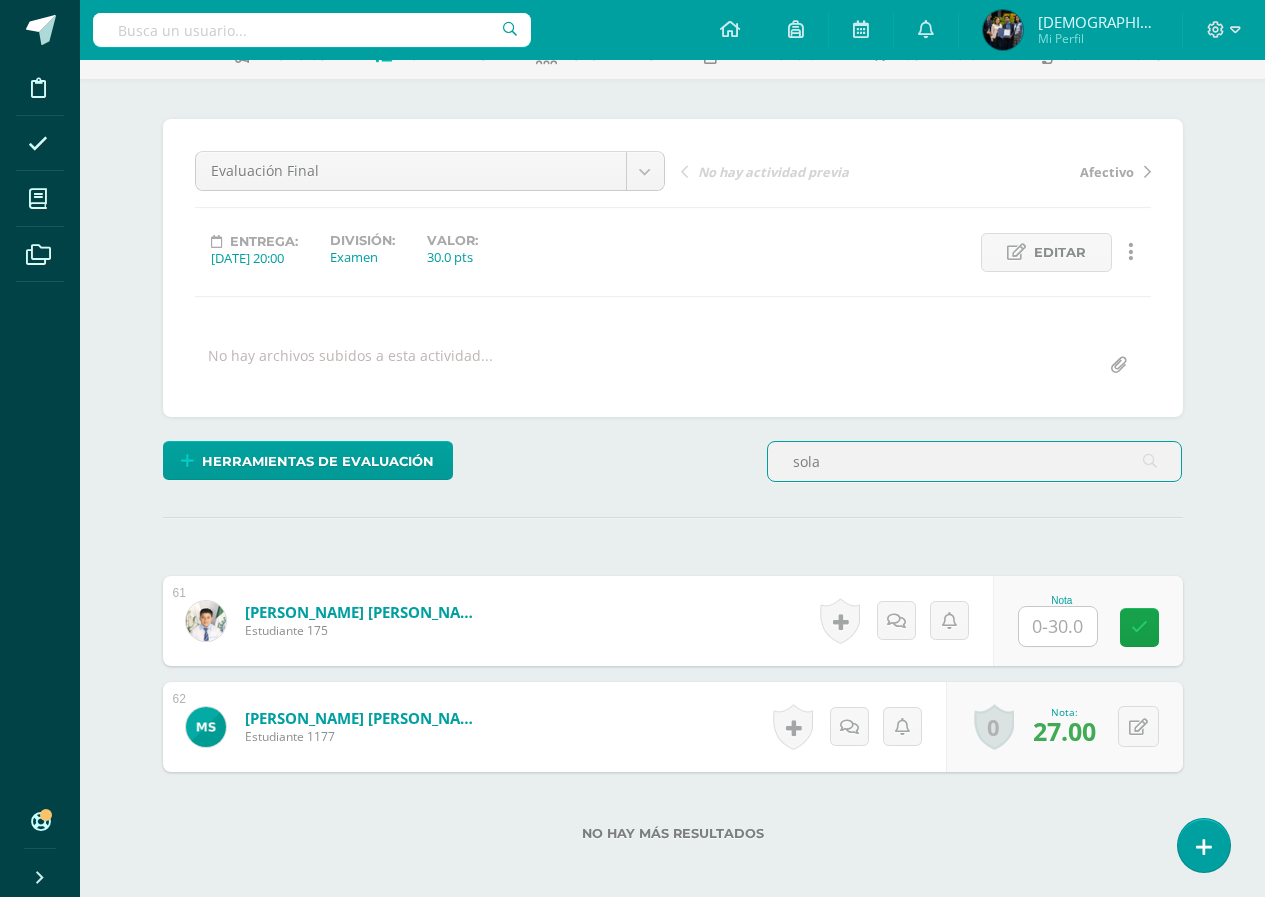 type on "sola" 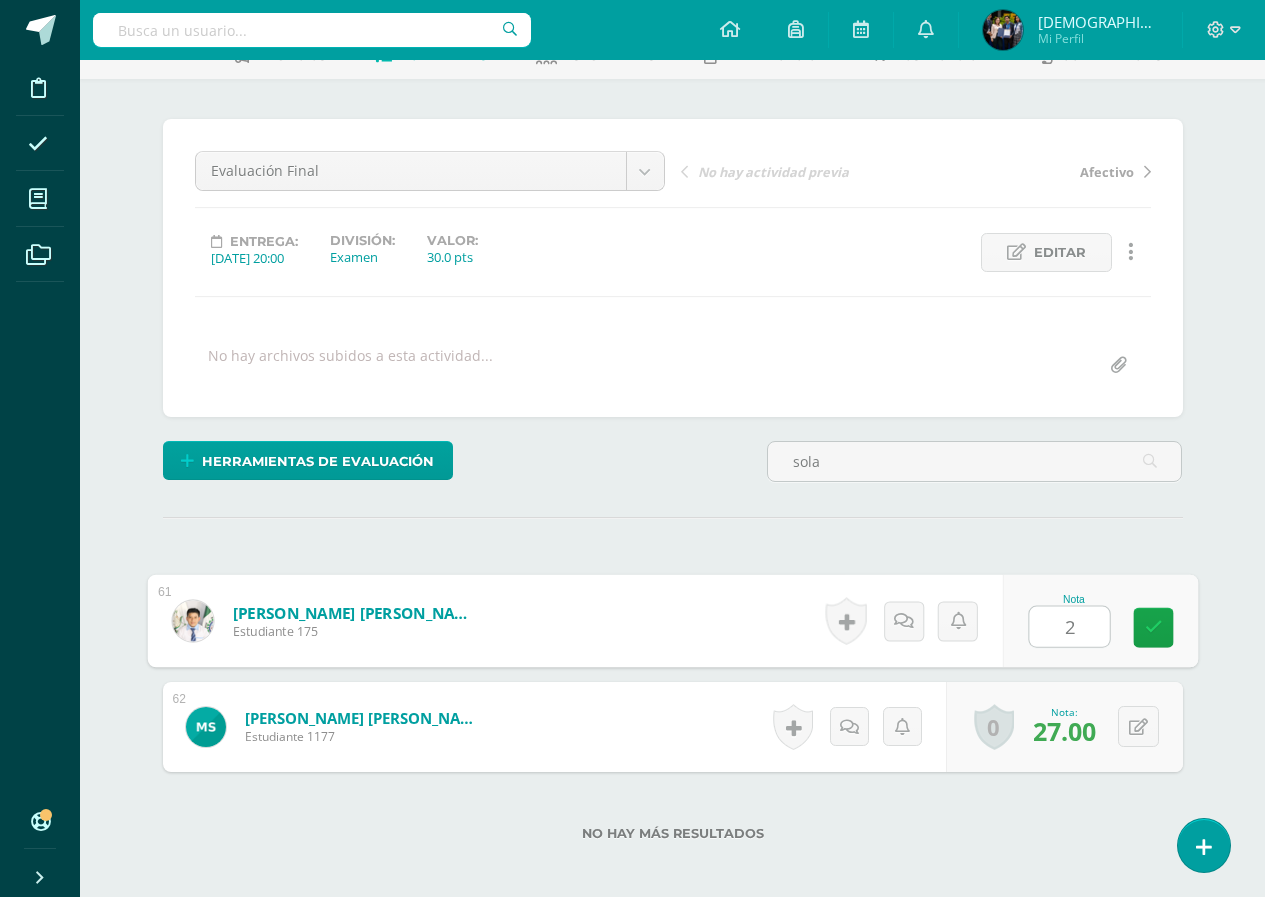 type on "21" 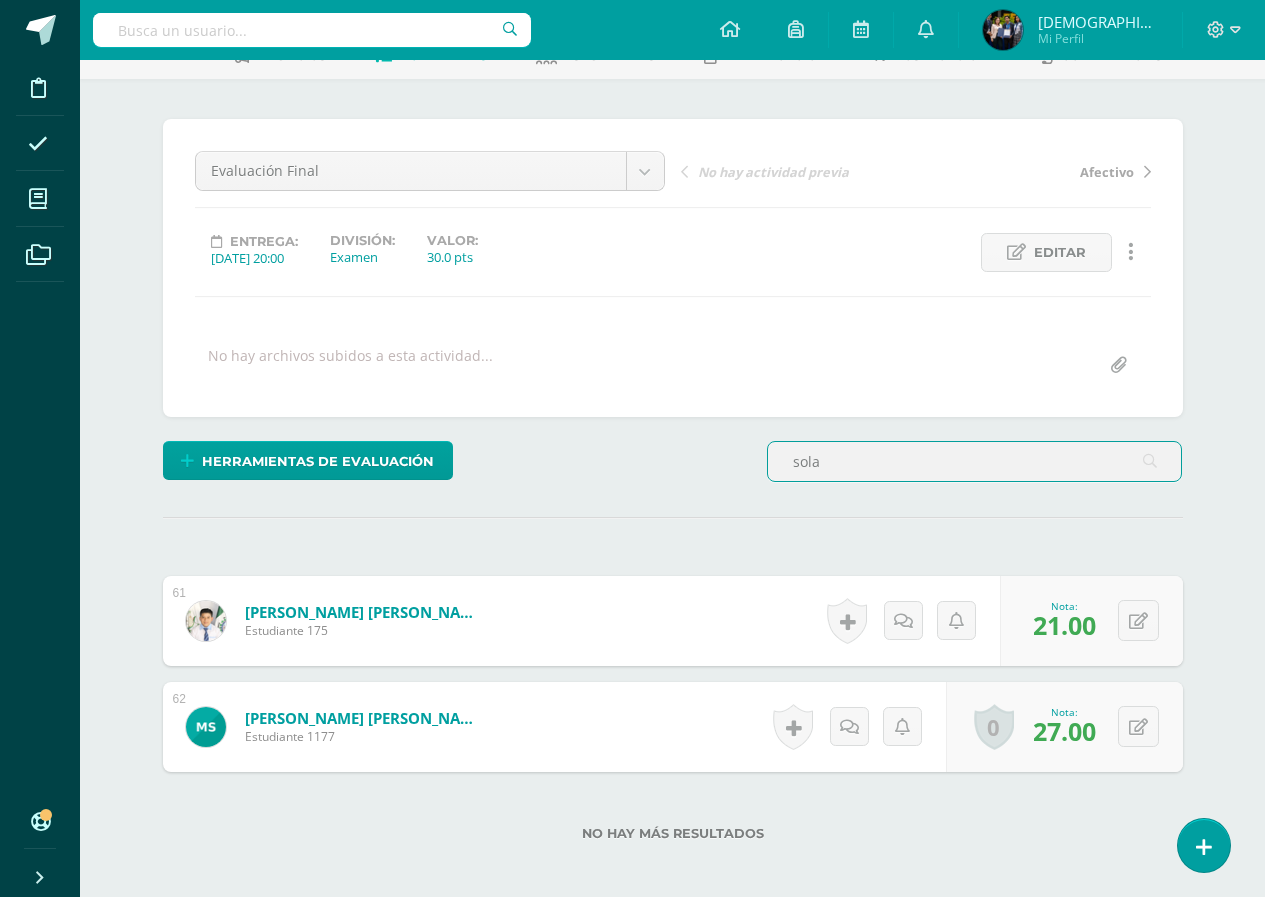 click on "sola" at bounding box center (975, 461) 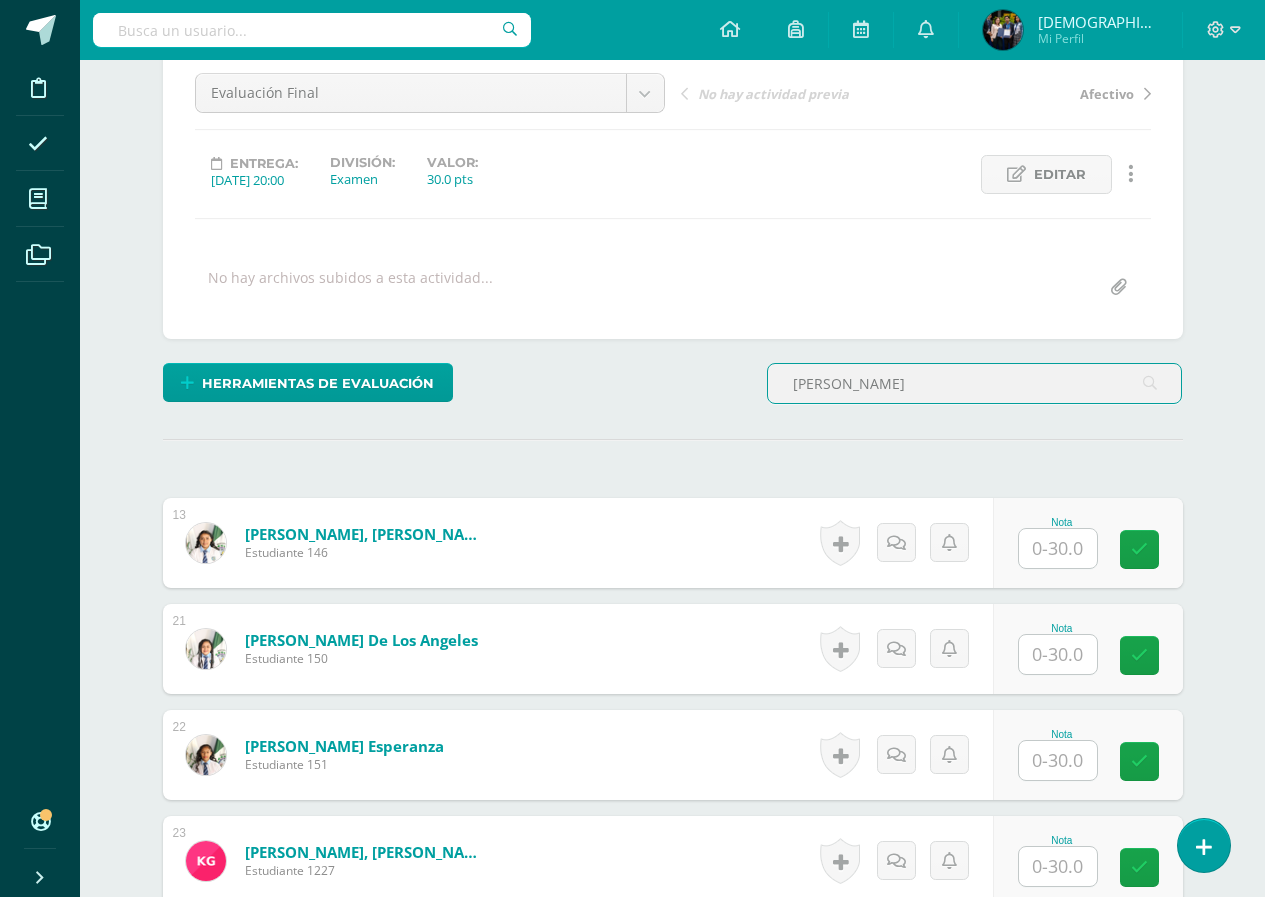 scroll, scrollTop: 220, scrollLeft: 0, axis: vertical 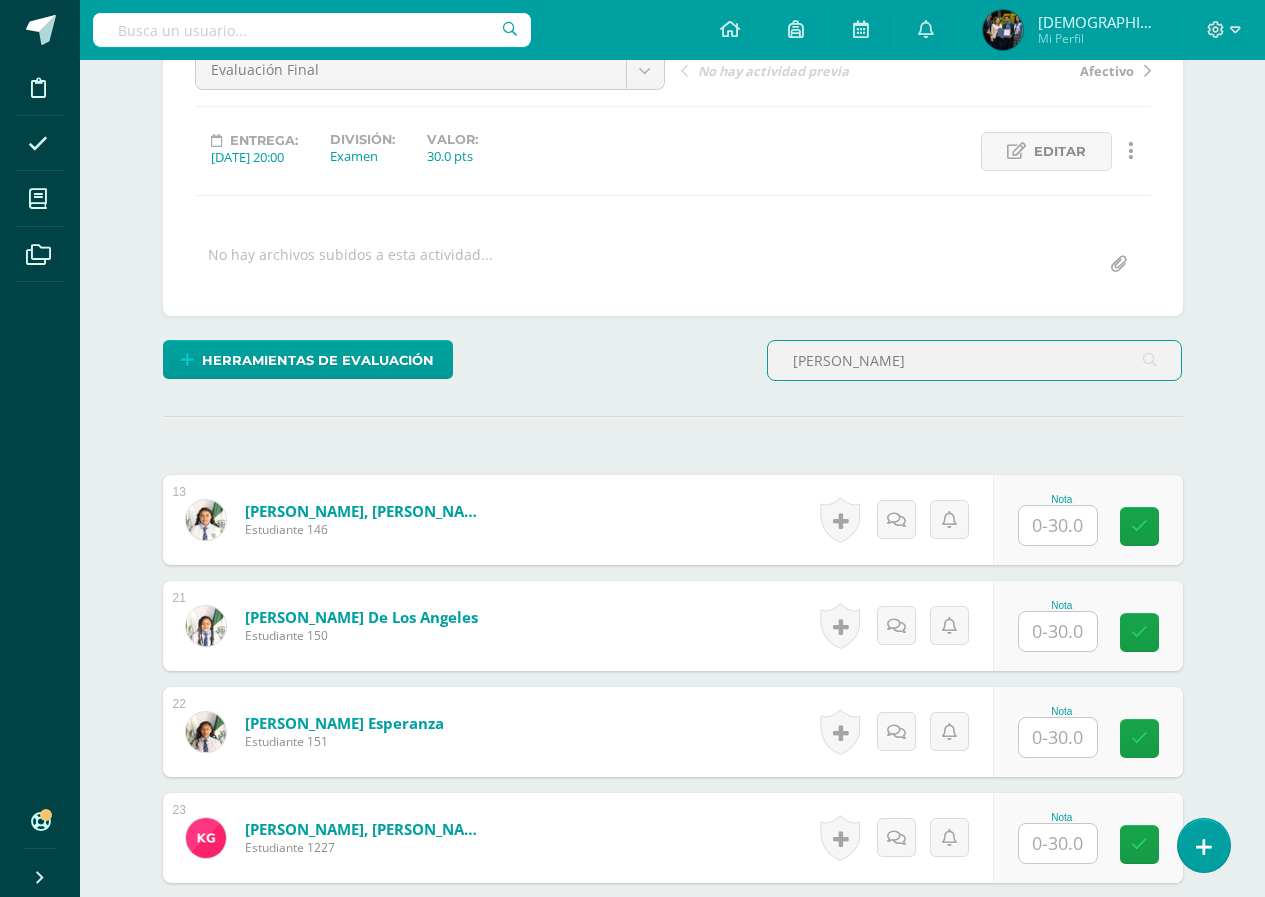 type on "garci" 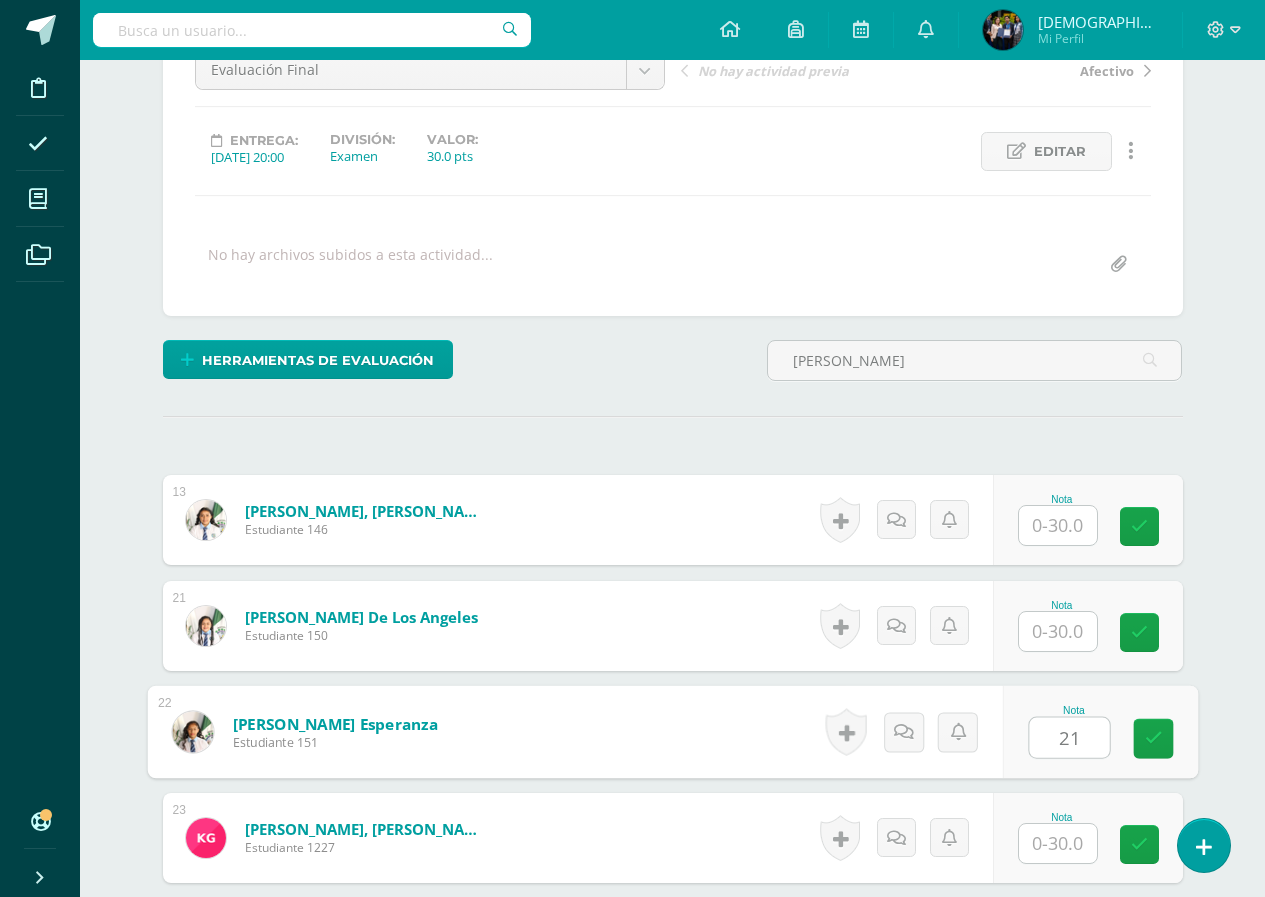 type on "21" 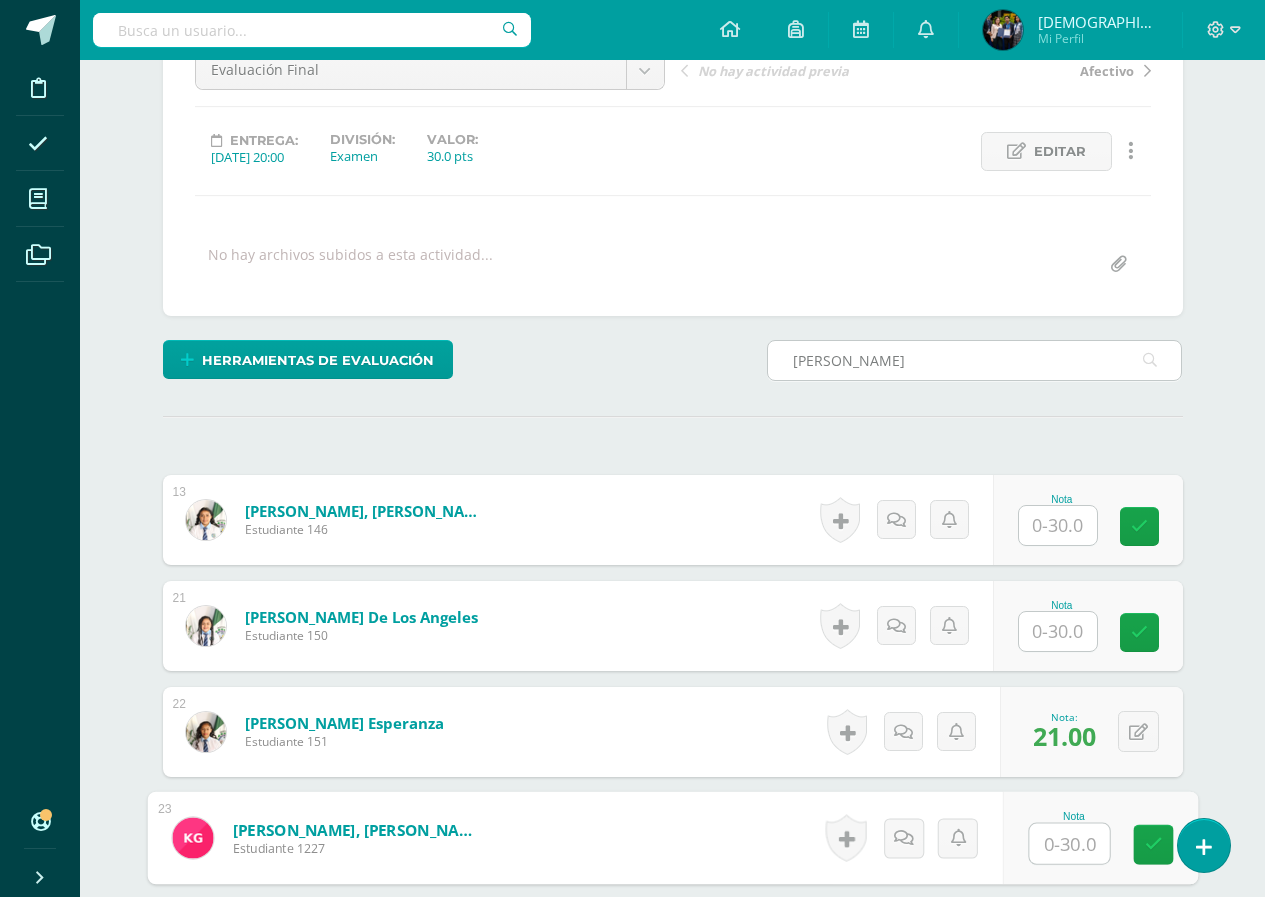 click on "garci" at bounding box center [975, 360] 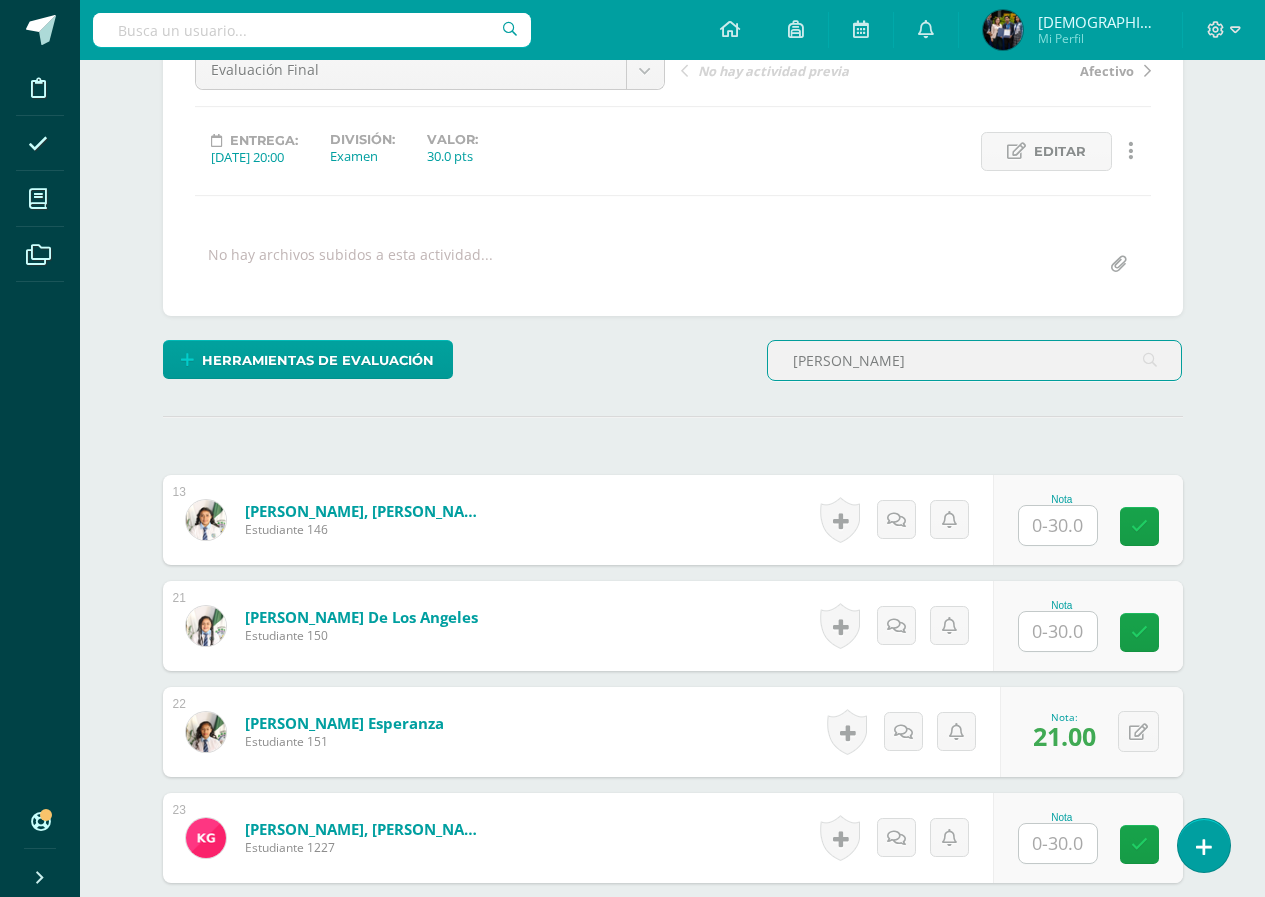 click on "garci" at bounding box center [975, 360] 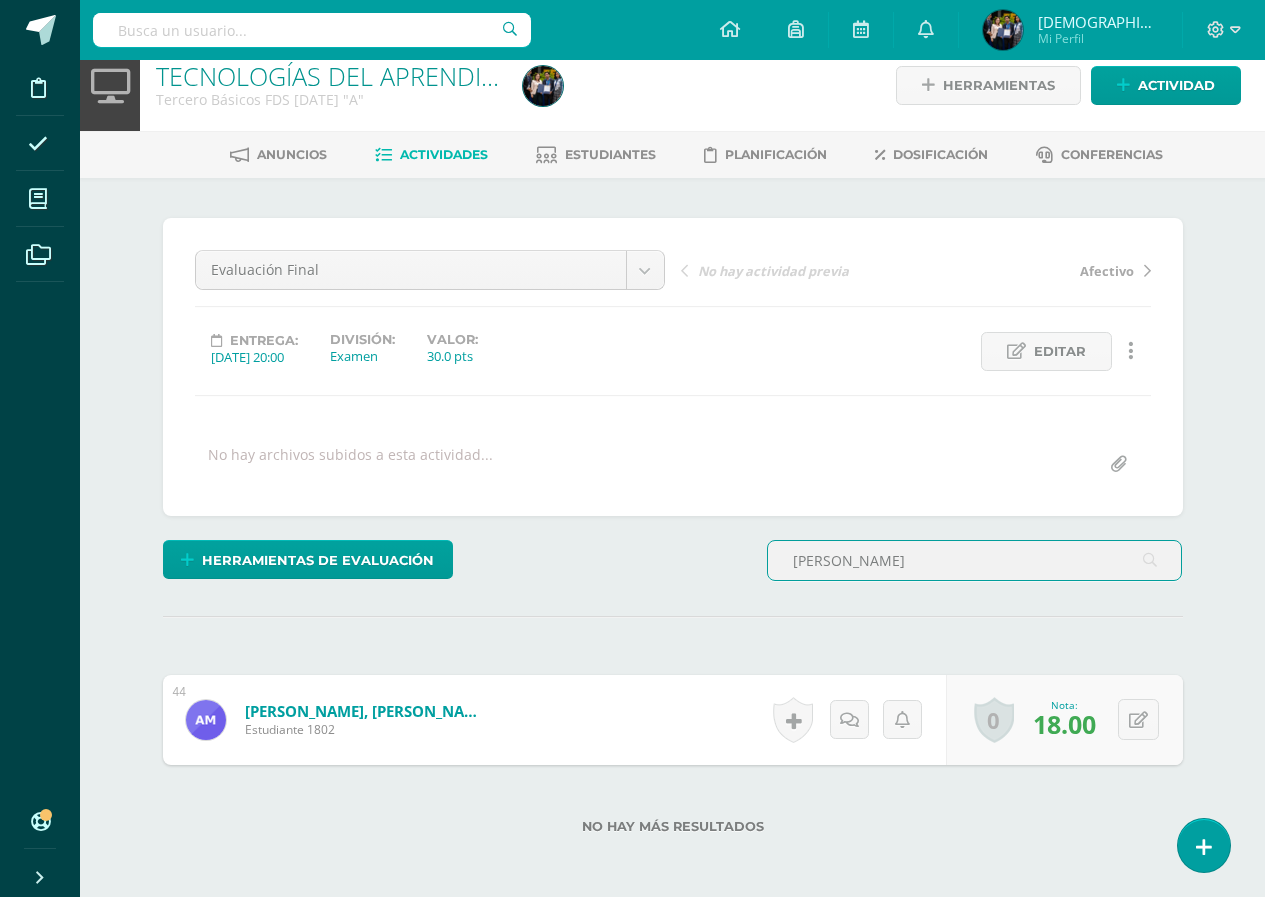 scroll, scrollTop: 117, scrollLeft: 0, axis: vertical 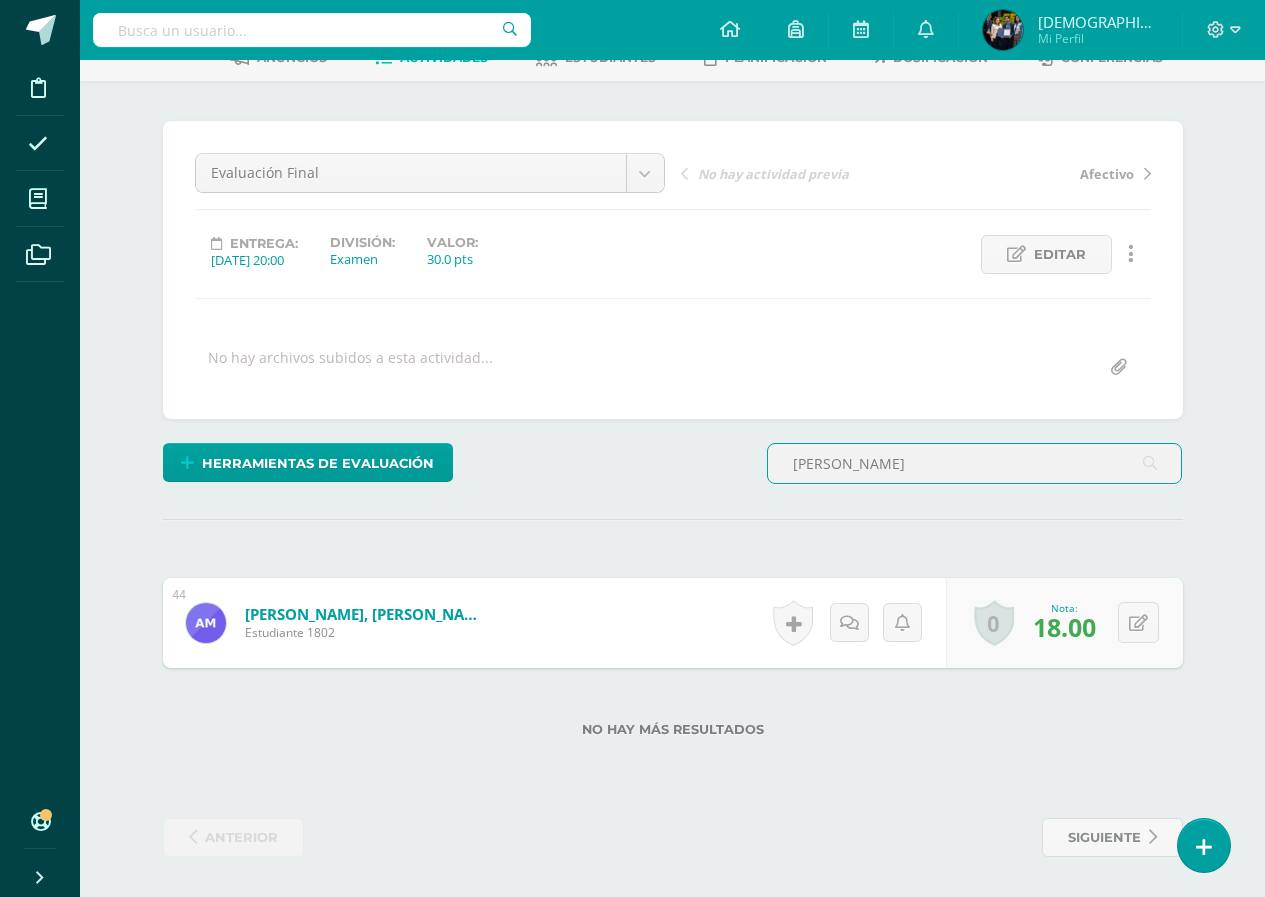 click on "de paz" at bounding box center (975, 463) 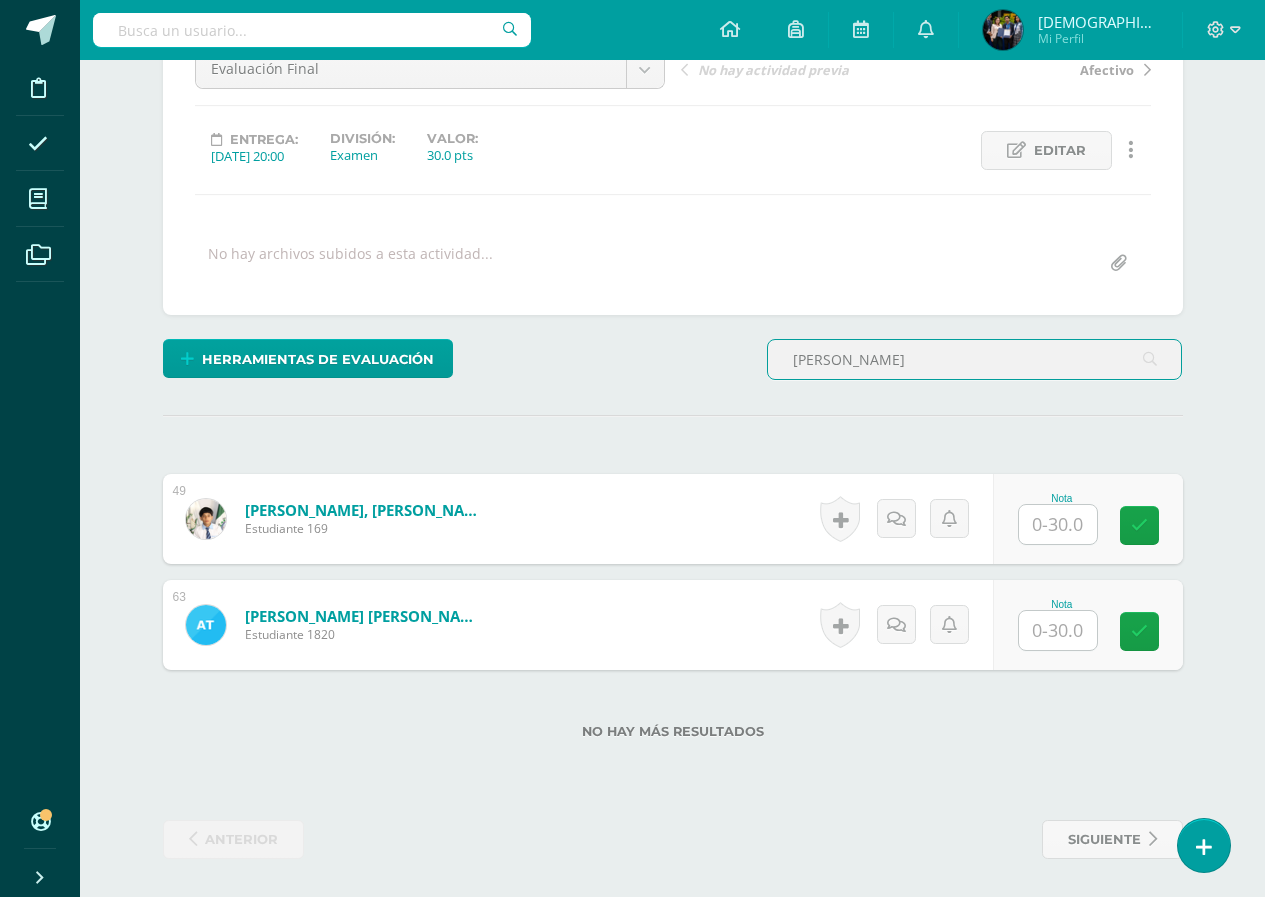 scroll, scrollTop: 222, scrollLeft: 0, axis: vertical 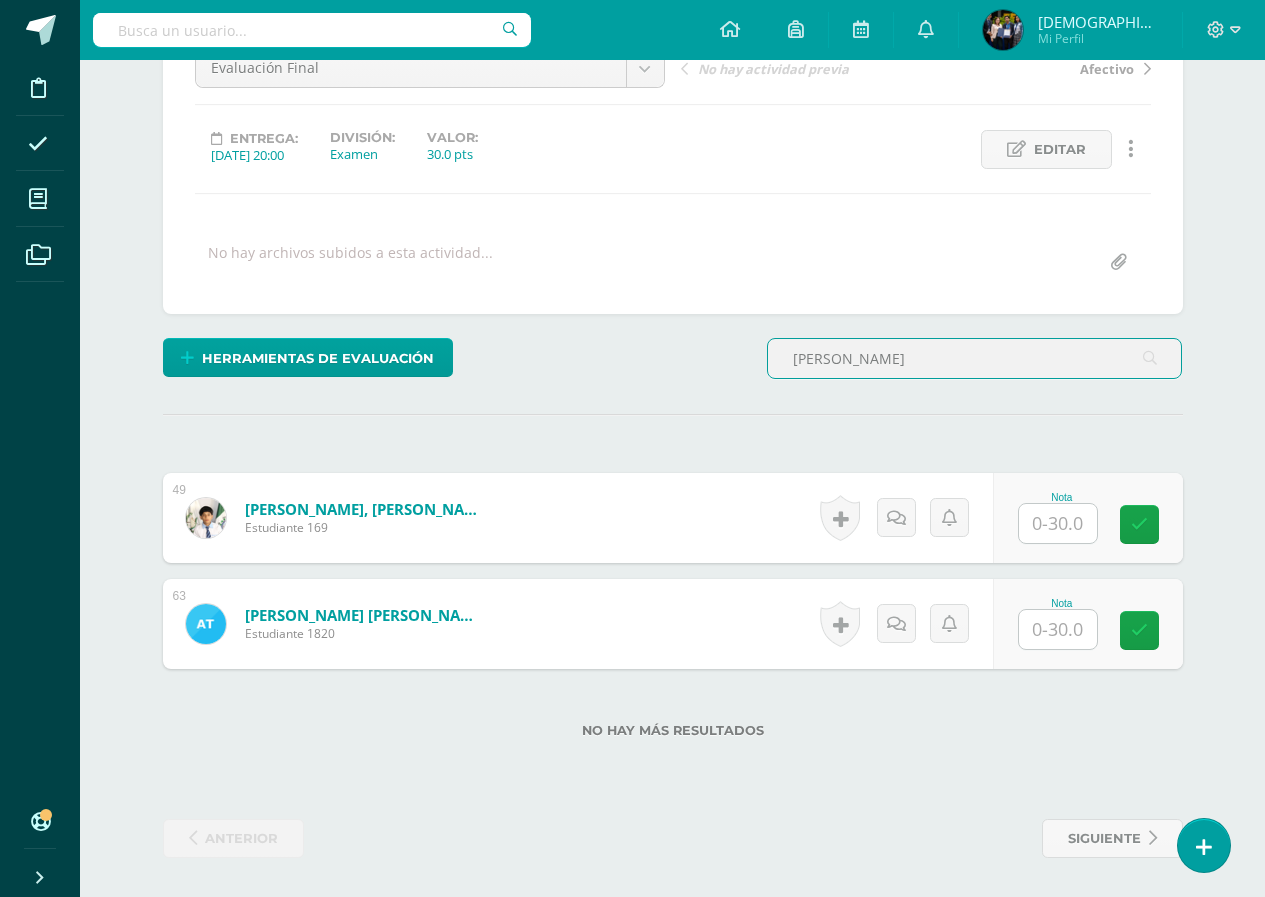 type on "alan" 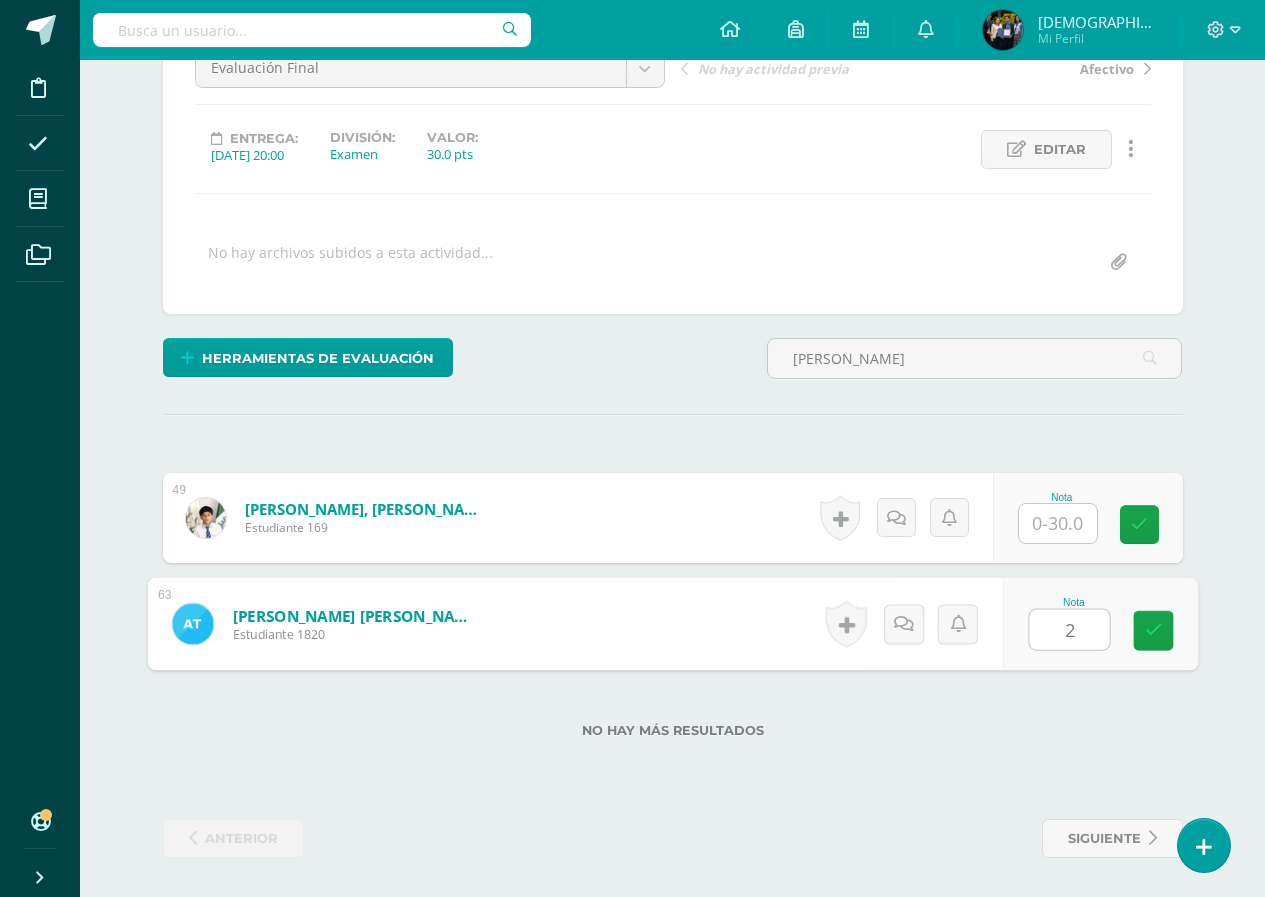 type on "21" 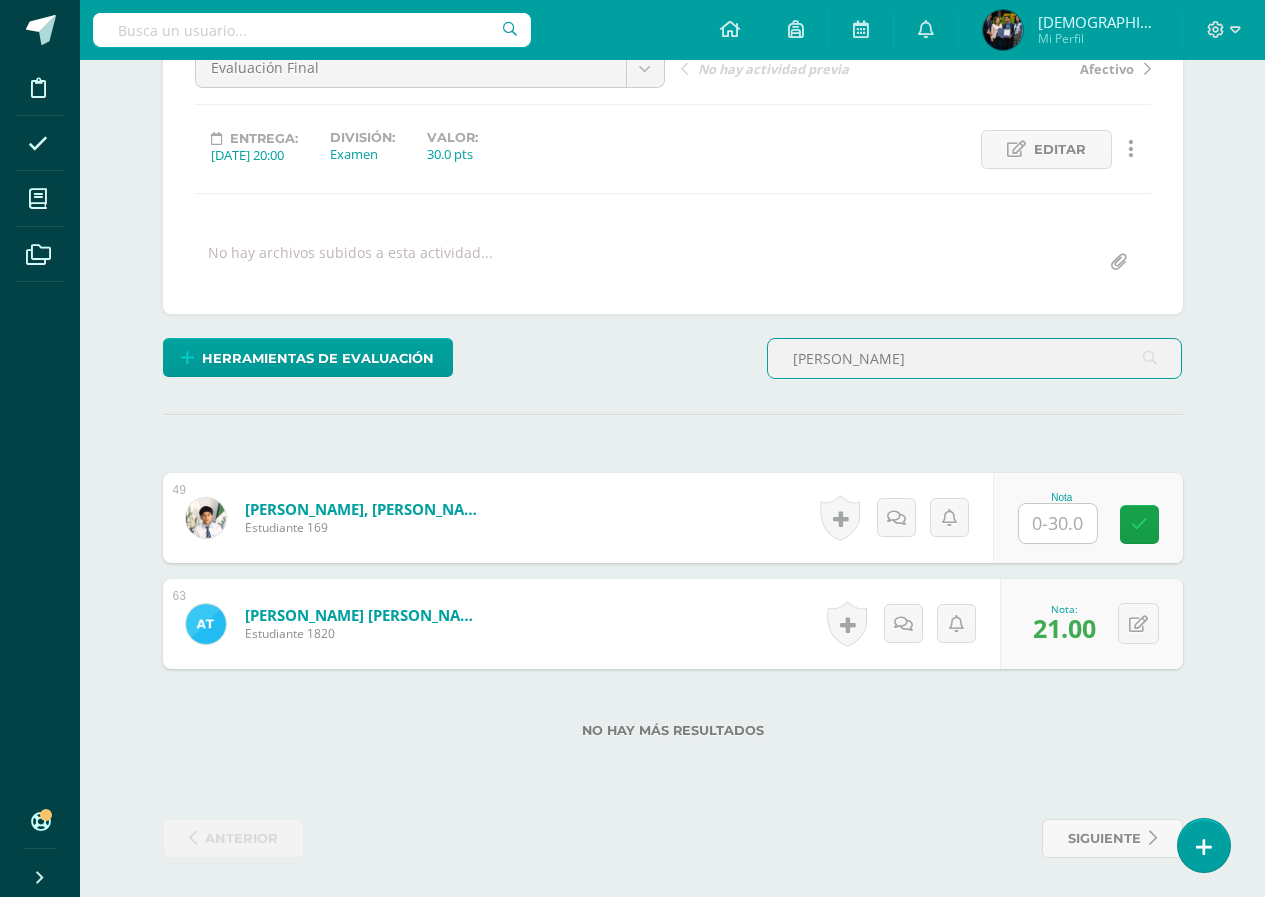 click on "alan" at bounding box center (975, 358) 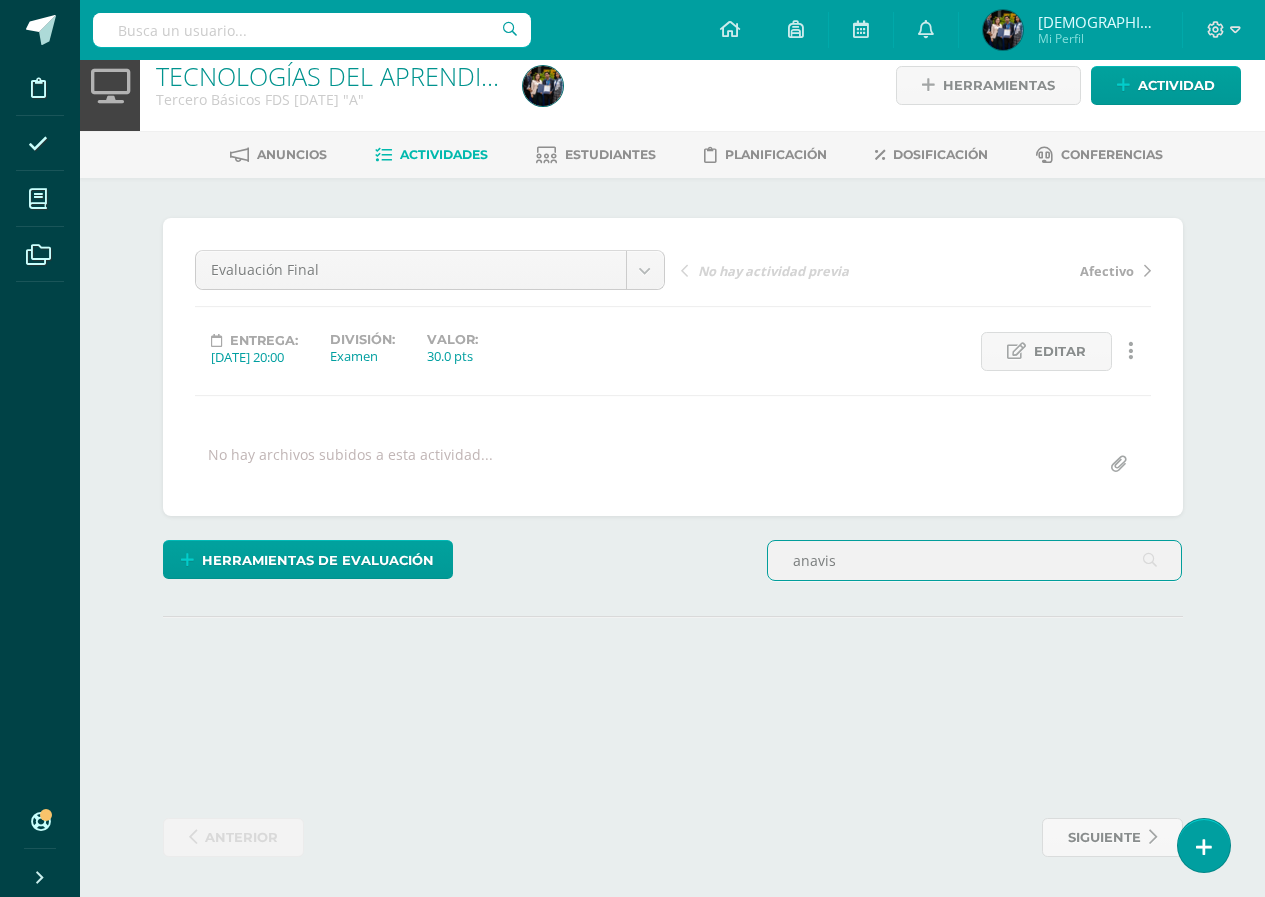 scroll, scrollTop: 117, scrollLeft: 0, axis: vertical 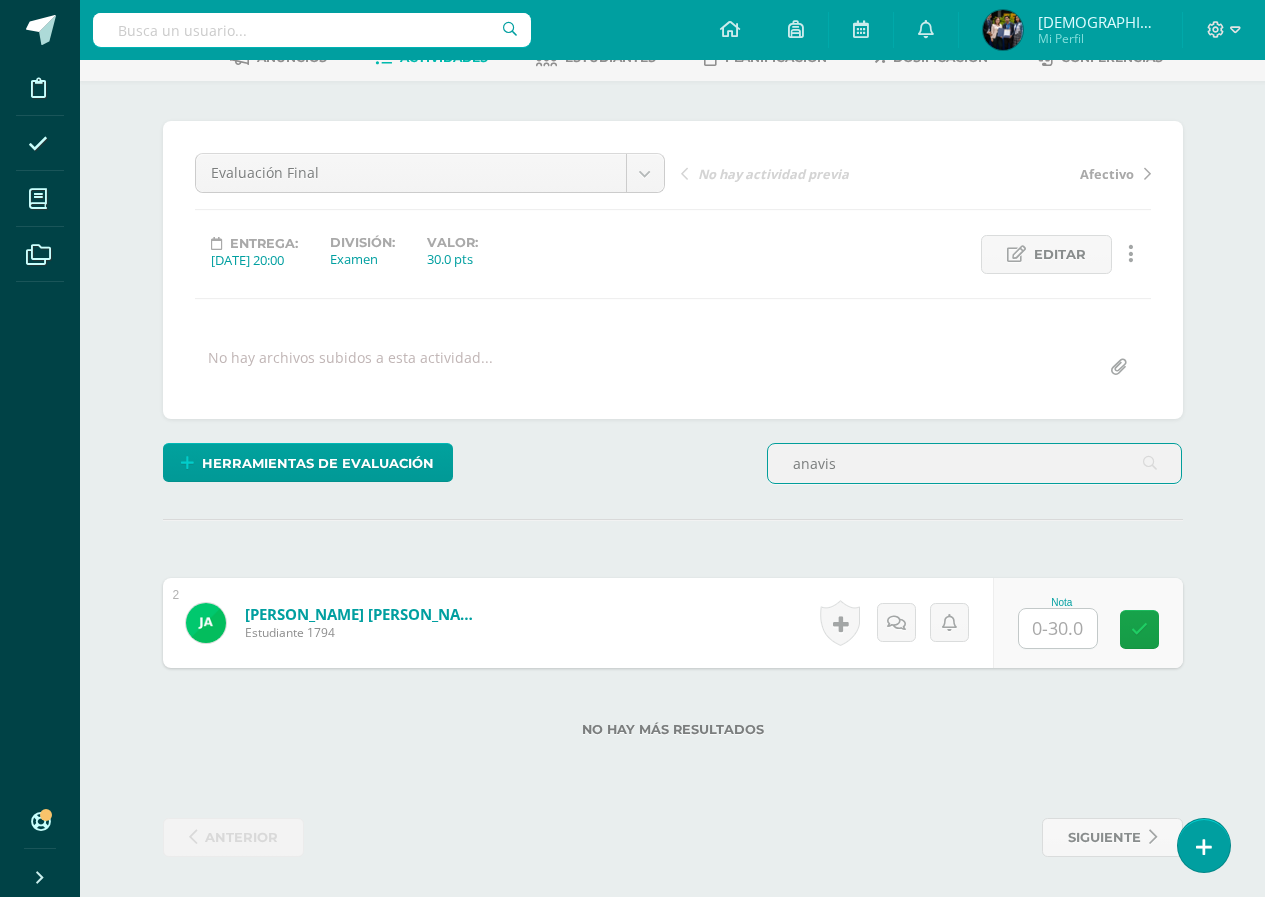 type on "anavis" 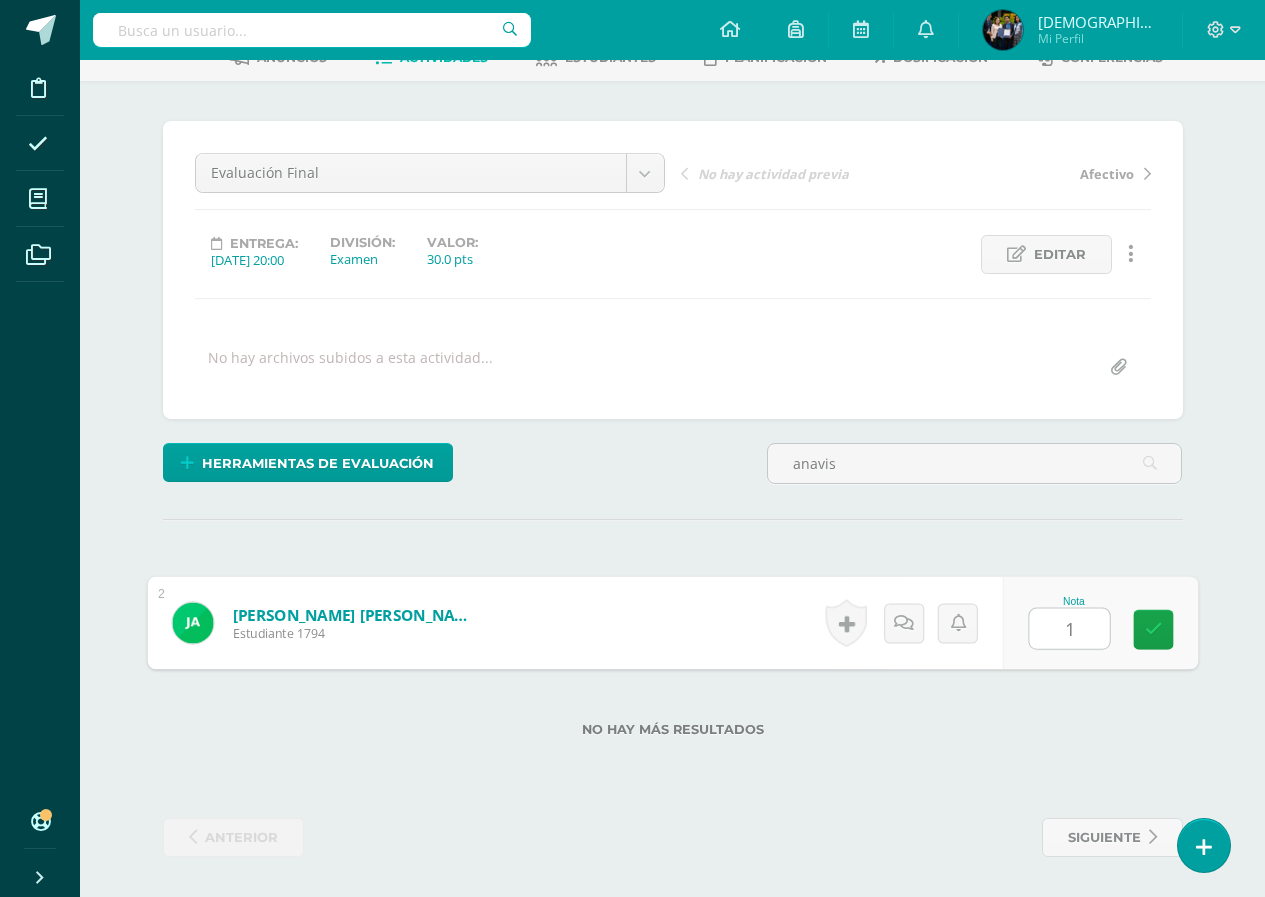 type on "18" 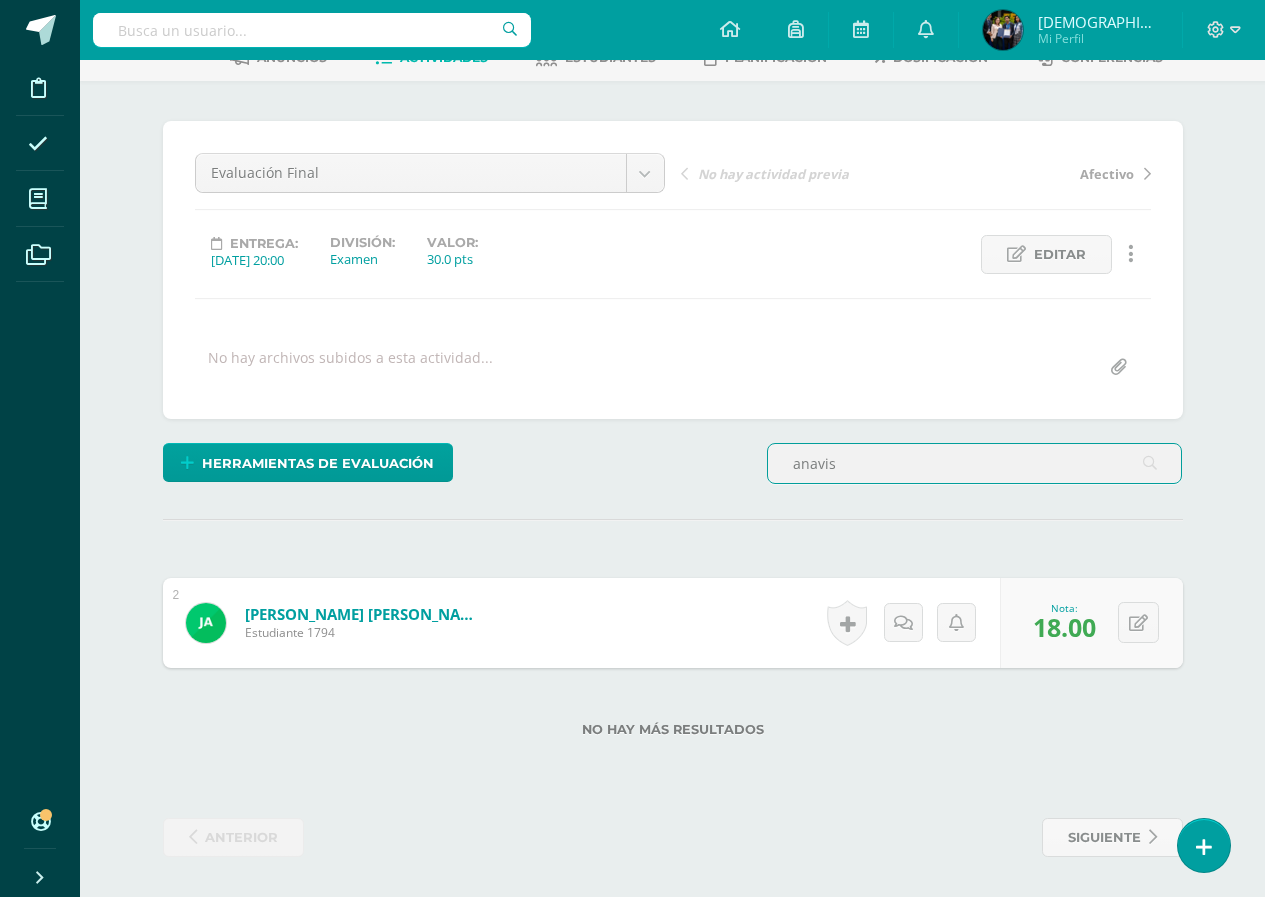 click on "anavis" at bounding box center [975, 463] 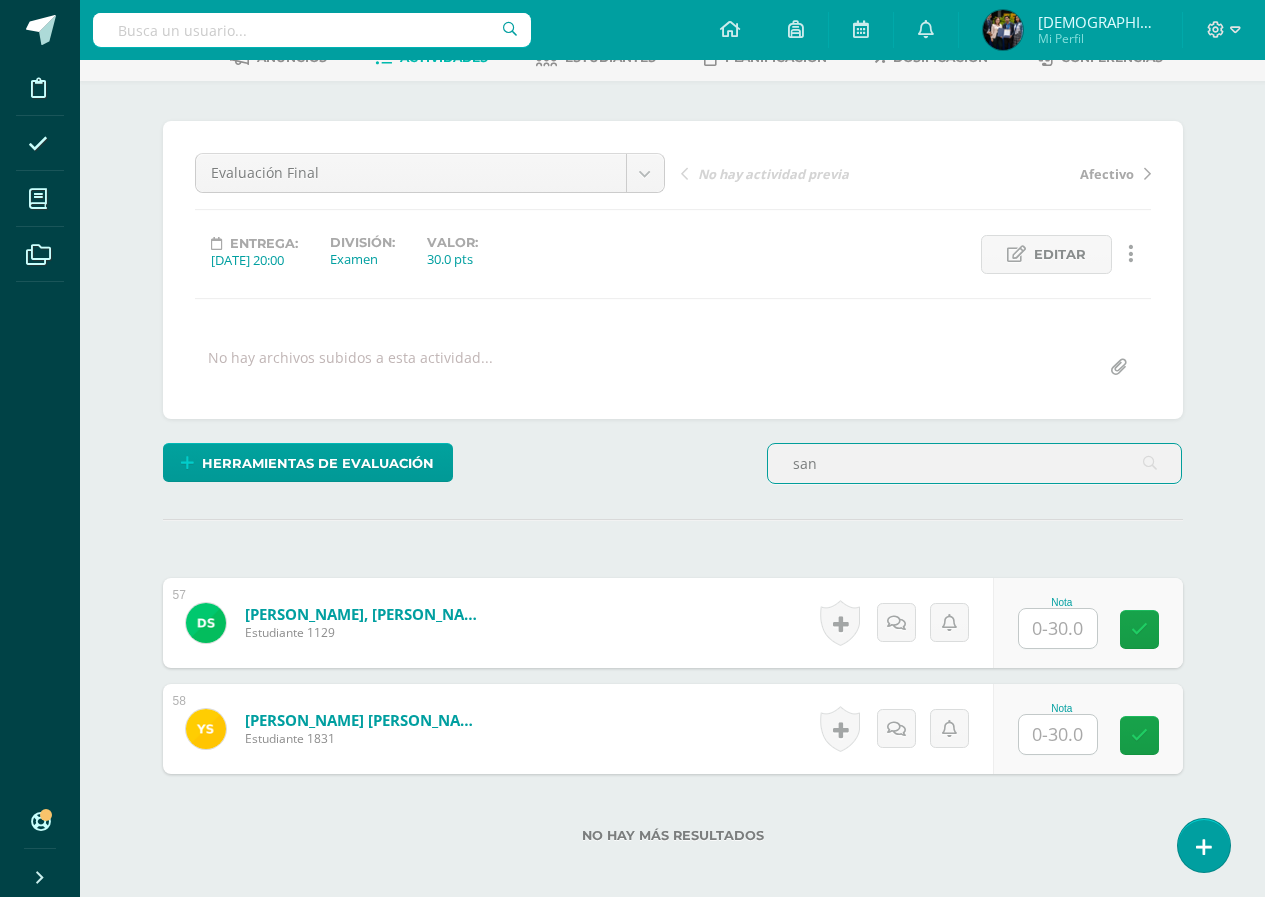 scroll, scrollTop: 118, scrollLeft: 0, axis: vertical 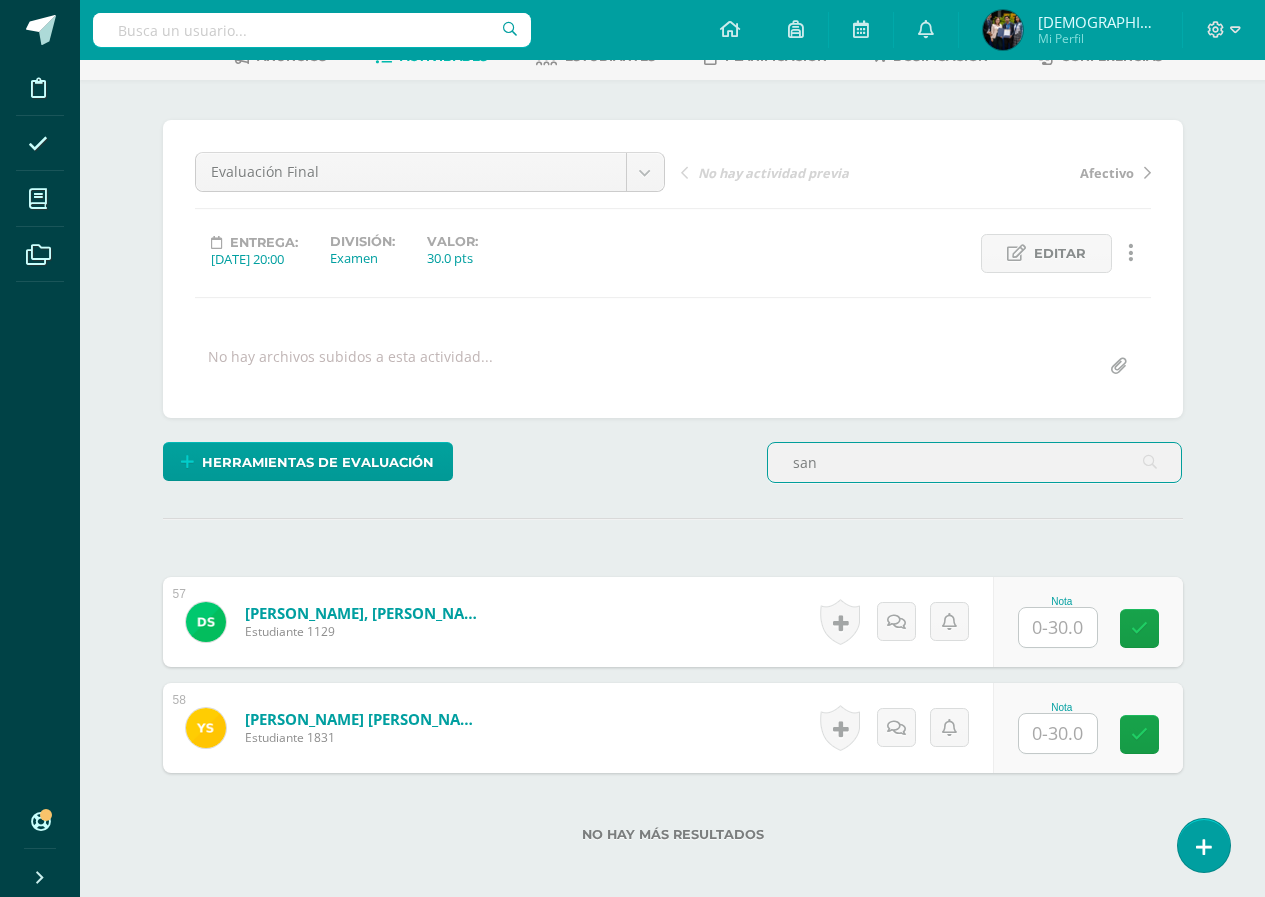 type on "san" 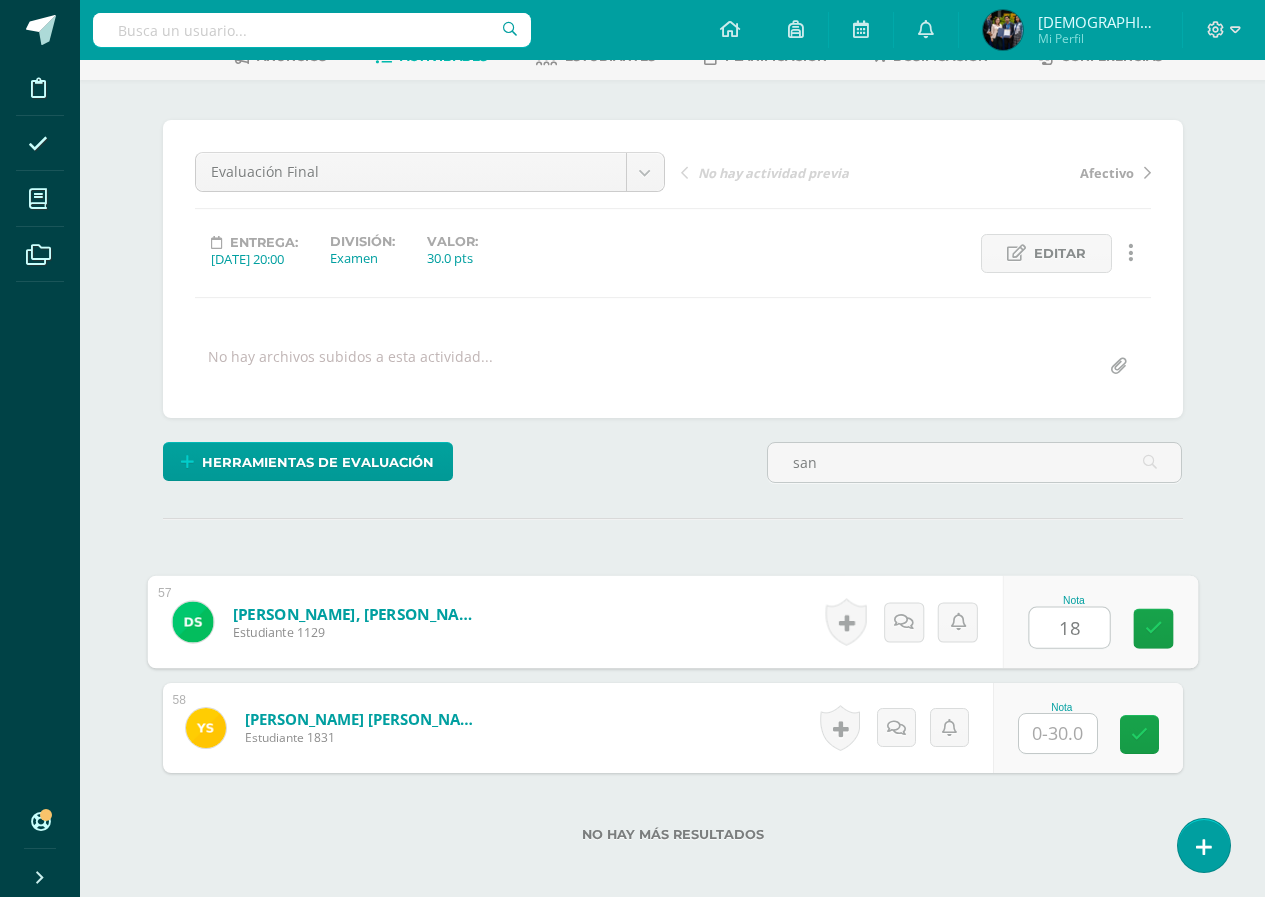 type on "18" 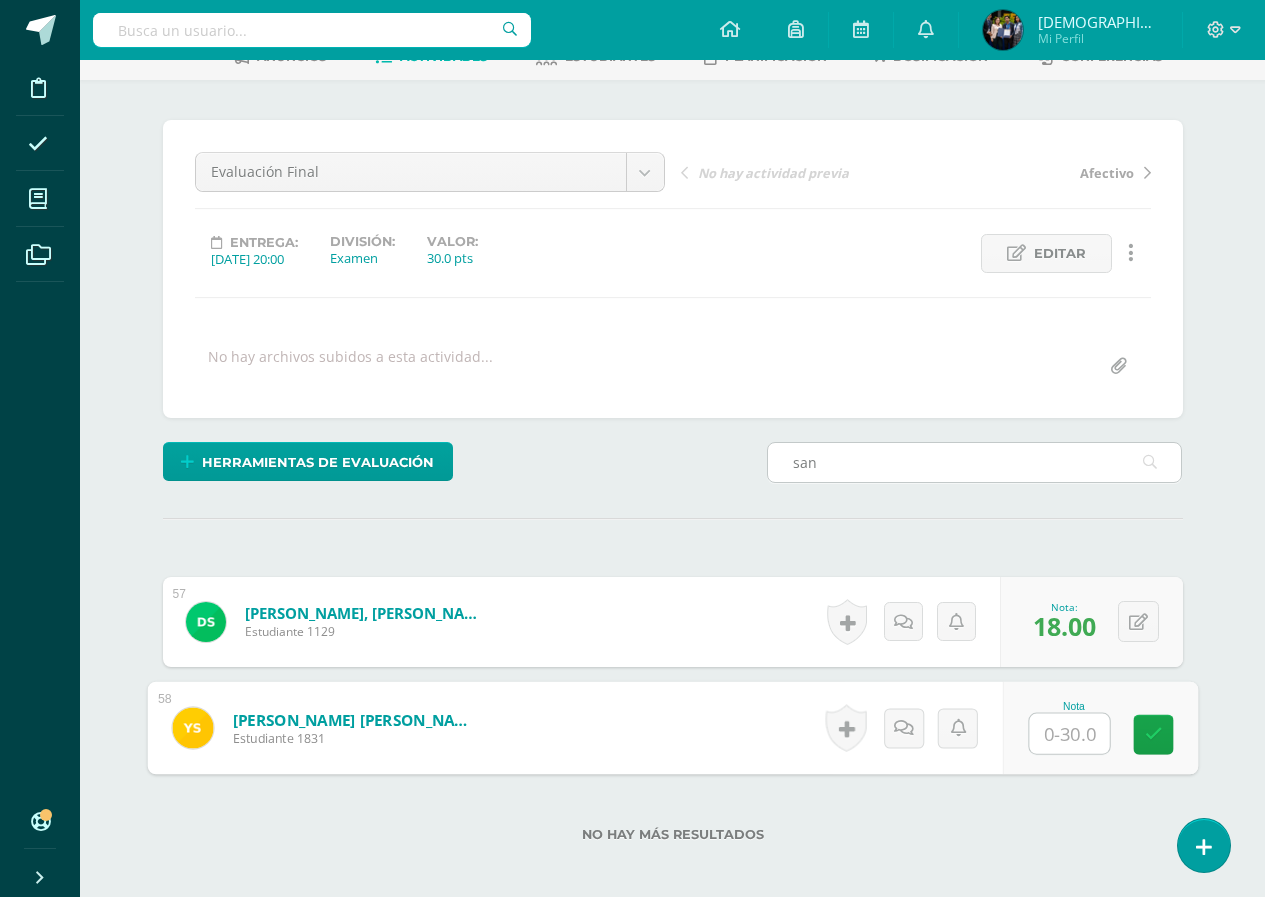 click on "san" at bounding box center [975, 462] 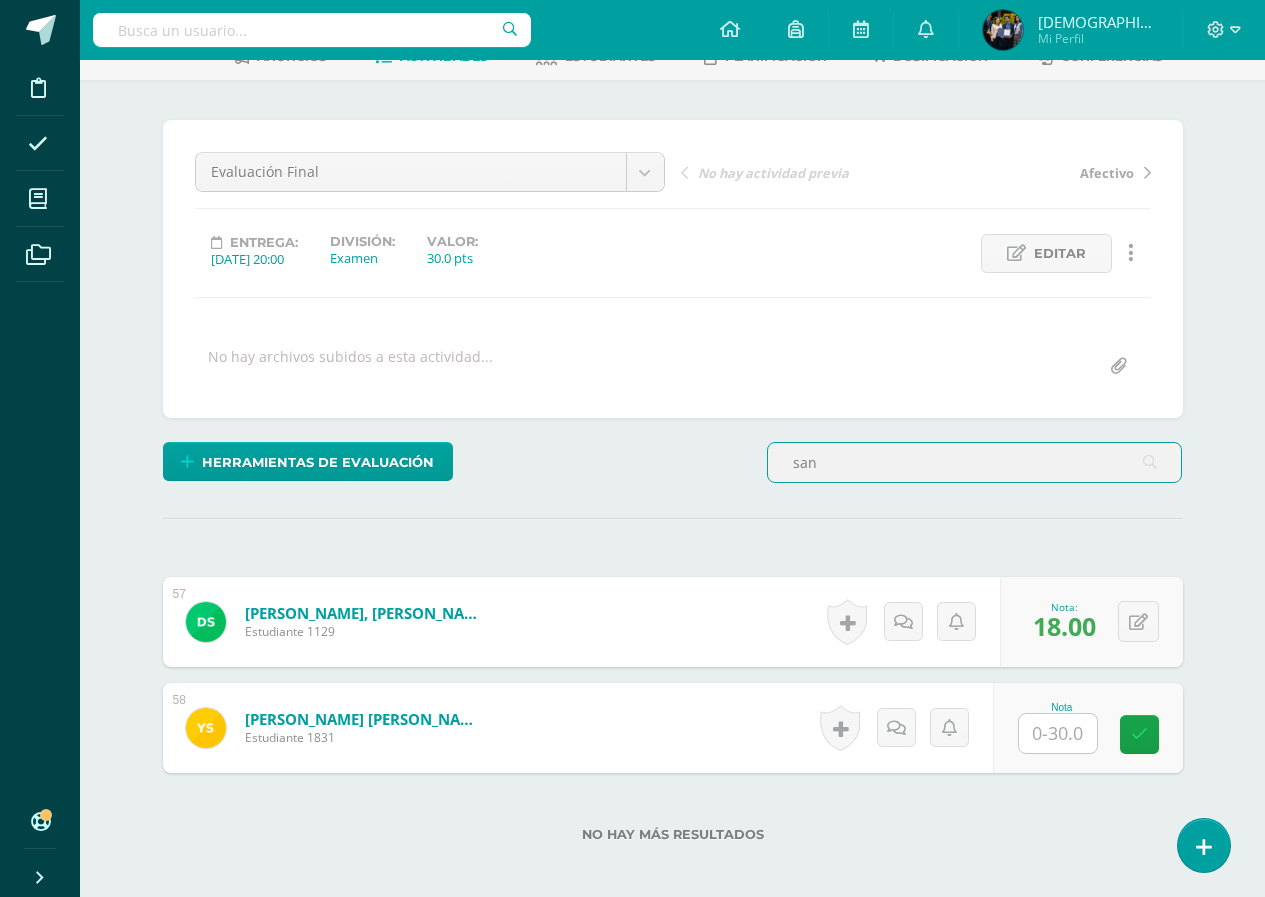 click on "san" at bounding box center [975, 462] 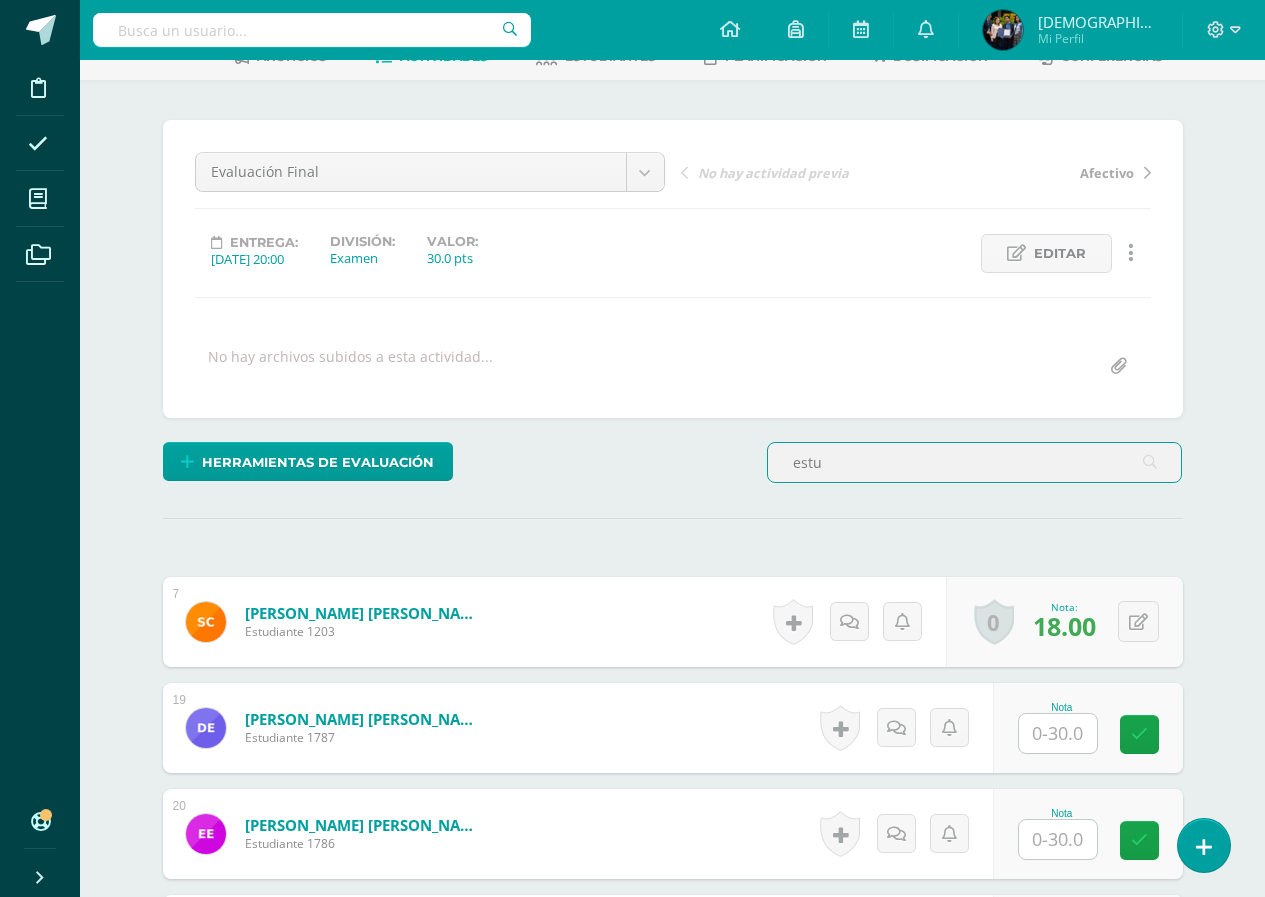 scroll, scrollTop: 119, scrollLeft: 0, axis: vertical 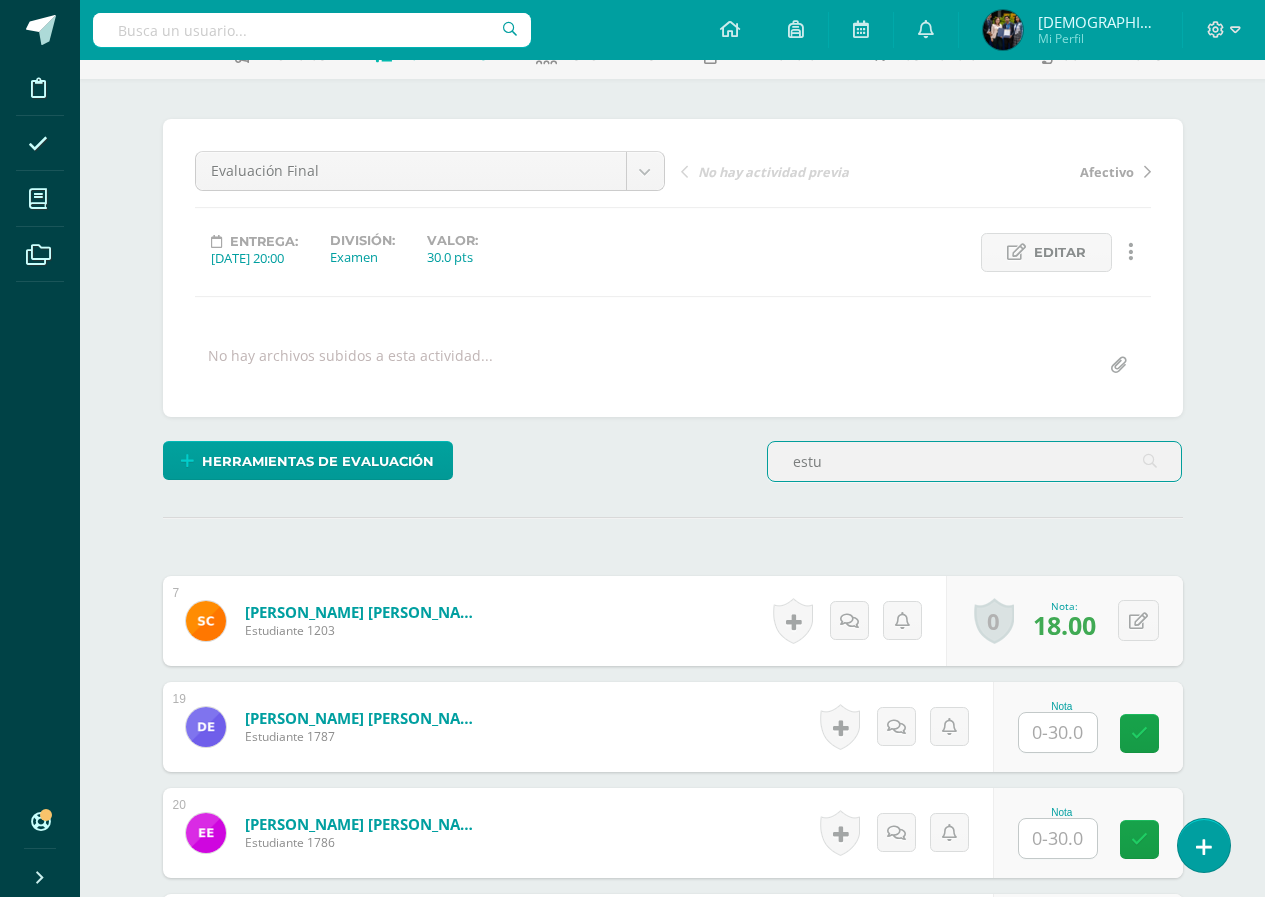 type on "estu" 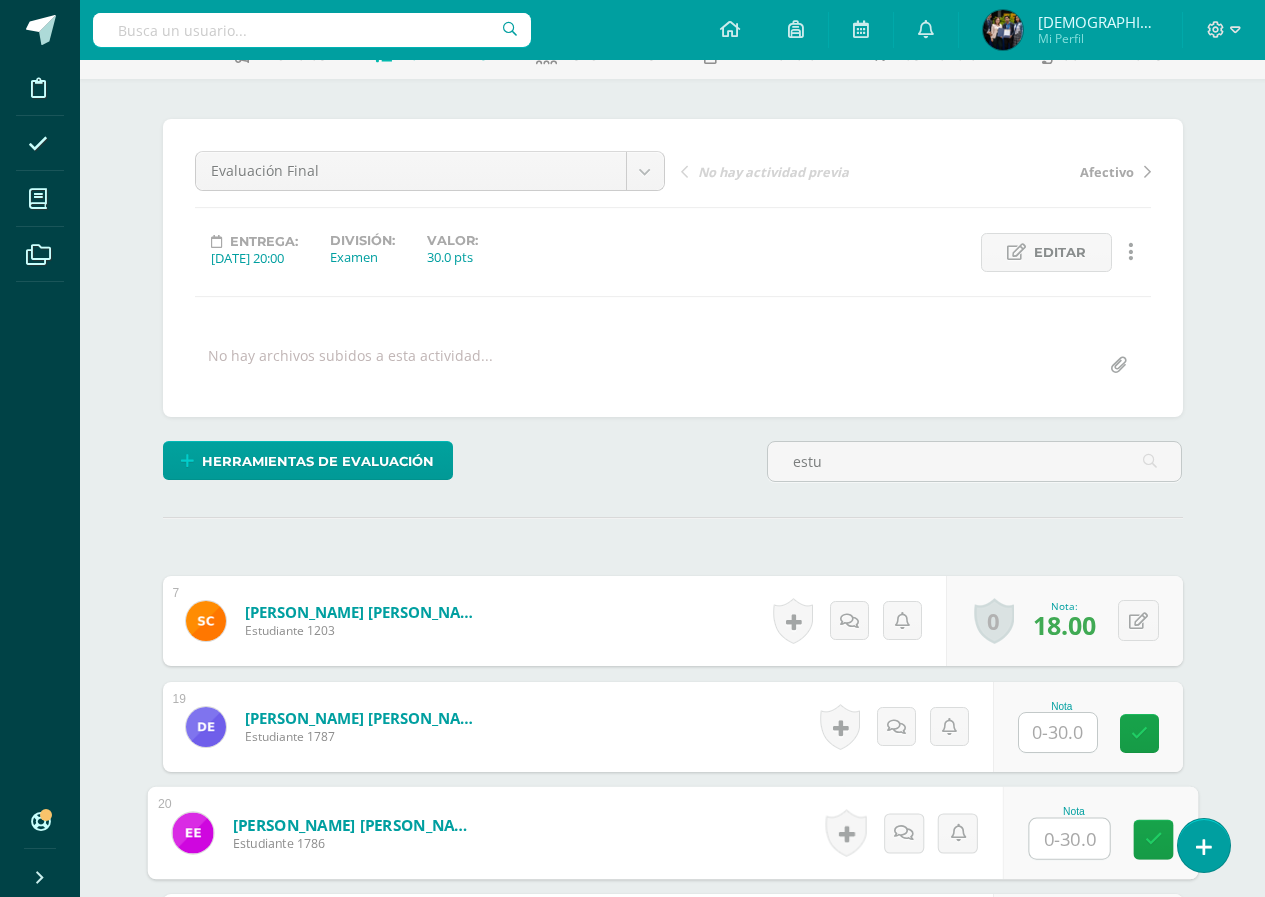 click at bounding box center (1069, 839) 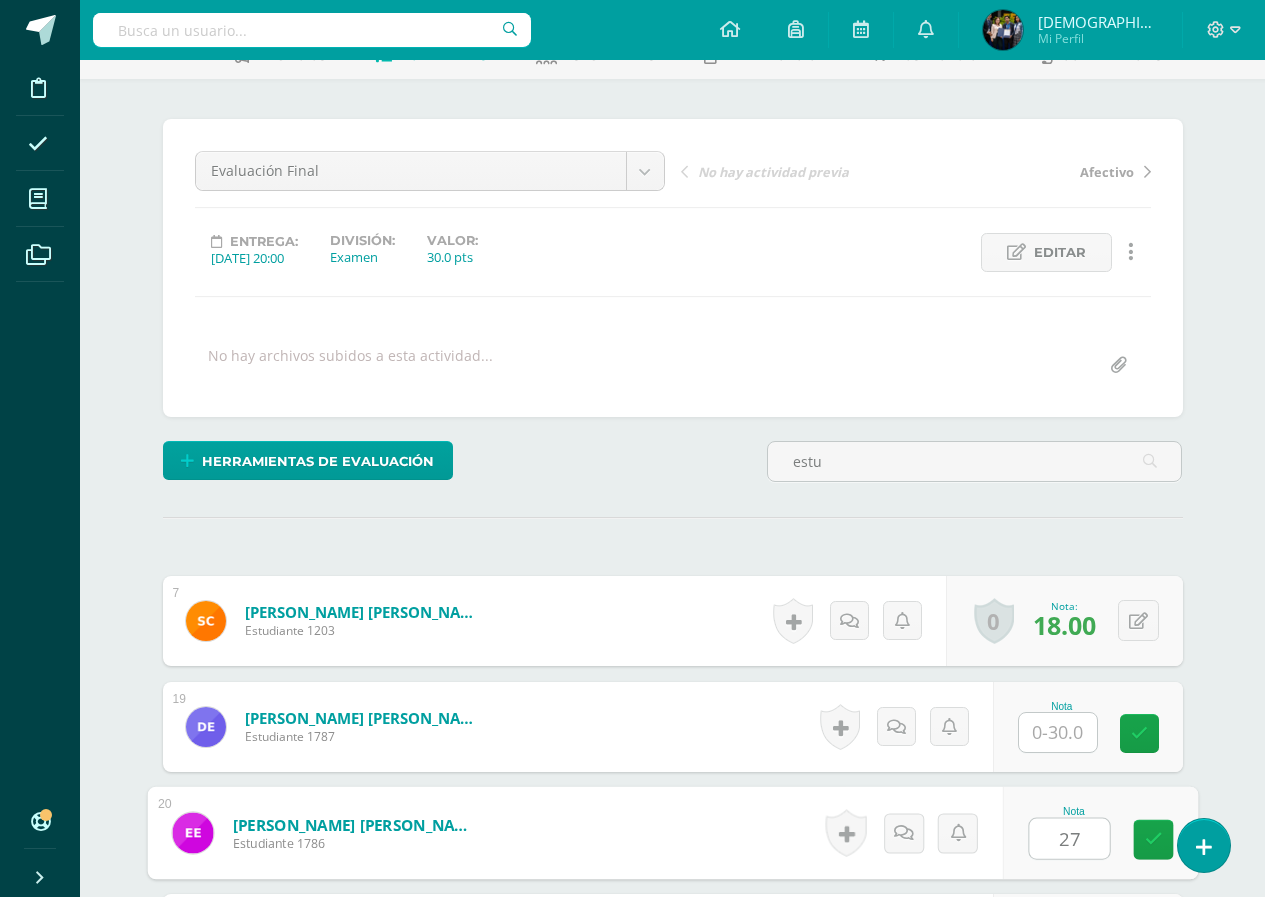 type on "27" 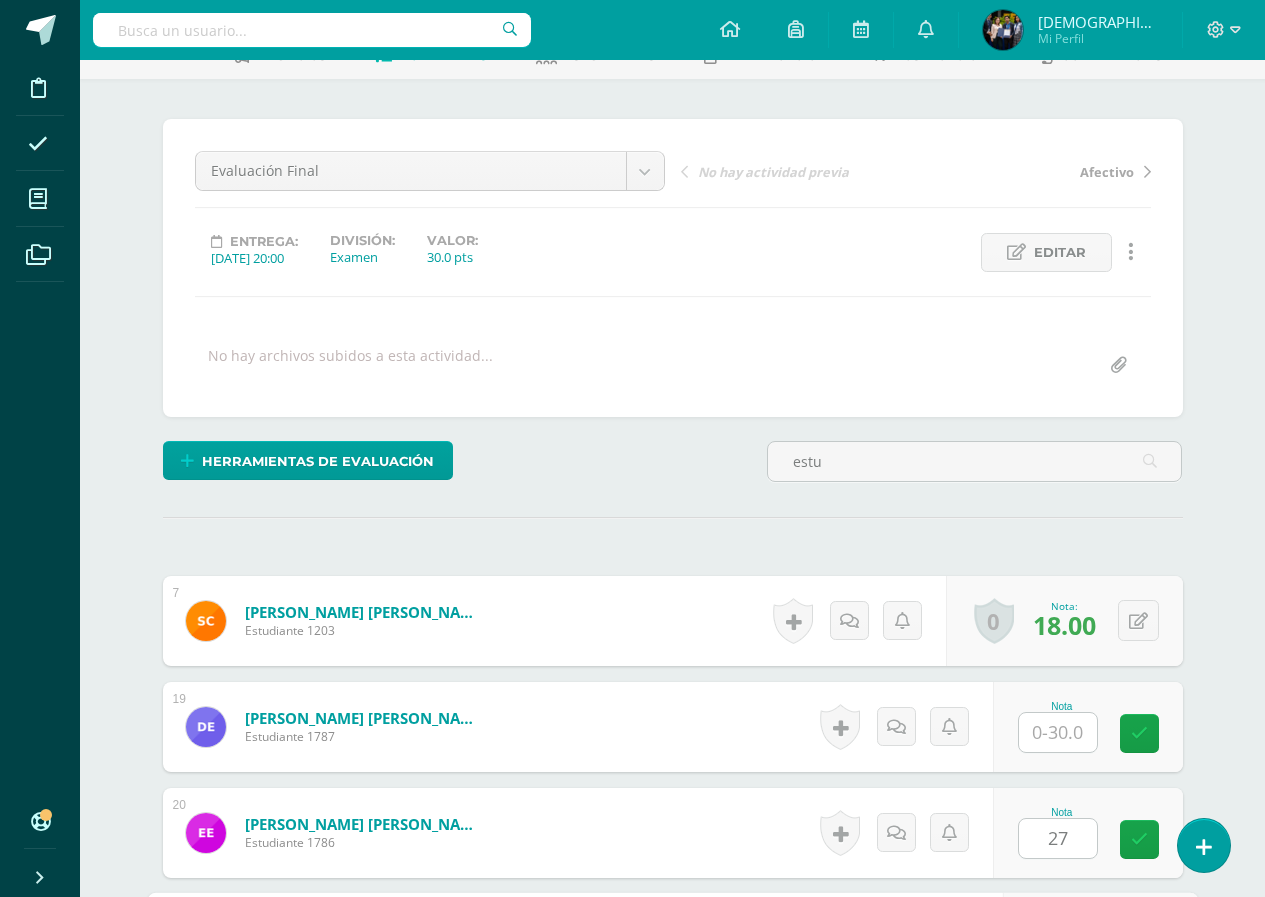 scroll, scrollTop: 435, scrollLeft: 0, axis: vertical 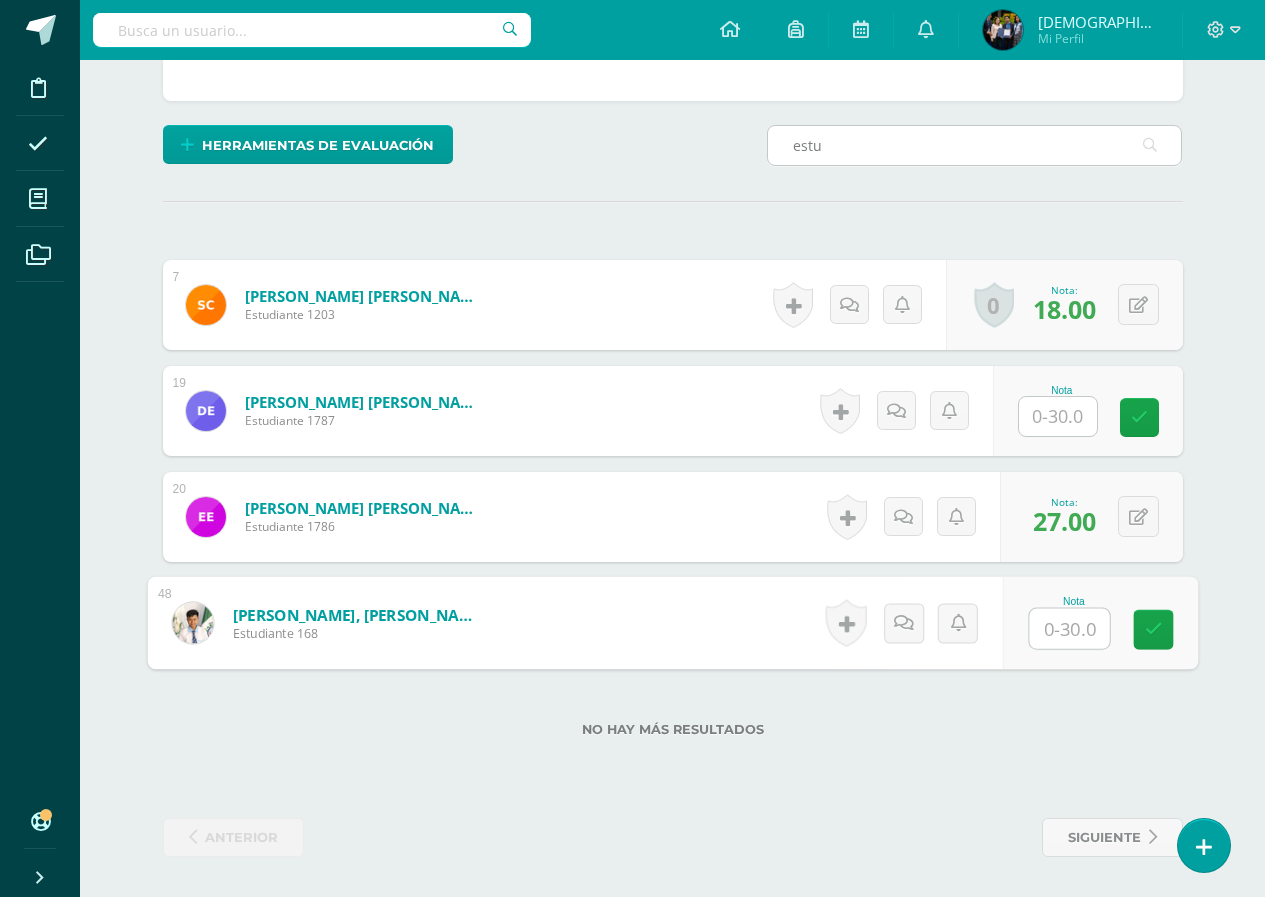 click on "estu" at bounding box center [975, 145] 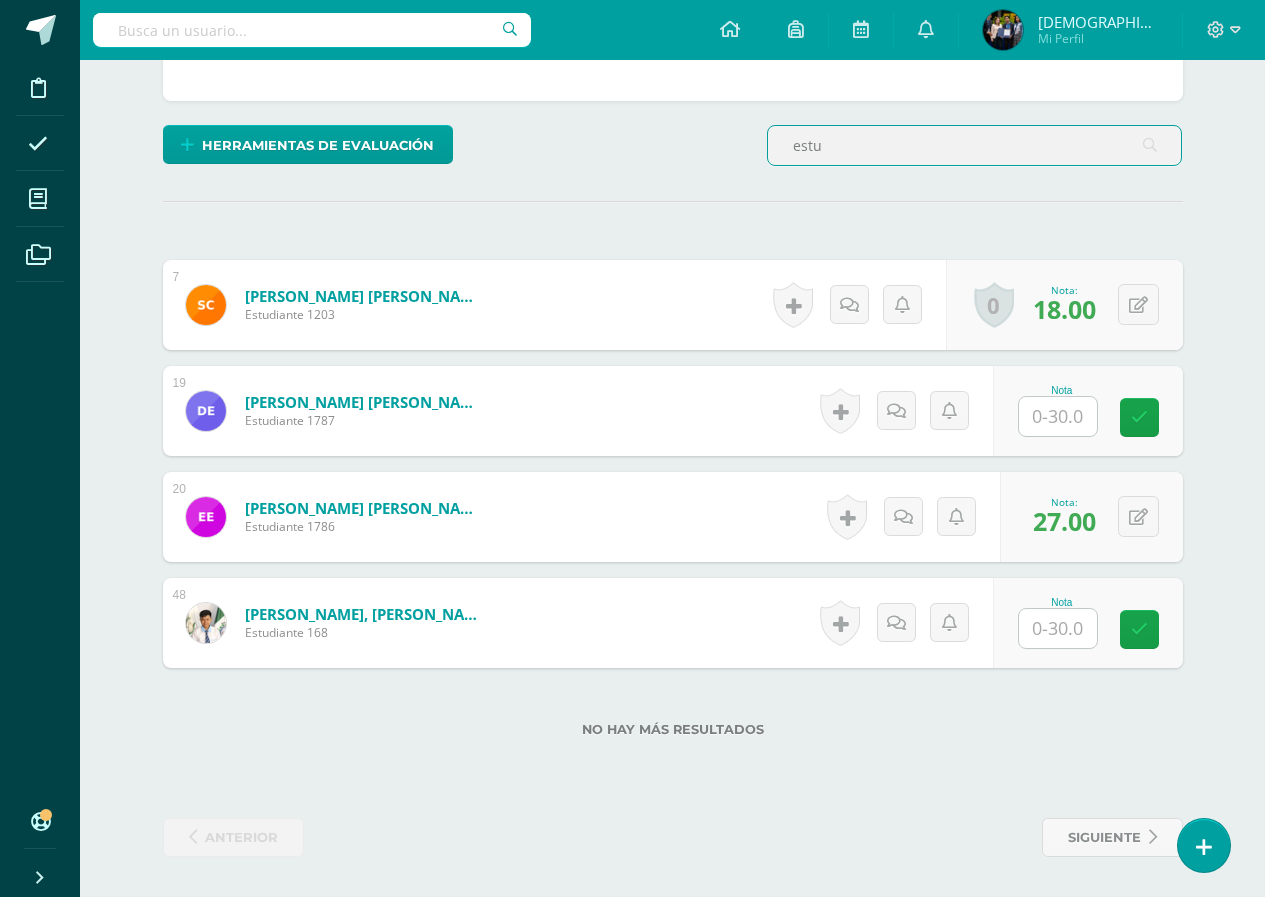 click on "estu" at bounding box center (975, 145) 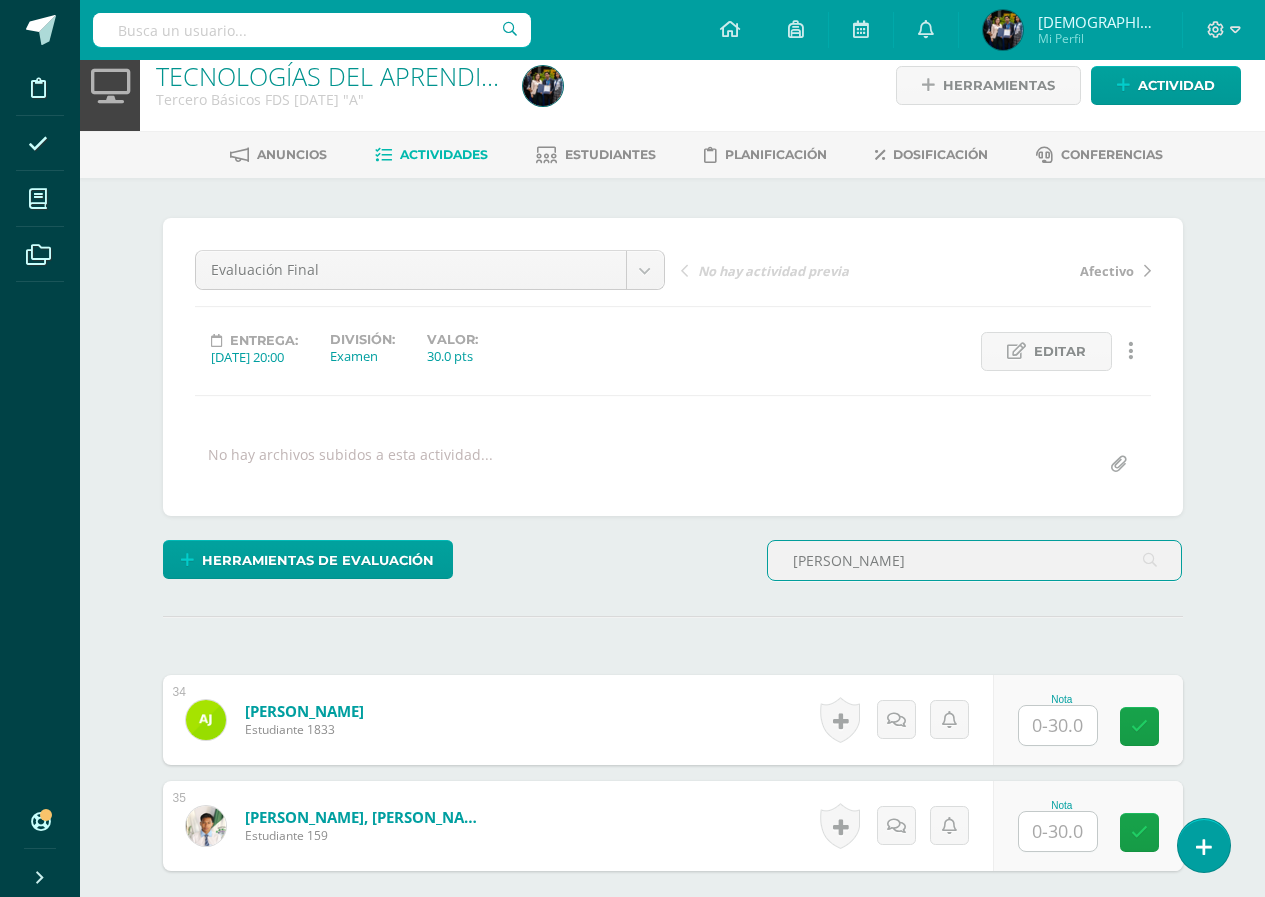 scroll, scrollTop: 223, scrollLeft: 0, axis: vertical 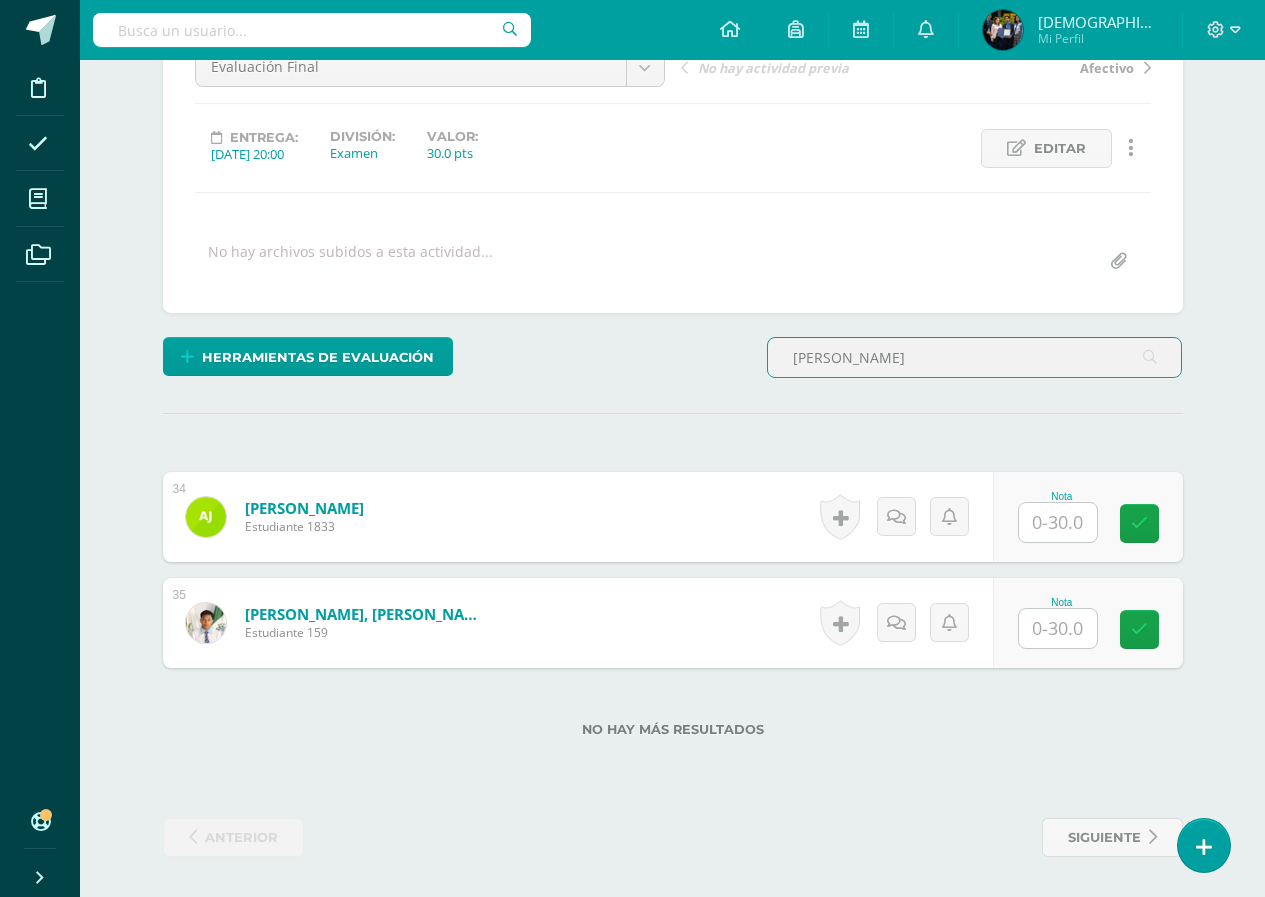 type on "jime" 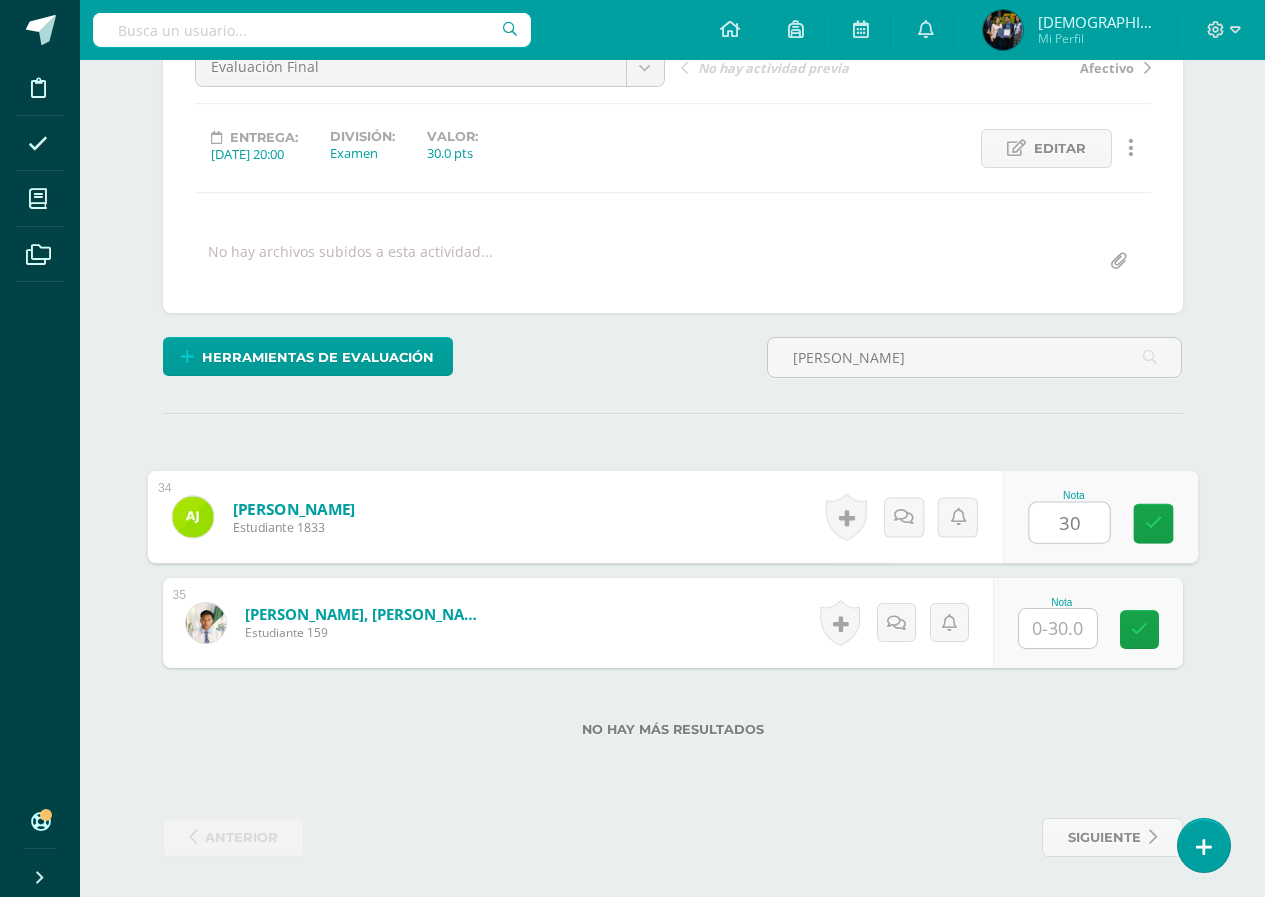 type on "30" 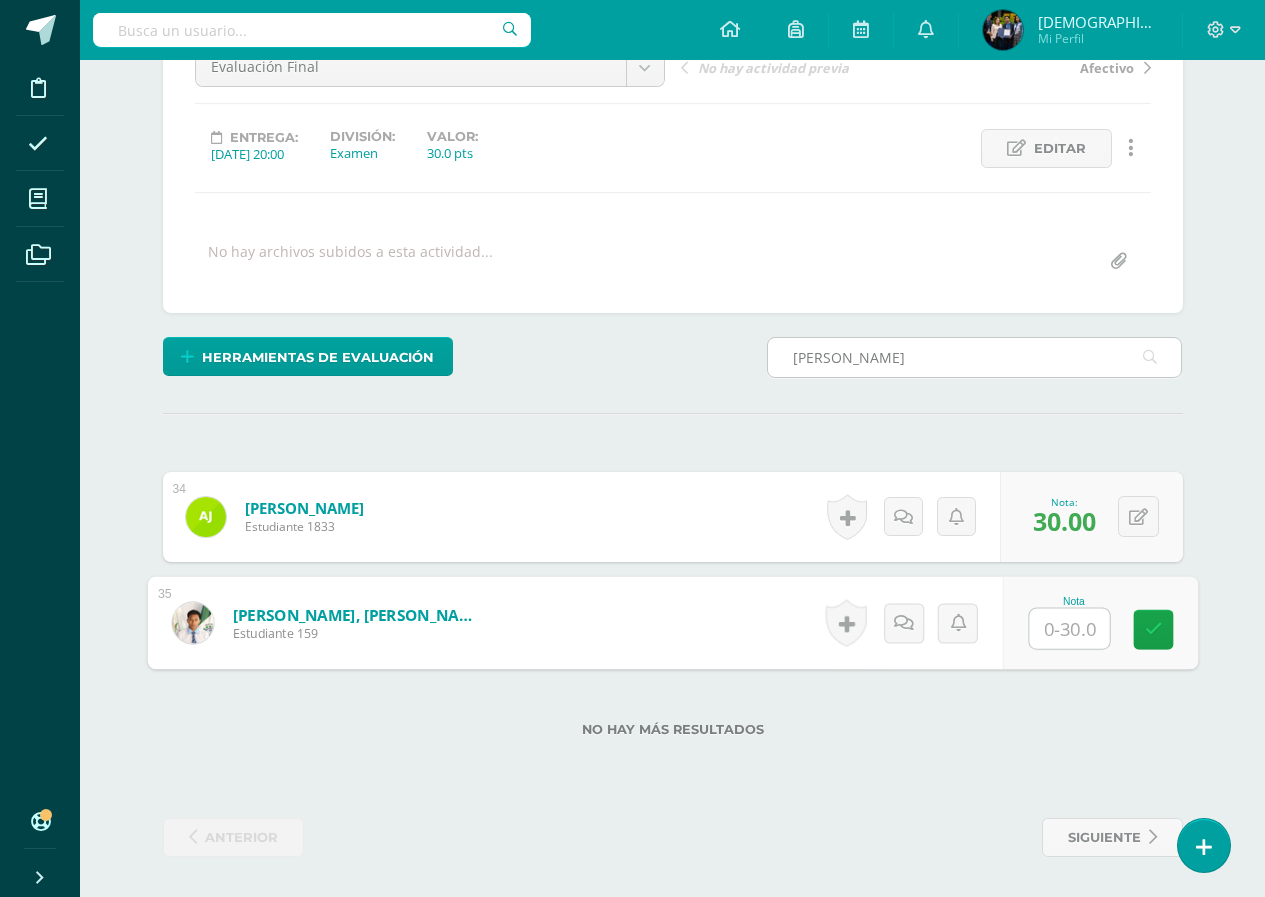 click on "jime" at bounding box center (975, 357) 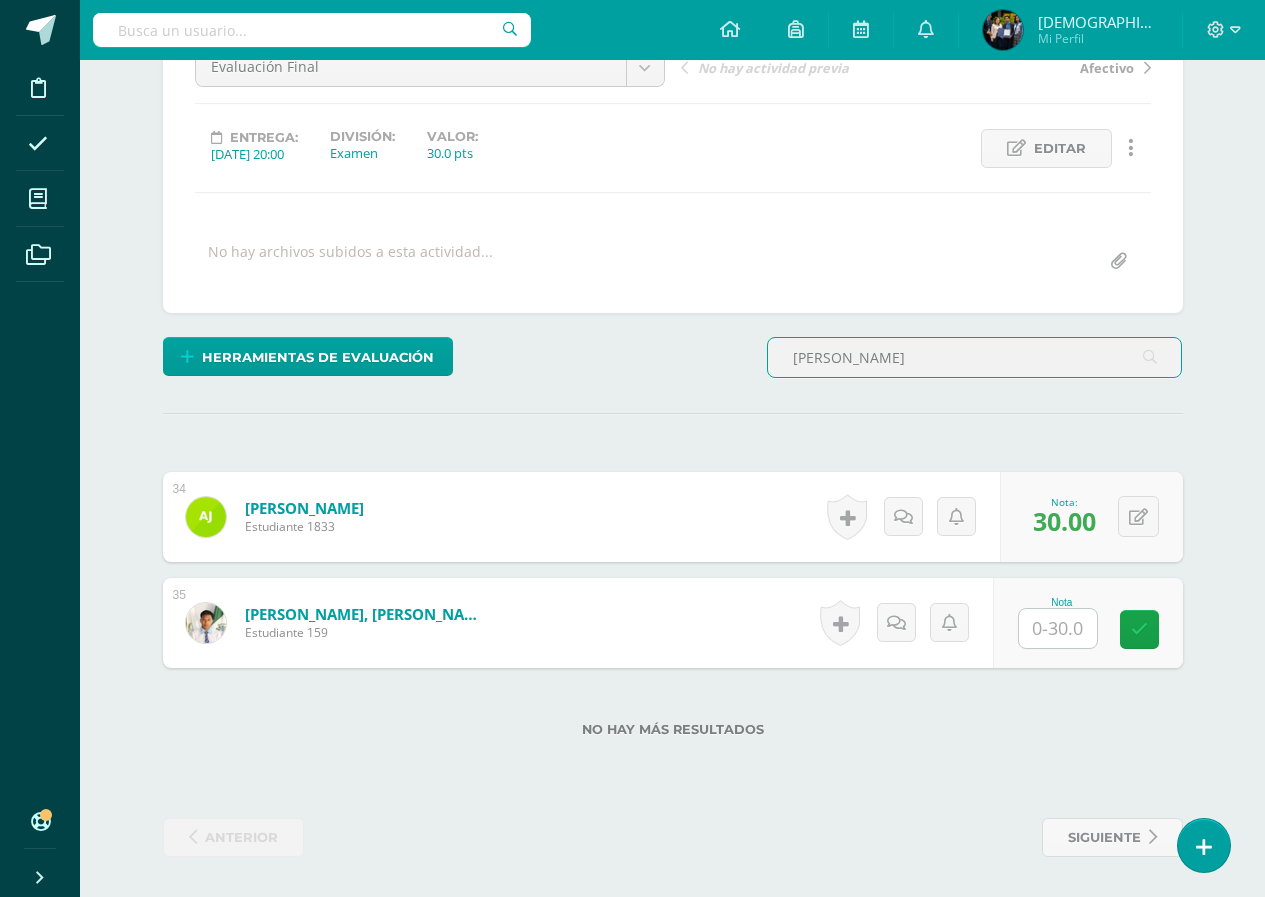click on "jime" at bounding box center [975, 357] 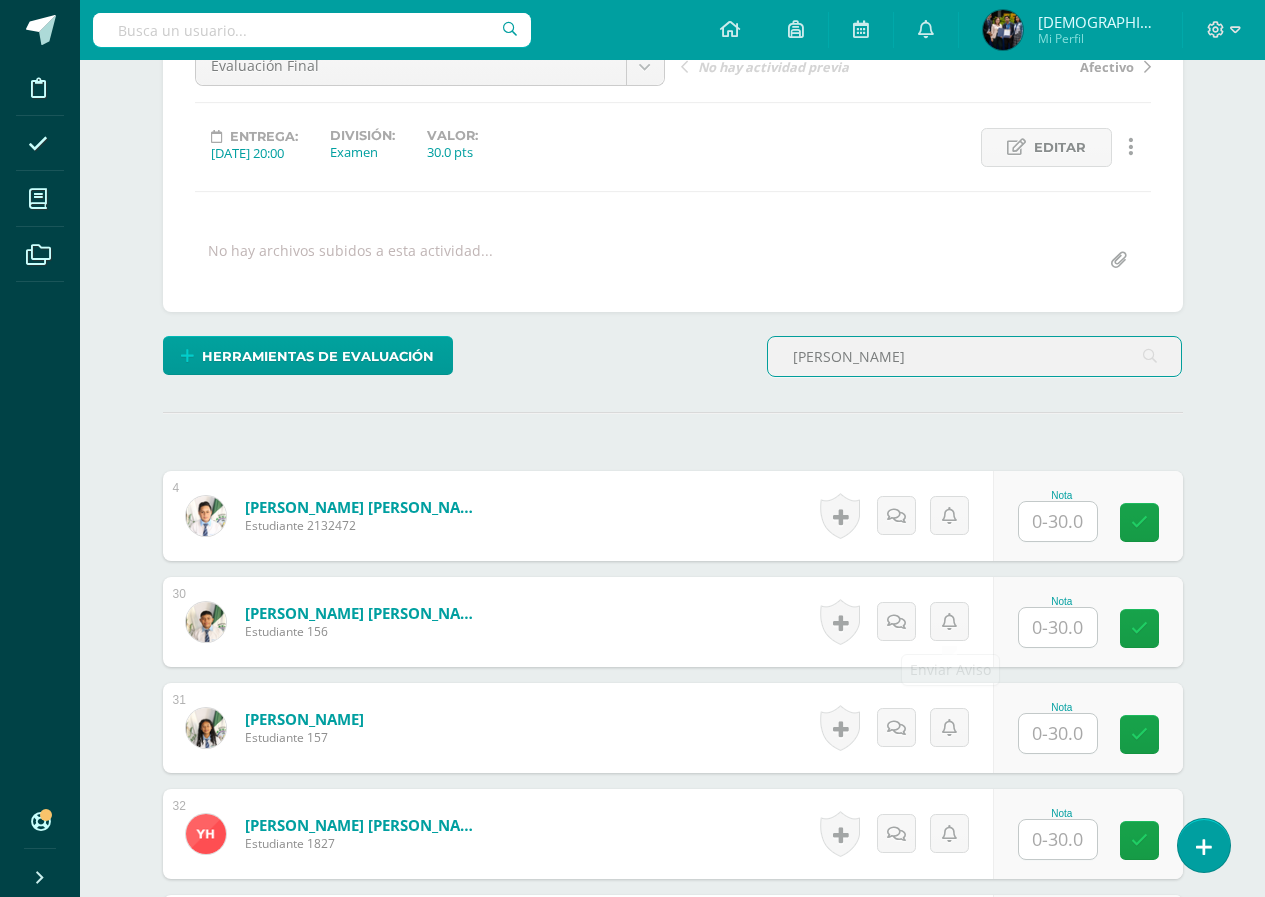 scroll, scrollTop: 225, scrollLeft: 0, axis: vertical 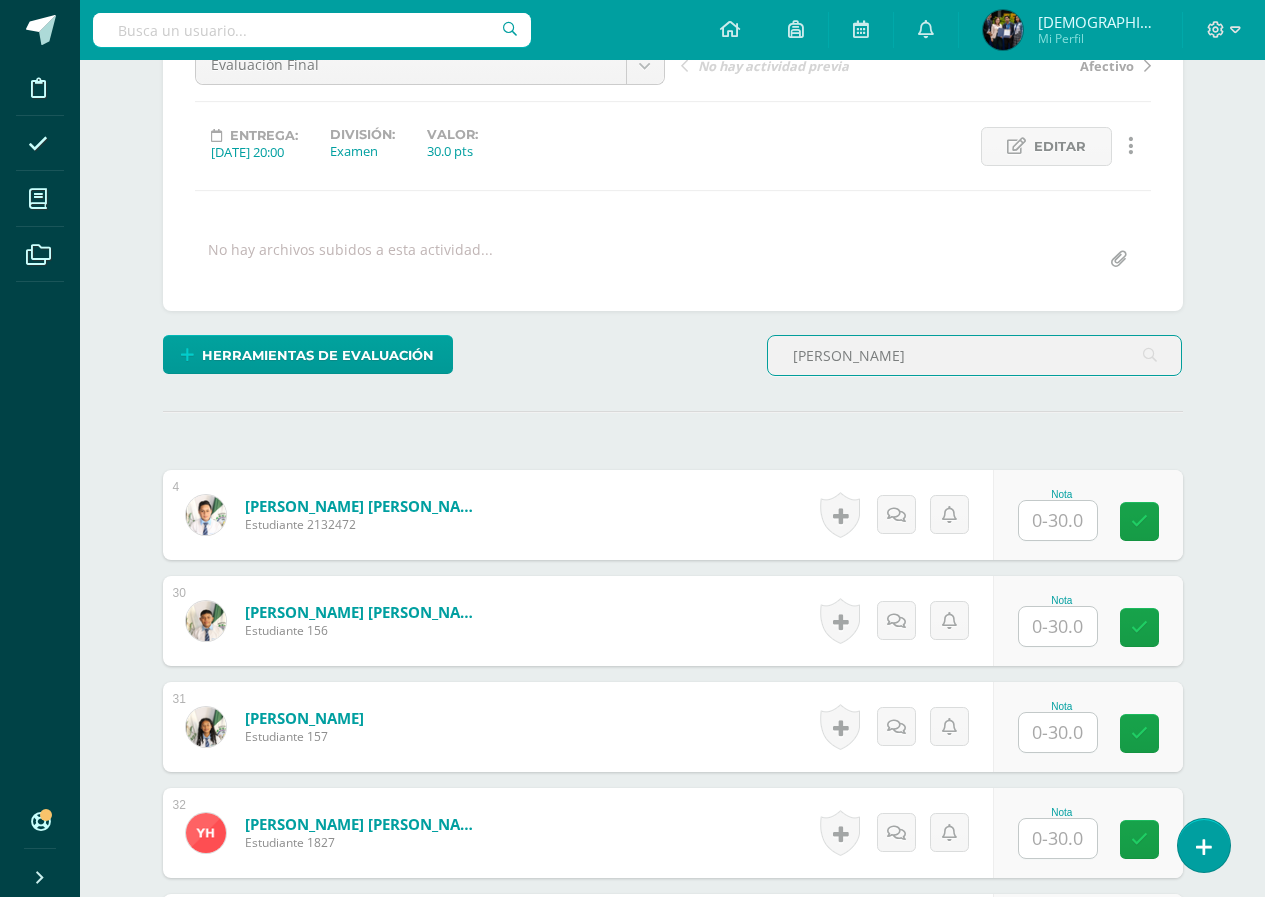 type on "hernan" 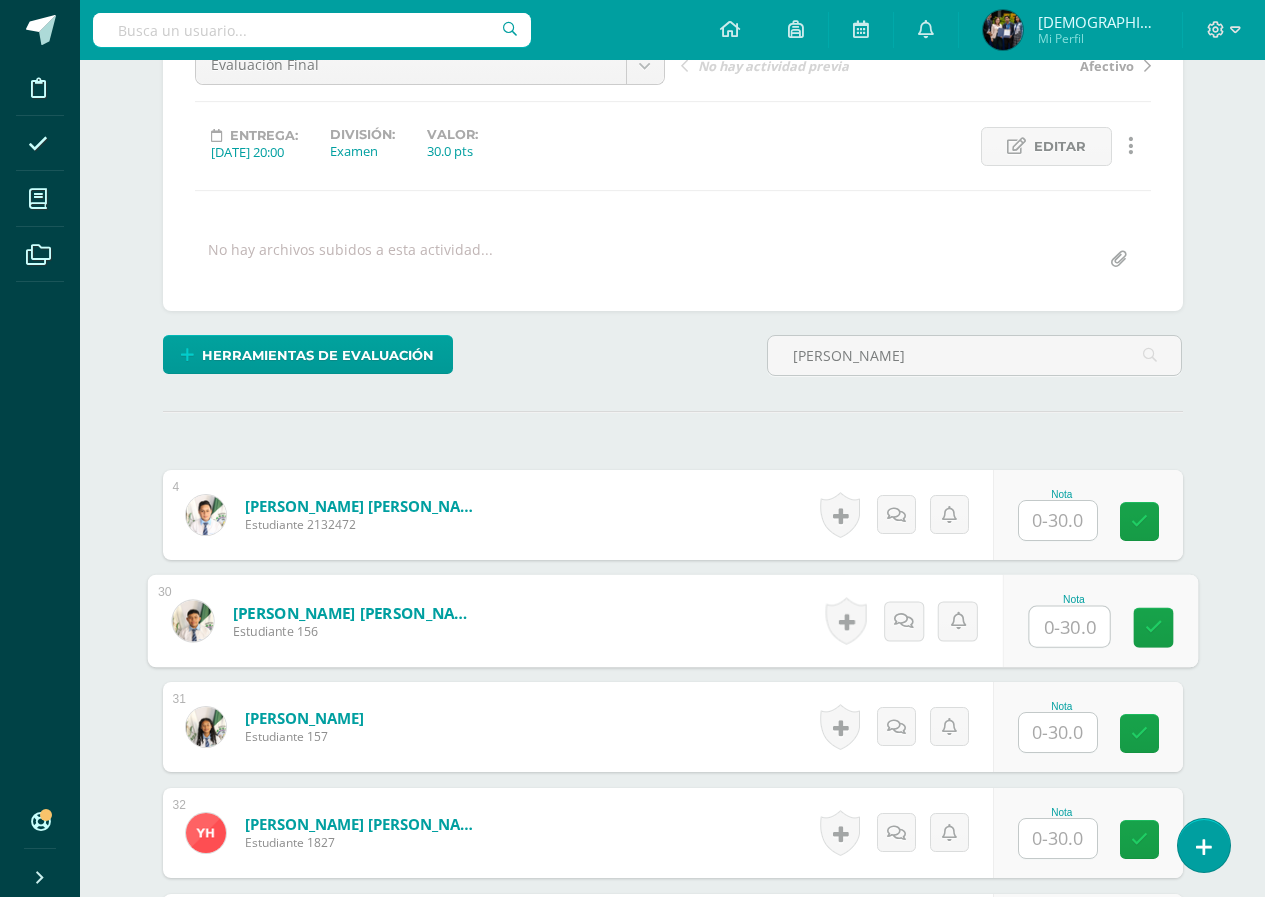 click at bounding box center (1069, 627) 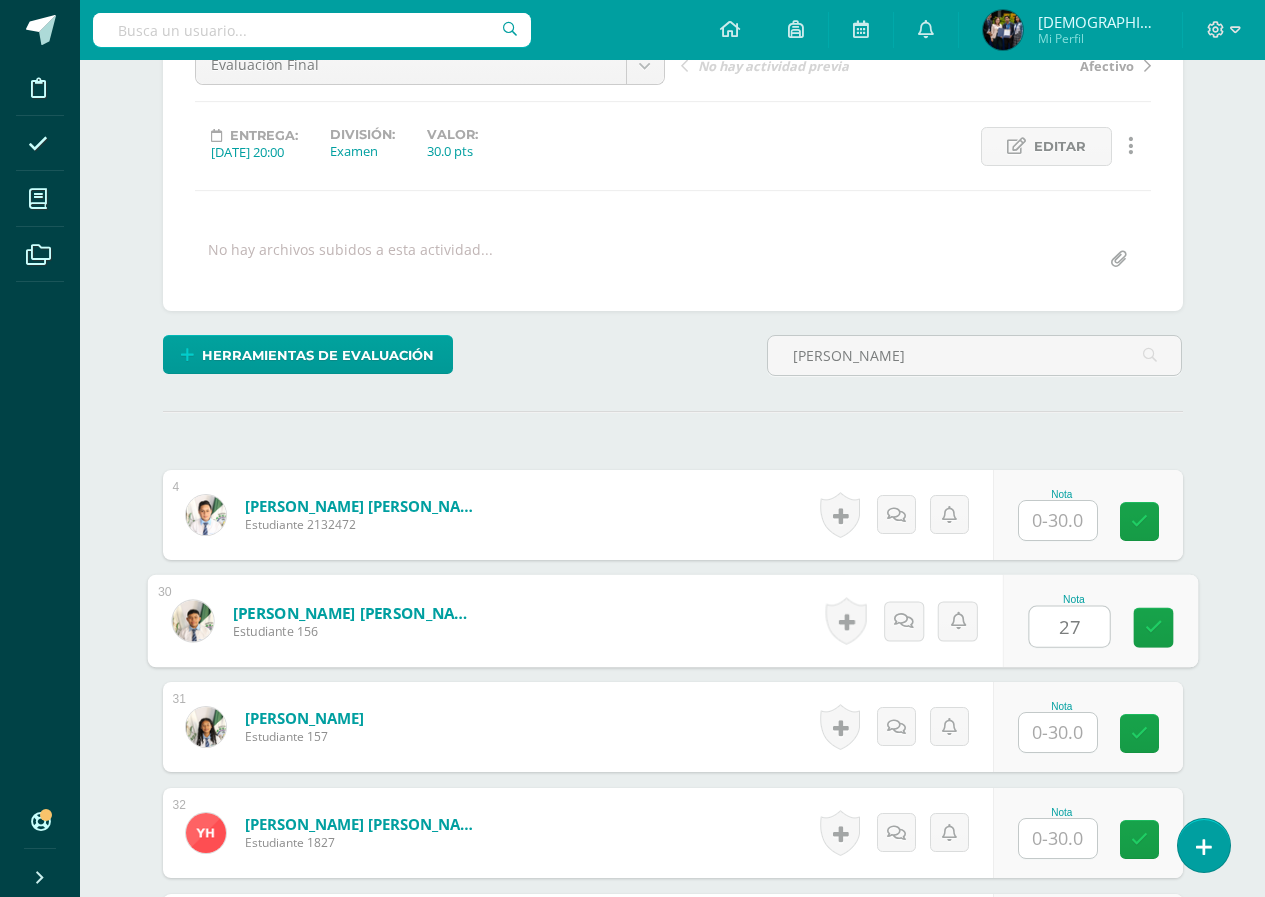 type on "27" 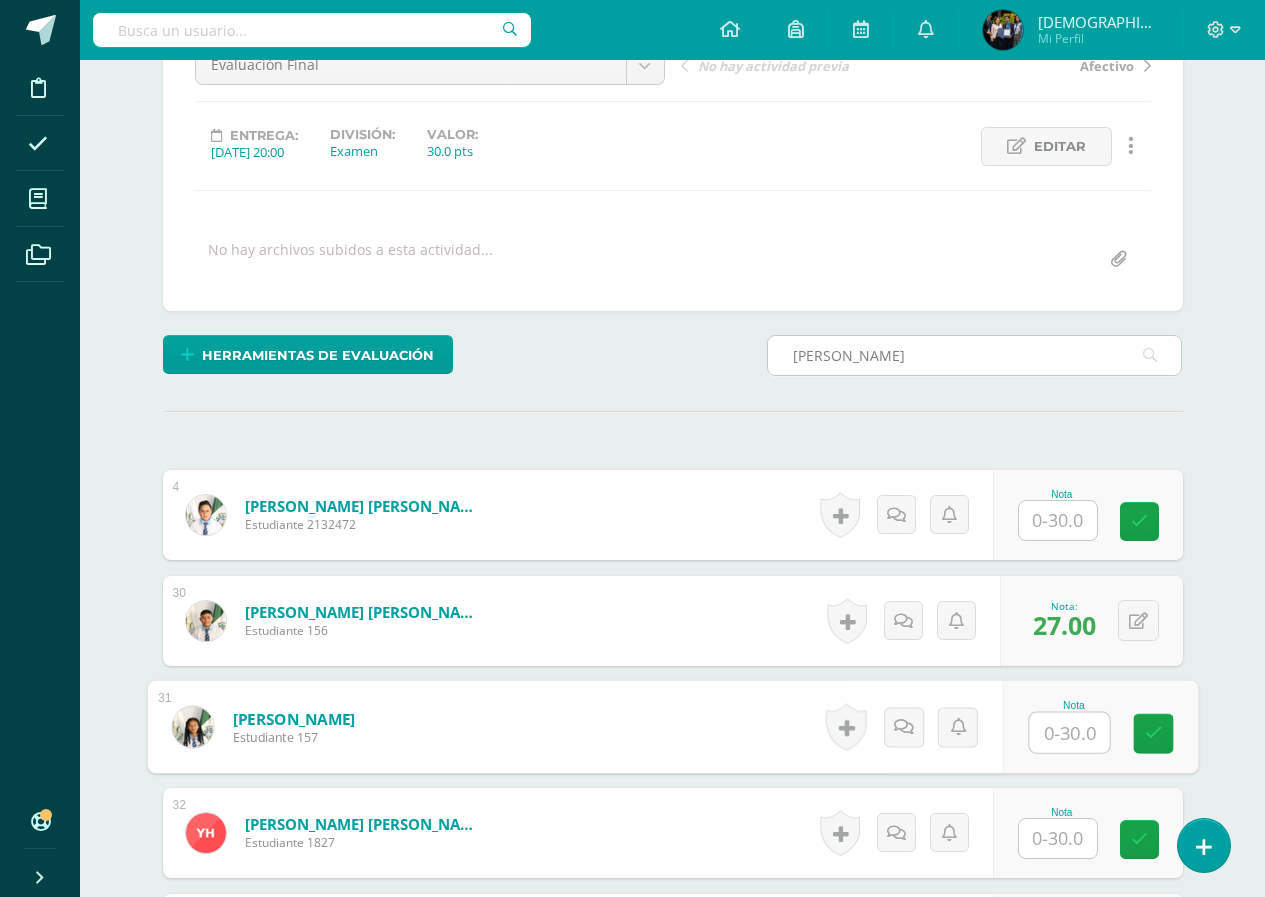 click on "hernan" at bounding box center (975, 355) 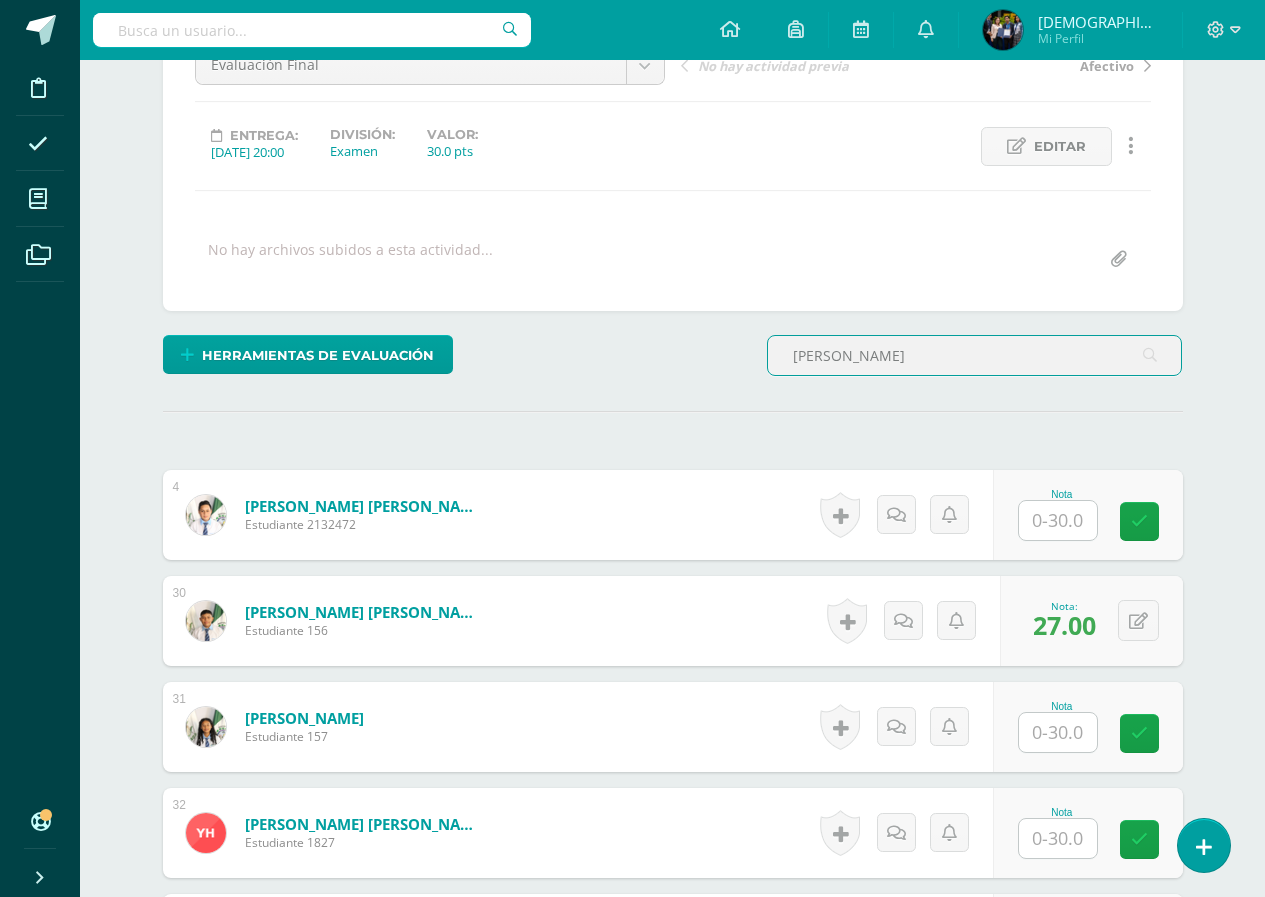 click on "hernan" at bounding box center [975, 355] 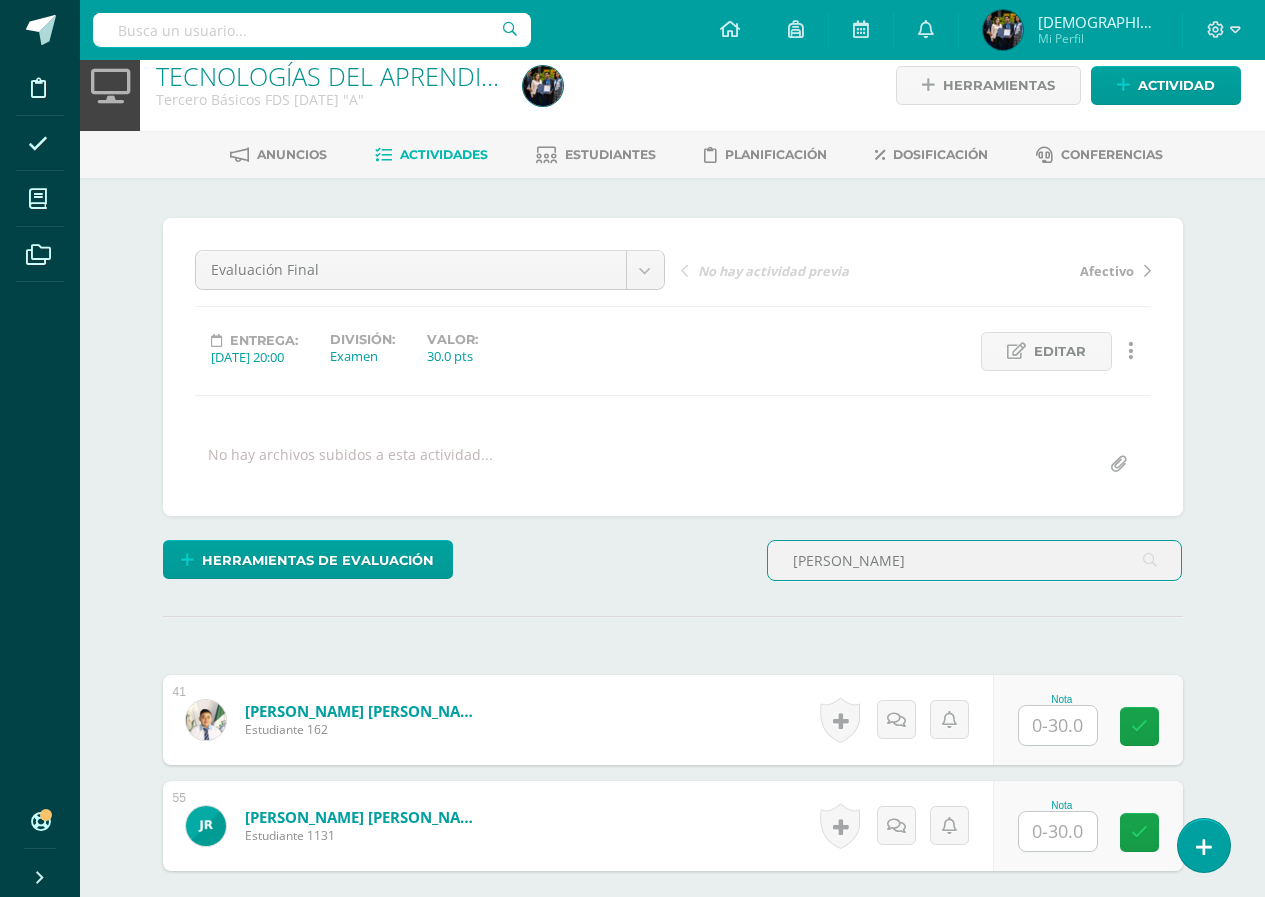 scroll, scrollTop: 223, scrollLeft: 0, axis: vertical 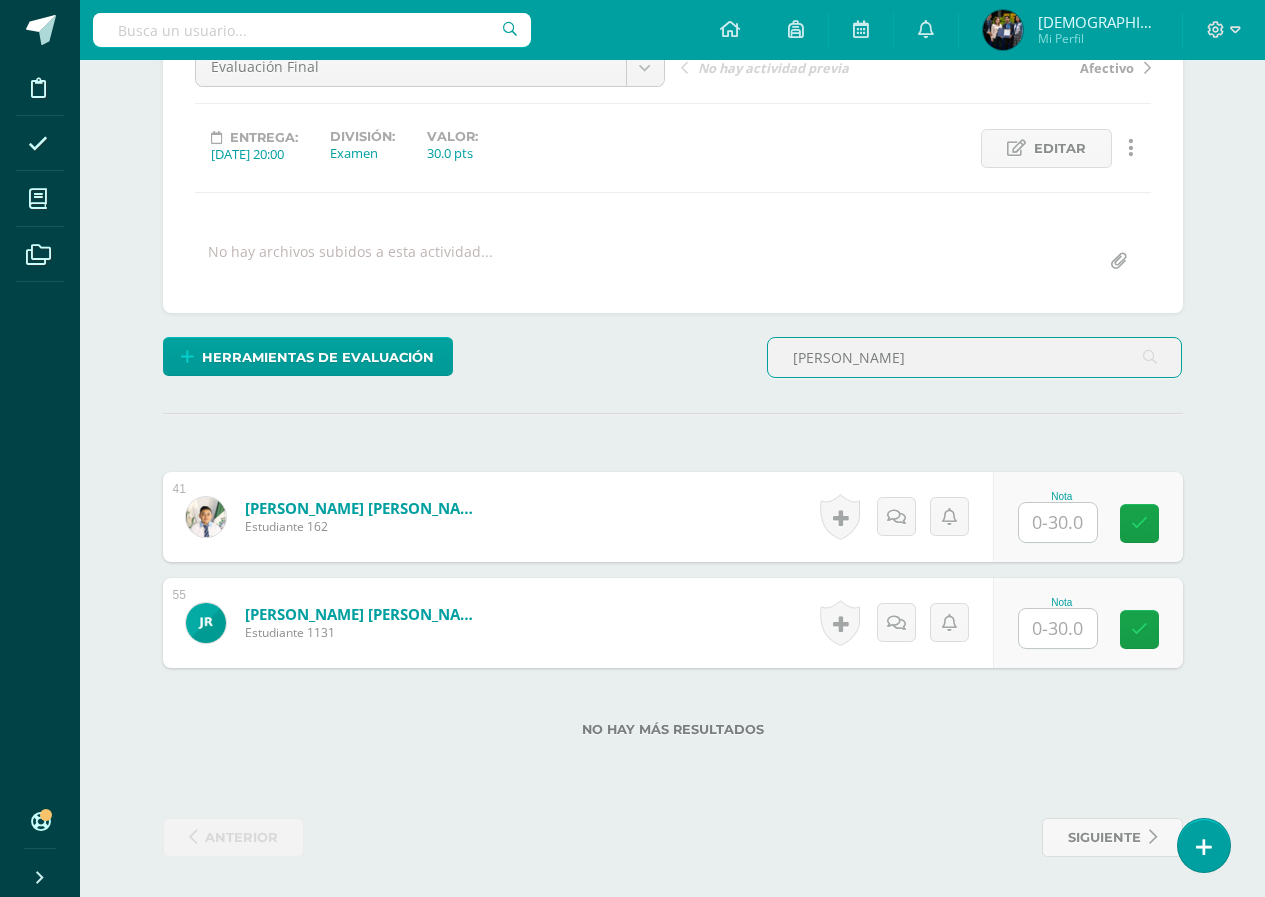 type on "rivas" 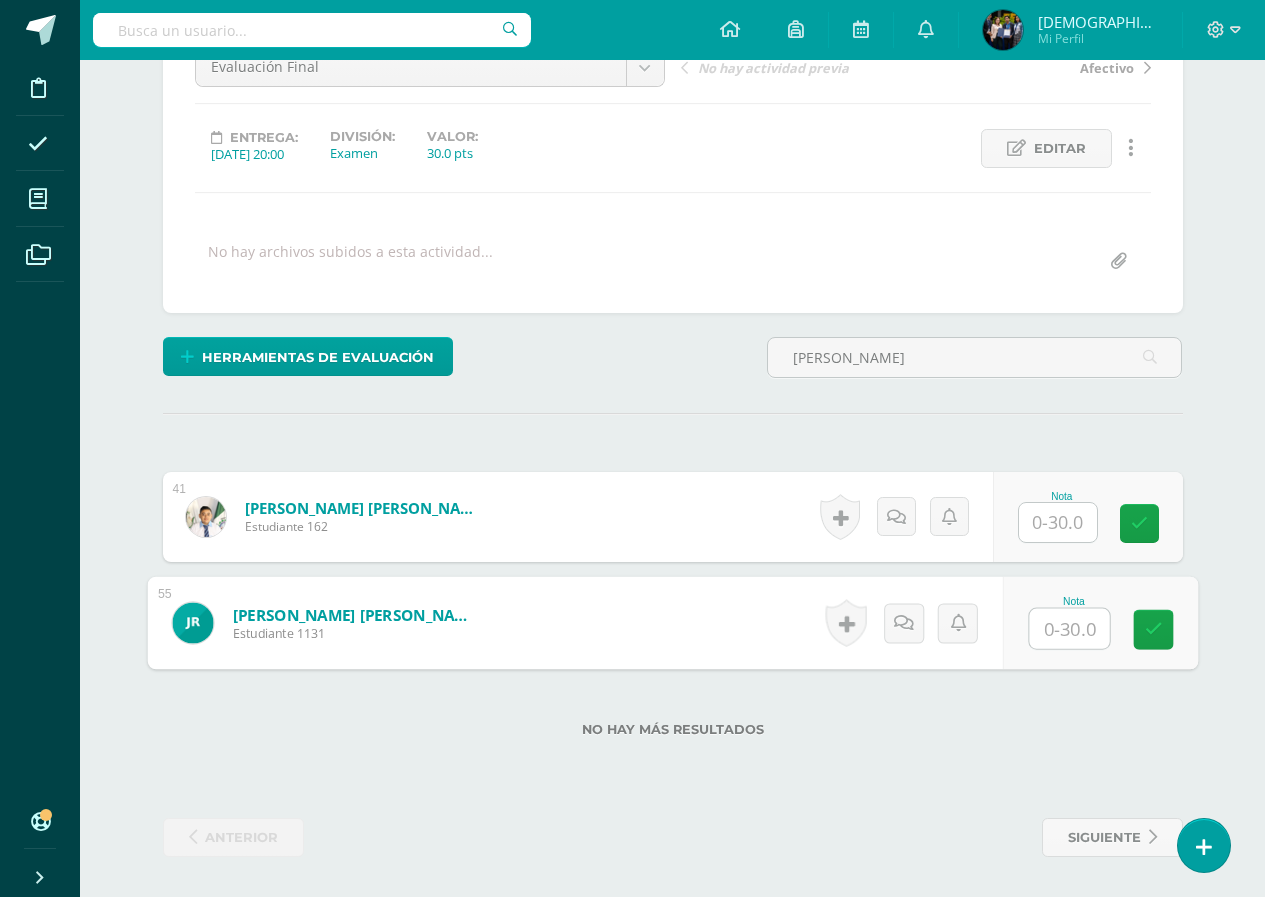 click at bounding box center [1069, 629] 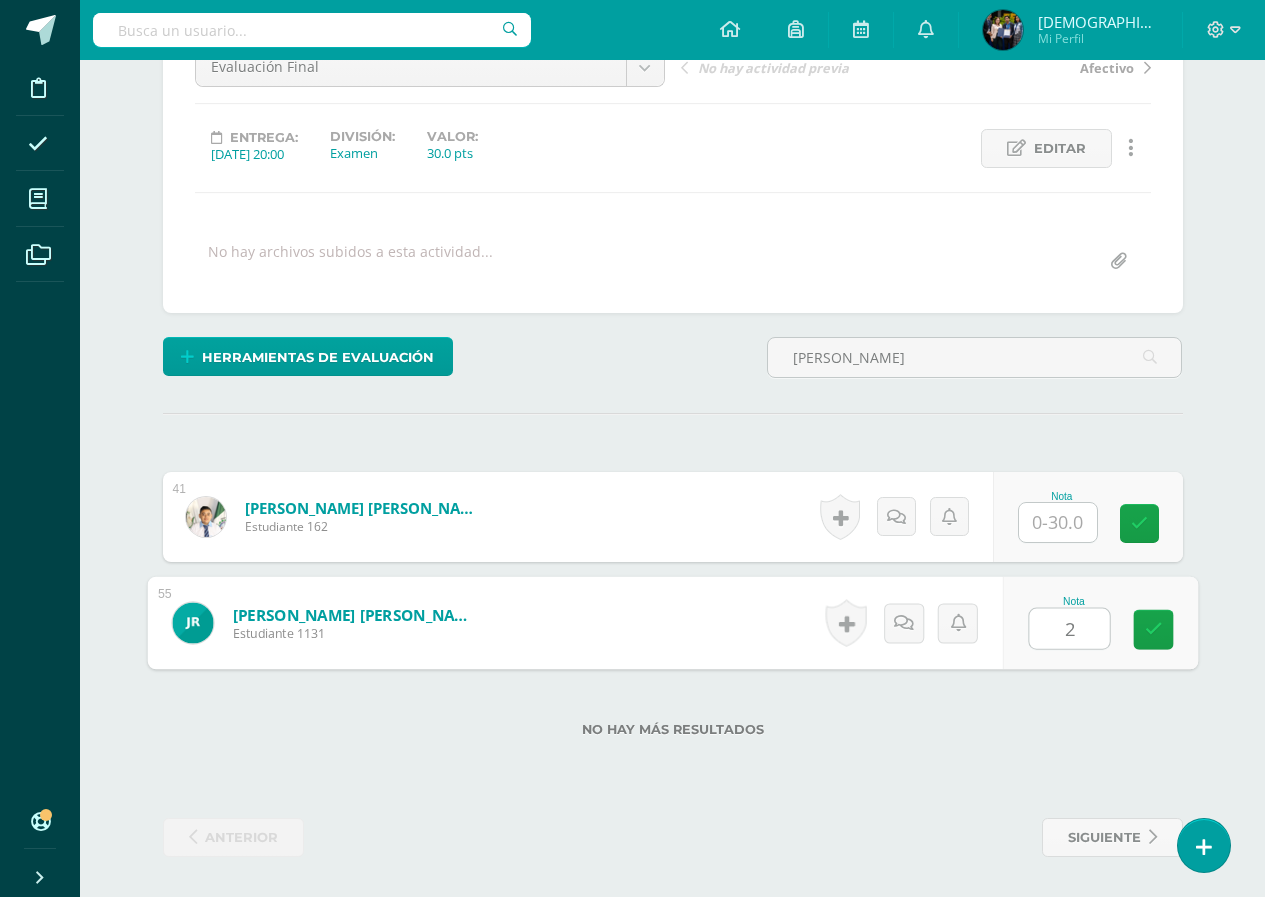 type on "27" 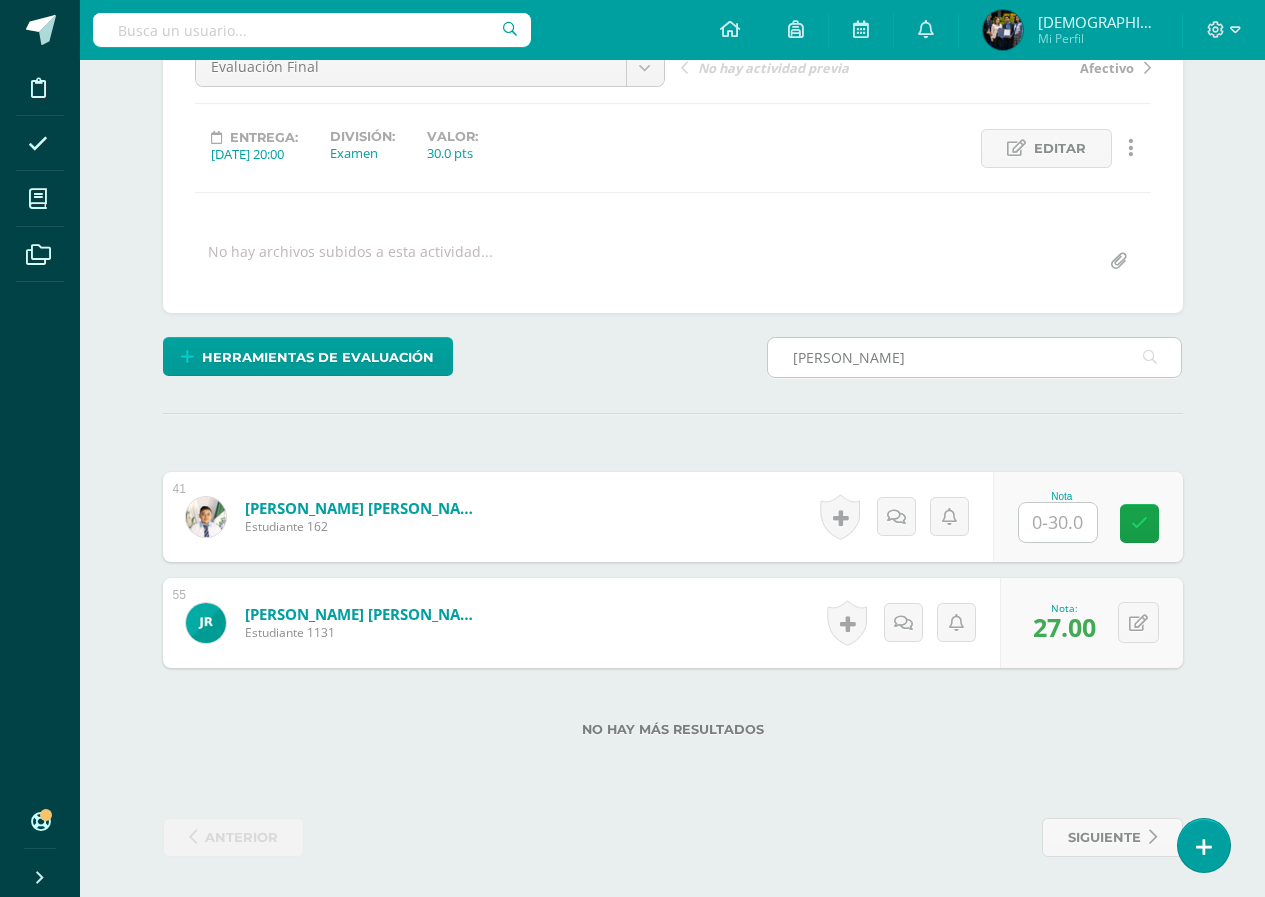 click on "rivas" at bounding box center (975, 357) 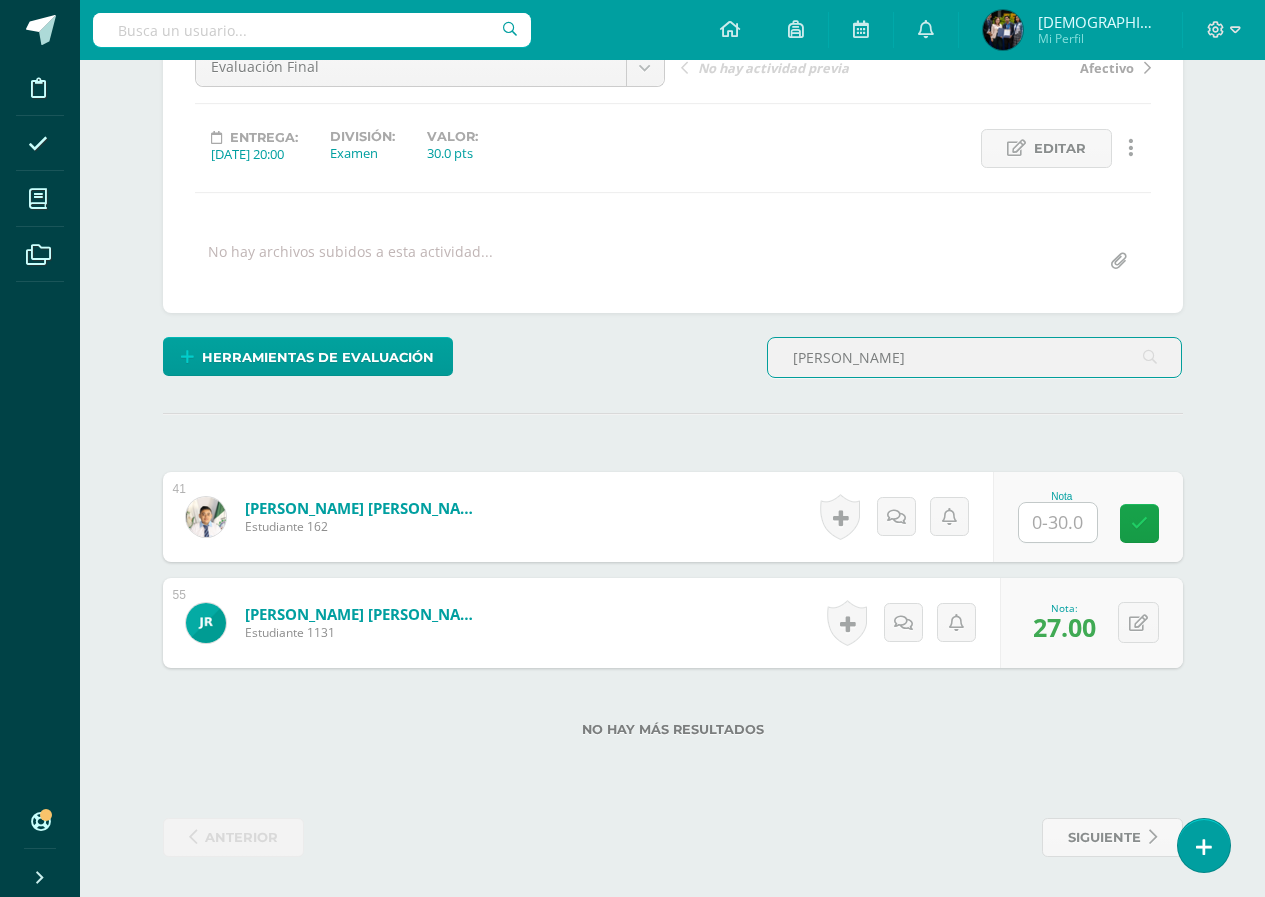 click on "rivas" at bounding box center (975, 357) 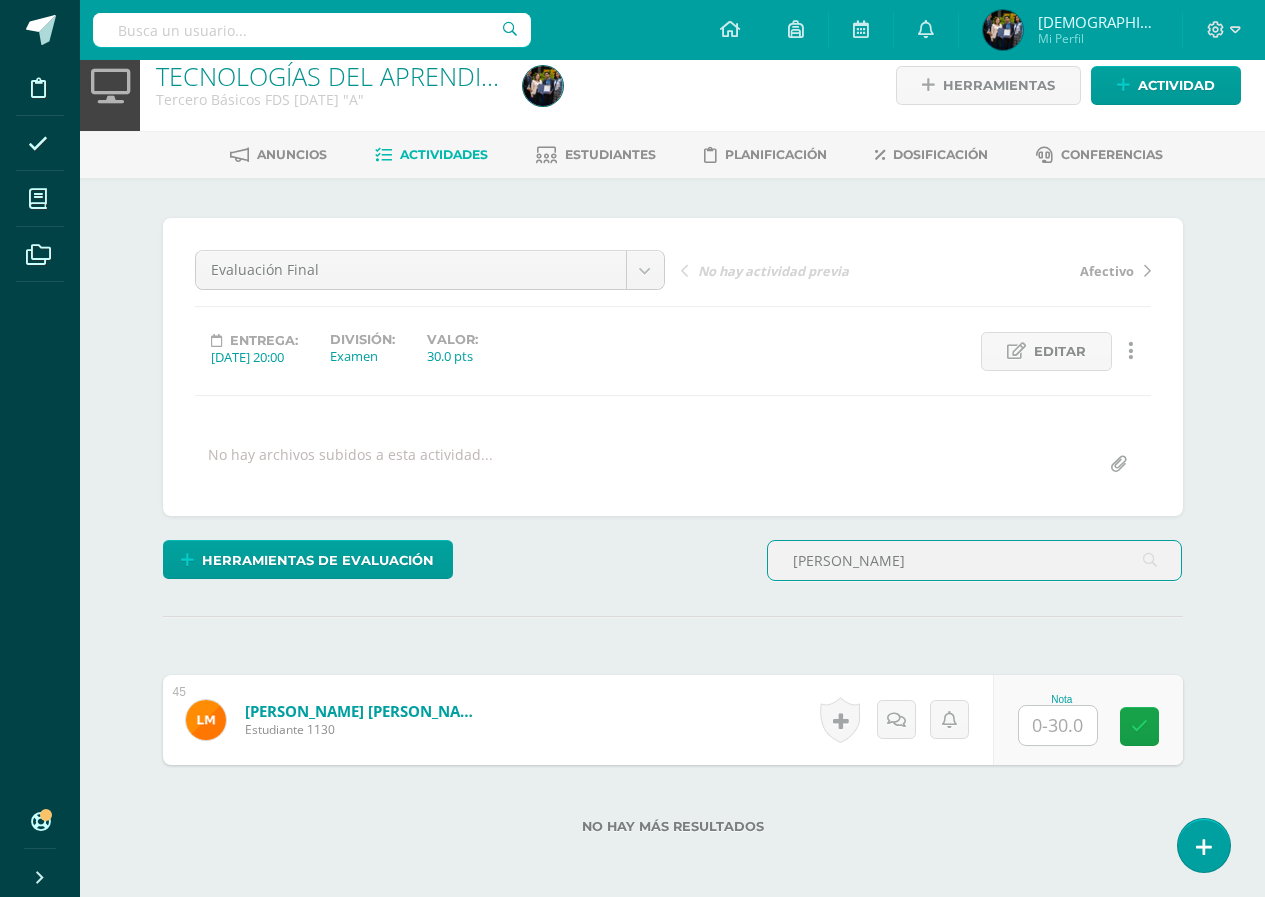 scroll, scrollTop: 117, scrollLeft: 0, axis: vertical 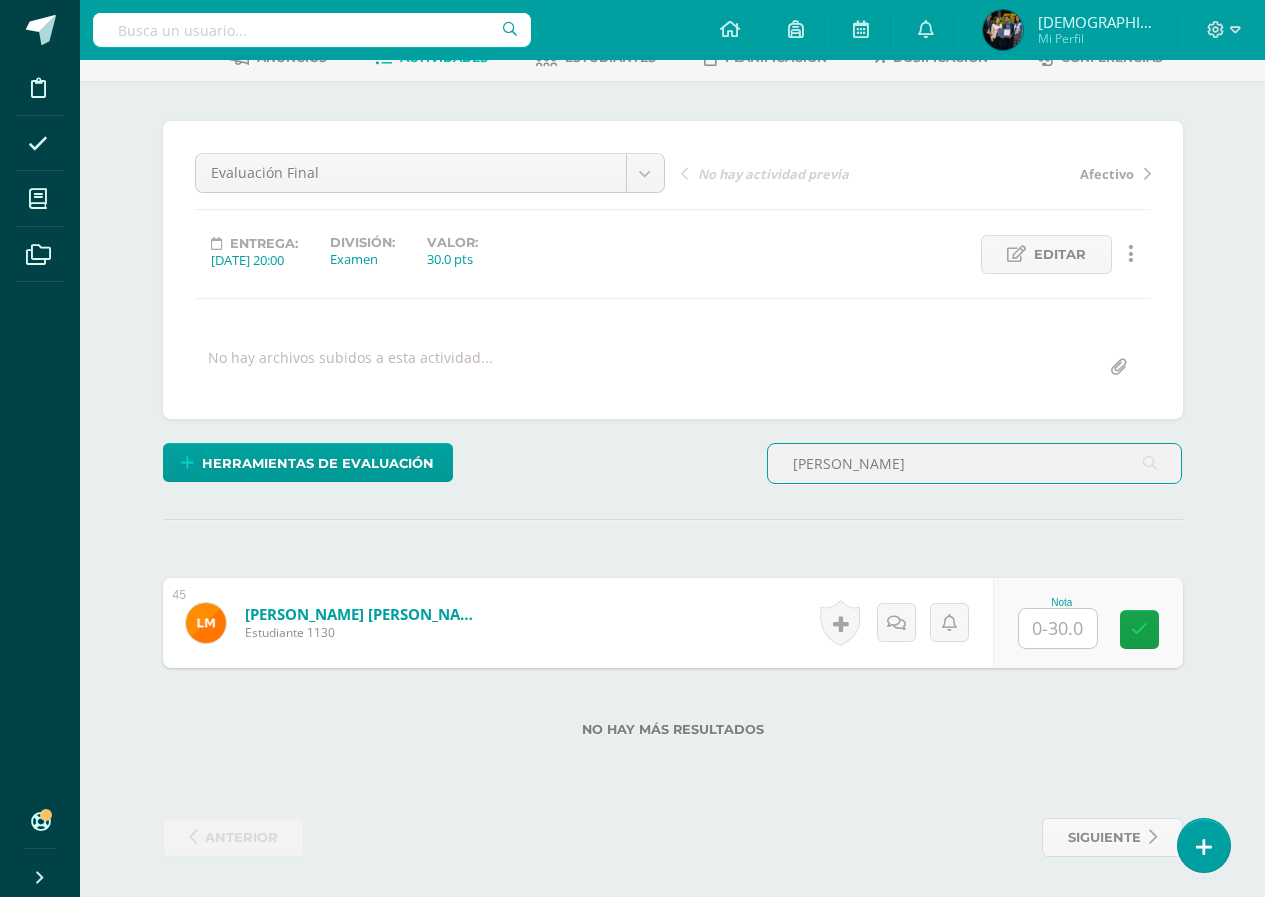 type on "moreira" 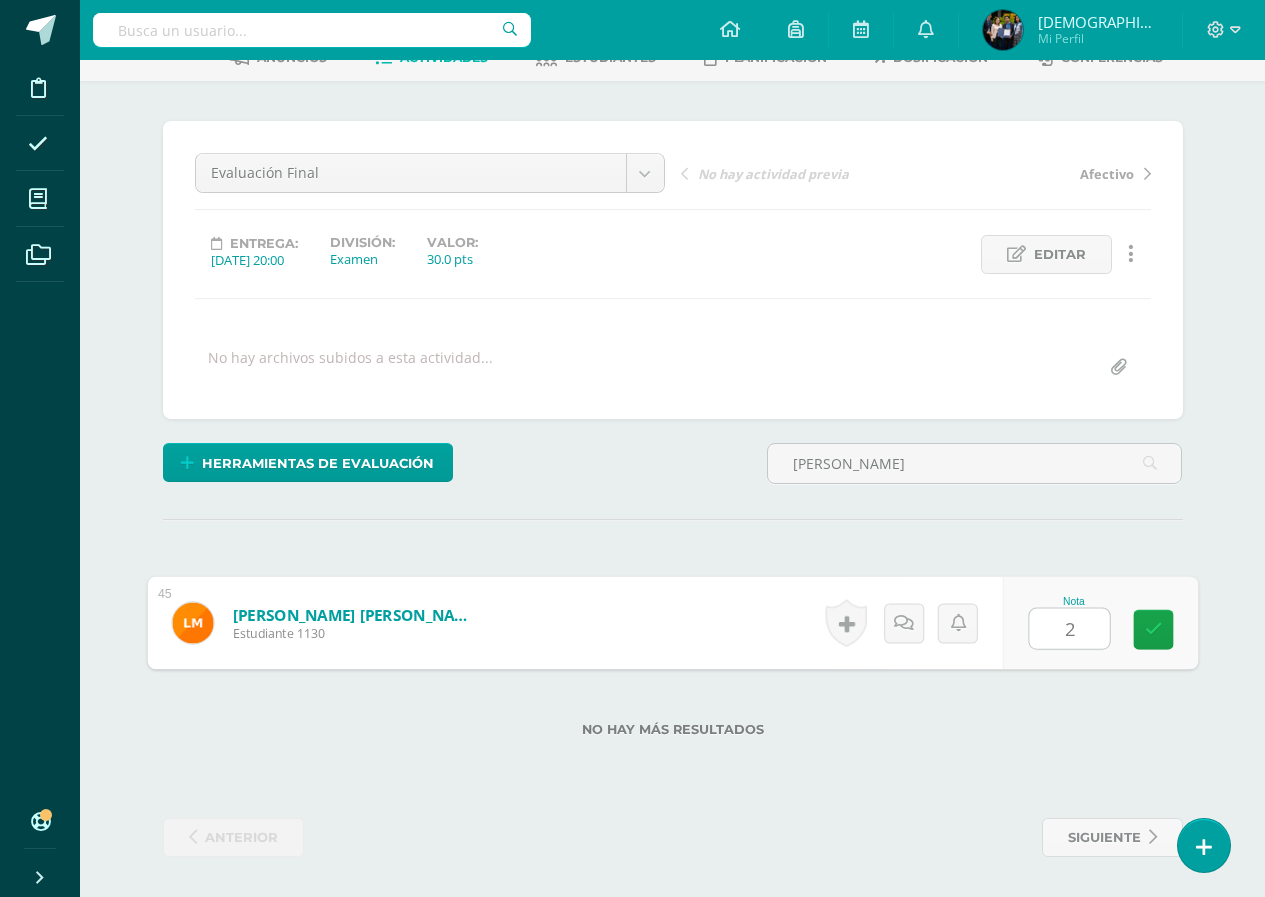 type on "27" 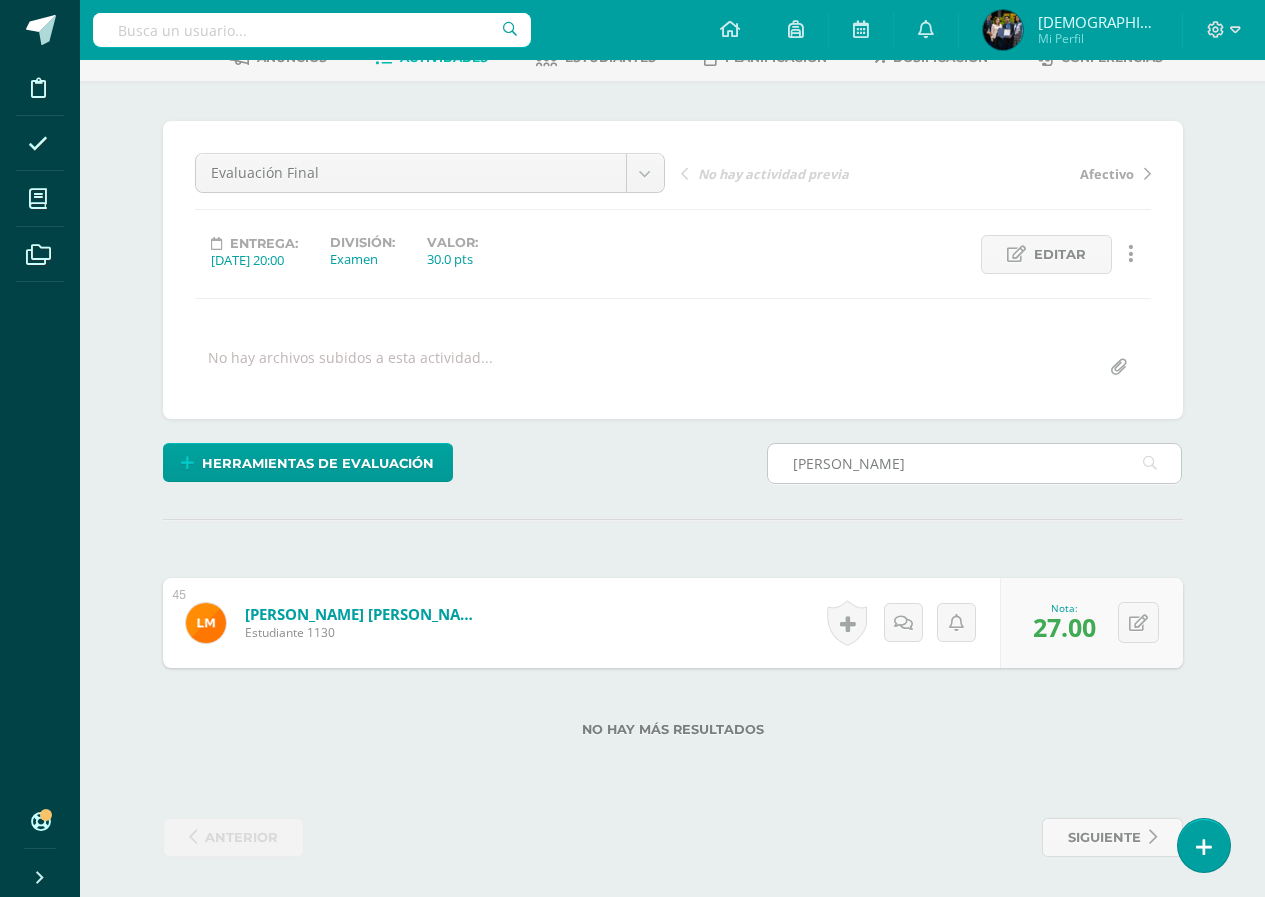 click on "moreira" at bounding box center [975, 463] 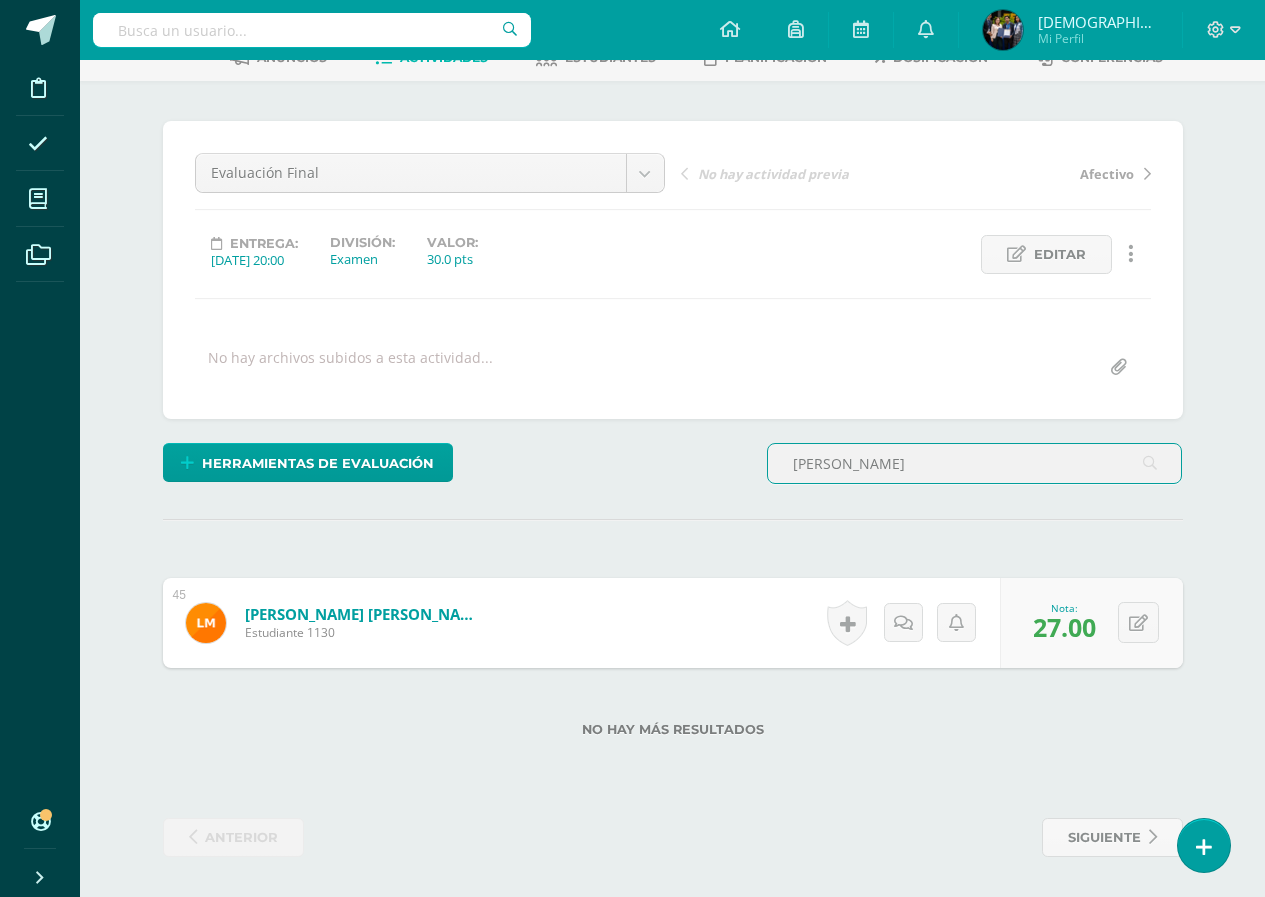 click on "moreira" at bounding box center [975, 463] 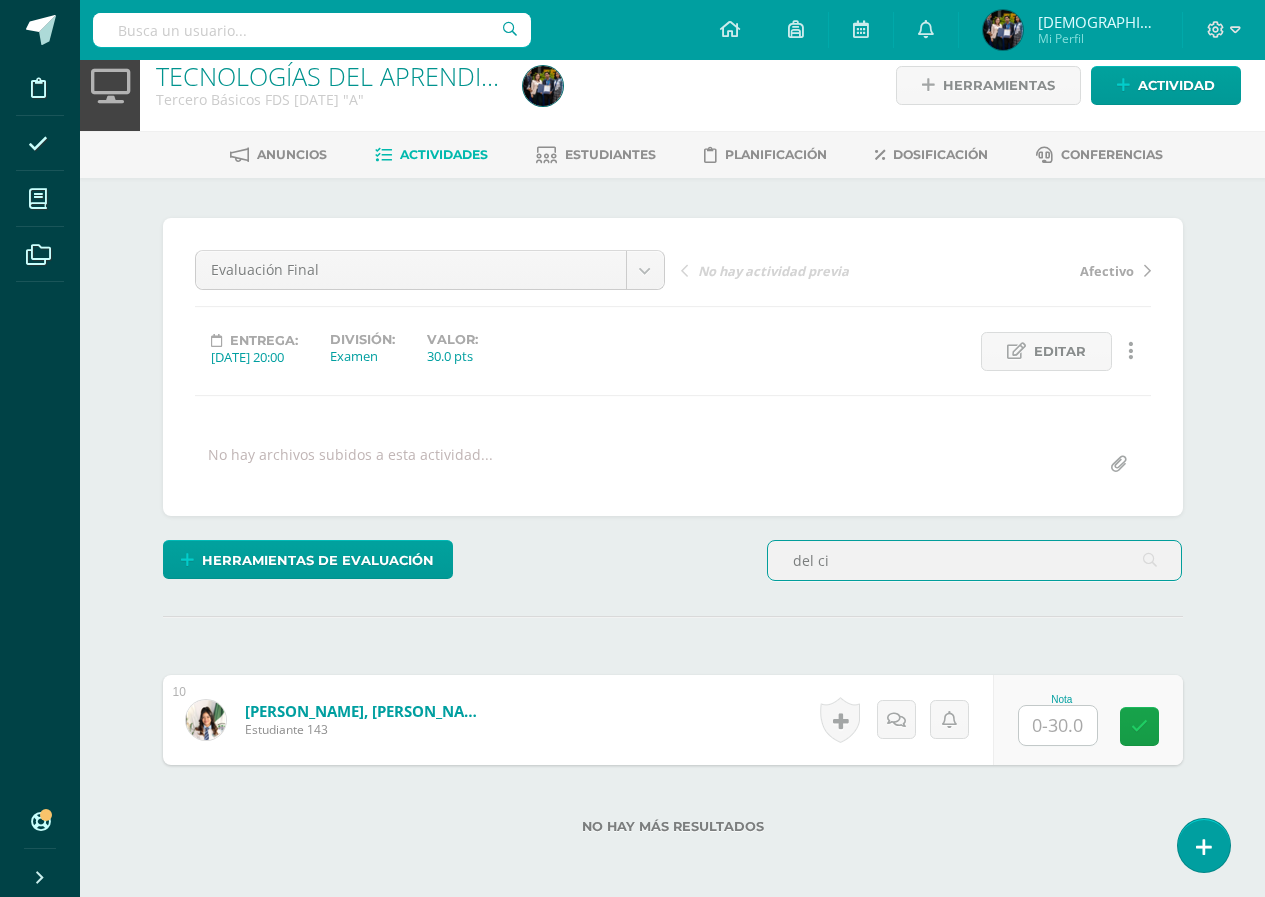 scroll, scrollTop: 117, scrollLeft: 0, axis: vertical 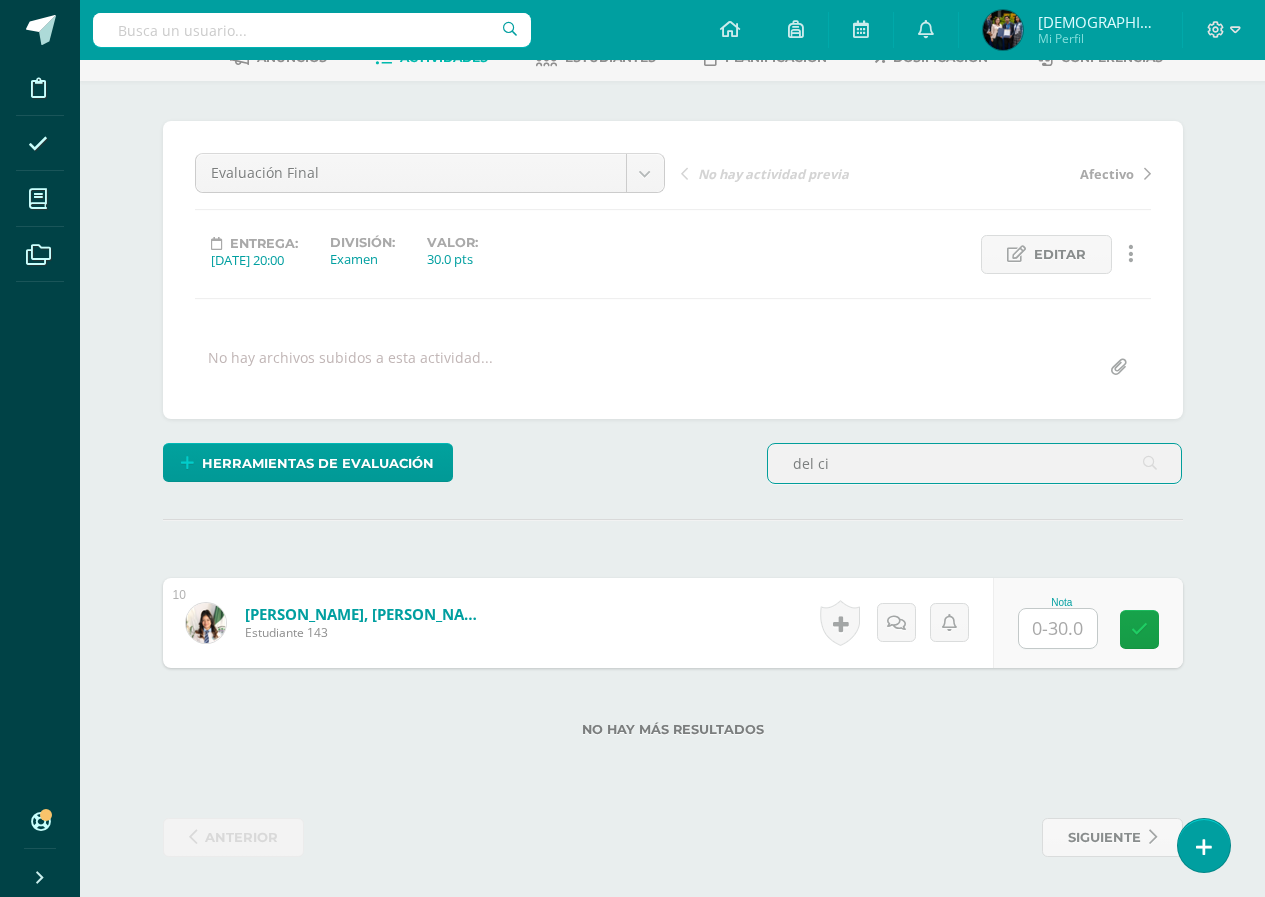 type on "del ci" 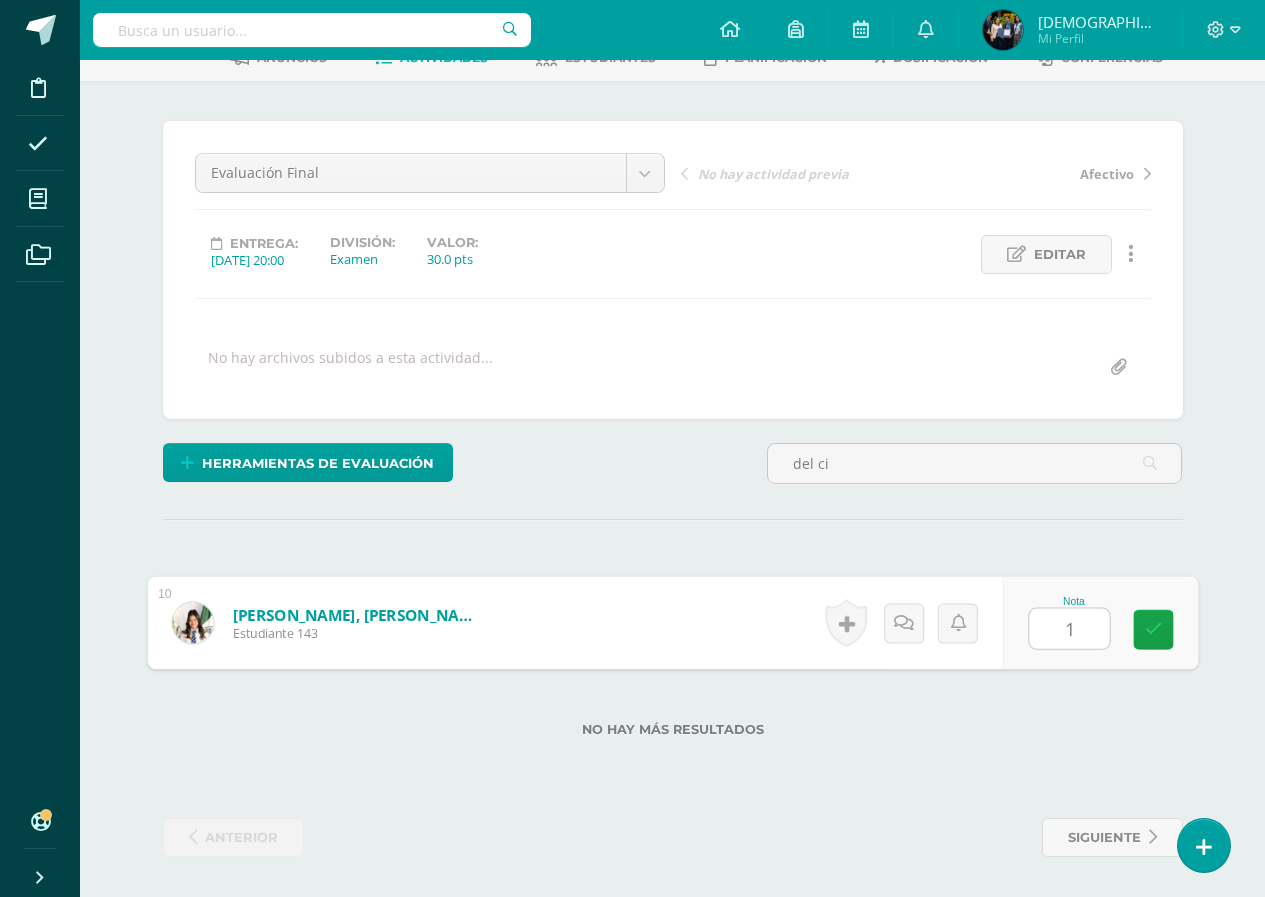 type on "18" 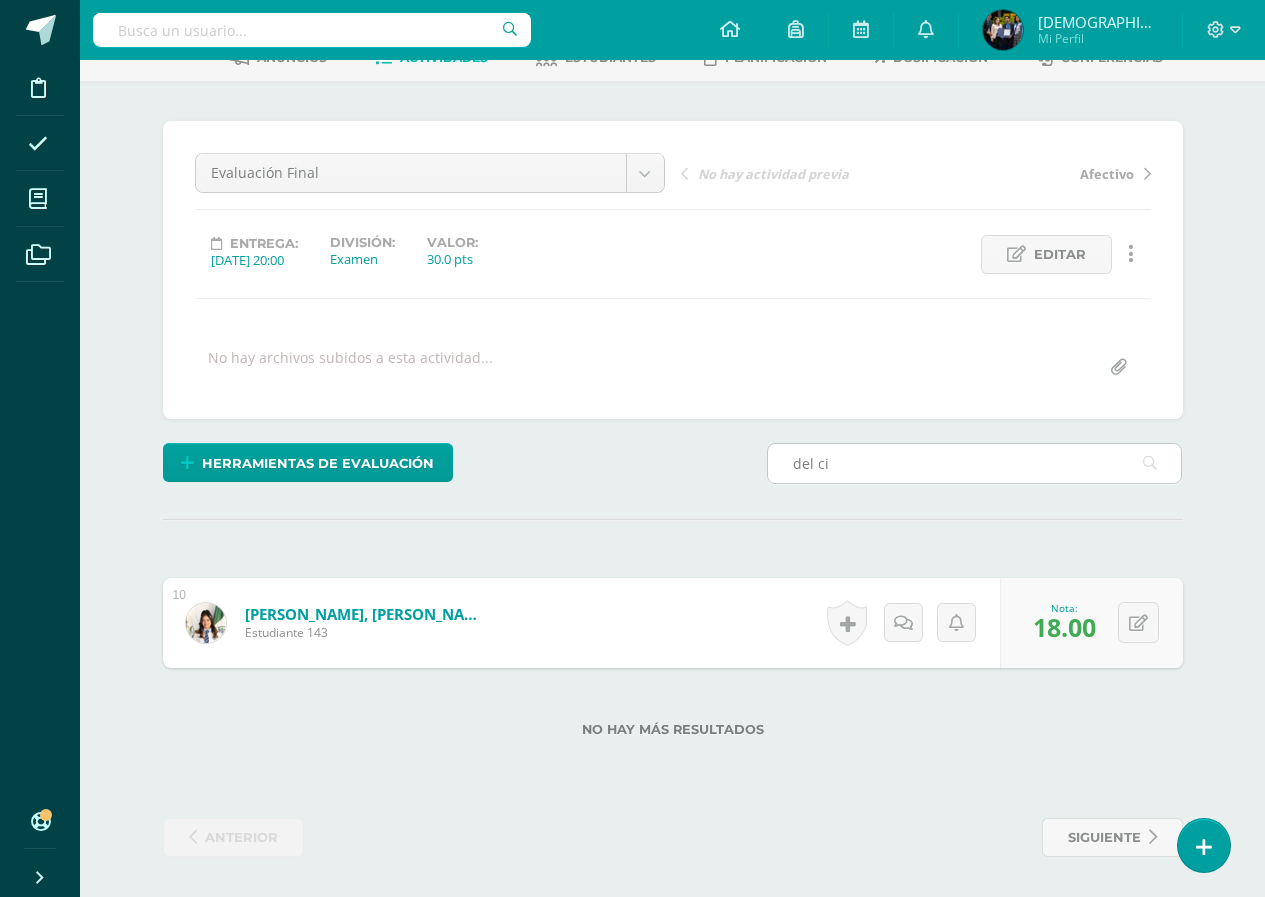 click on "del ci" at bounding box center [975, 463] 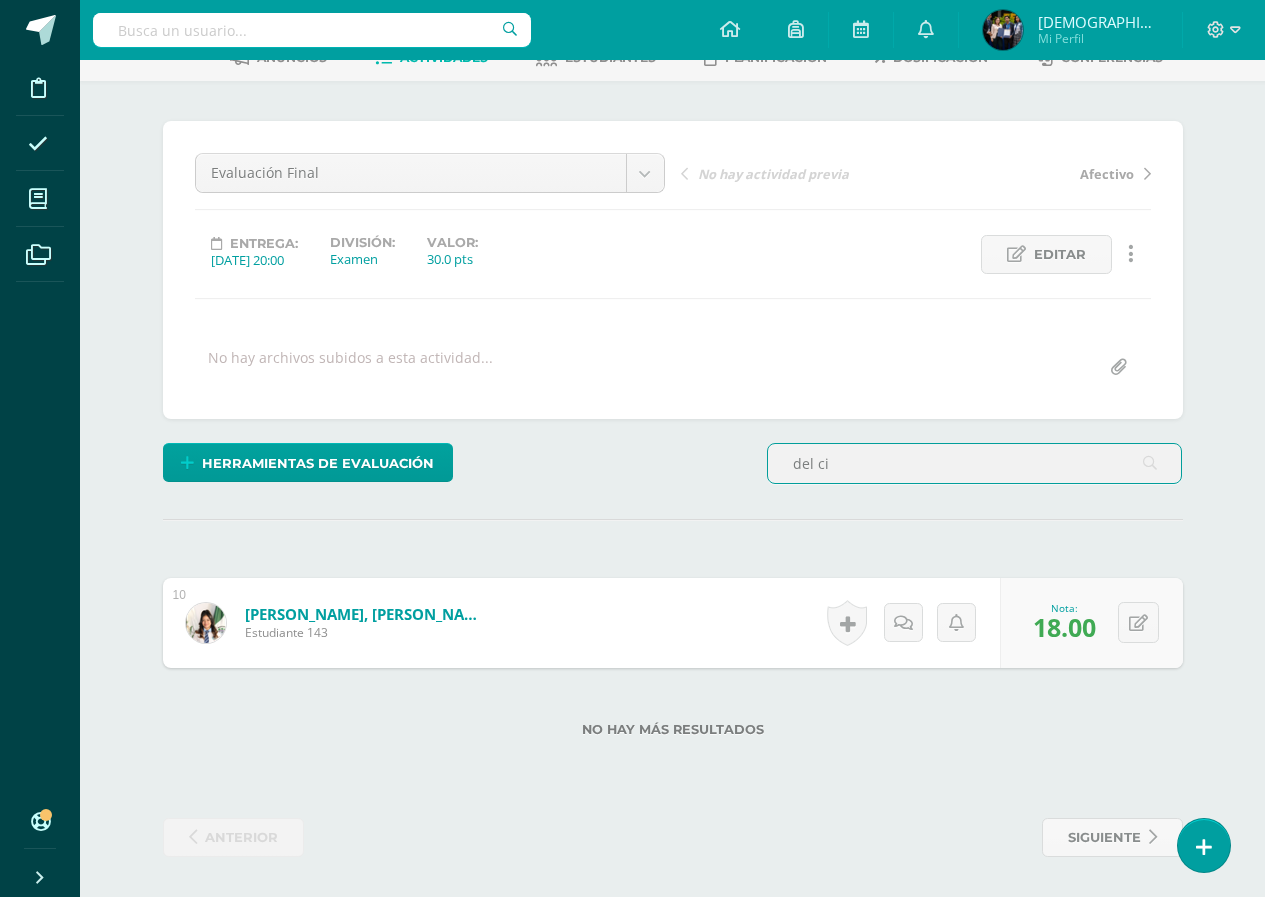 click on "del ci" at bounding box center [975, 463] 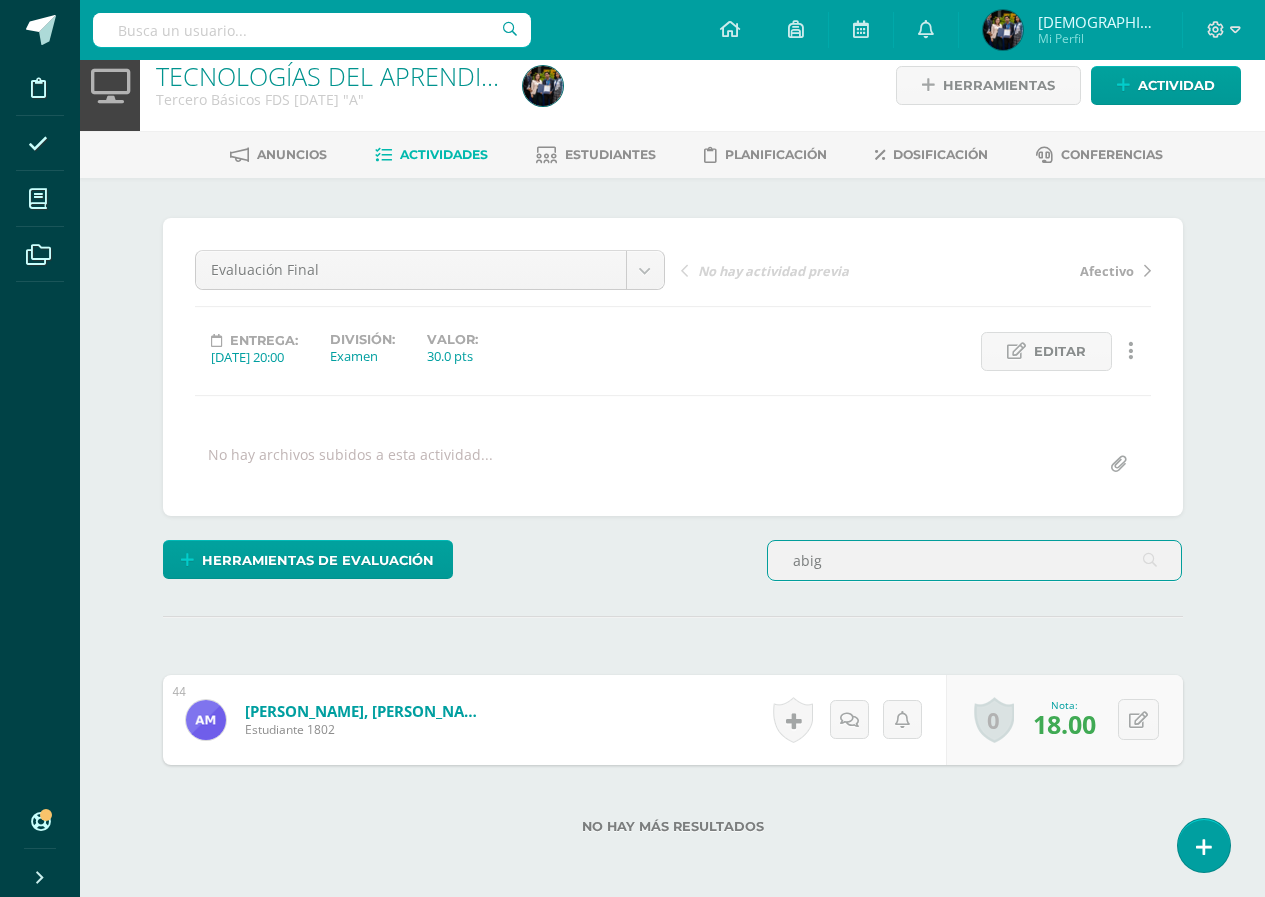 scroll, scrollTop: 117, scrollLeft: 0, axis: vertical 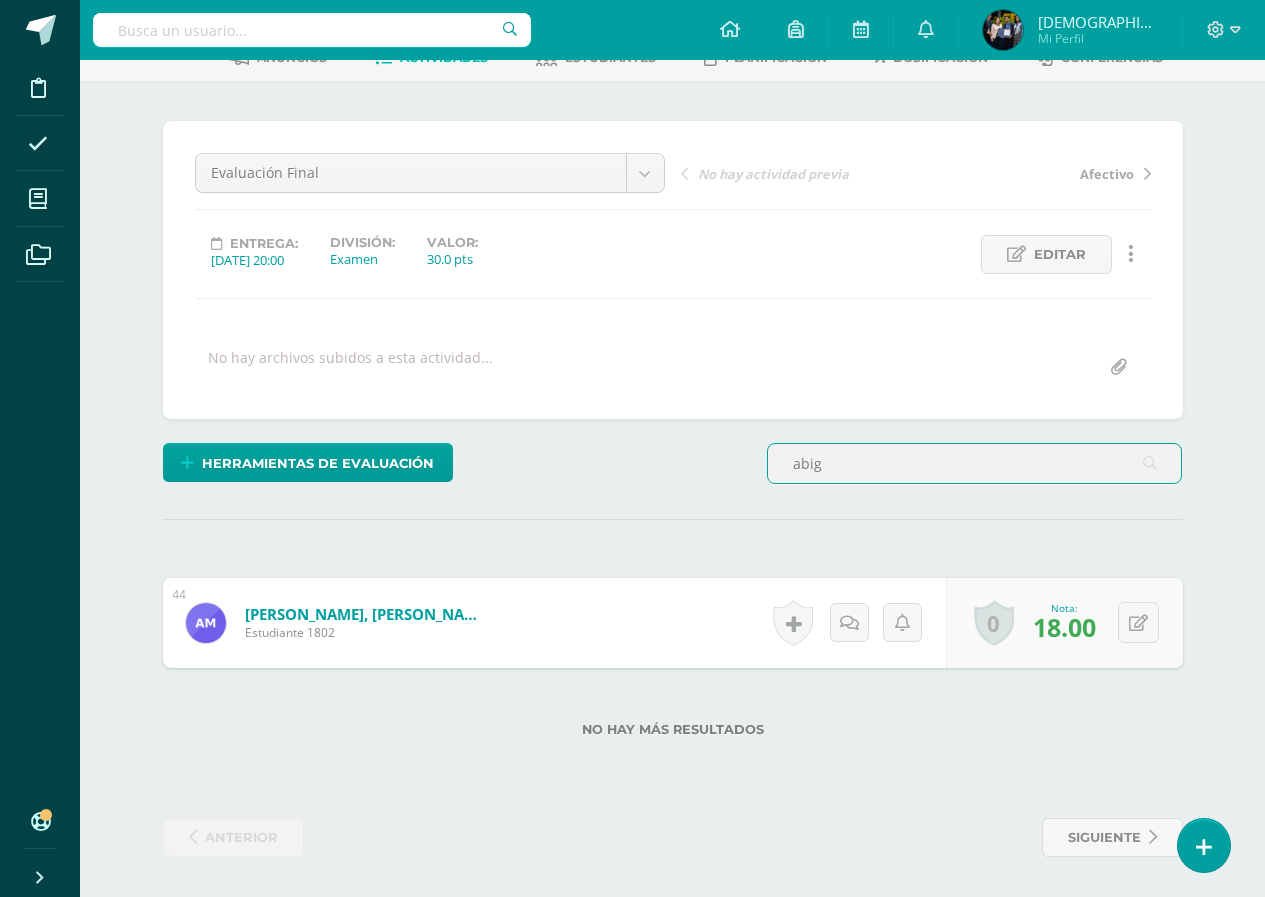 click on "abig" at bounding box center [975, 463] 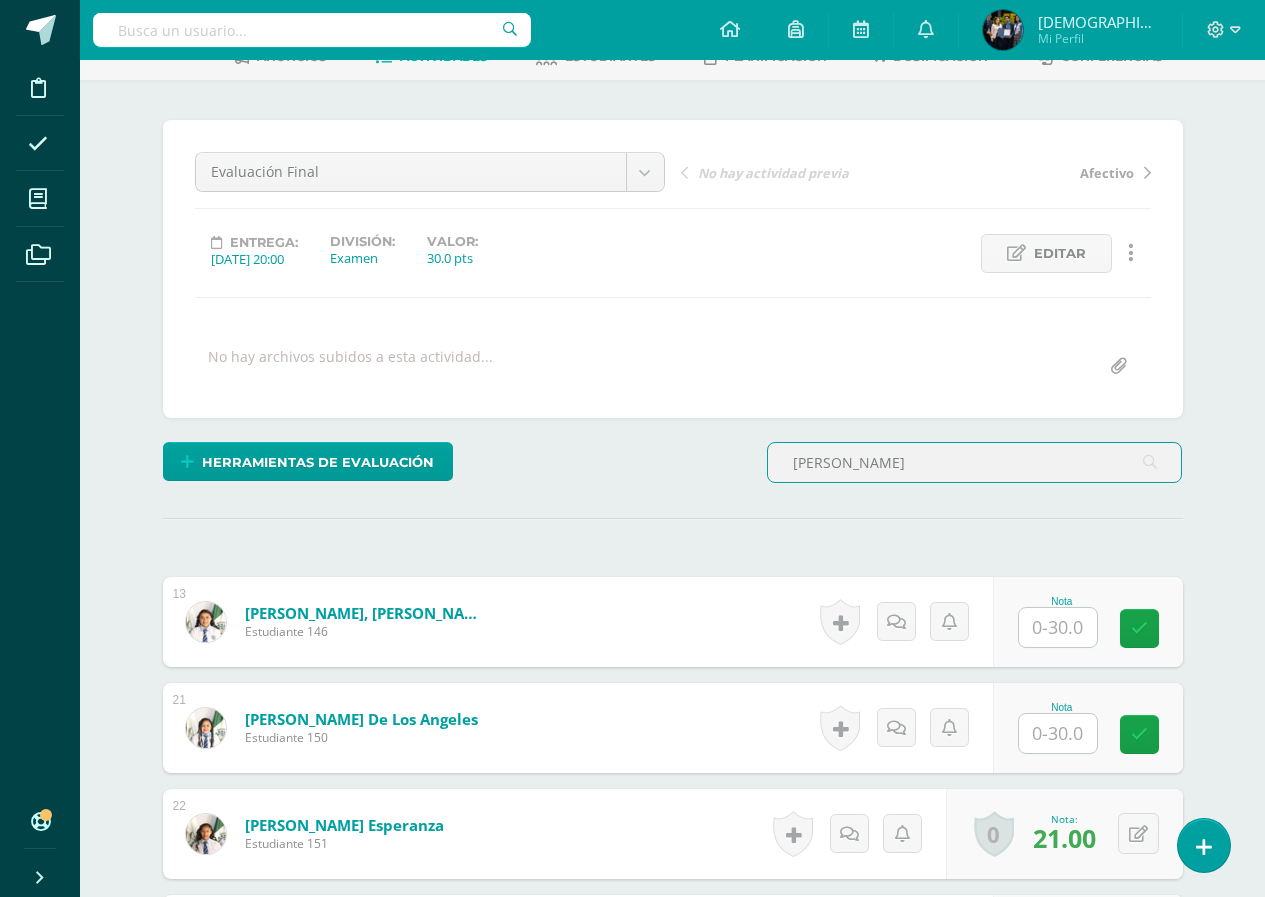 scroll, scrollTop: 119, scrollLeft: 0, axis: vertical 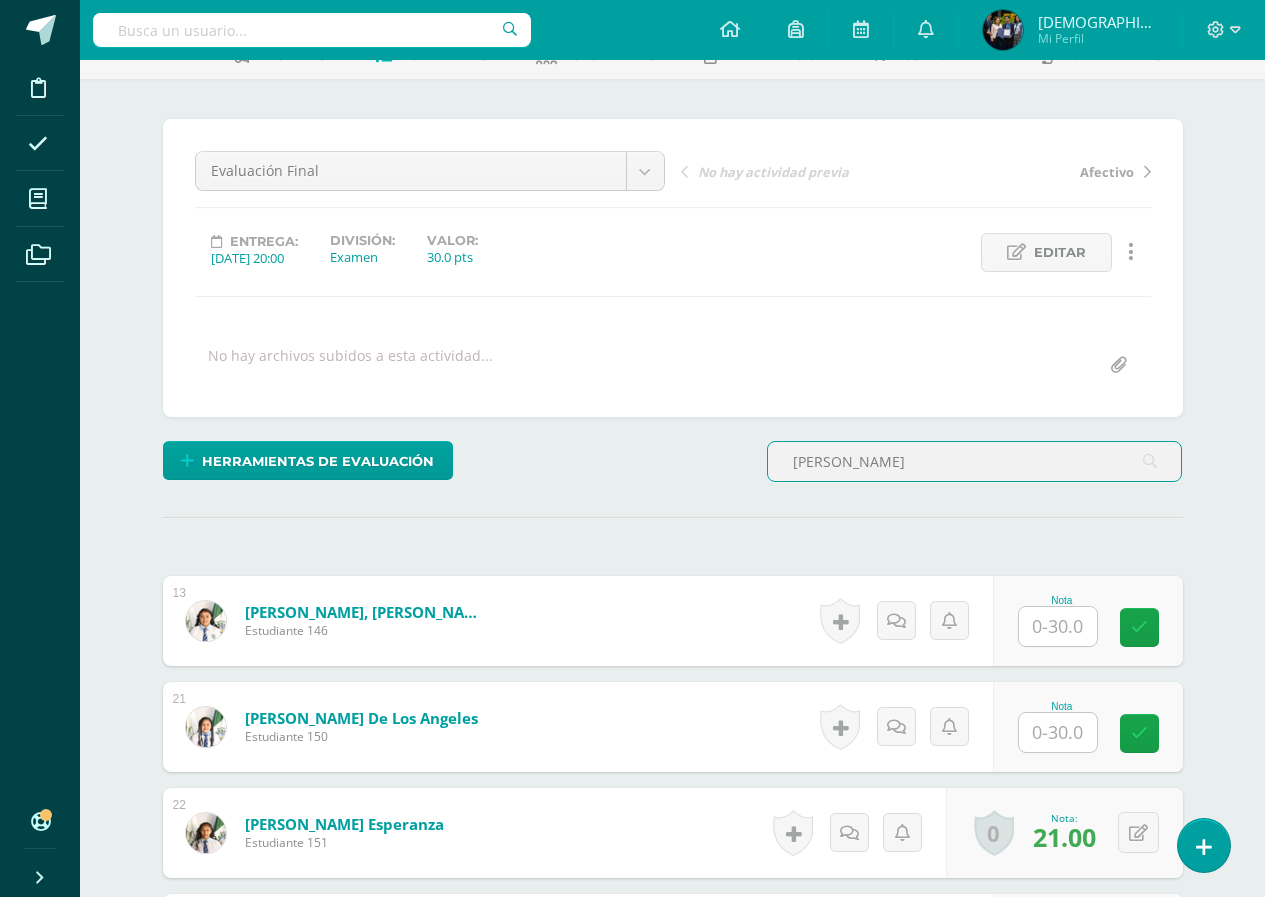 type on "garci" 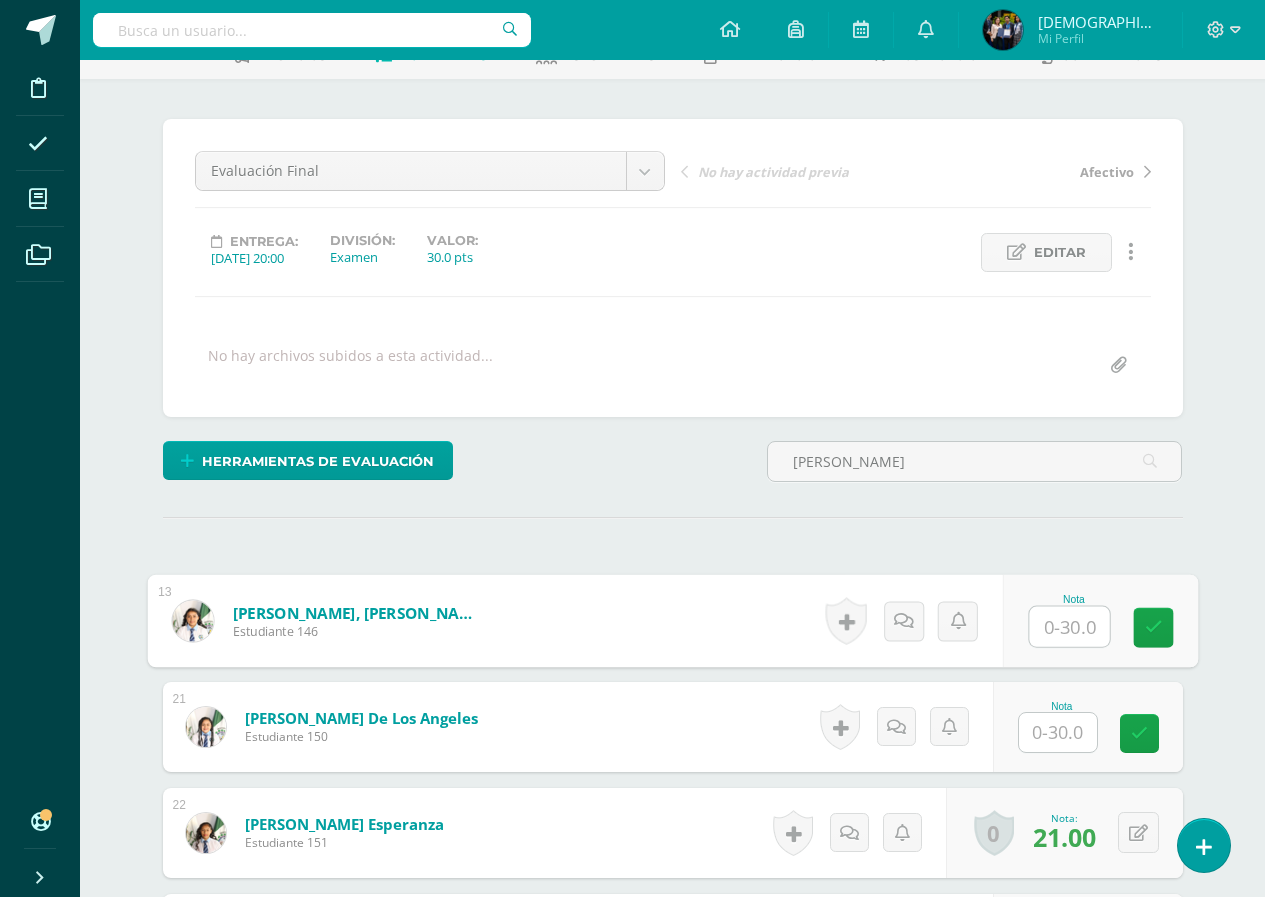 click at bounding box center [1069, 627] 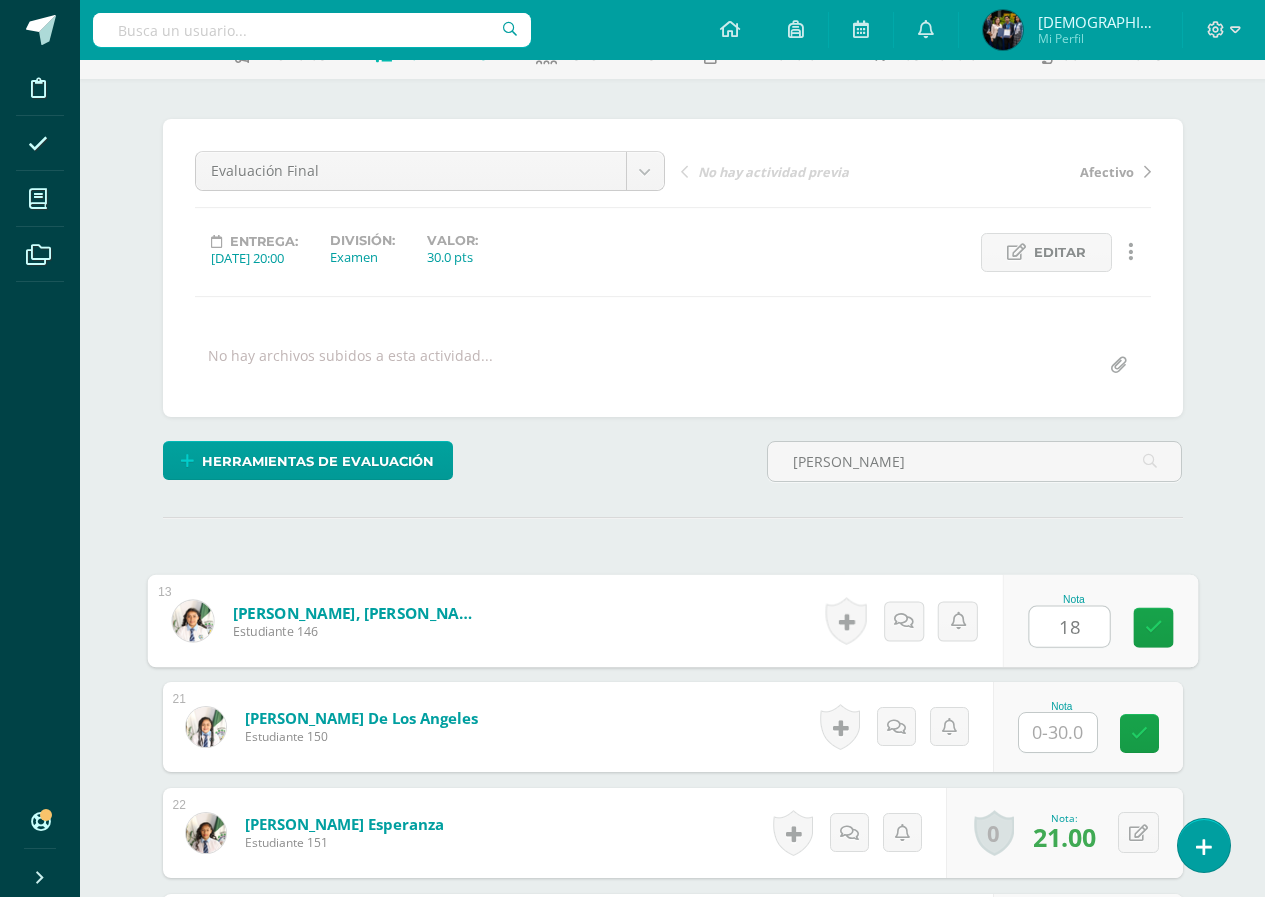 type on "18" 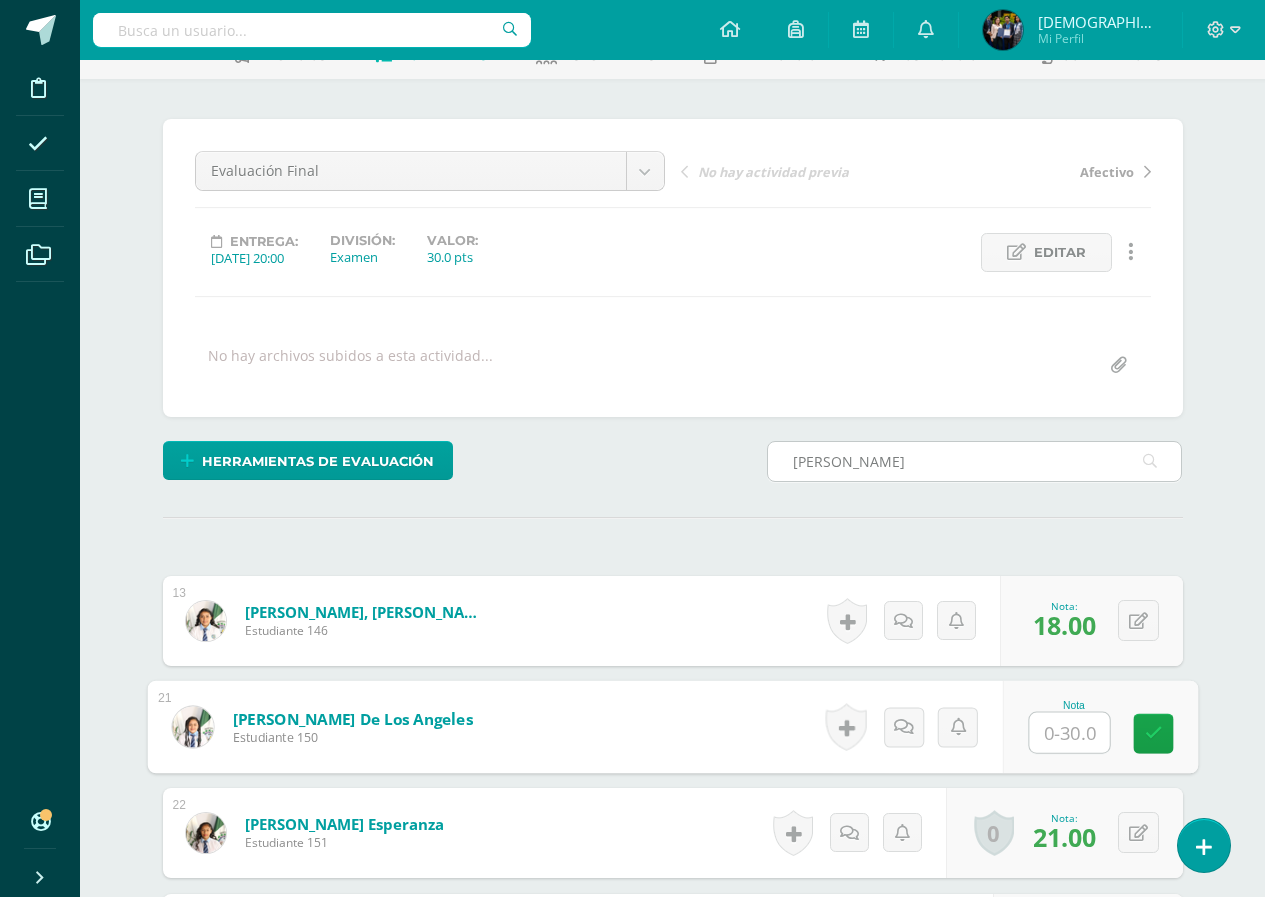 click on "garci" at bounding box center (975, 461) 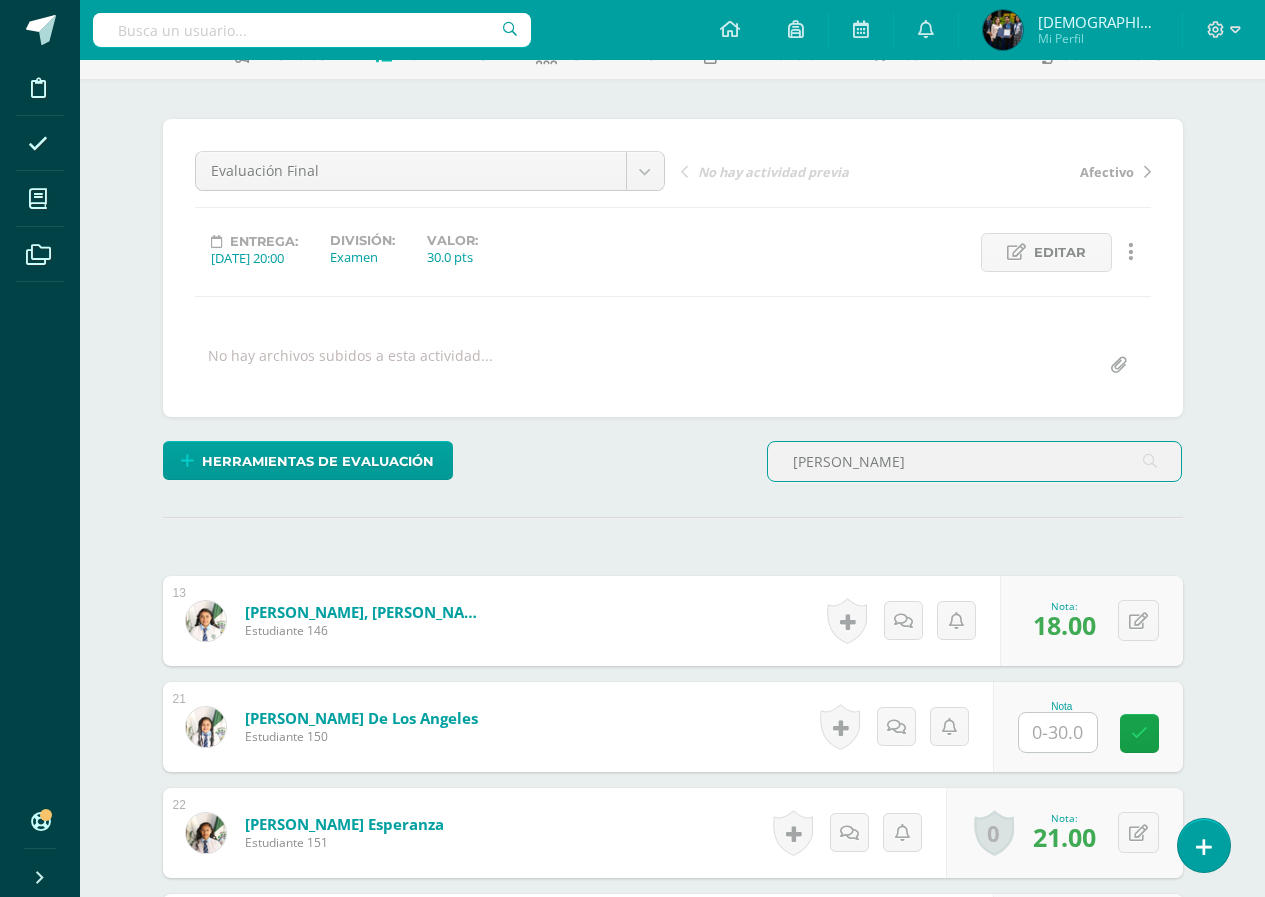 click on "garci" at bounding box center [975, 461] 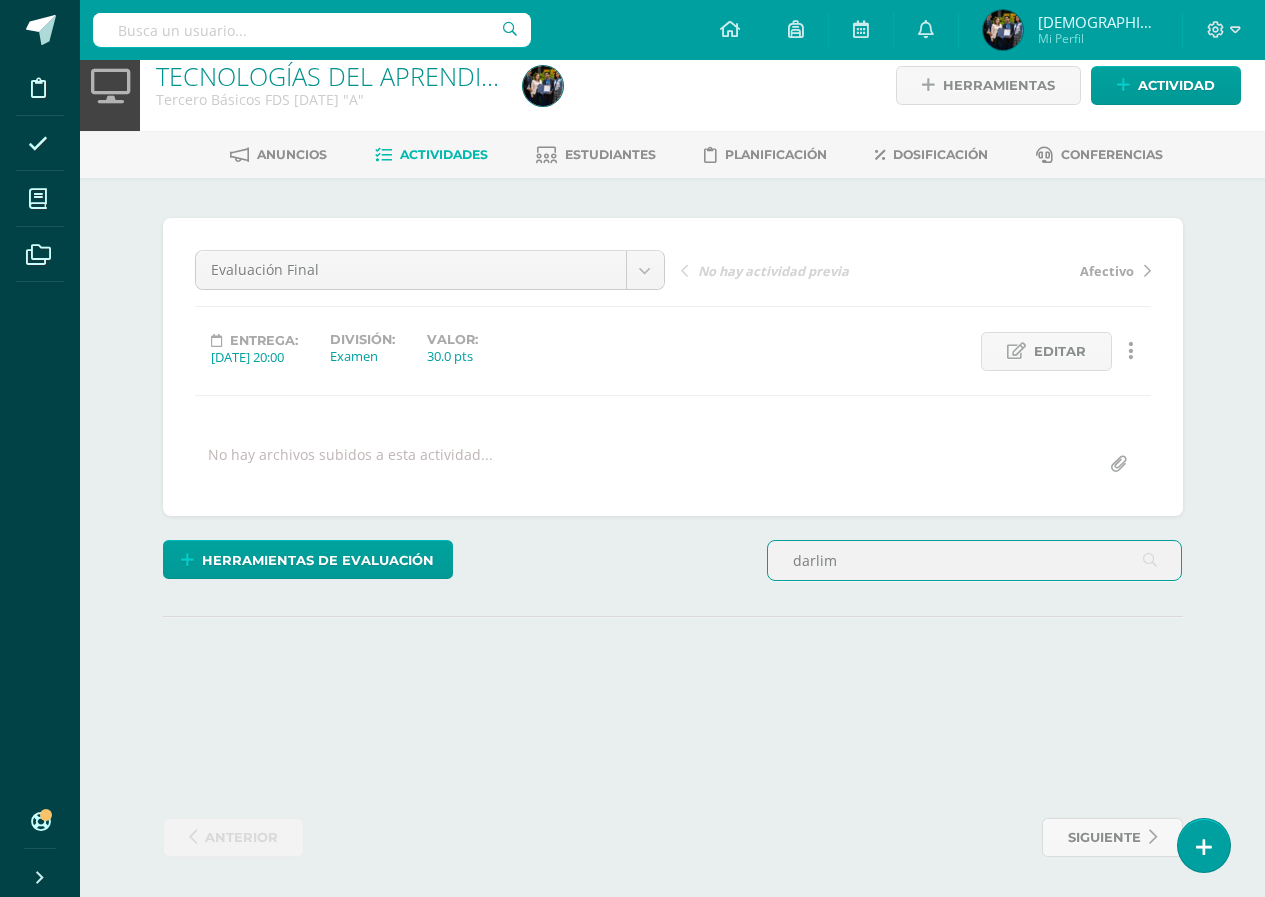 scroll, scrollTop: 120, scrollLeft: 0, axis: vertical 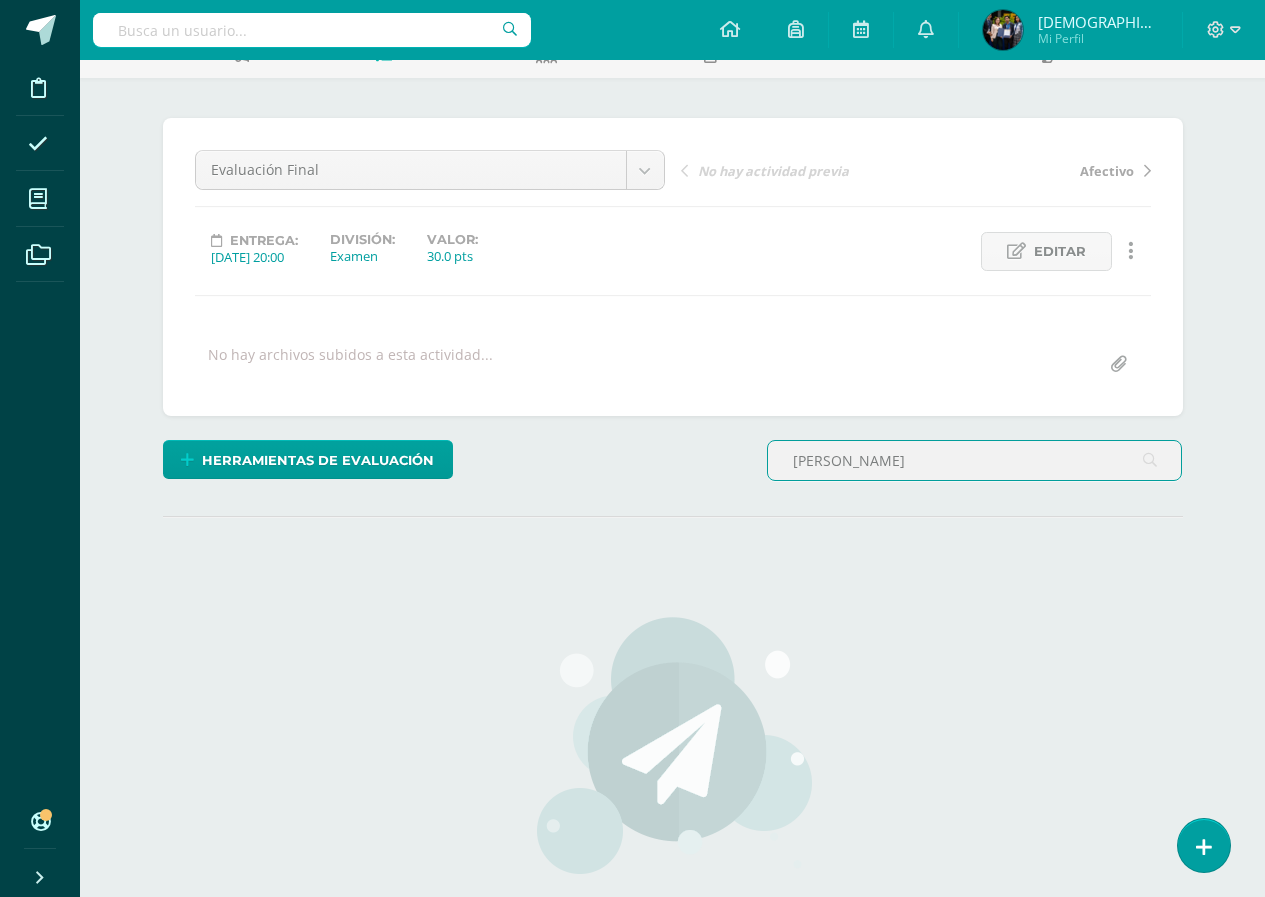 type on "darlin" 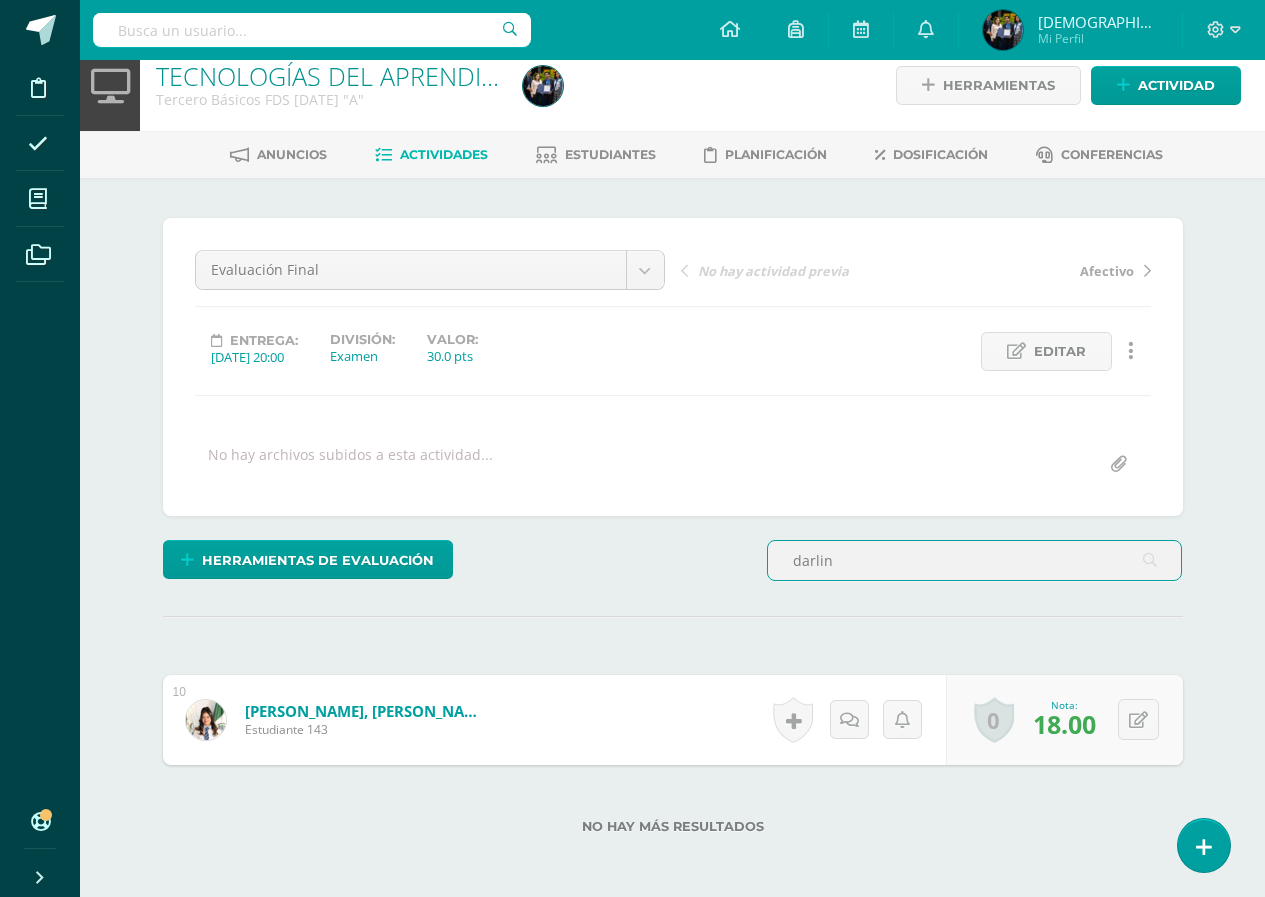 scroll, scrollTop: 117, scrollLeft: 0, axis: vertical 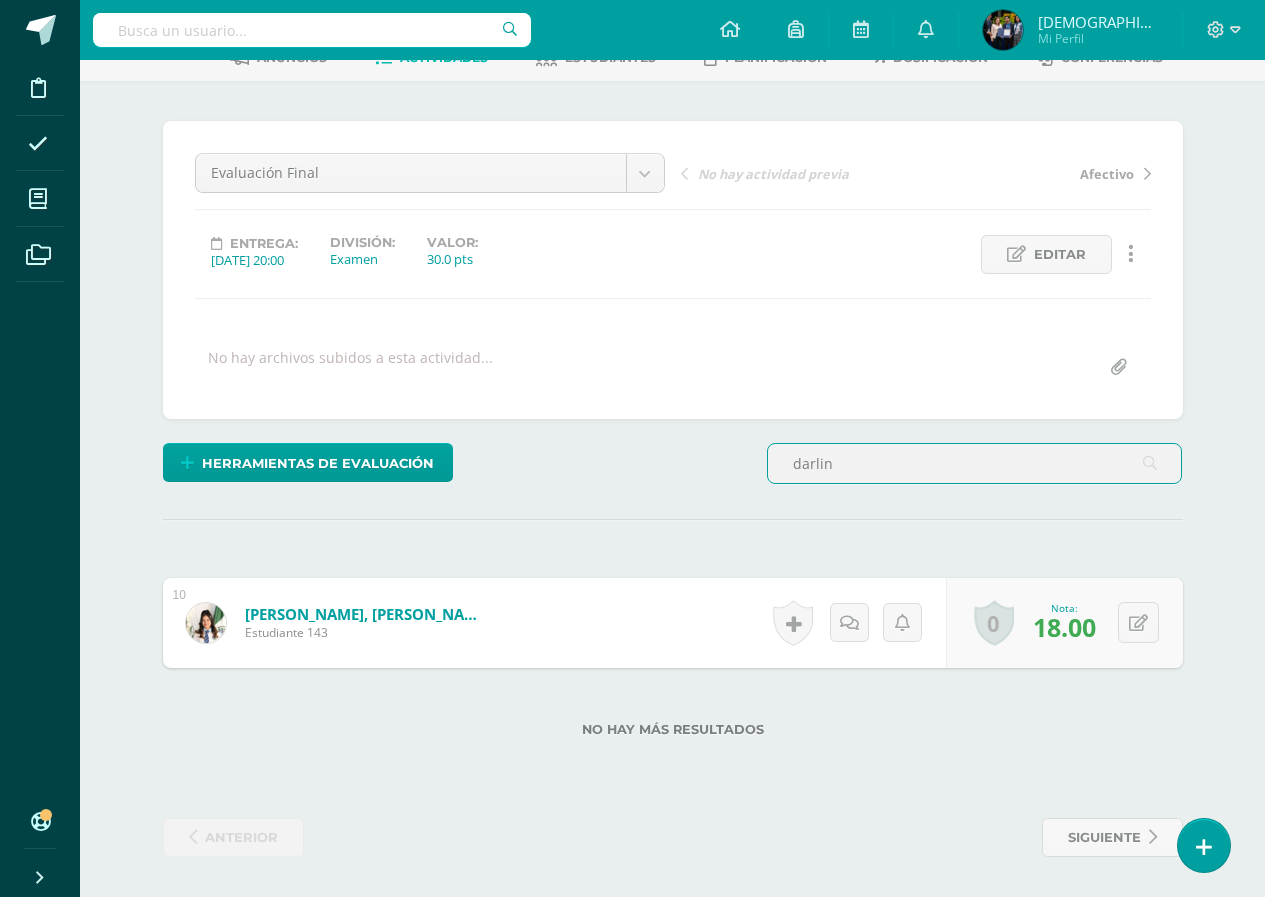 click on "darlin" at bounding box center [975, 463] 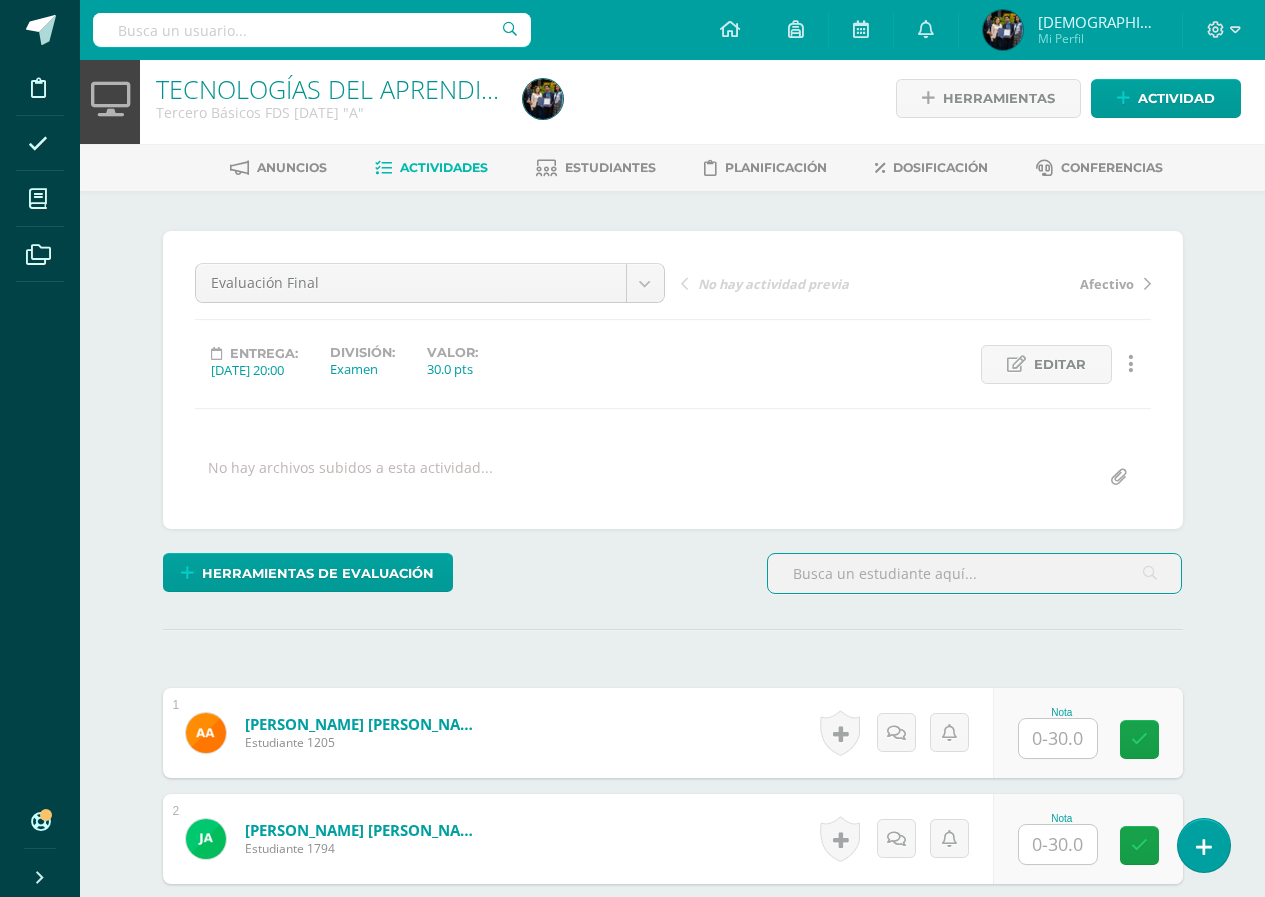 scroll, scrollTop: 0, scrollLeft: 0, axis: both 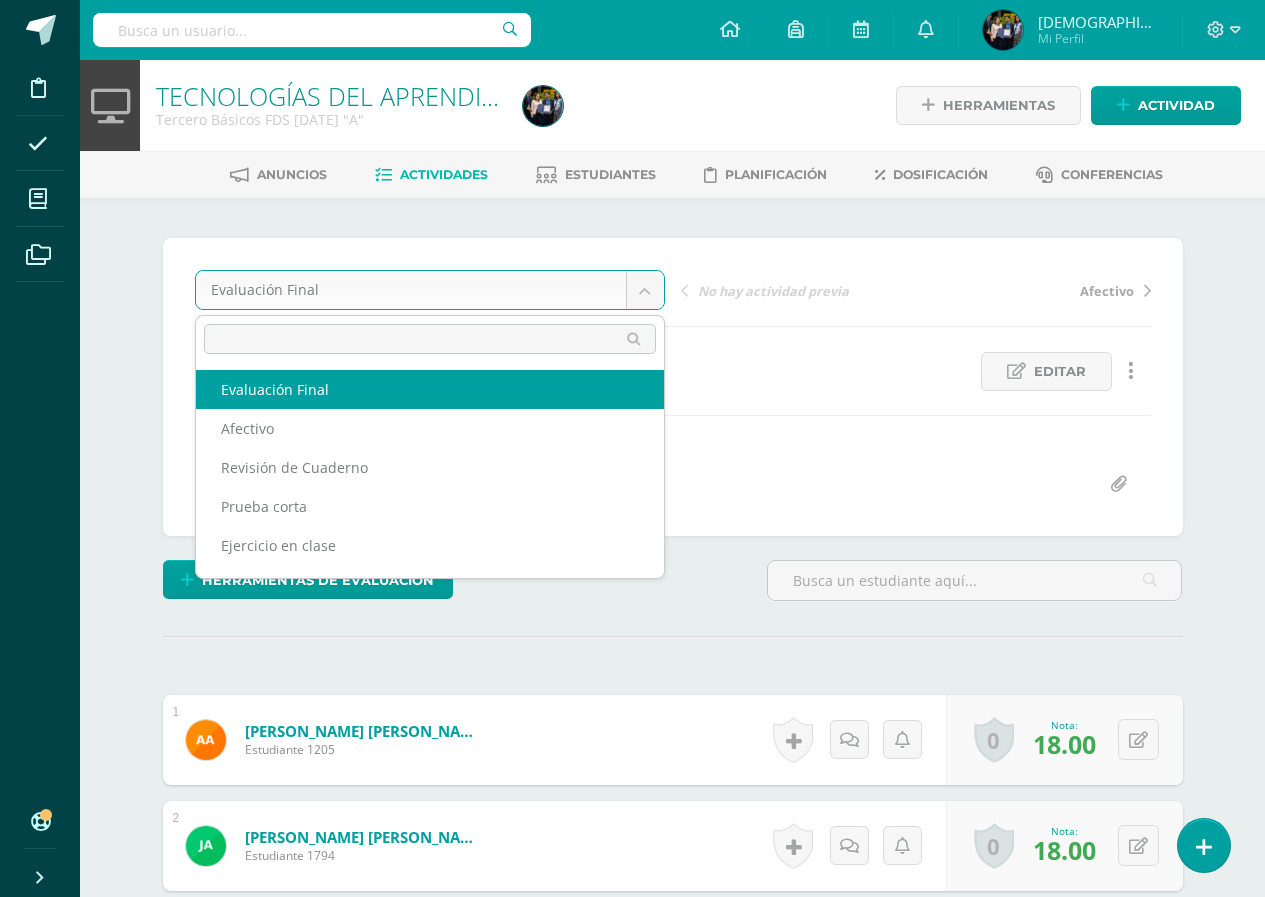 click on "Disciplina Asistencia Mis cursos Archivos Soporte
Centro de ayuda
Últimas actualizaciones
10+ Cerrar panel
TECNOLOGÍAS DEL APRENDIZAJE Y LA COMUNICACIÓN
Primero
Básicos FDS Sábado
"A"
Actividades Estudiantes Planificación Dosificación
TECNOLOGÍAS DEL APRENDIZAJE Y LA COMUNICACIÓN
Tercero
Básicos FDS Sábado
"A"
Actividades Estudiantes Planificación Dosificación
COMPUTACIÓN I
Cuarto
Perito Contador  Sábado
"A"
Actividades Estudiantes Planificación Dosificación Actividades Estudiantes Avisos 1" at bounding box center (632, 4058) 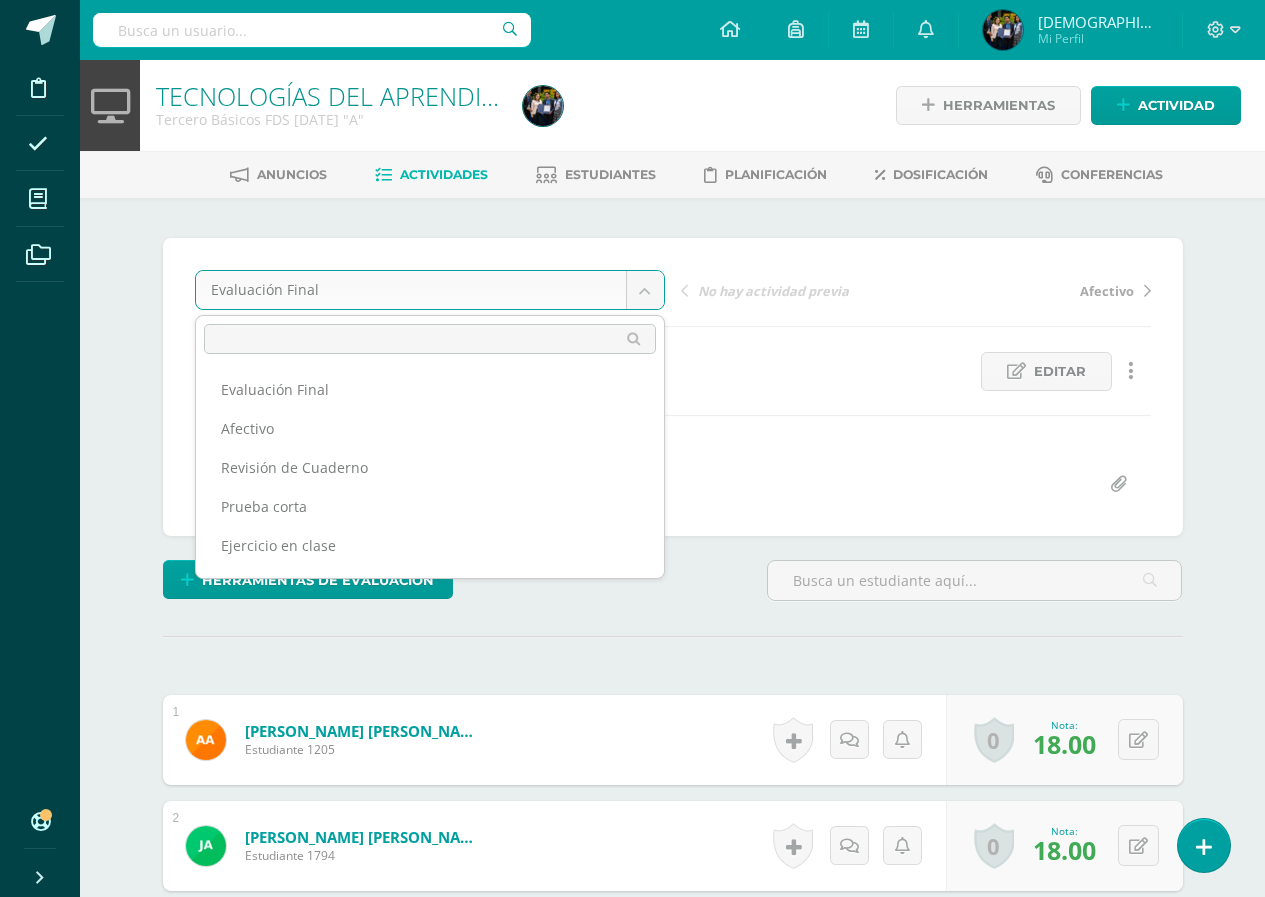 click on "Disciplina Asistencia Mis cursos Archivos Soporte
Centro de ayuda
Últimas actualizaciones
10+ Cerrar panel
TECNOLOGÍAS DEL APRENDIZAJE Y LA COMUNICACIÓN
Primero
Básicos FDS Sábado
"A"
Actividades Estudiantes Planificación Dosificación
TECNOLOGÍAS DEL APRENDIZAJE Y LA COMUNICACIÓN
Tercero
Básicos FDS Sábado
"A"
Actividades Estudiantes Planificación Dosificación
COMPUTACIÓN I
Cuarto
Perito Contador  Sábado
"A"
Actividades Estudiantes Planificación Dosificación Actividades Estudiantes Avisos 1" at bounding box center (632, 4058) 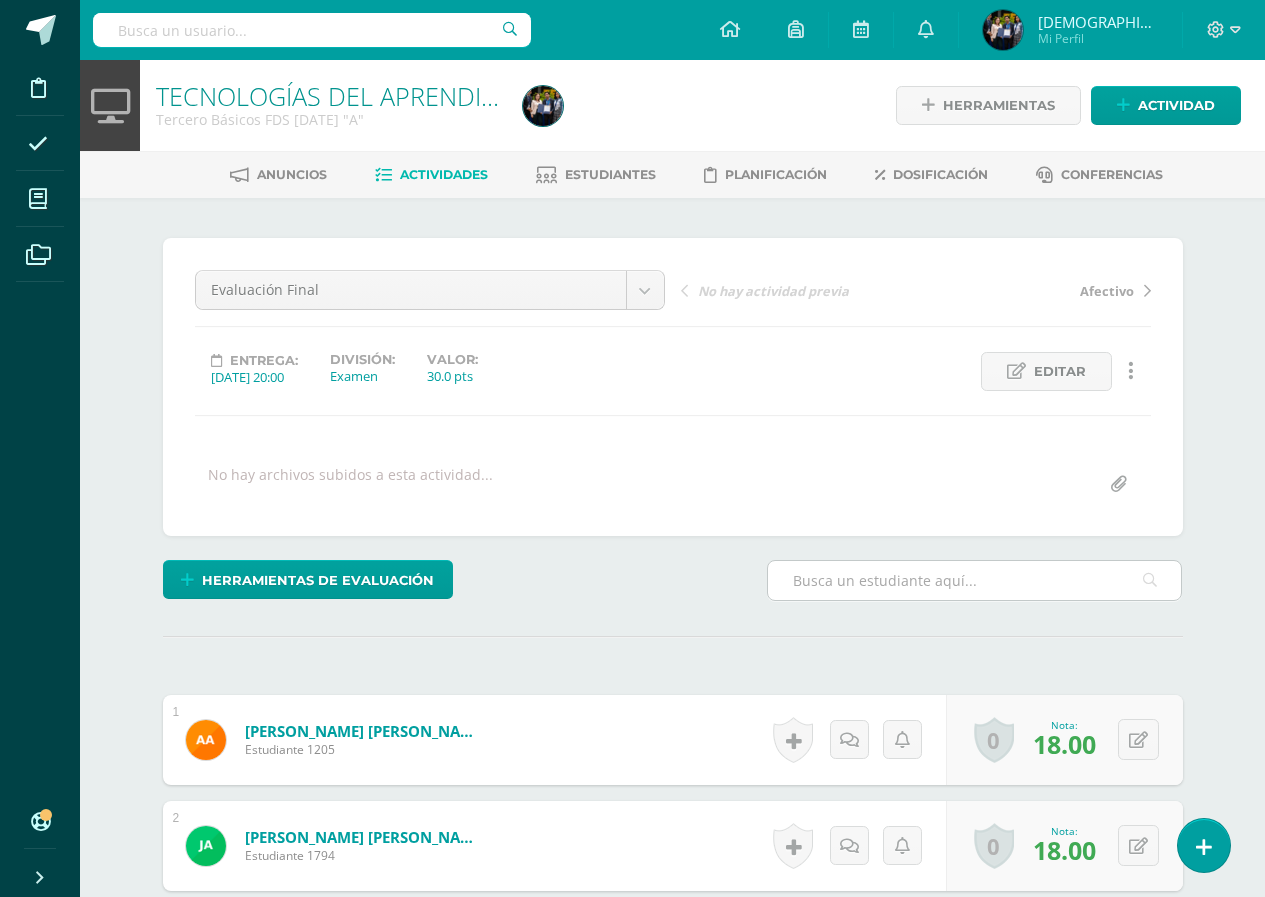click at bounding box center [975, 580] 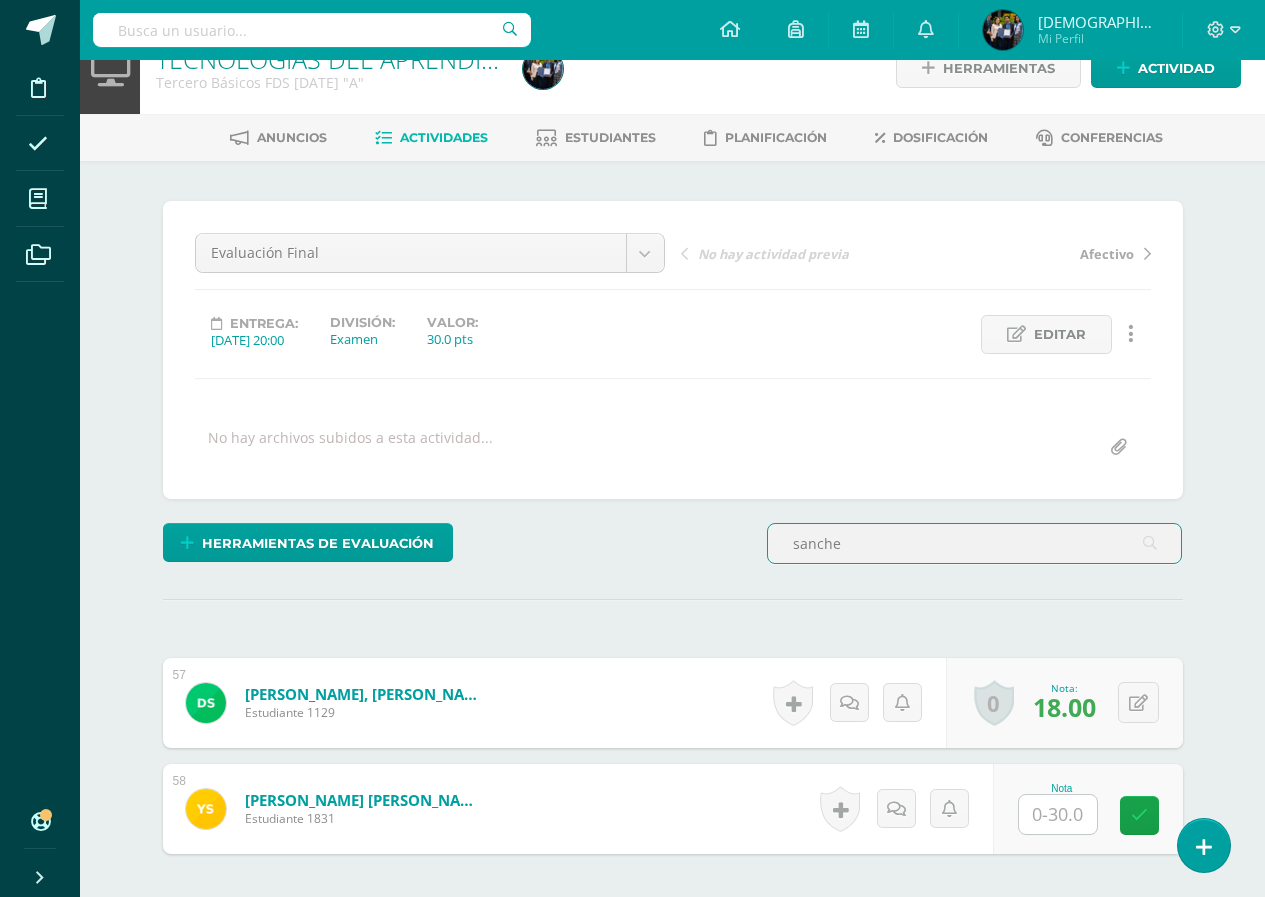 scroll, scrollTop: 101, scrollLeft: 0, axis: vertical 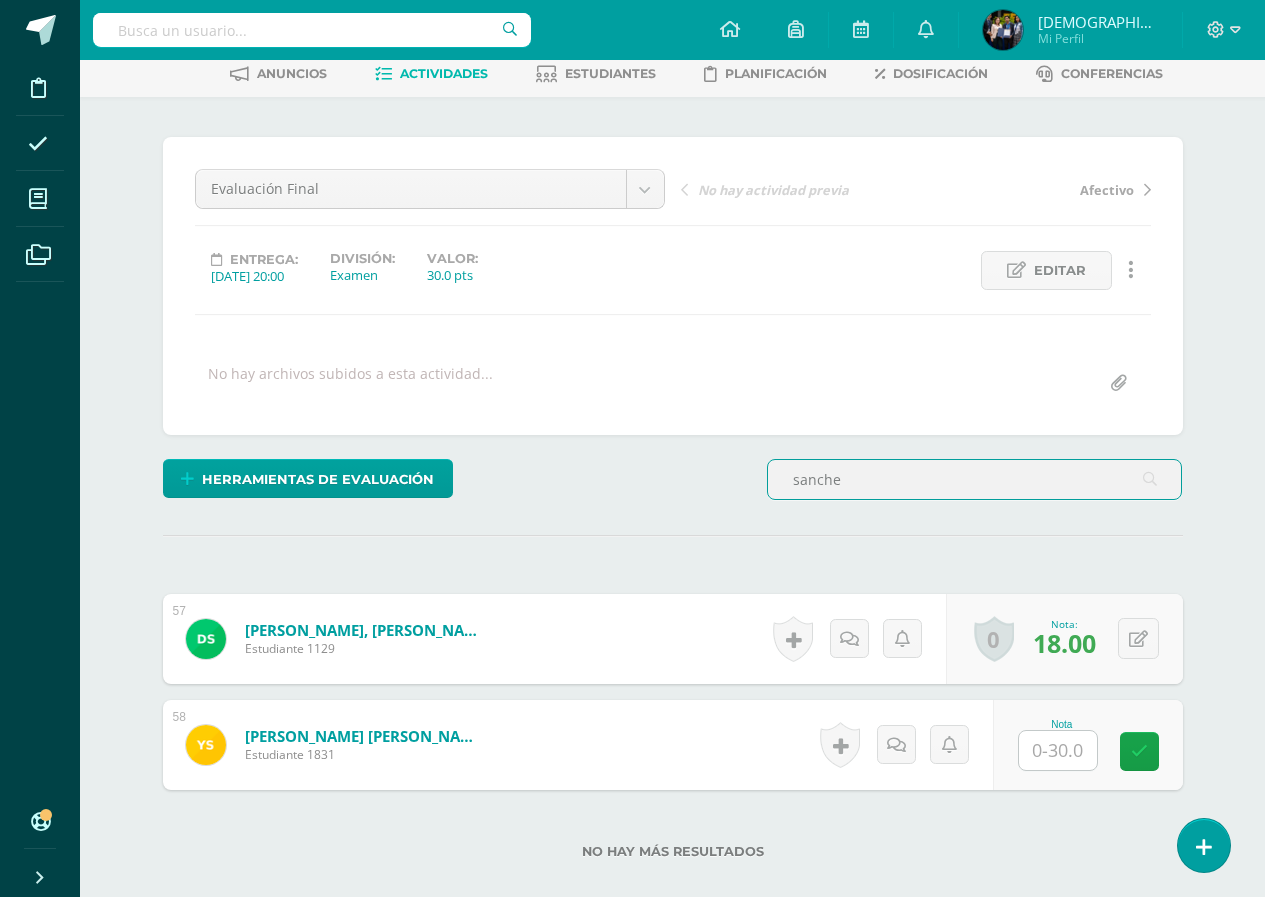 type on "sanche" 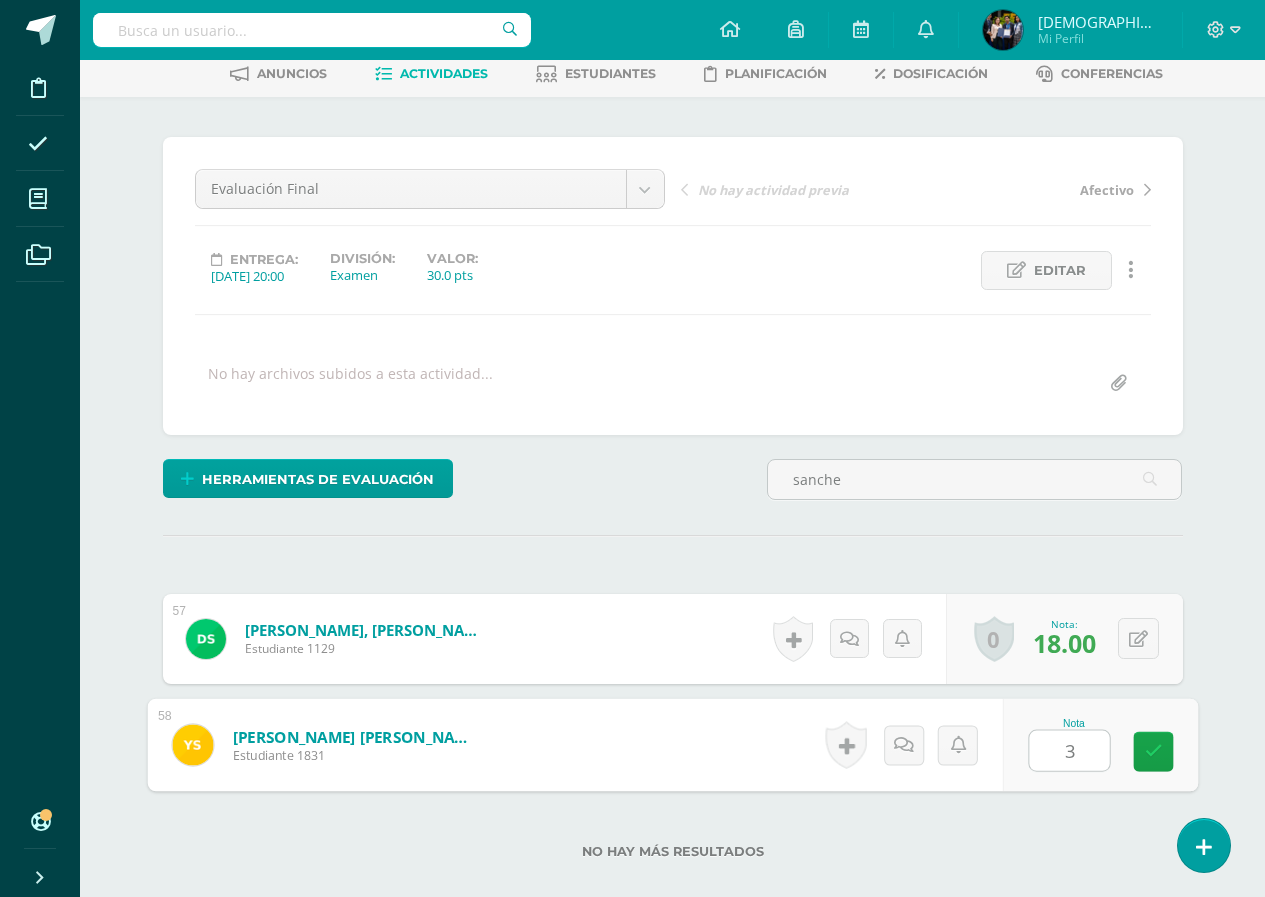 type on "30" 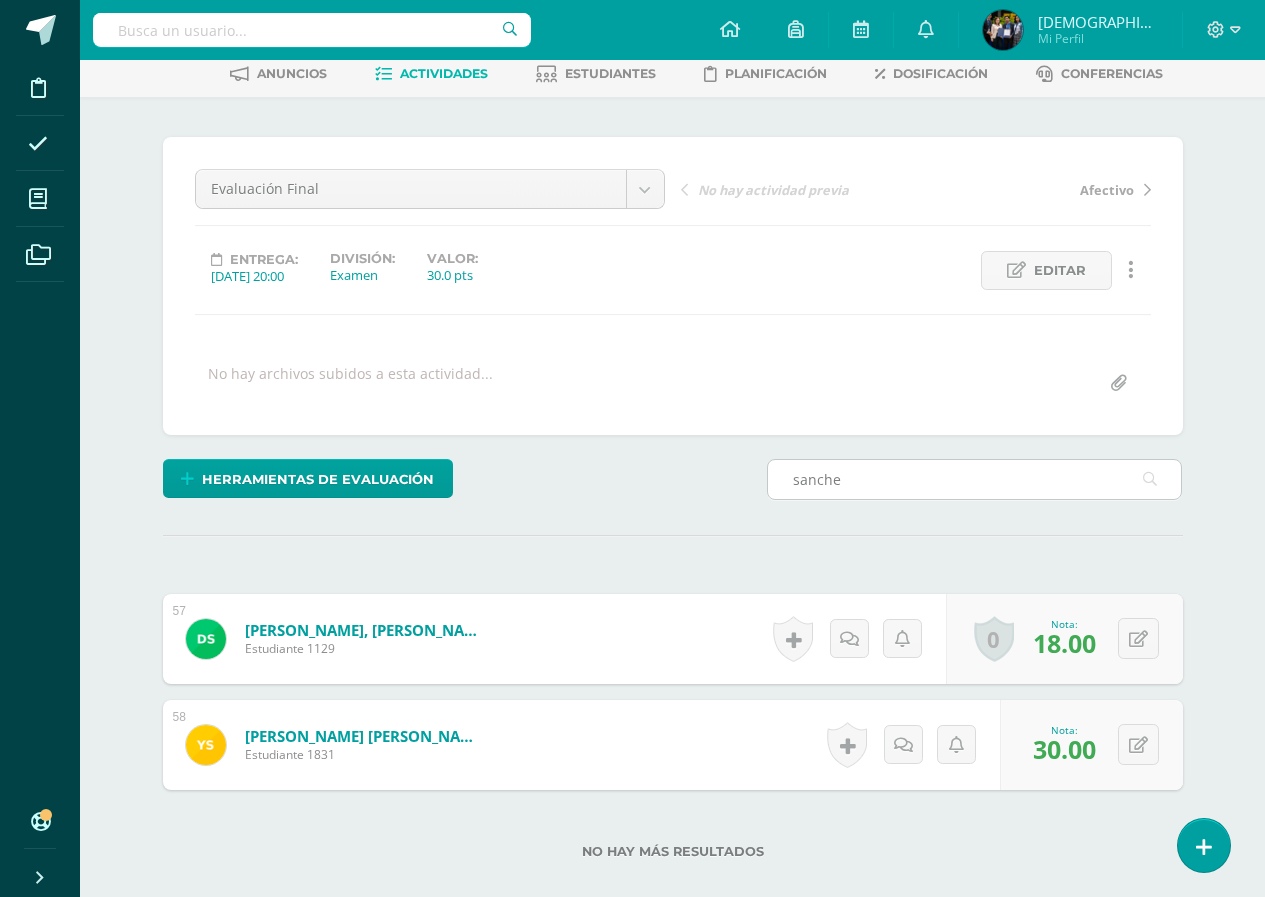 click on "sanche" at bounding box center [975, 479] 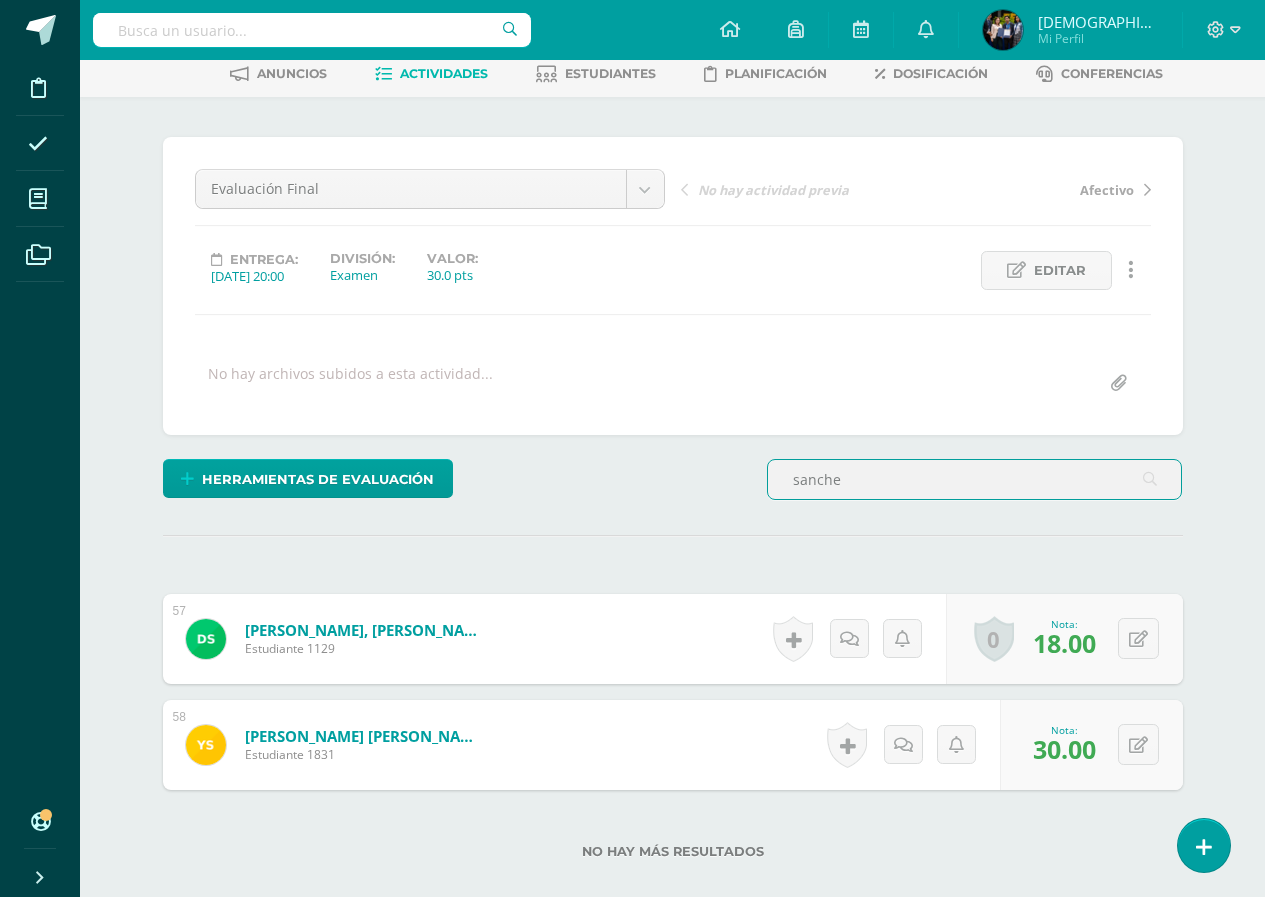 click on "sanche" at bounding box center (975, 479) 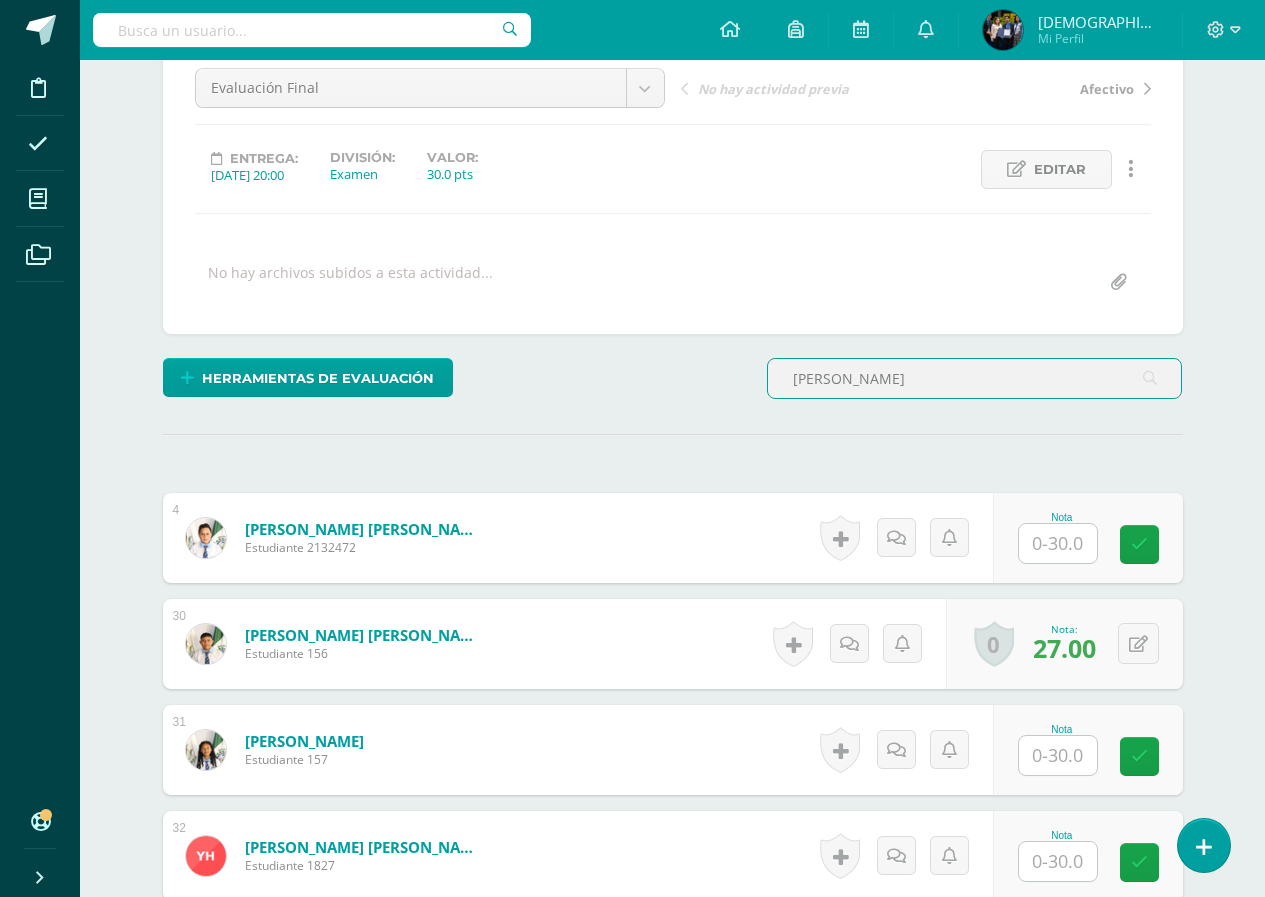 scroll, scrollTop: 302, scrollLeft: 0, axis: vertical 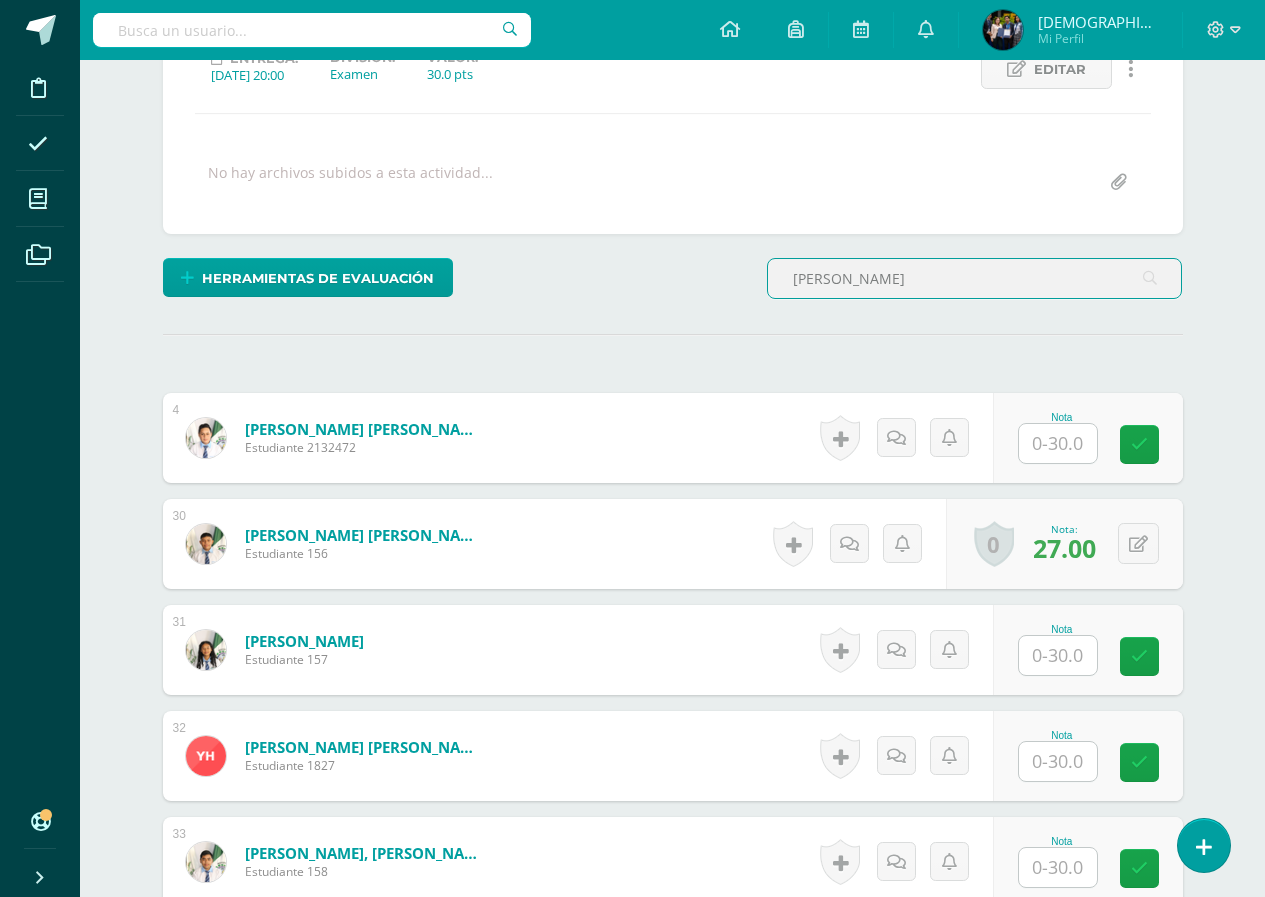 type on "hernan" 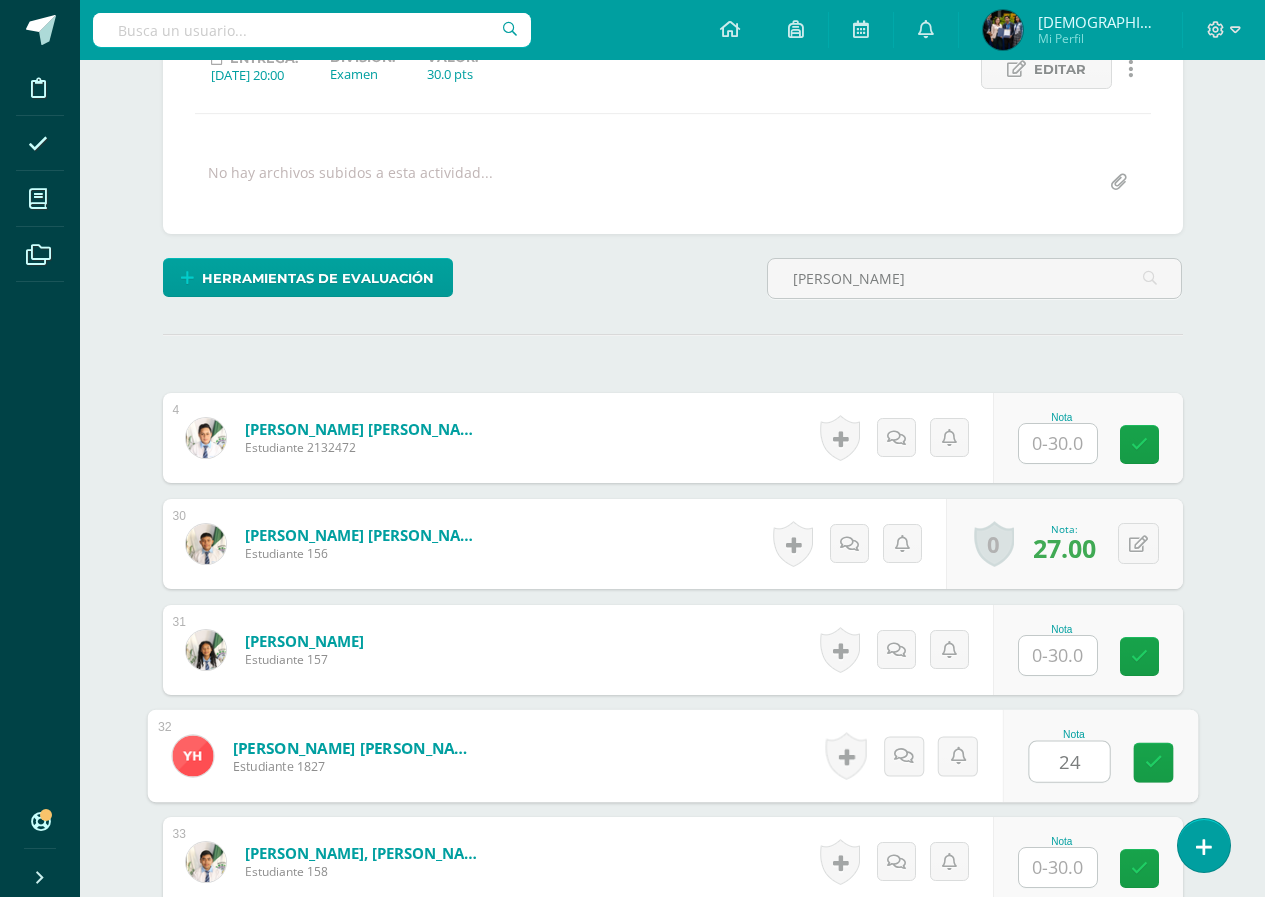 type on "24" 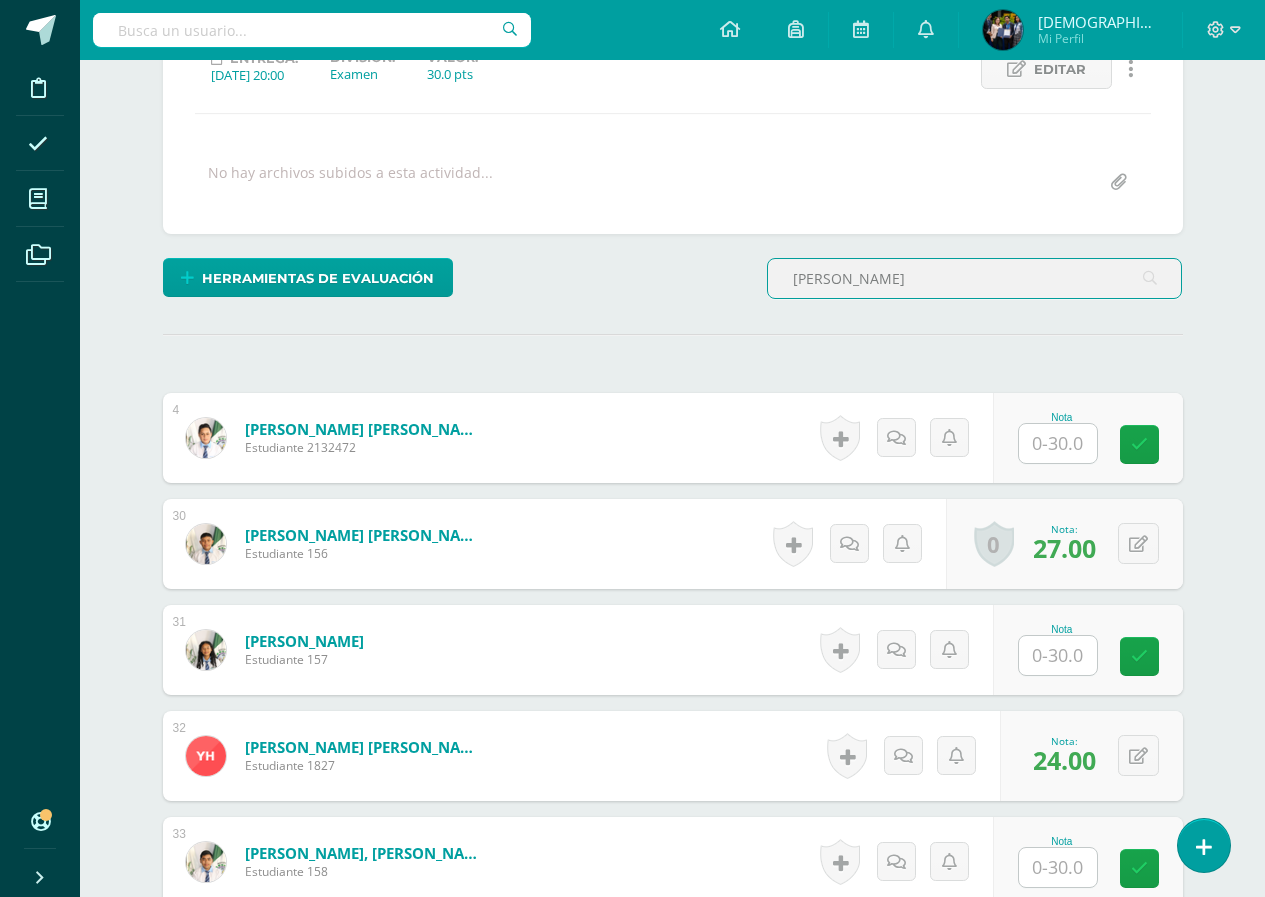 click on "hernan" at bounding box center (975, 278) 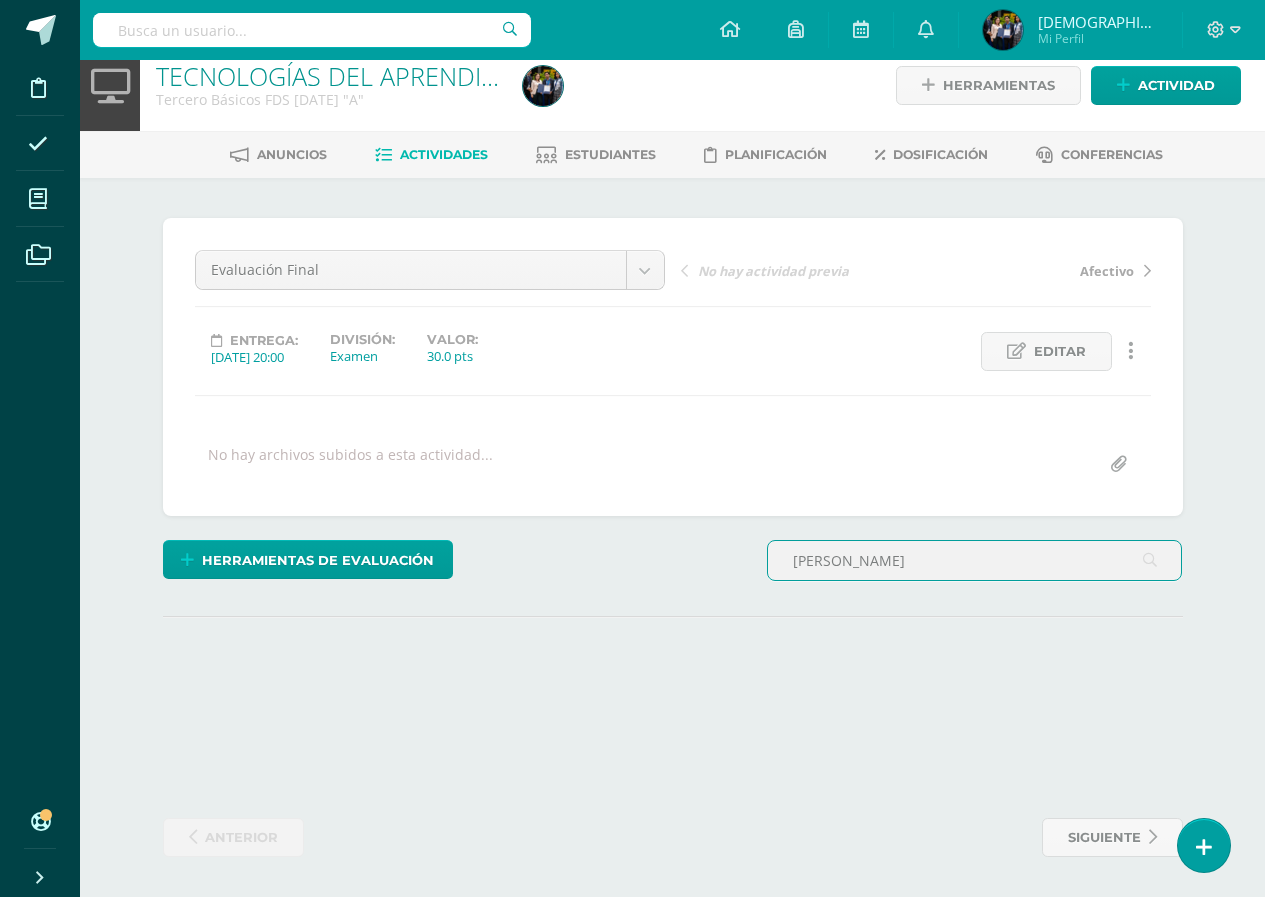 type on "estrada" 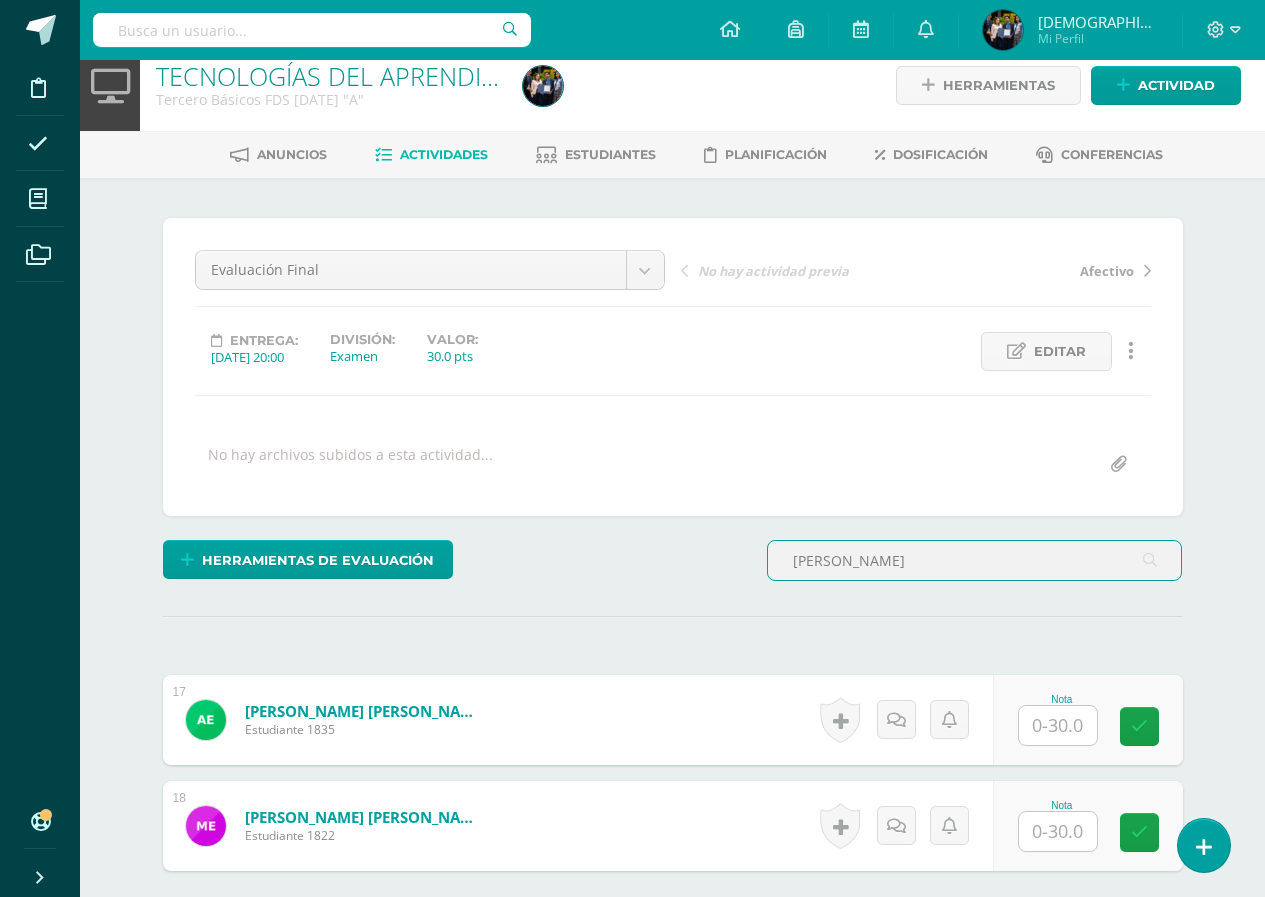 scroll, scrollTop: 223, scrollLeft: 0, axis: vertical 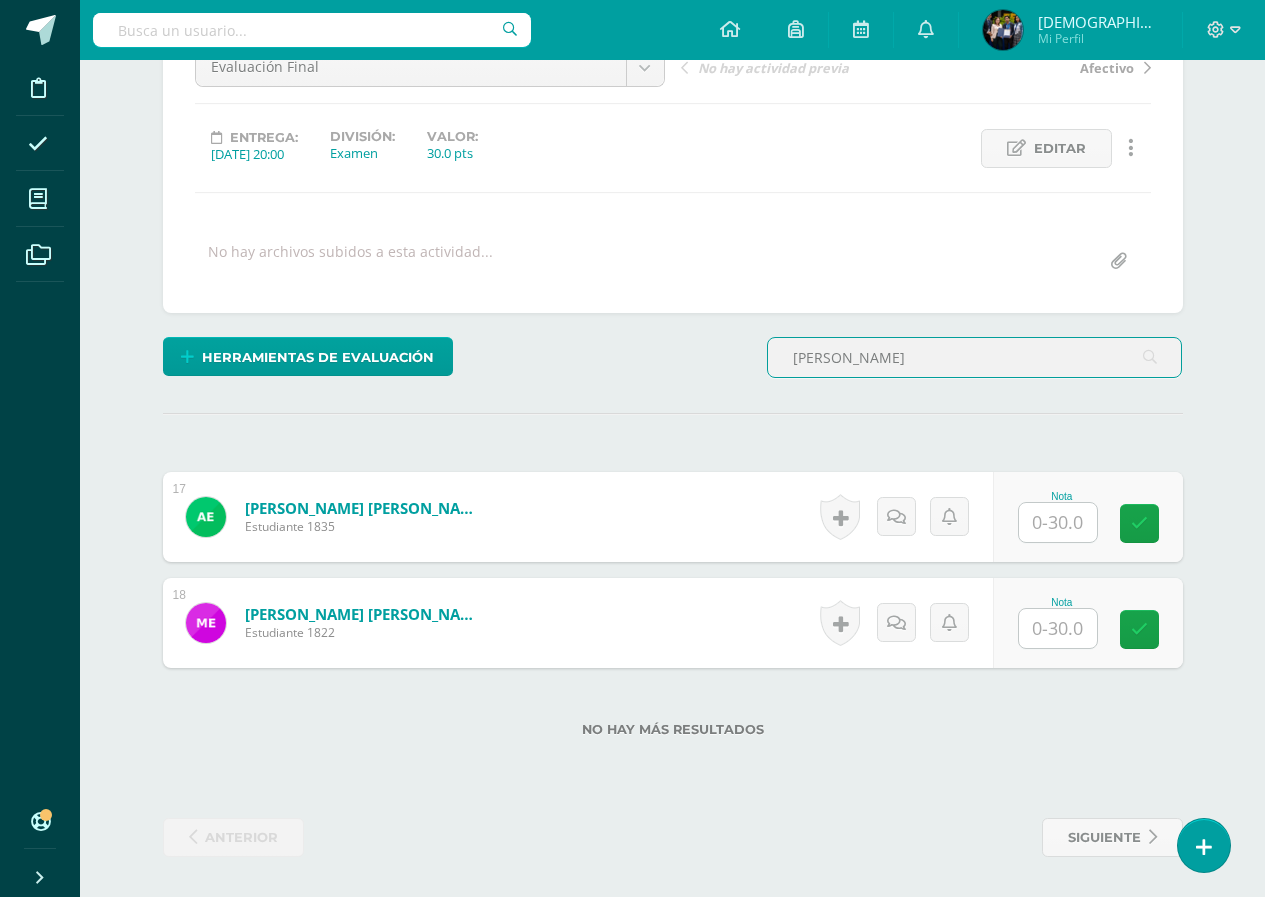 click at bounding box center [1058, 522] 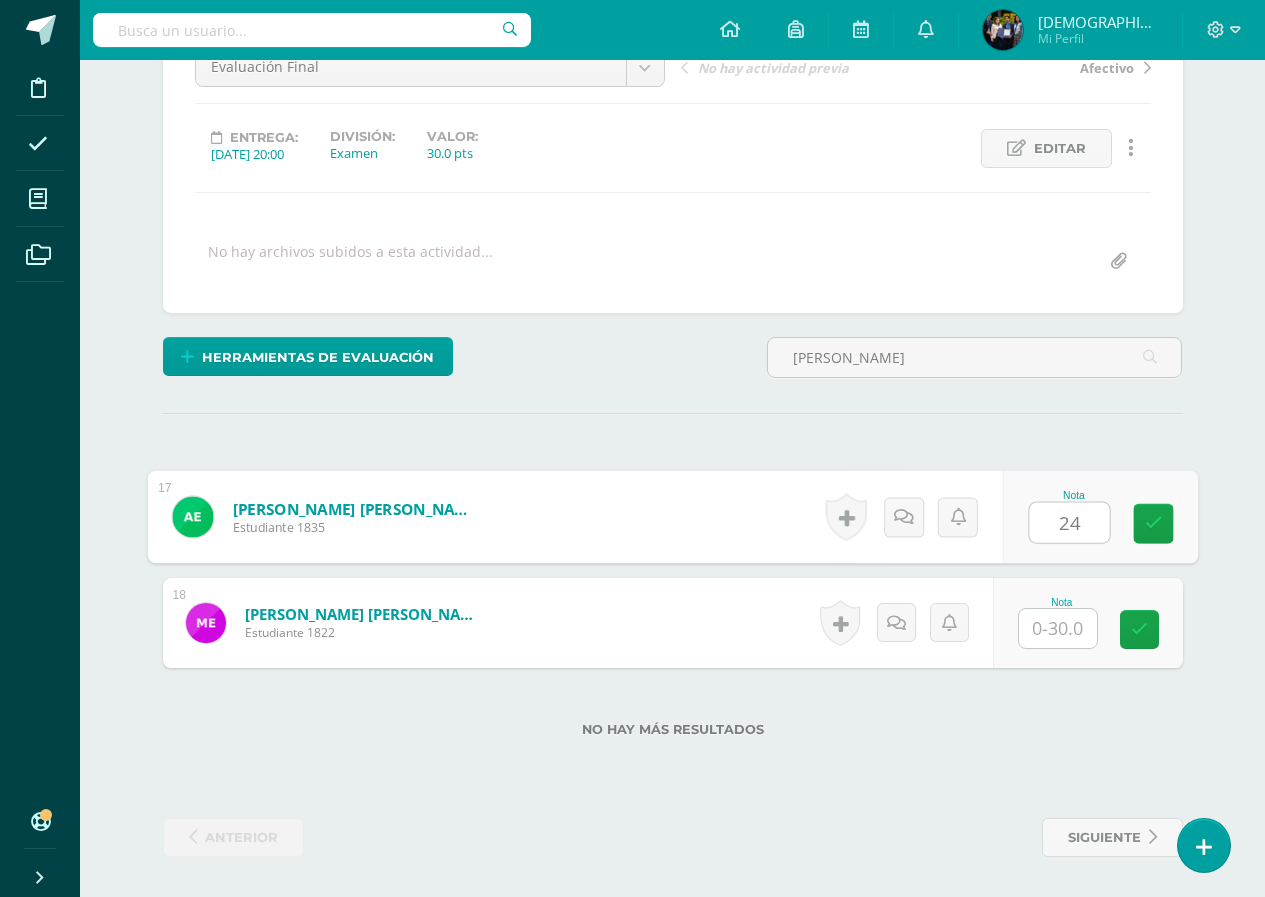 type on "24" 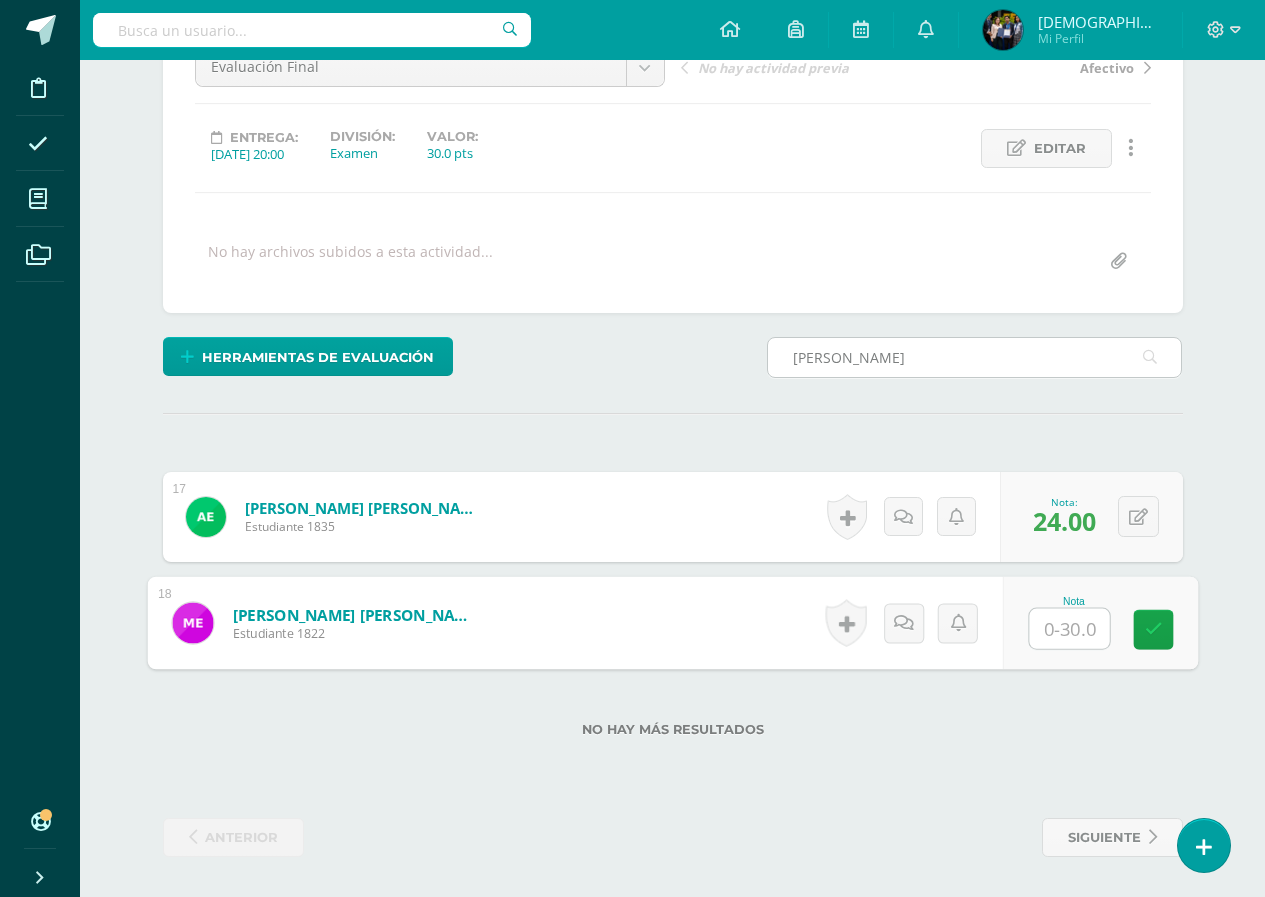 click on "estrada" at bounding box center [975, 357] 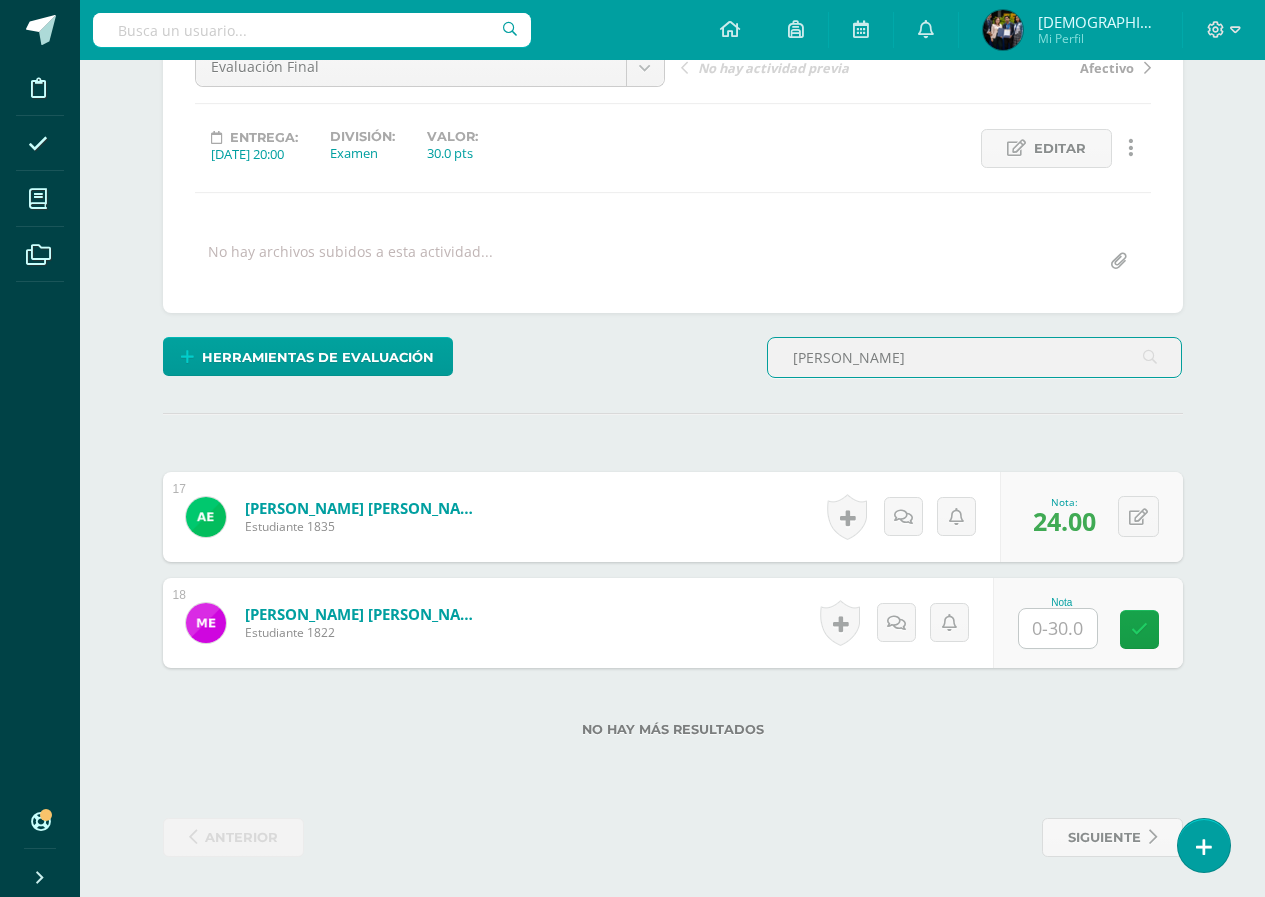 click on "estrada" at bounding box center [975, 357] 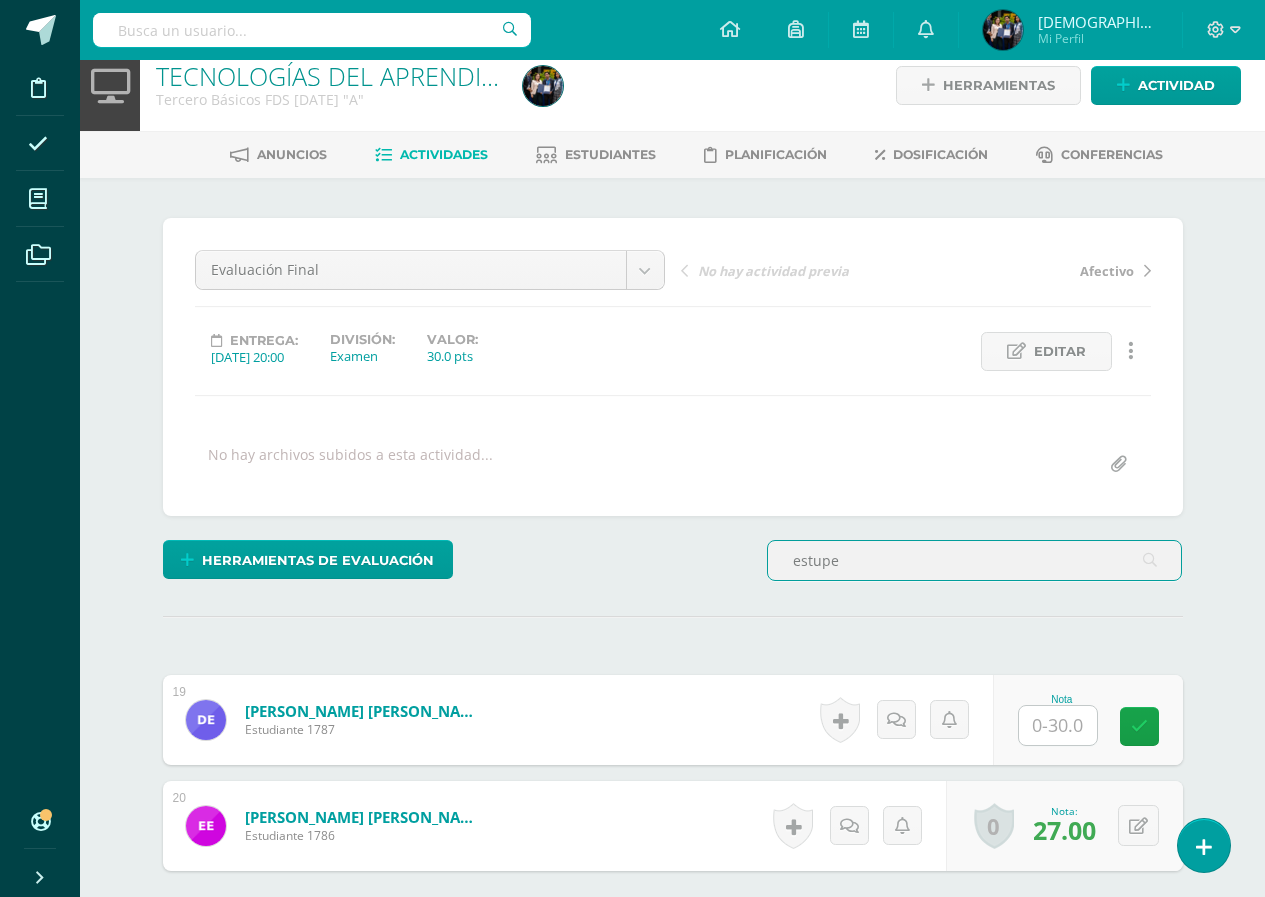 scroll, scrollTop: 223, scrollLeft: 0, axis: vertical 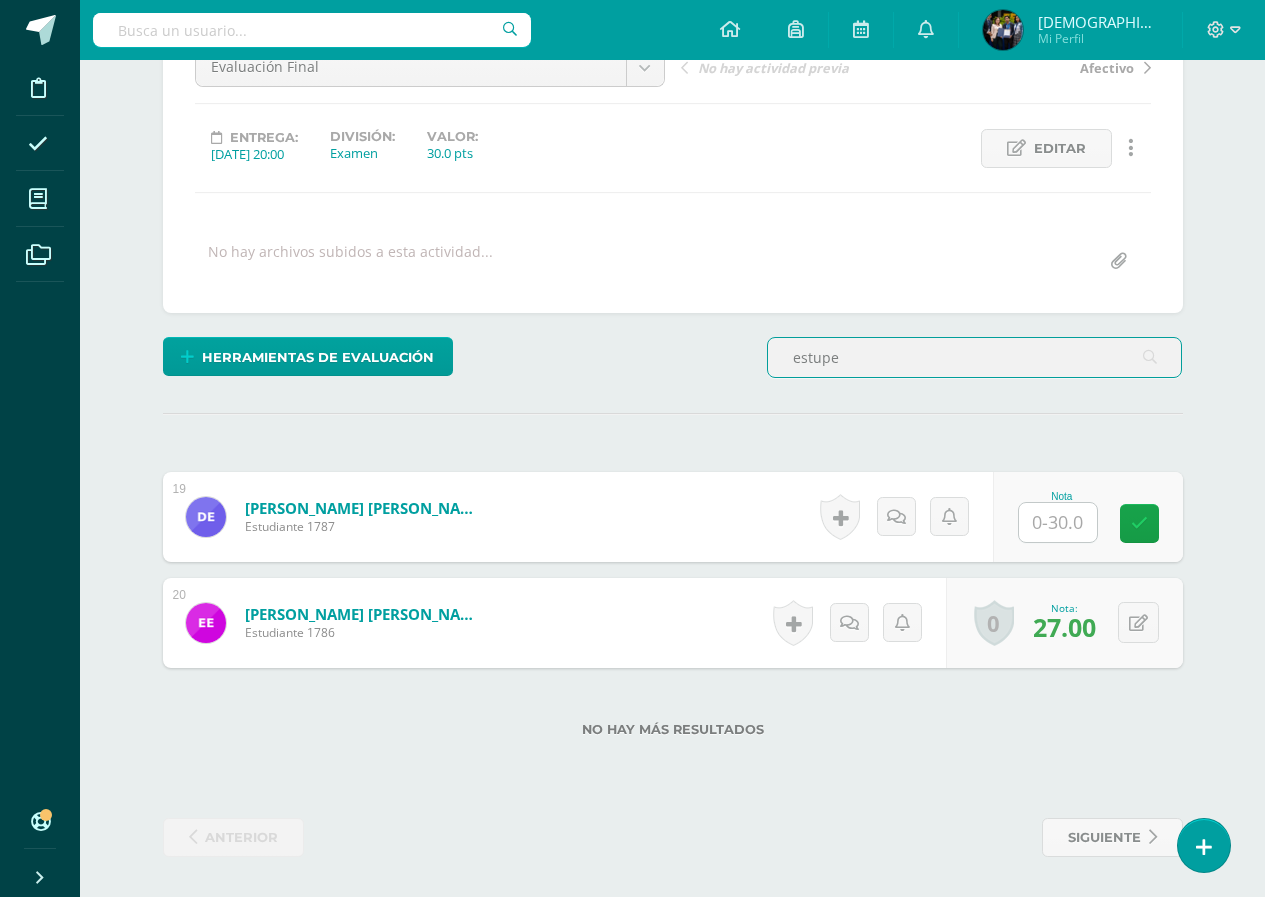 type on "estupe" 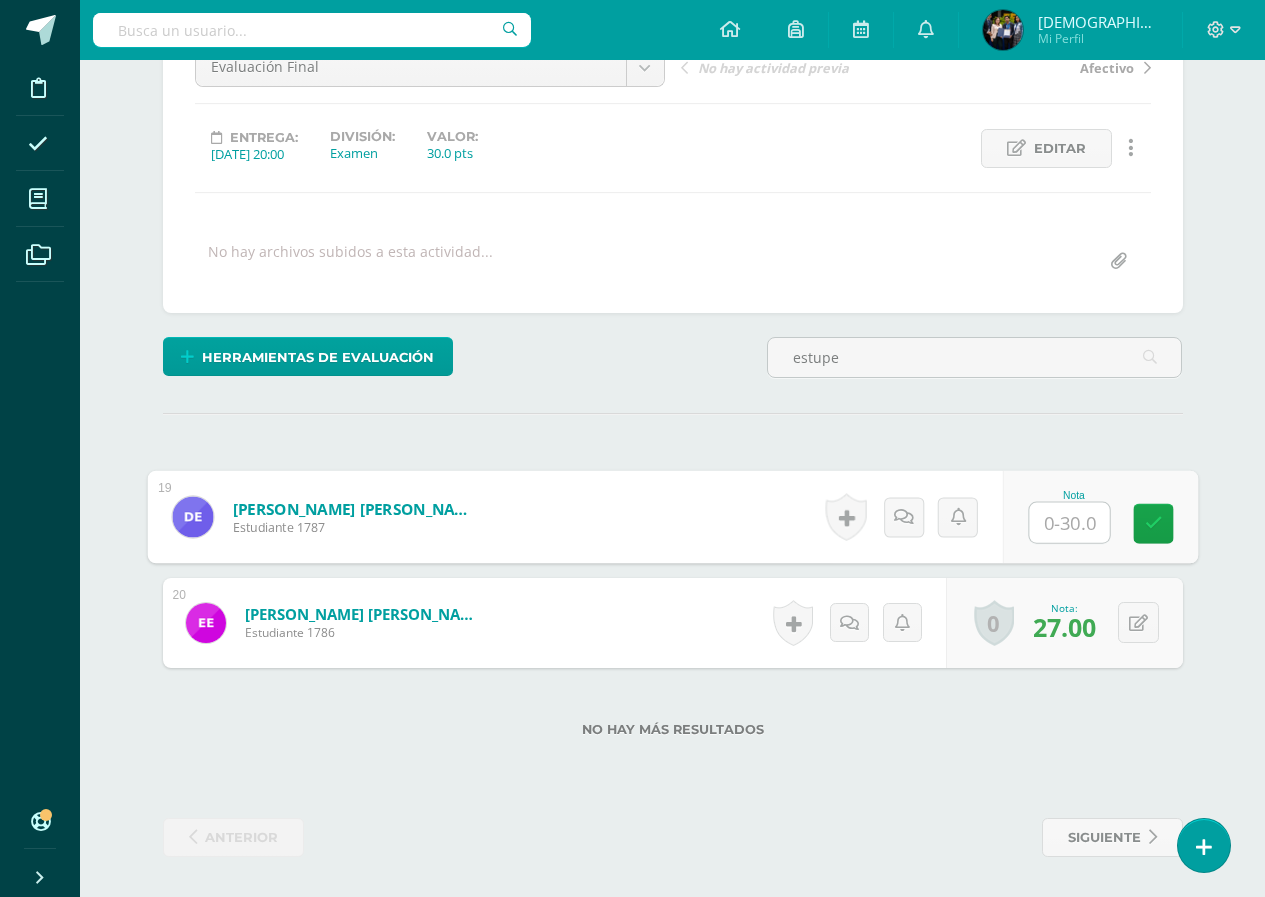 click at bounding box center [1069, 523] 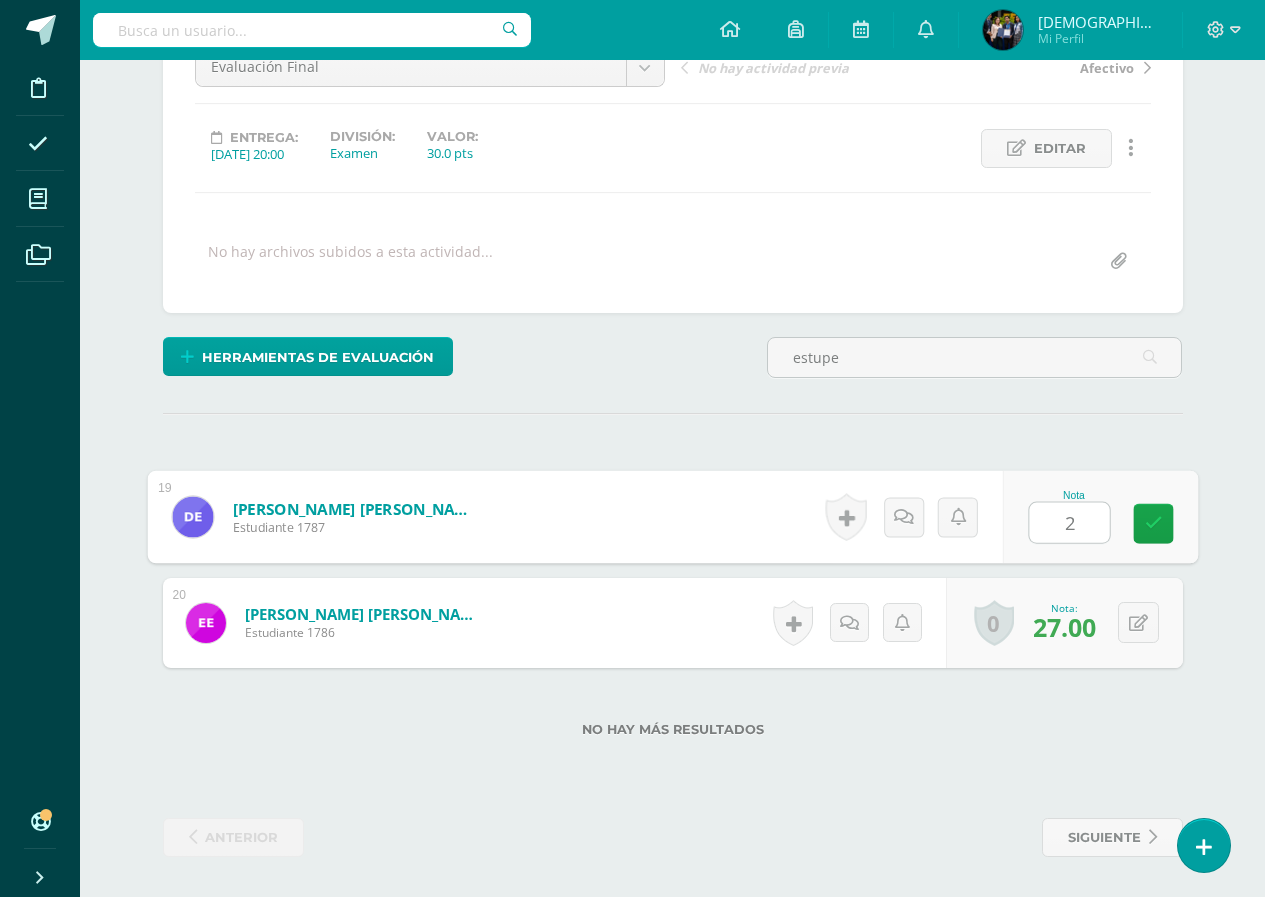 type on "24" 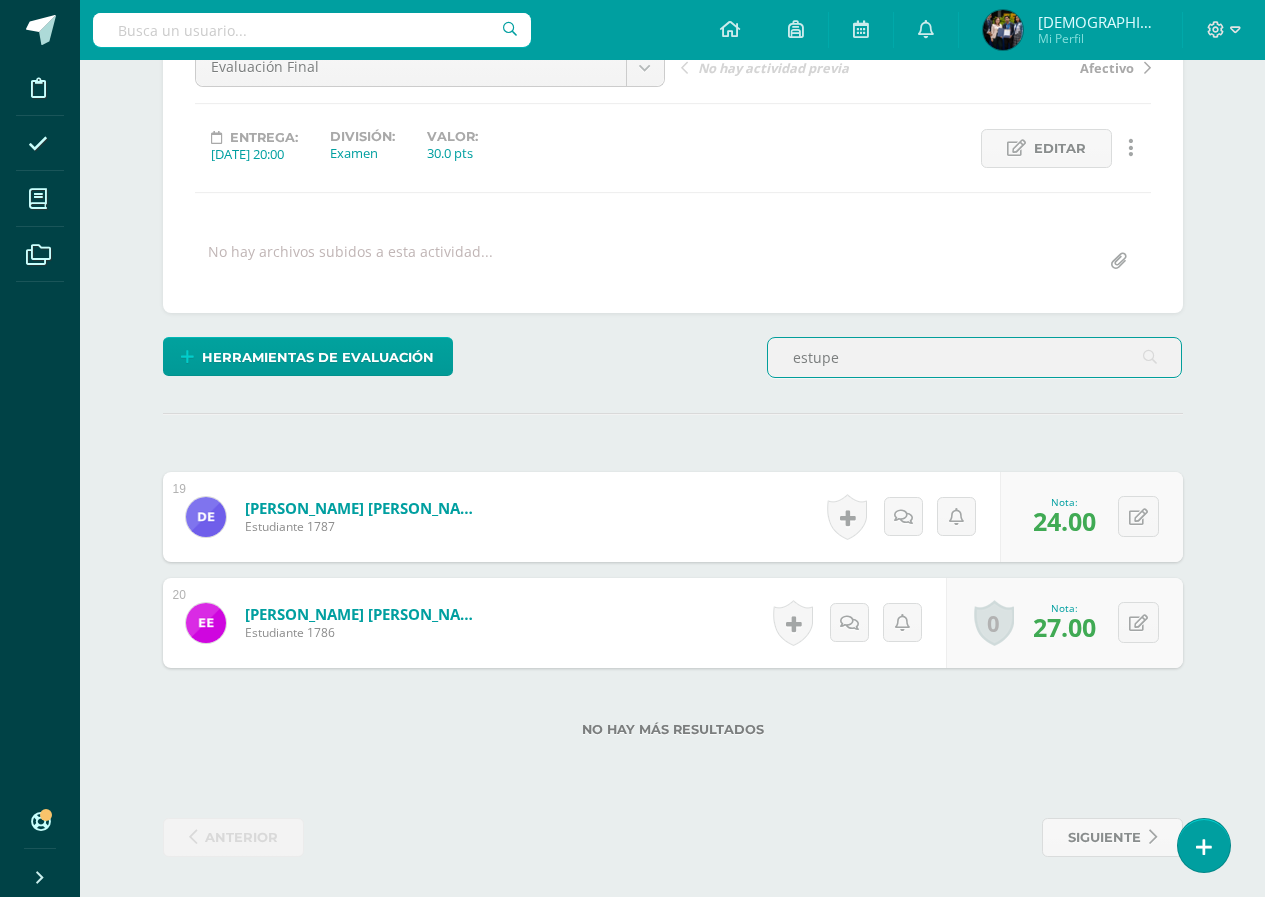 click on "estupe" at bounding box center [975, 357] 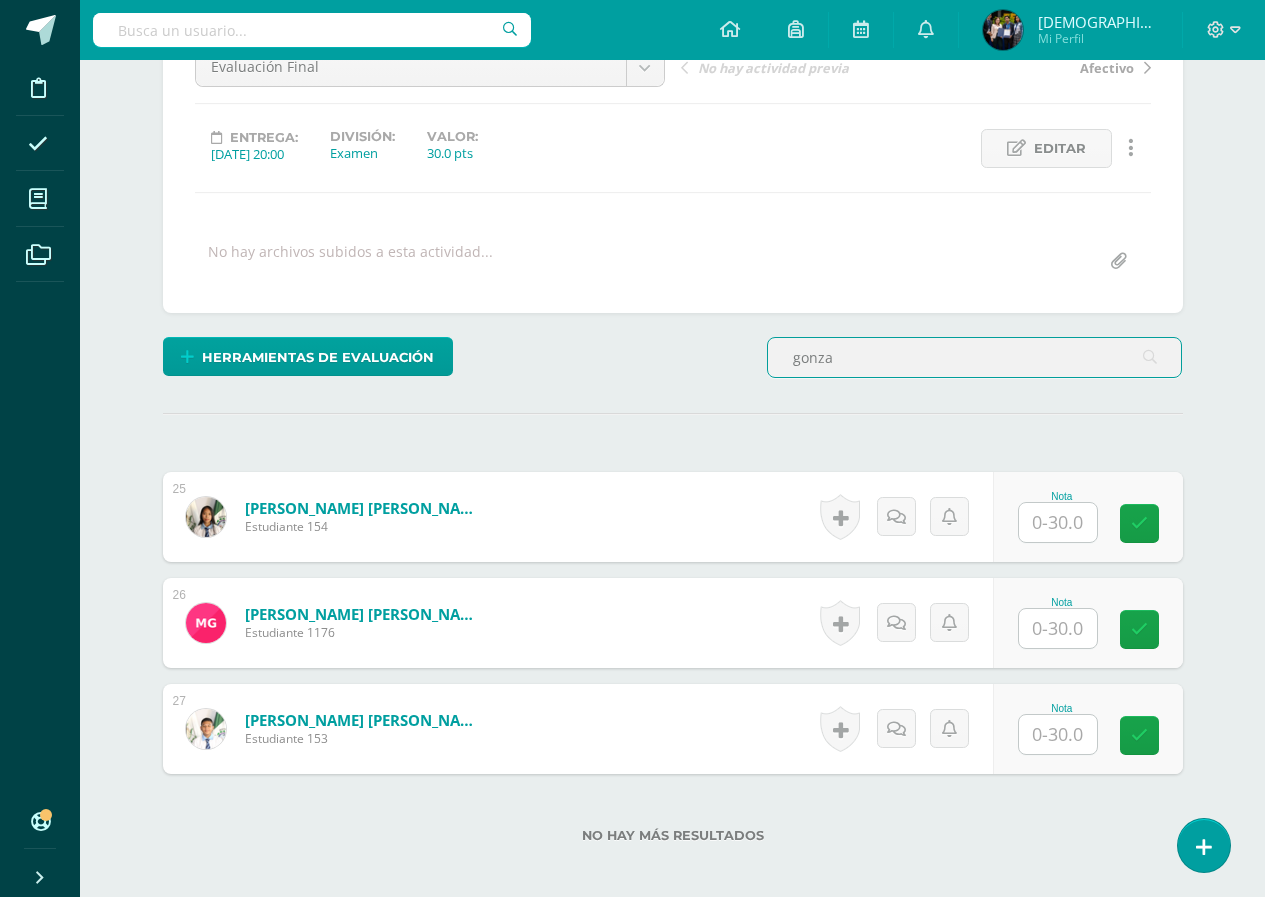 scroll, scrollTop: 224, scrollLeft: 0, axis: vertical 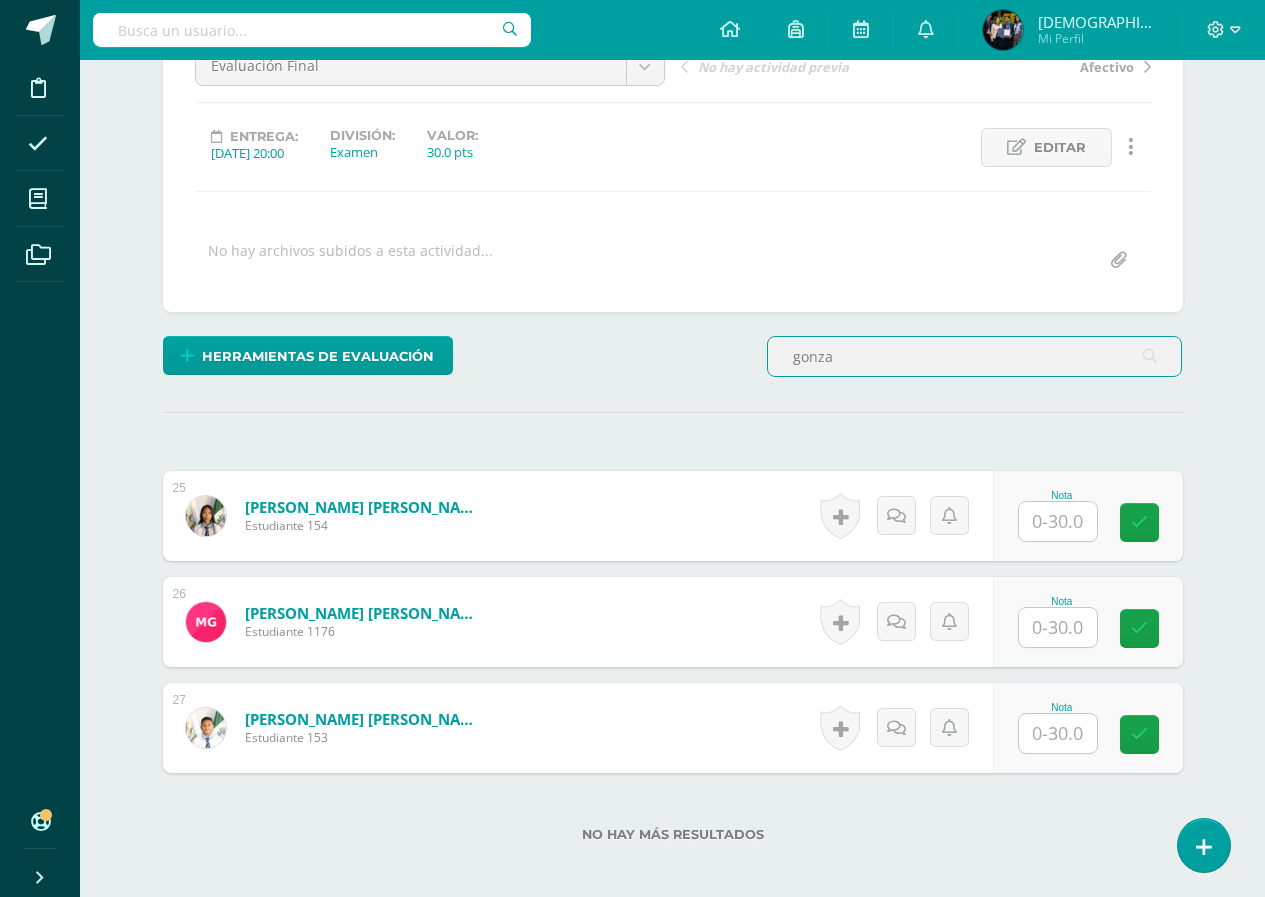 type on "gonza" 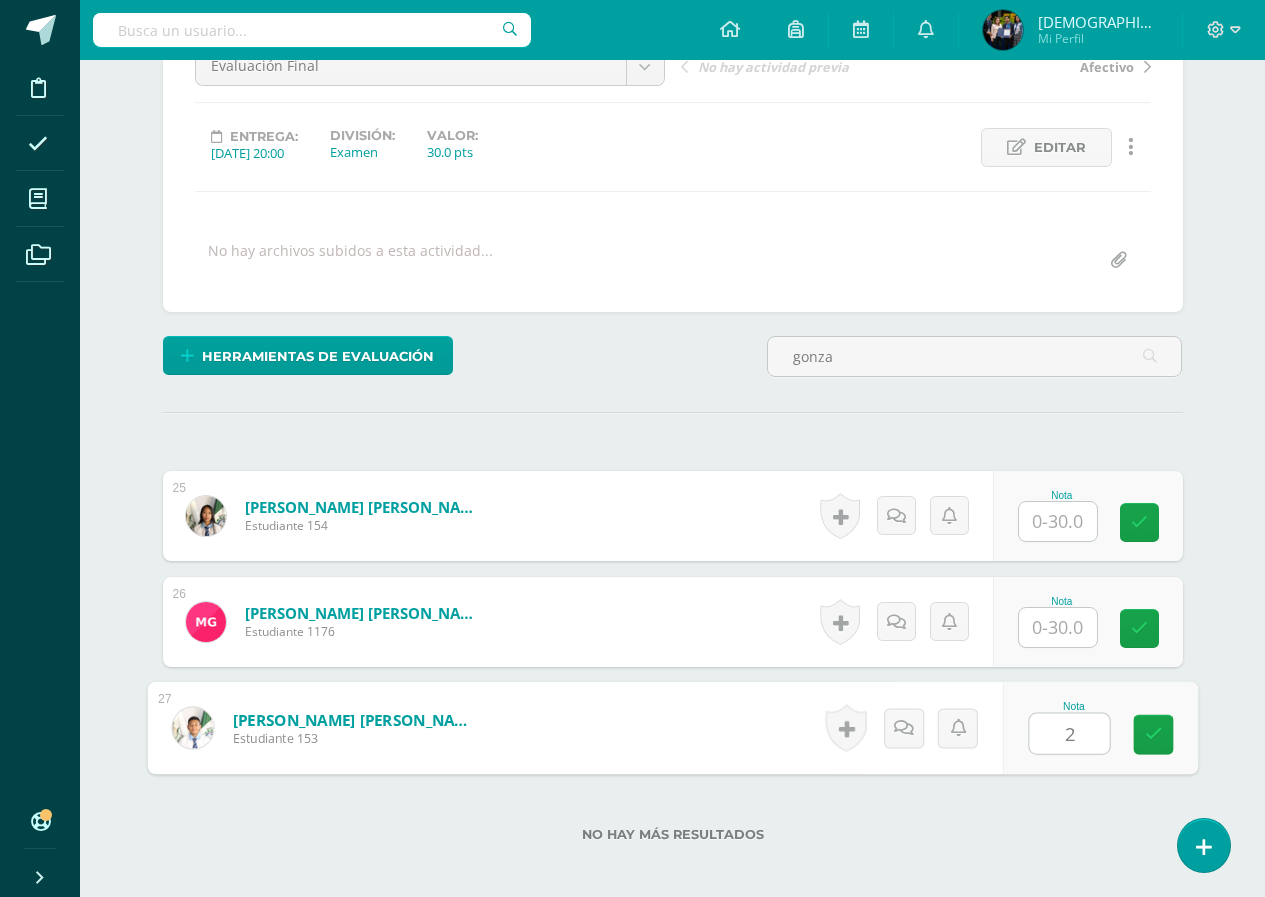 type on "21" 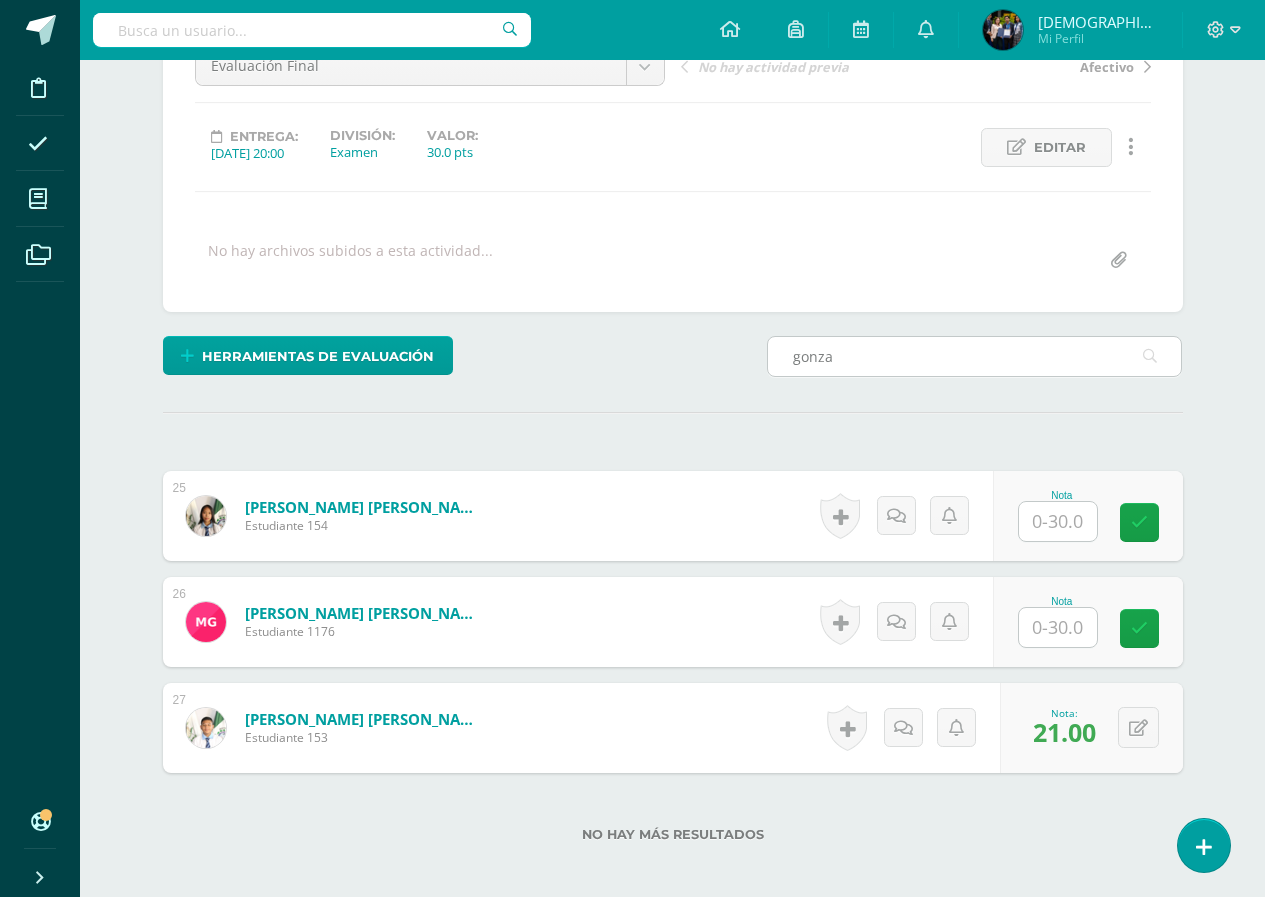 click on "gonza" at bounding box center (975, 356) 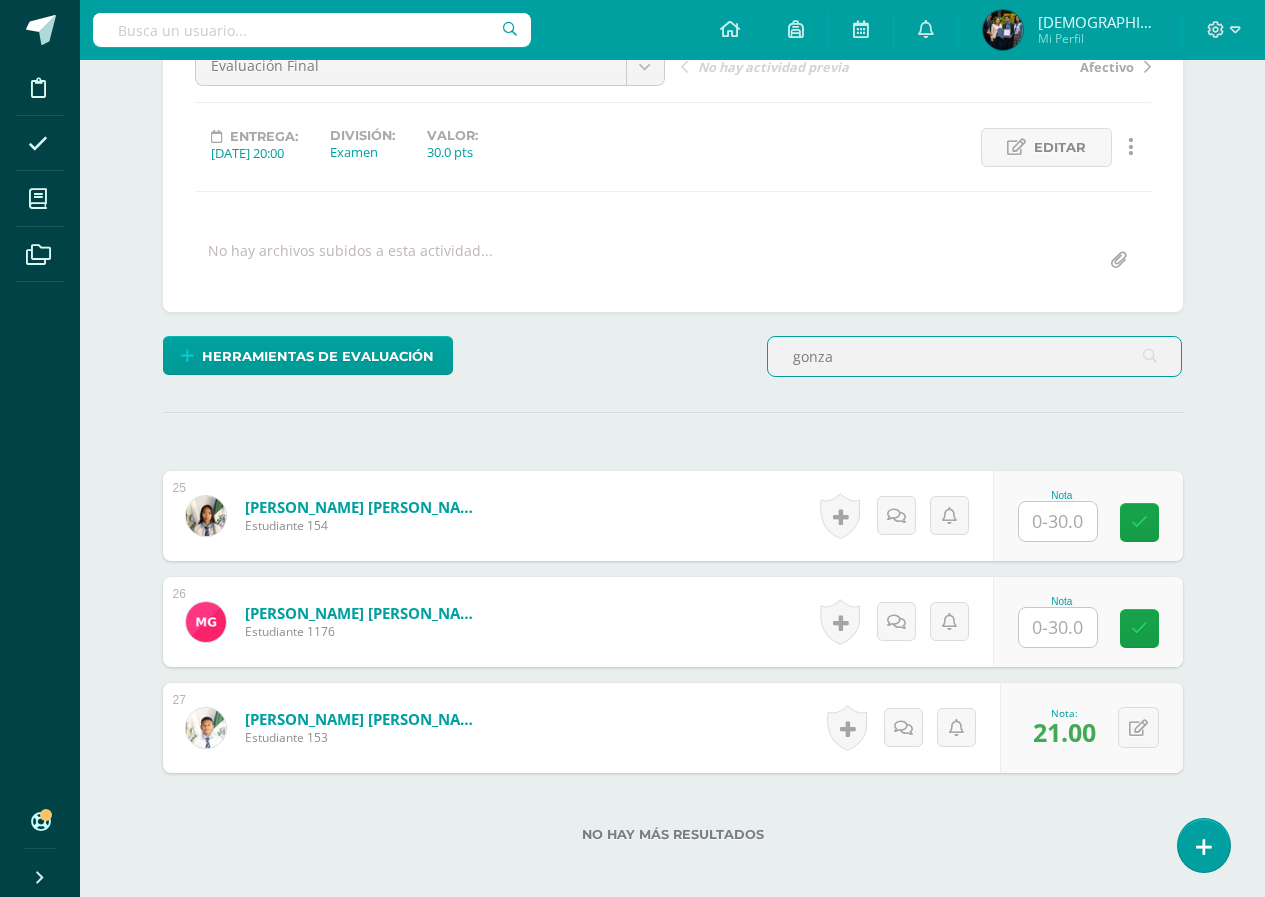 click on "gonza" at bounding box center (975, 356) 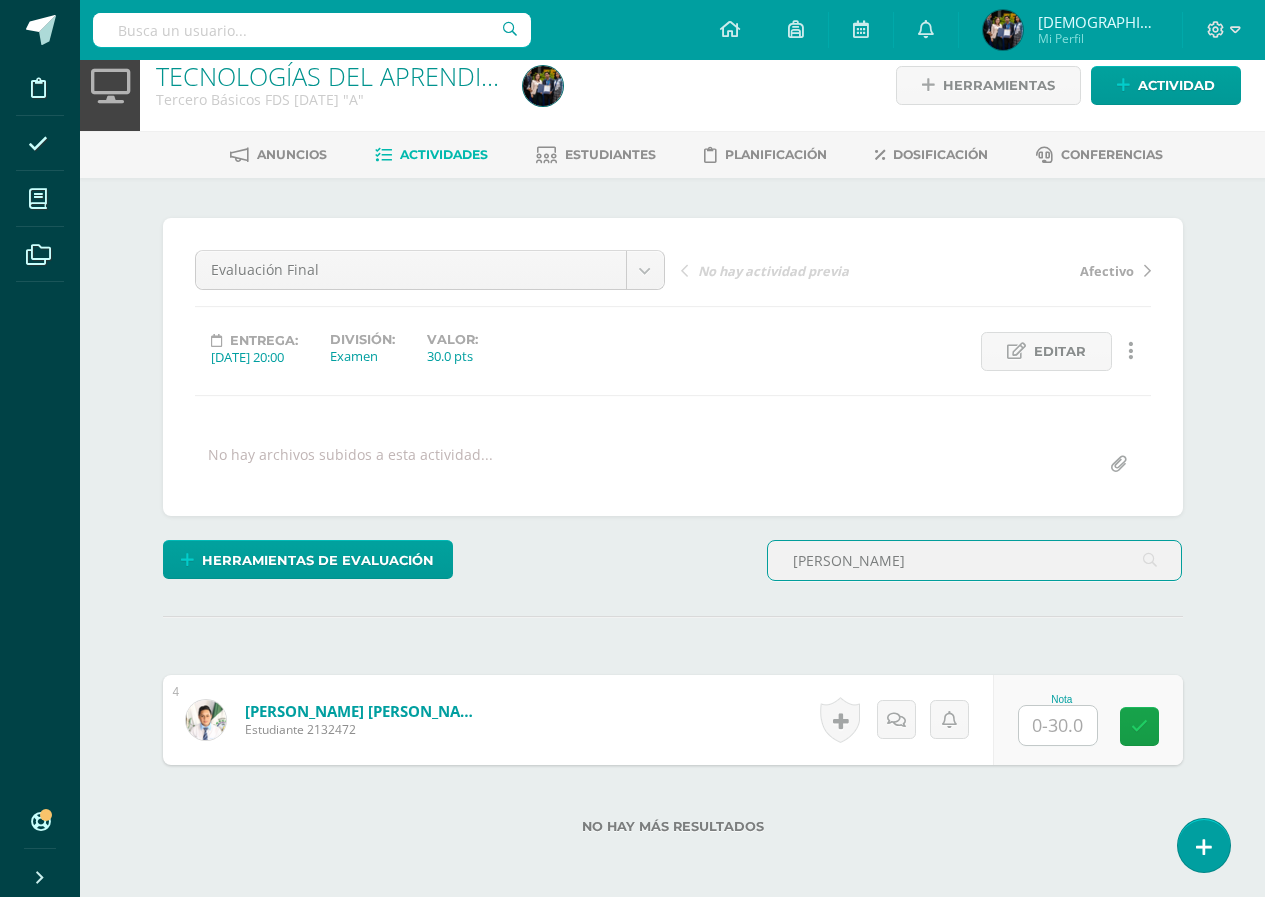 scroll, scrollTop: 117, scrollLeft: 0, axis: vertical 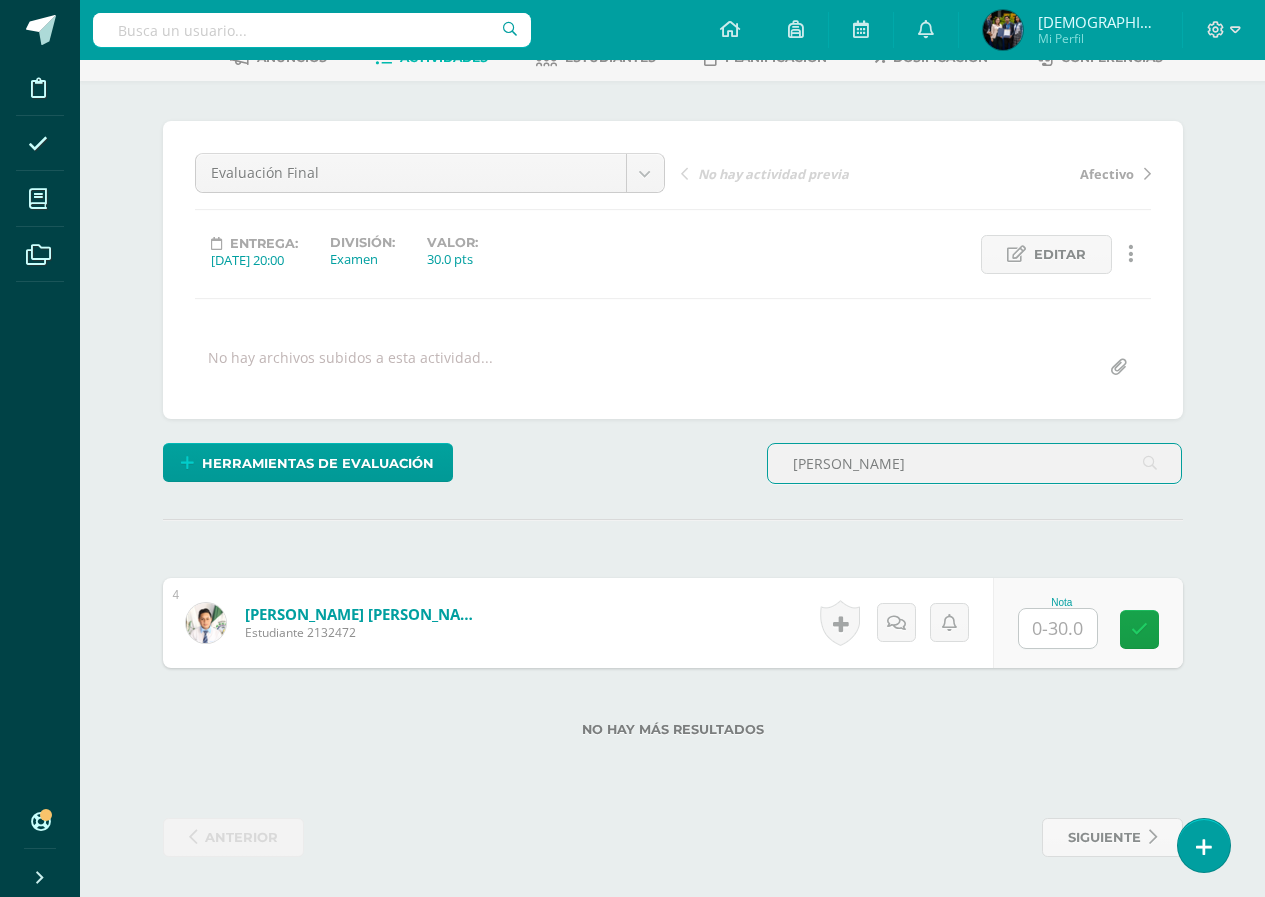 type on "cano" 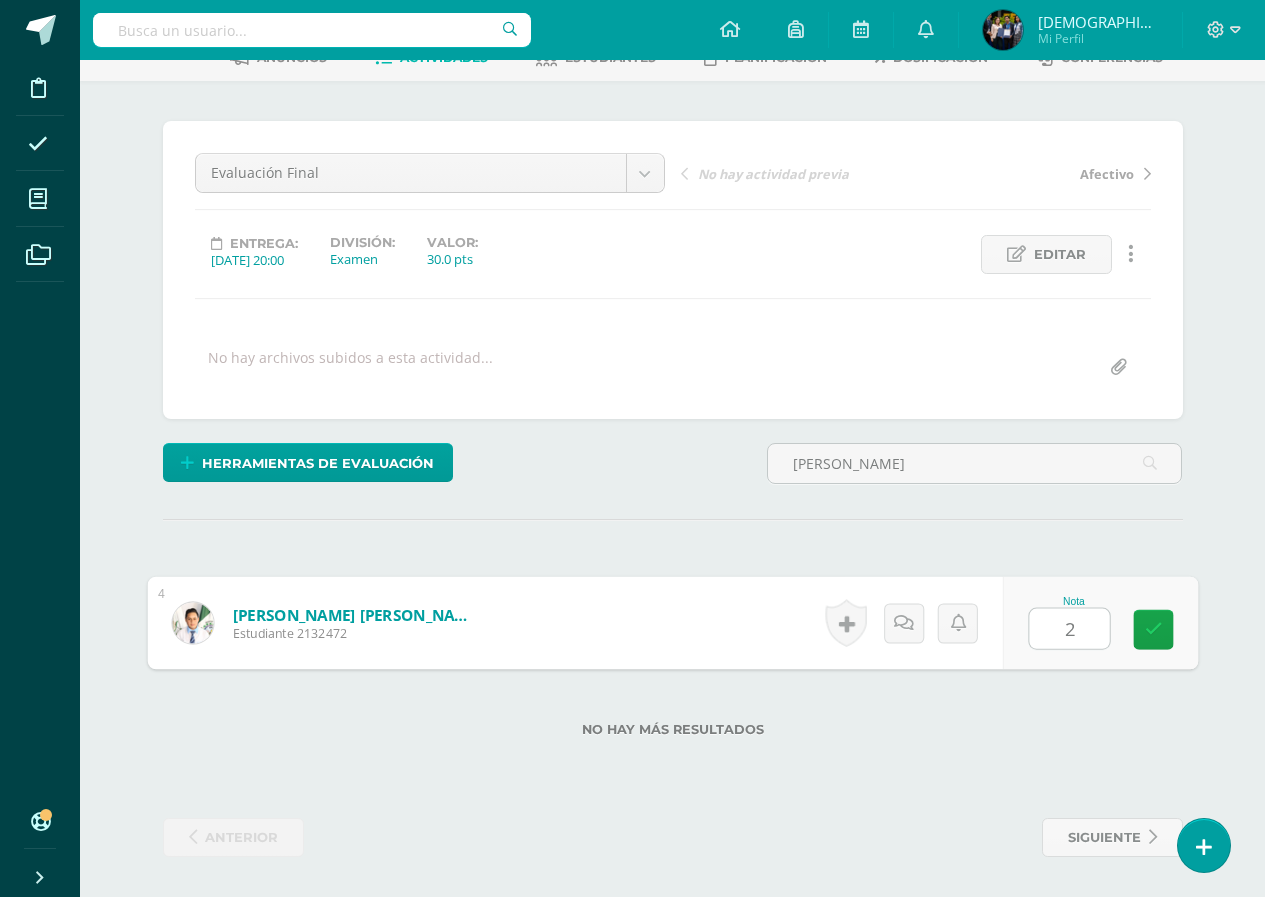 type on "21" 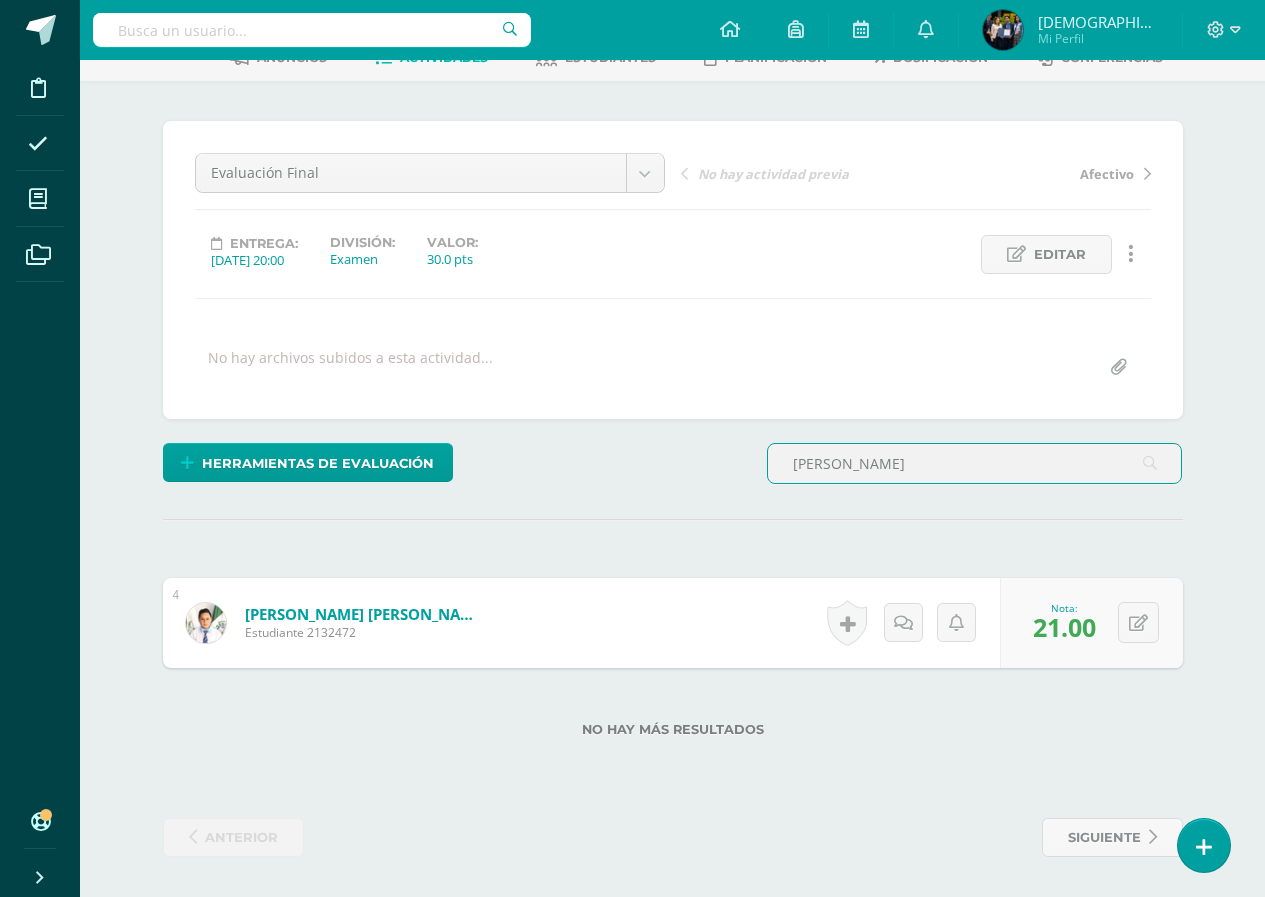 click on "cano" at bounding box center [975, 463] 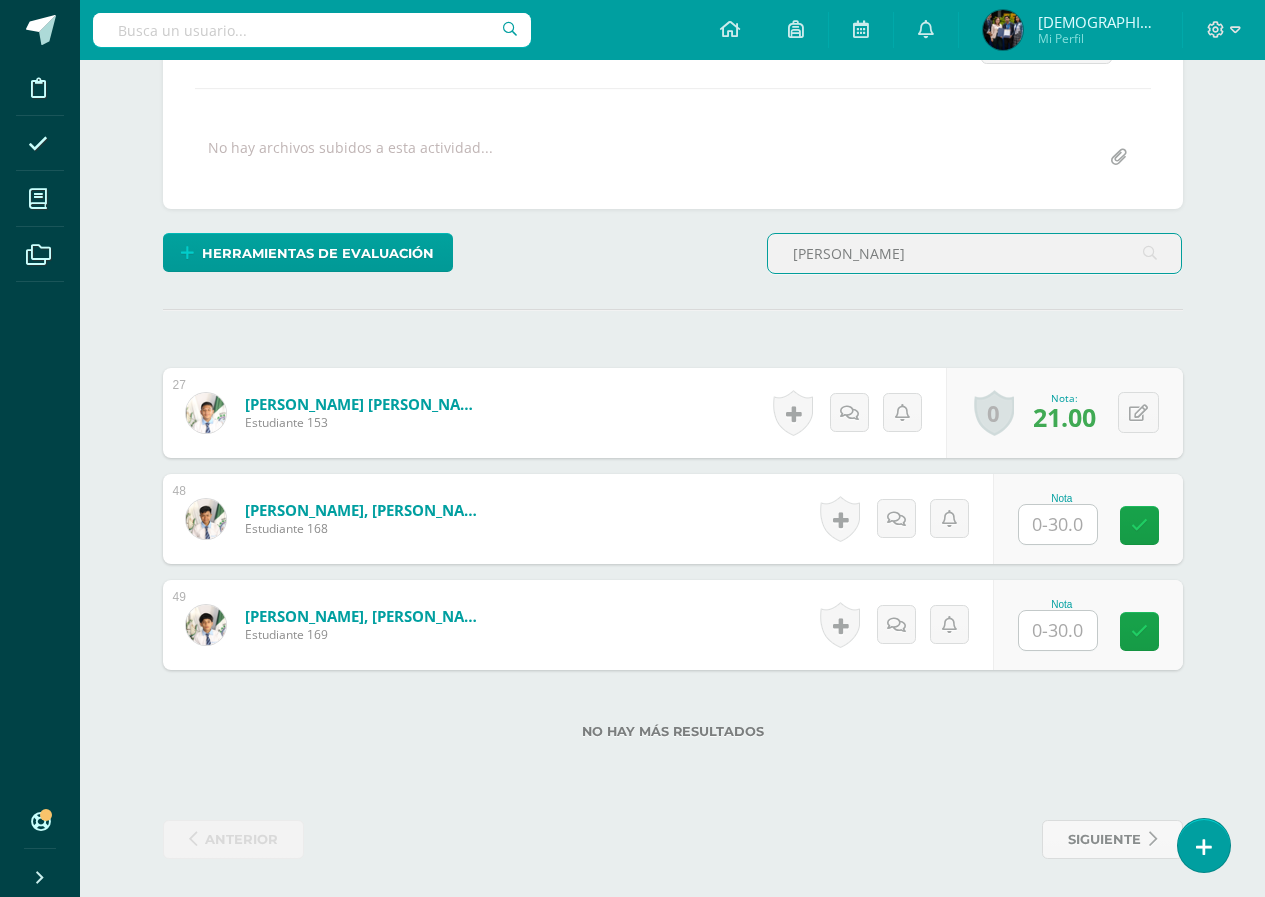 scroll, scrollTop: 329, scrollLeft: 0, axis: vertical 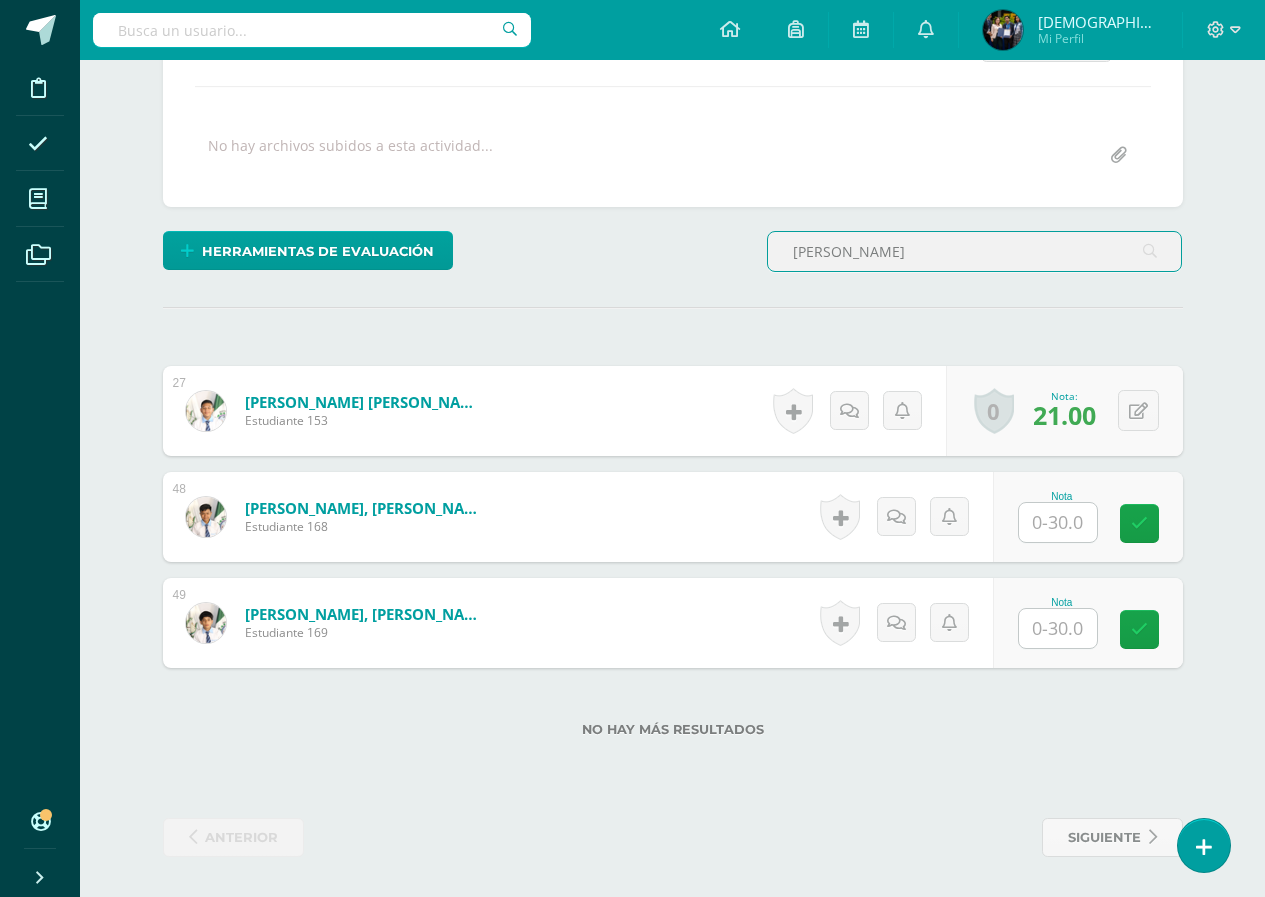 type on "perez" 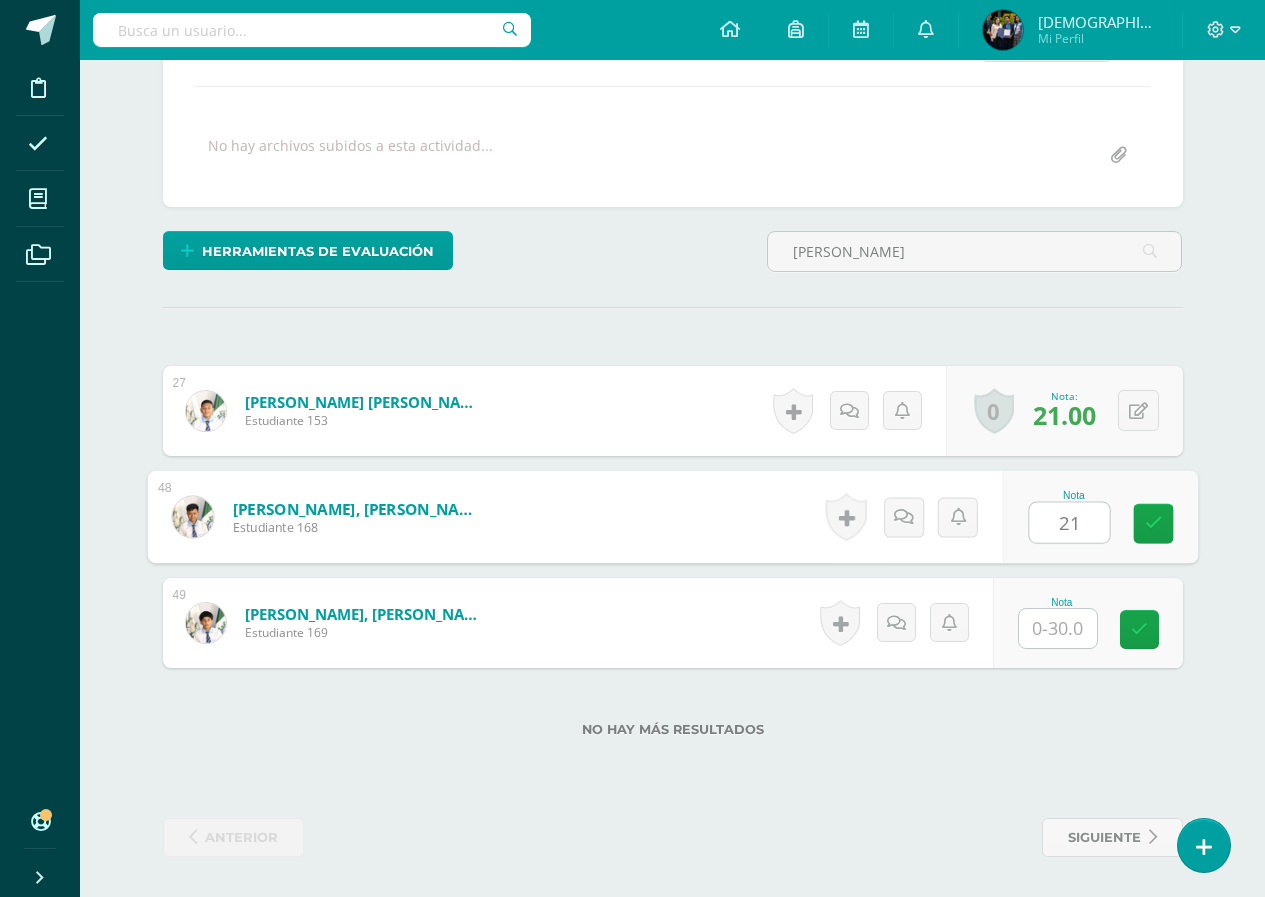 type on "21" 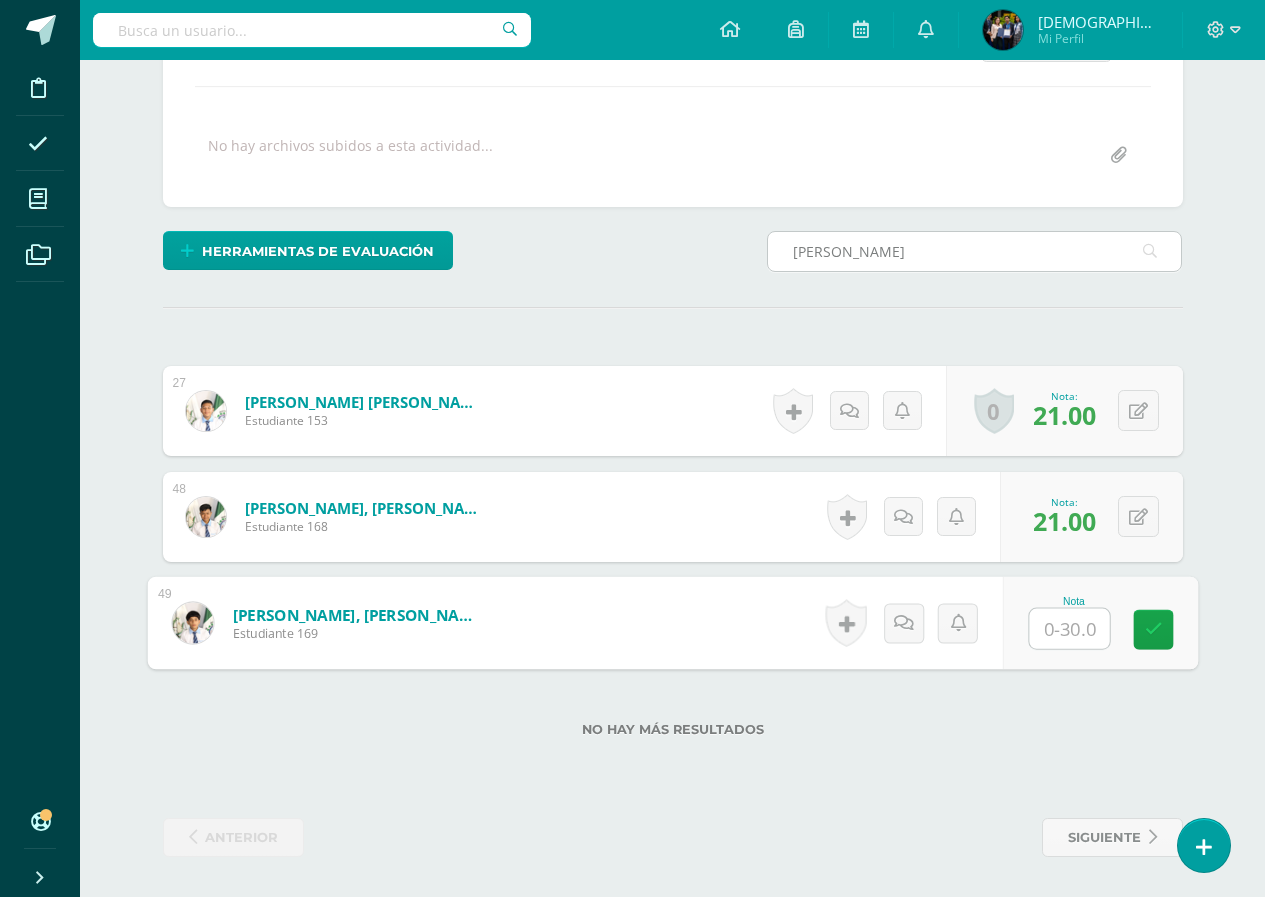 click on "perez" at bounding box center [975, 251] 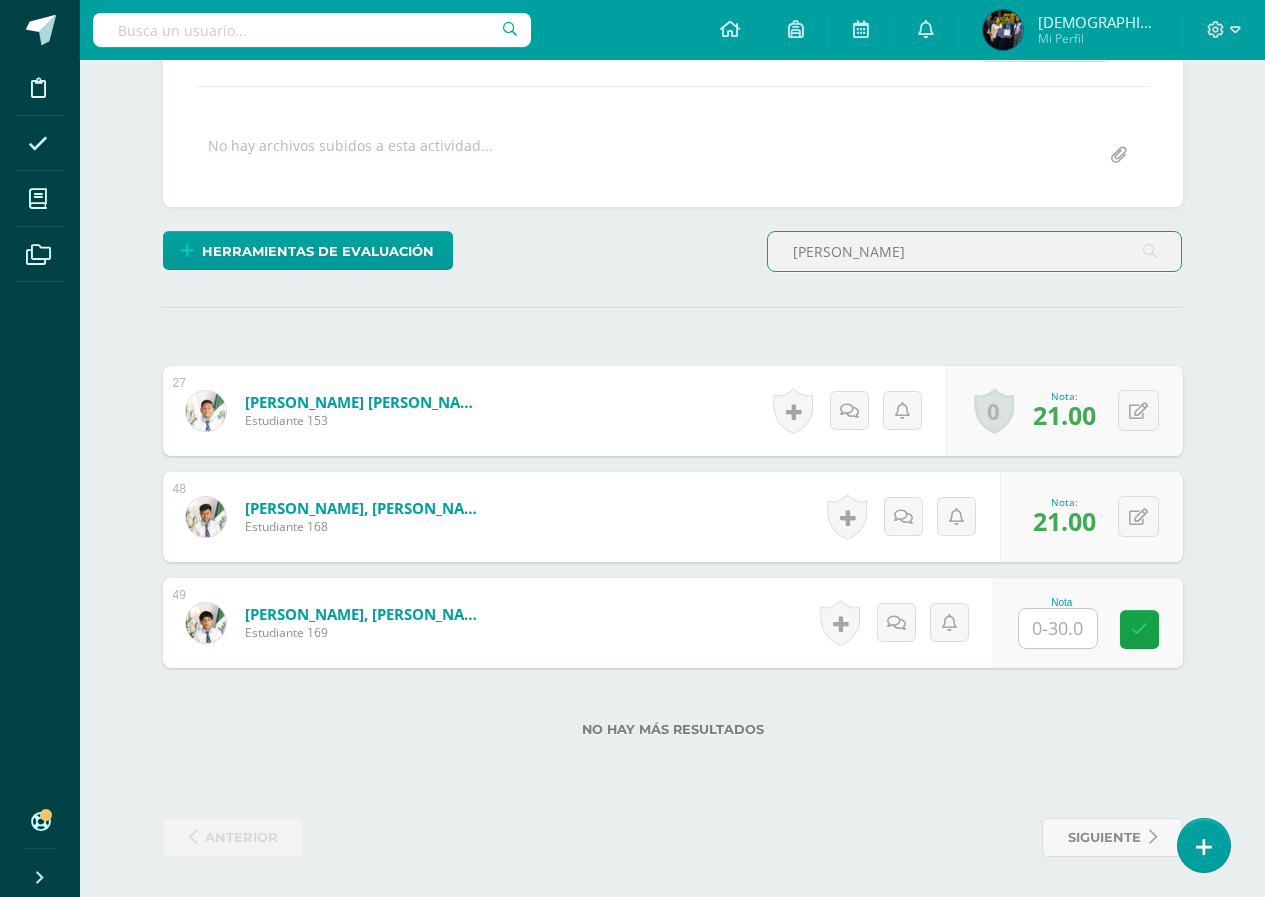 click on "perez" at bounding box center (975, 251) 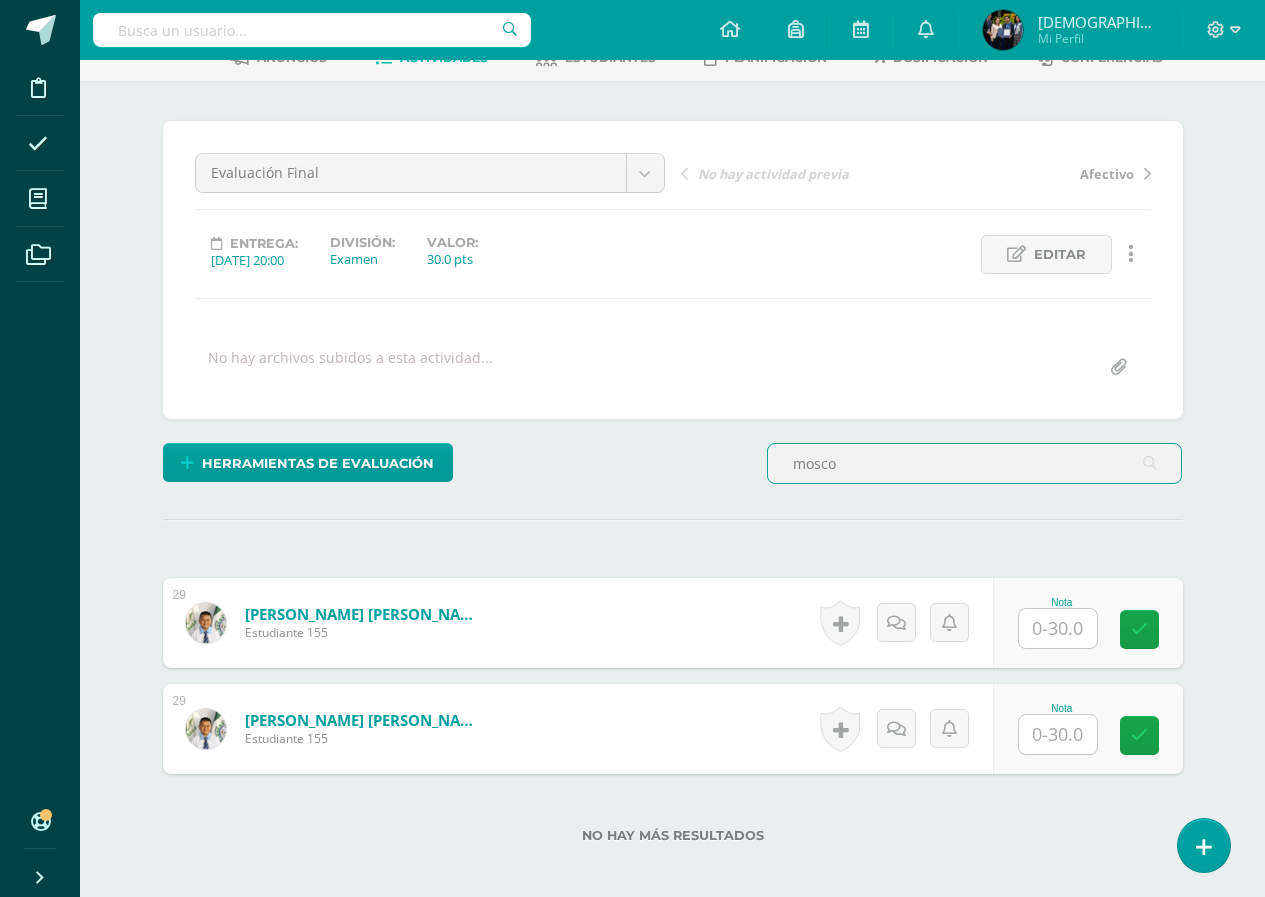 scroll, scrollTop: 223, scrollLeft: 0, axis: vertical 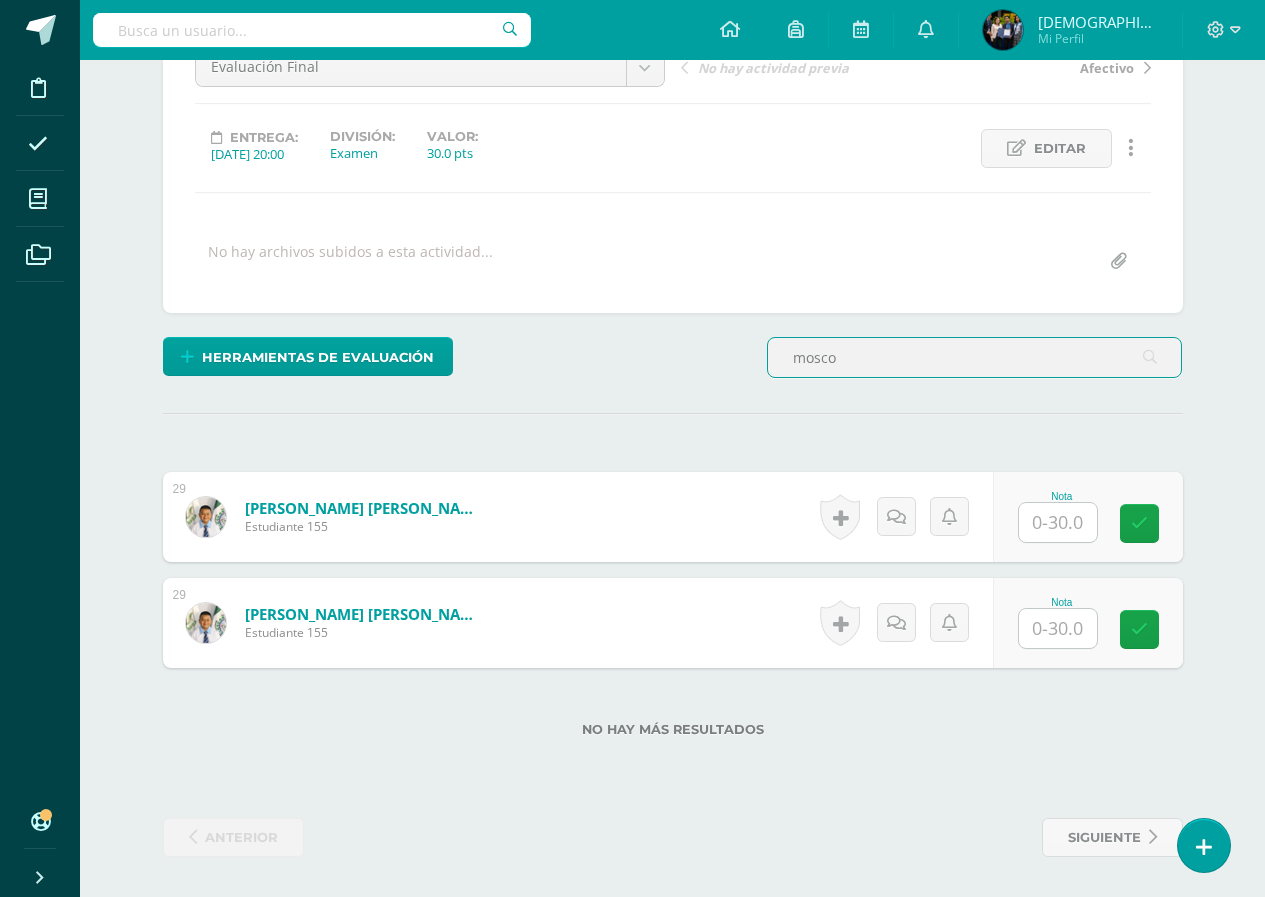 type on "mosco" 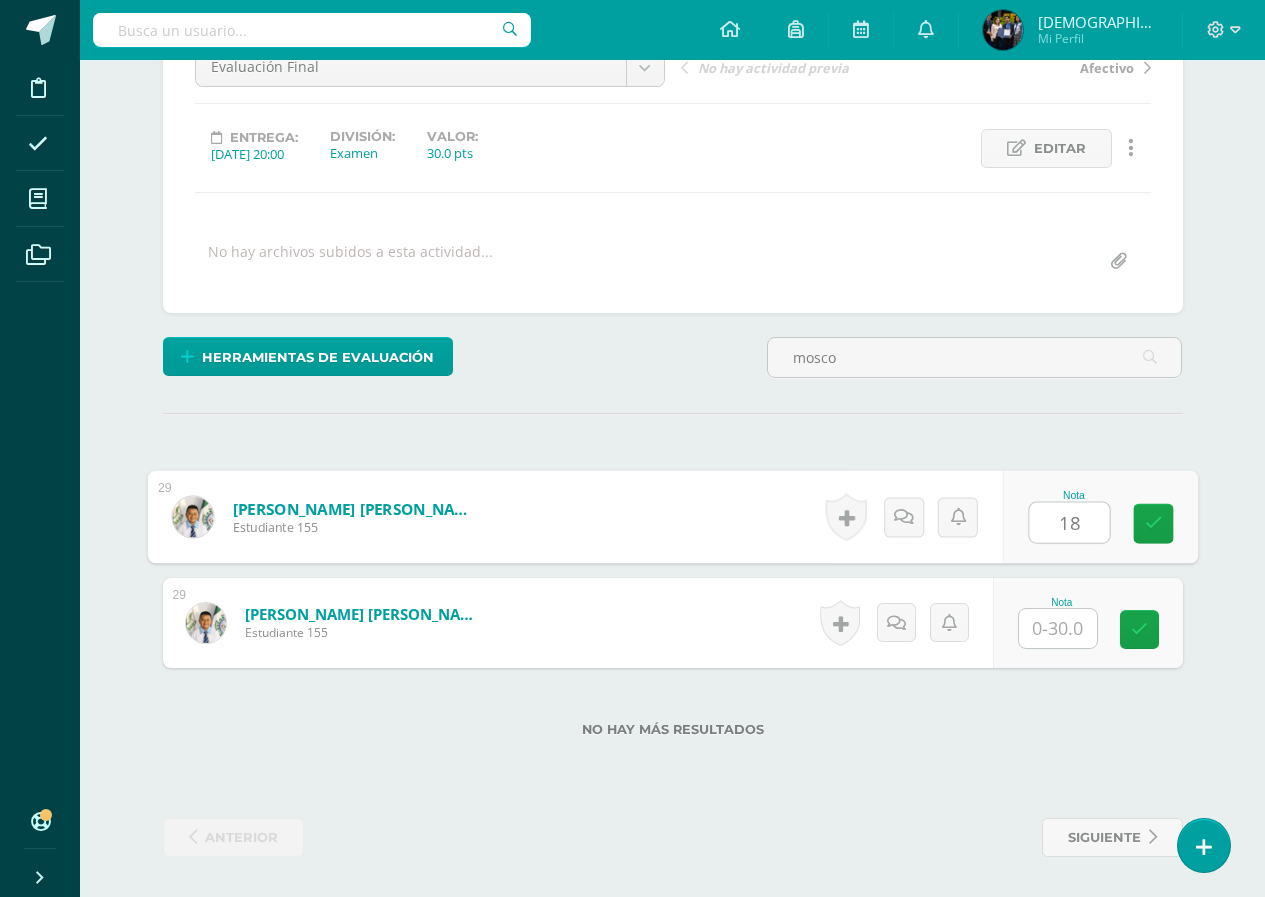 type on "18" 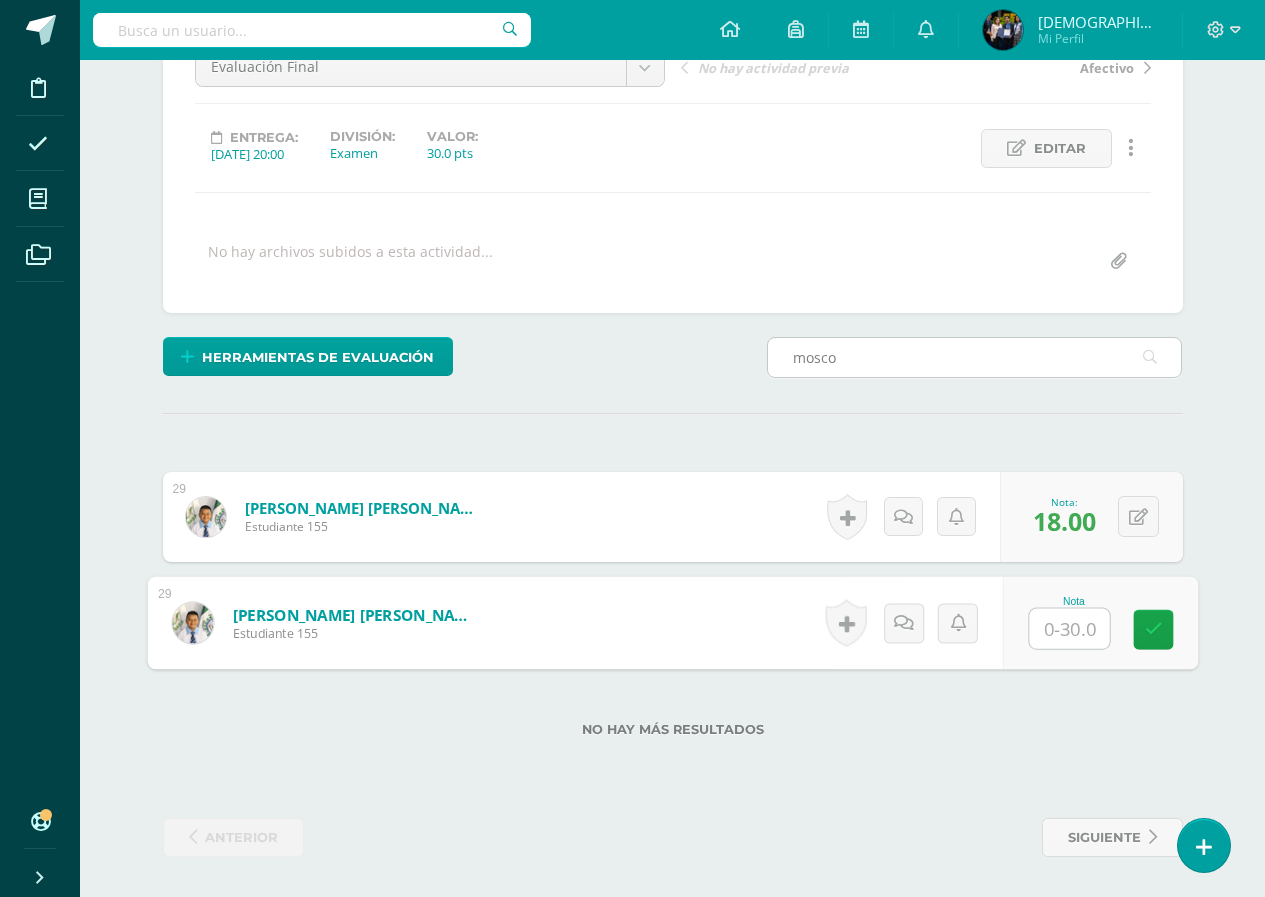 click on "mosco" at bounding box center [975, 357] 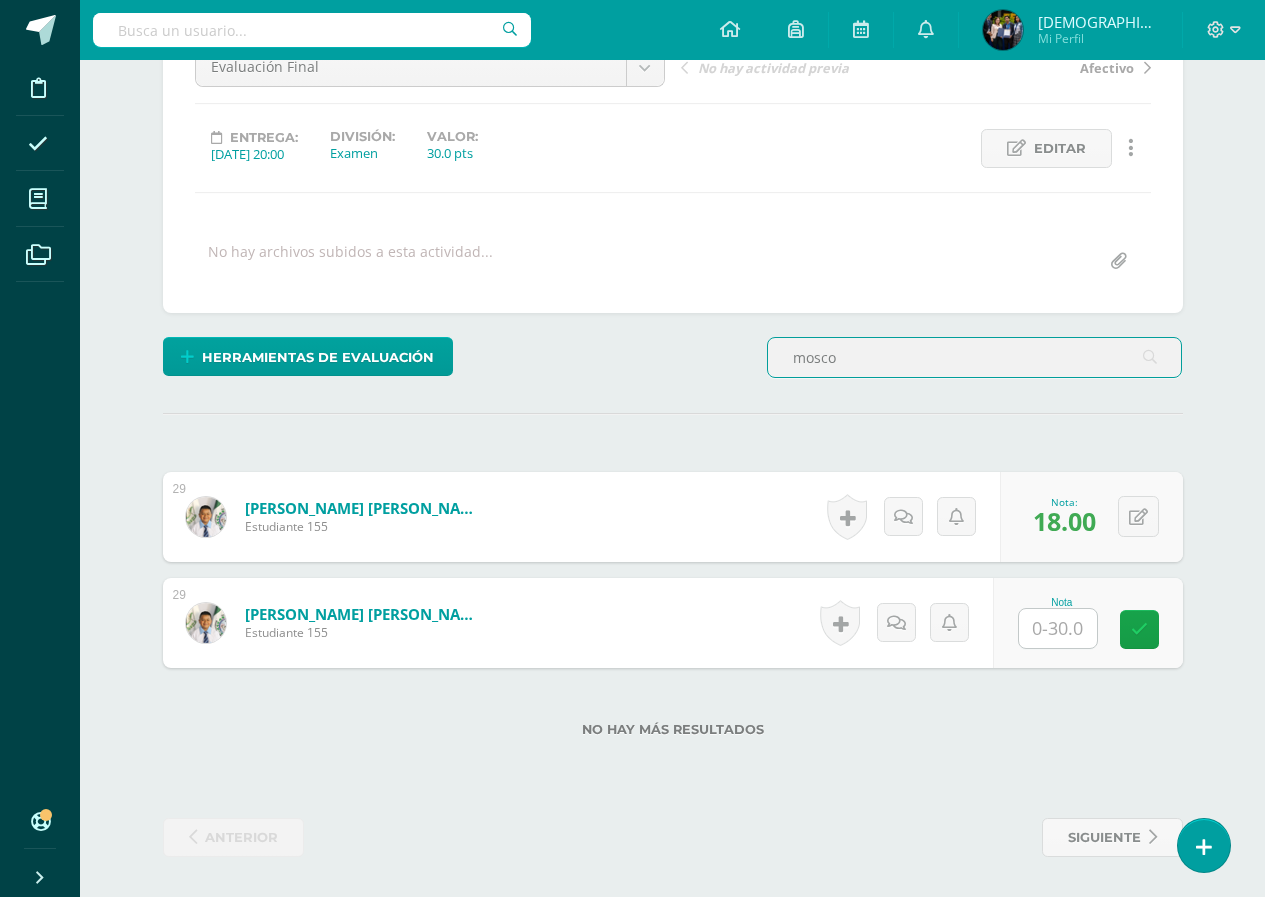click on "mosco" at bounding box center [975, 357] 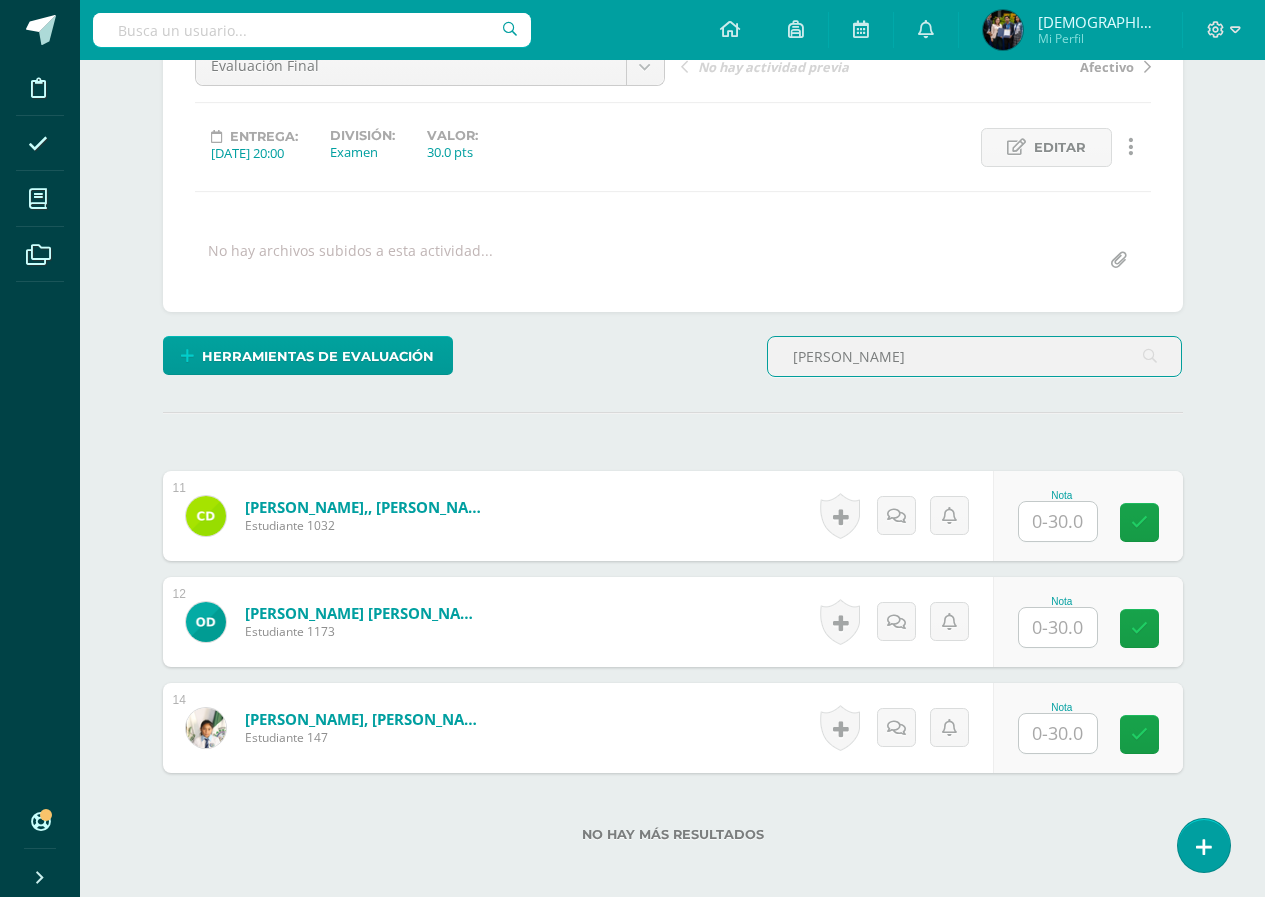 scroll, scrollTop: 225, scrollLeft: 0, axis: vertical 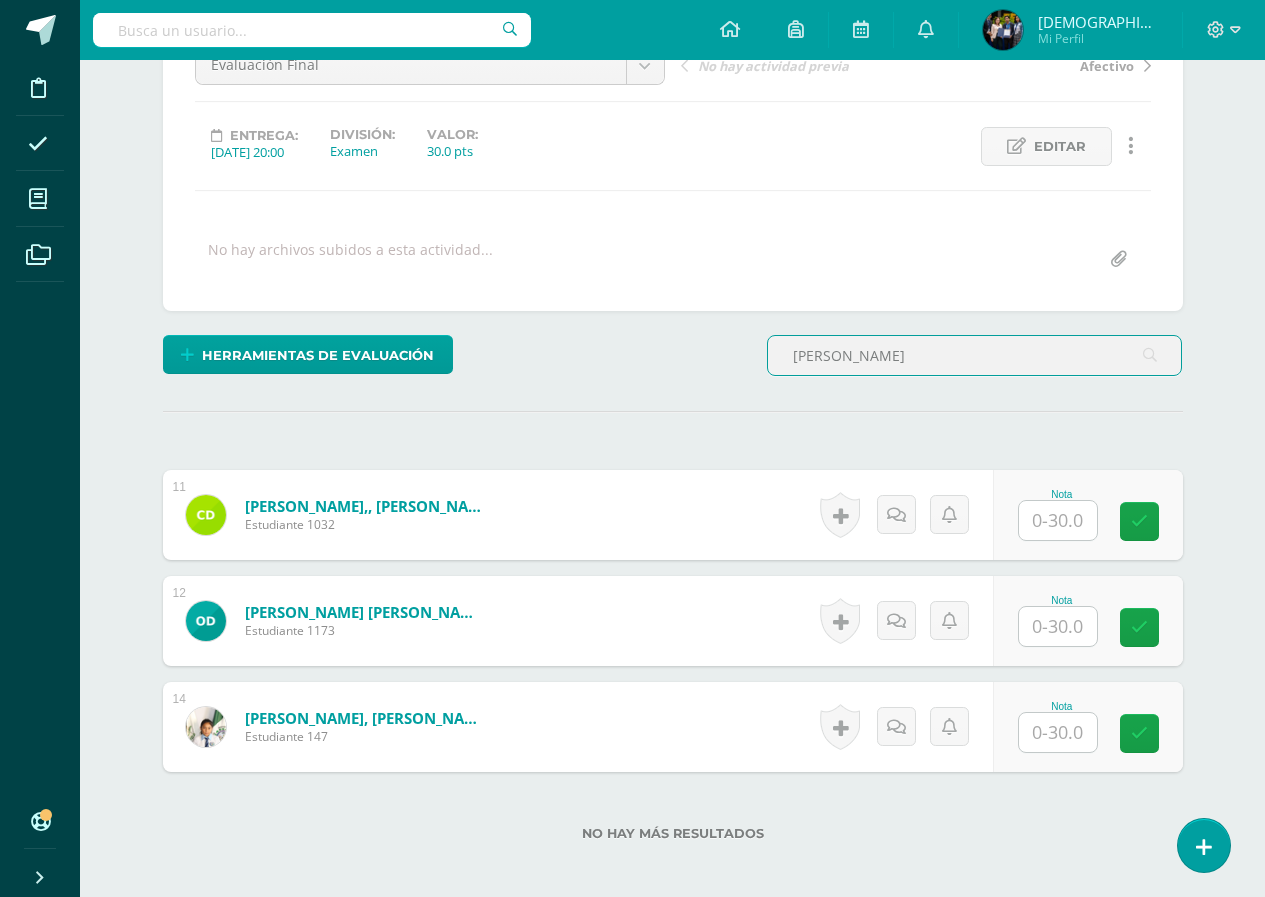 type on "diaz" 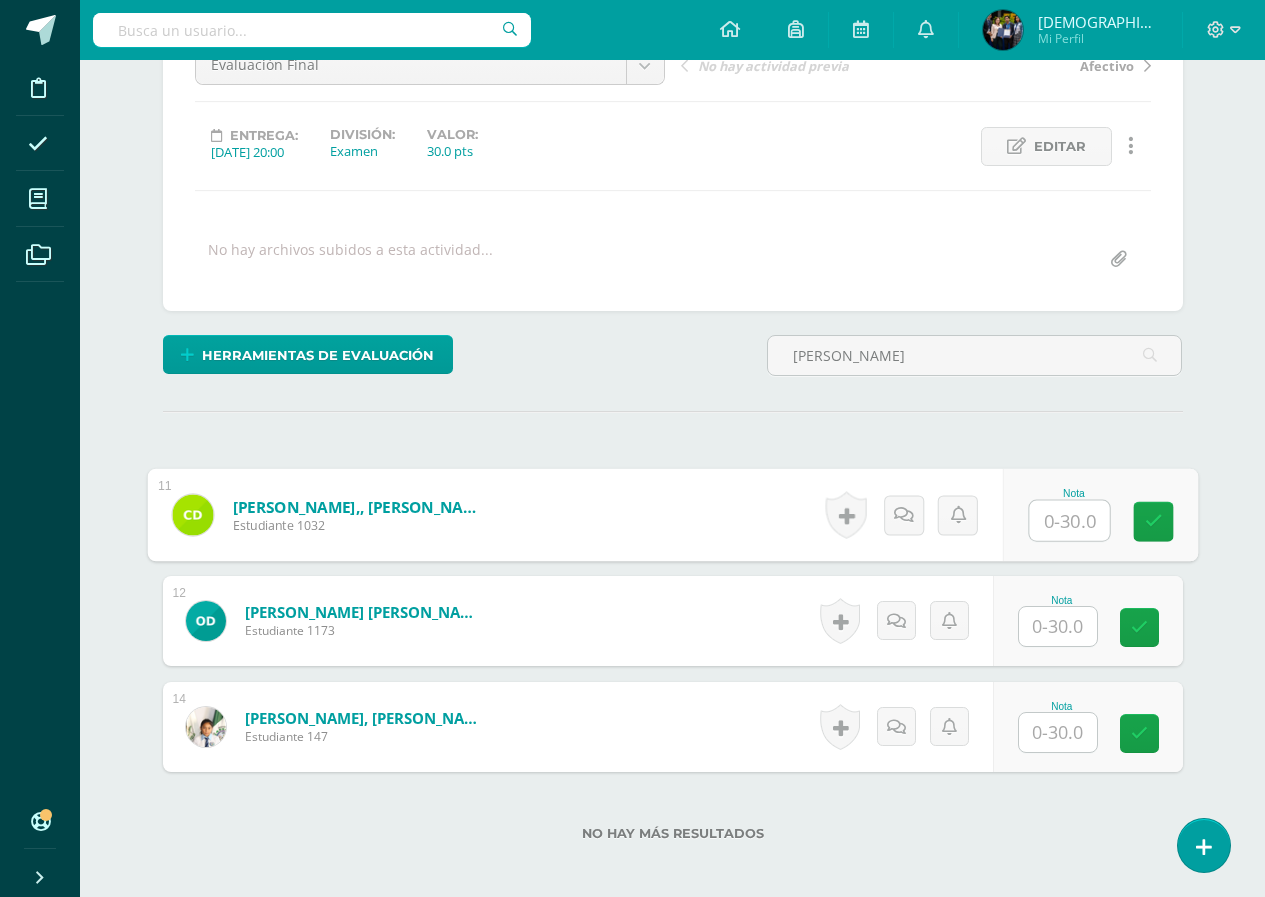 click at bounding box center (1069, 521) 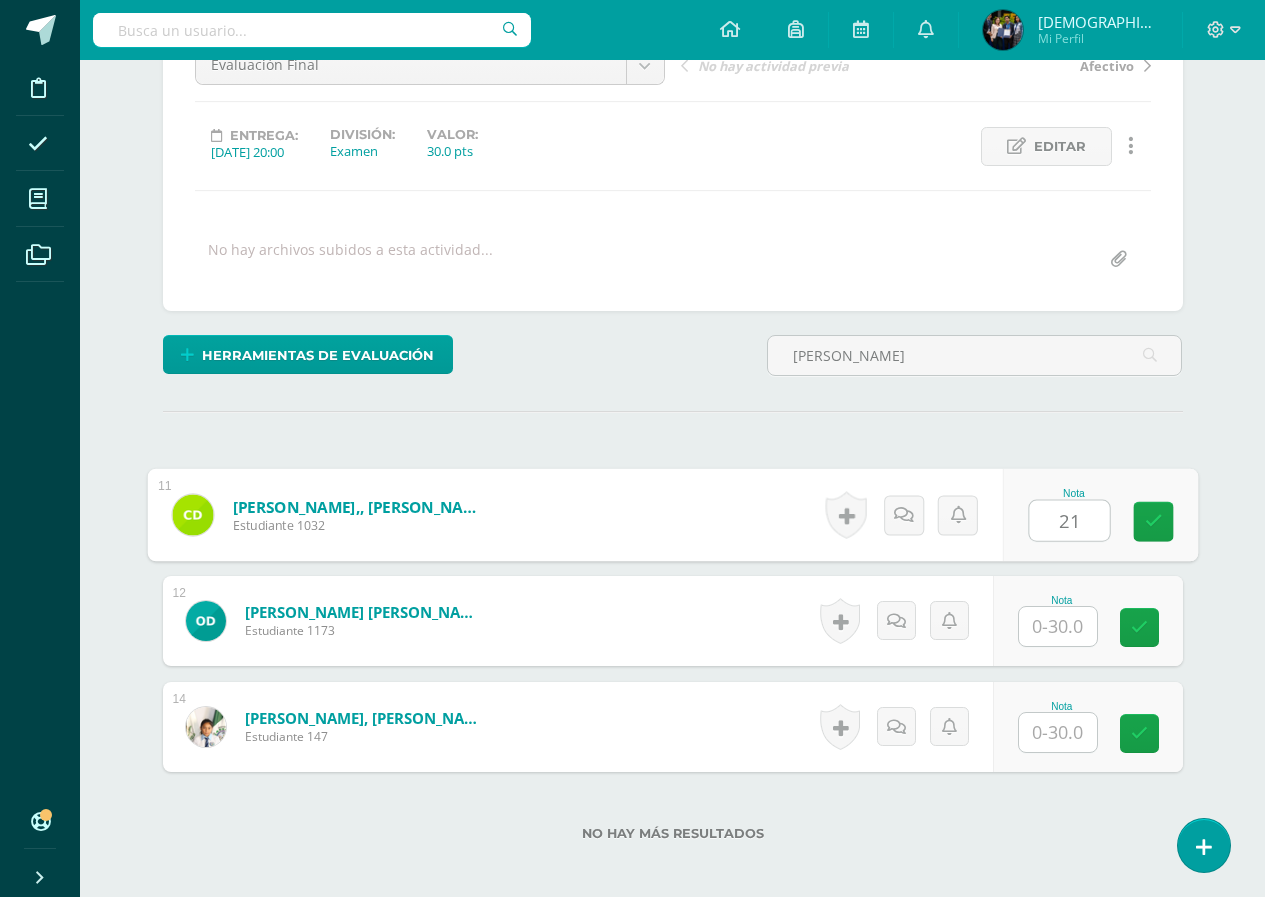 type on "21" 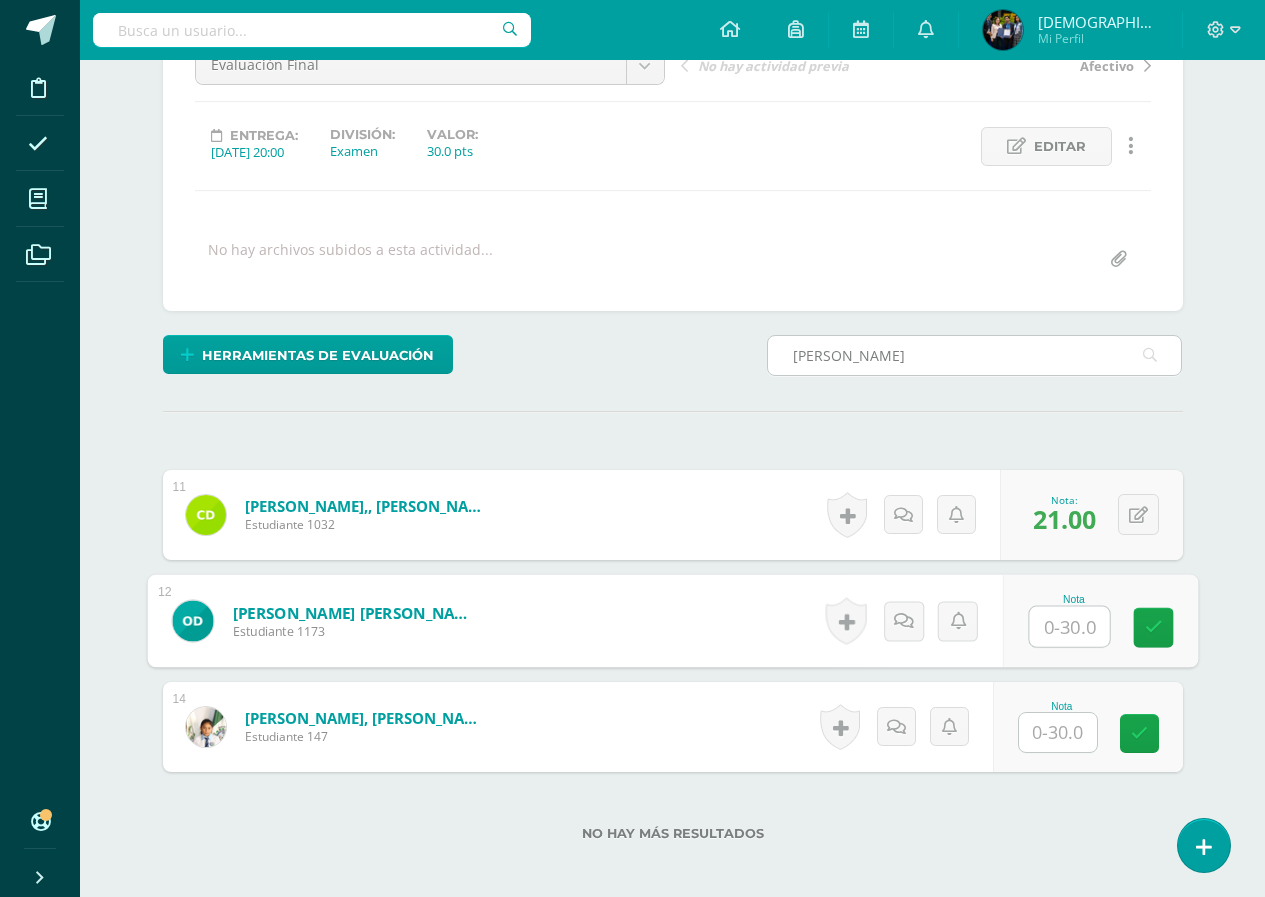 click on "diaz" at bounding box center [975, 355] 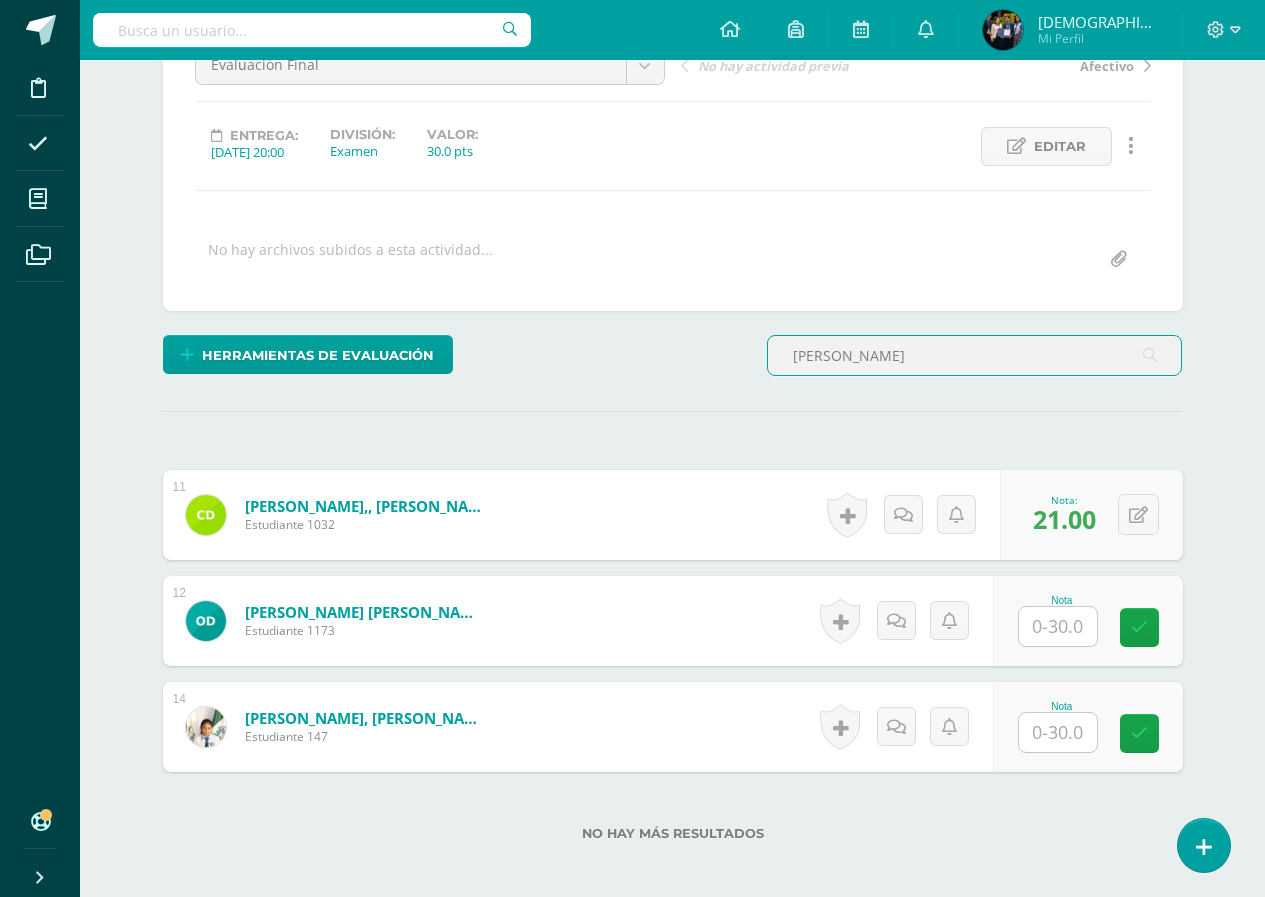click on "diaz" at bounding box center [975, 355] 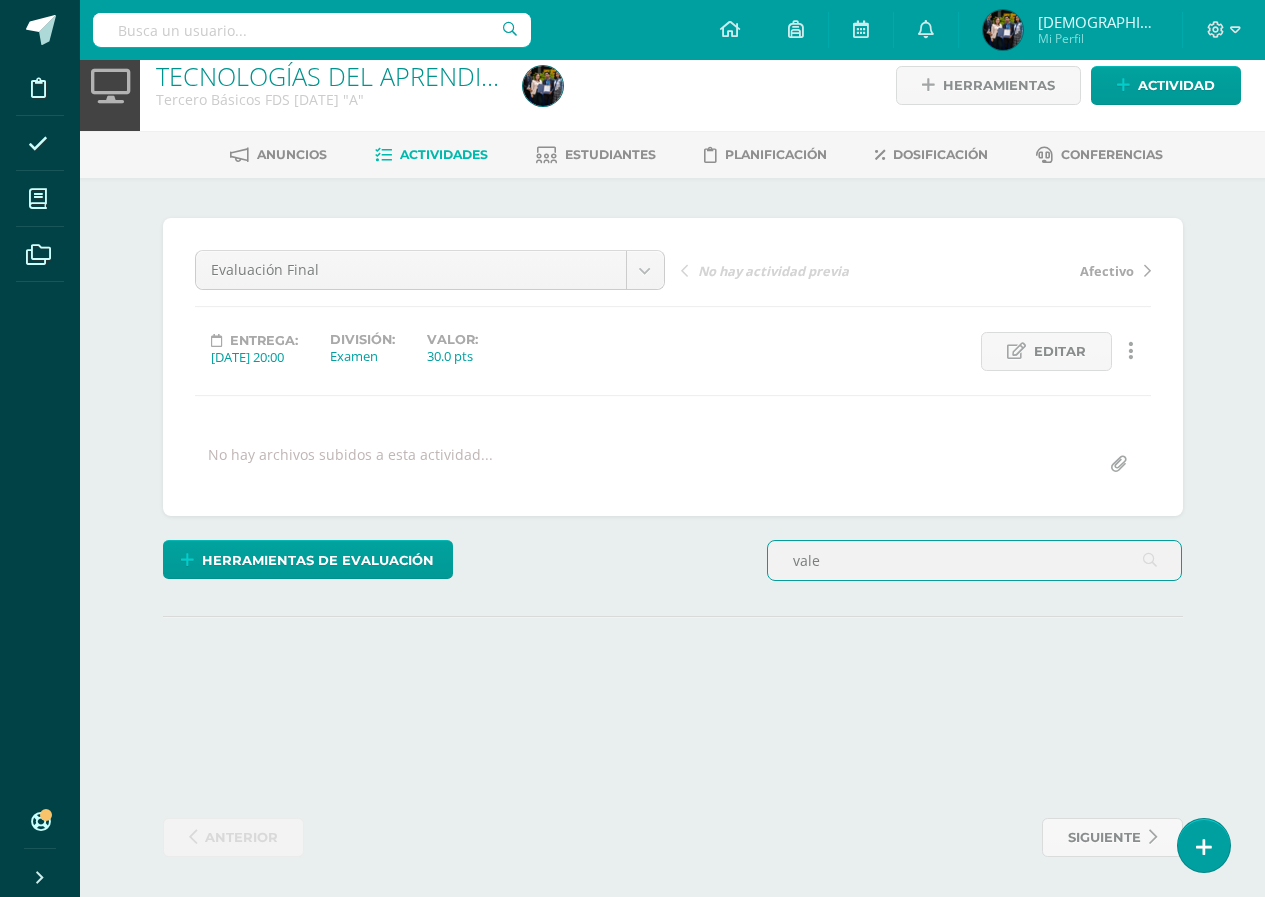 scroll, scrollTop: 223, scrollLeft: 0, axis: vertical 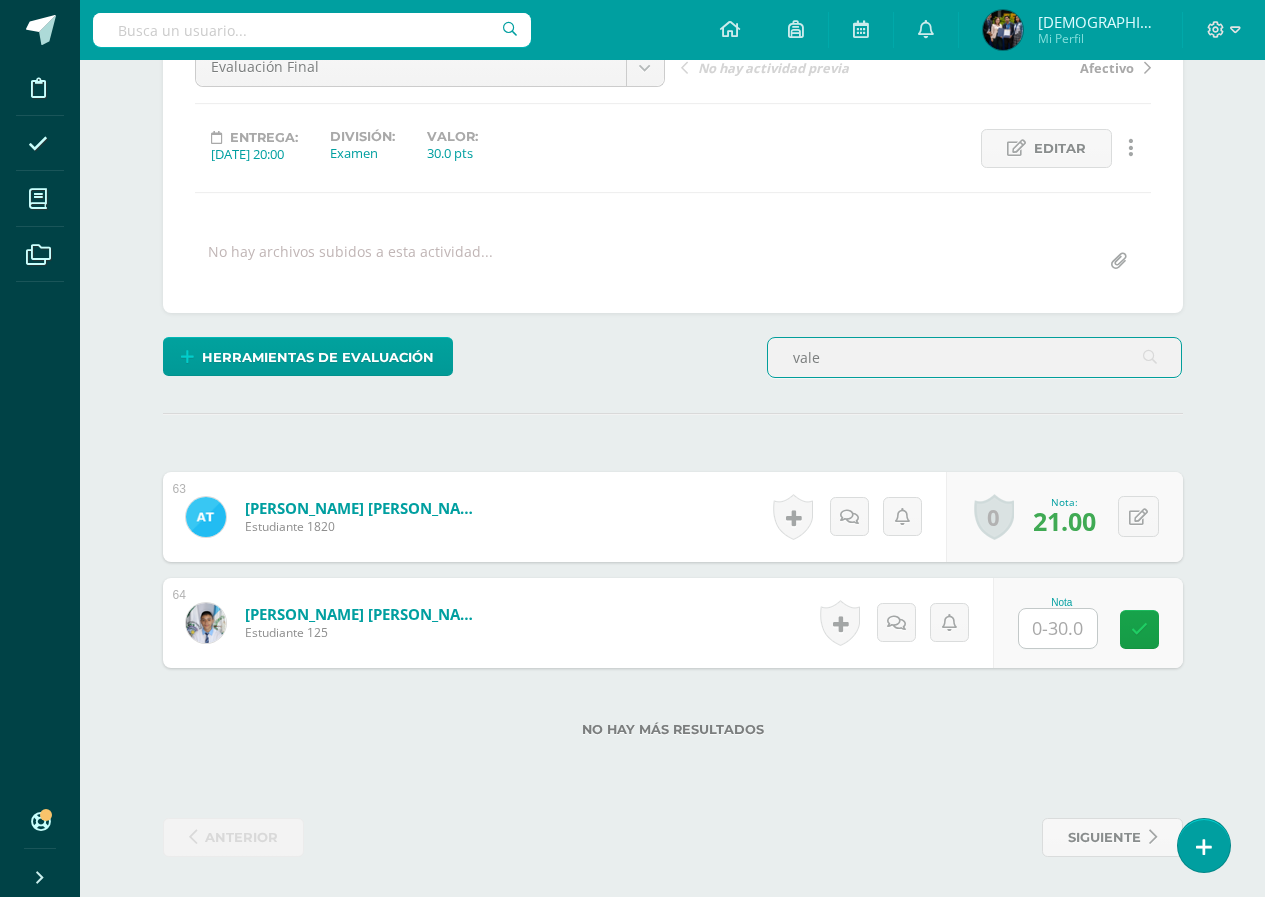 type on "vale" 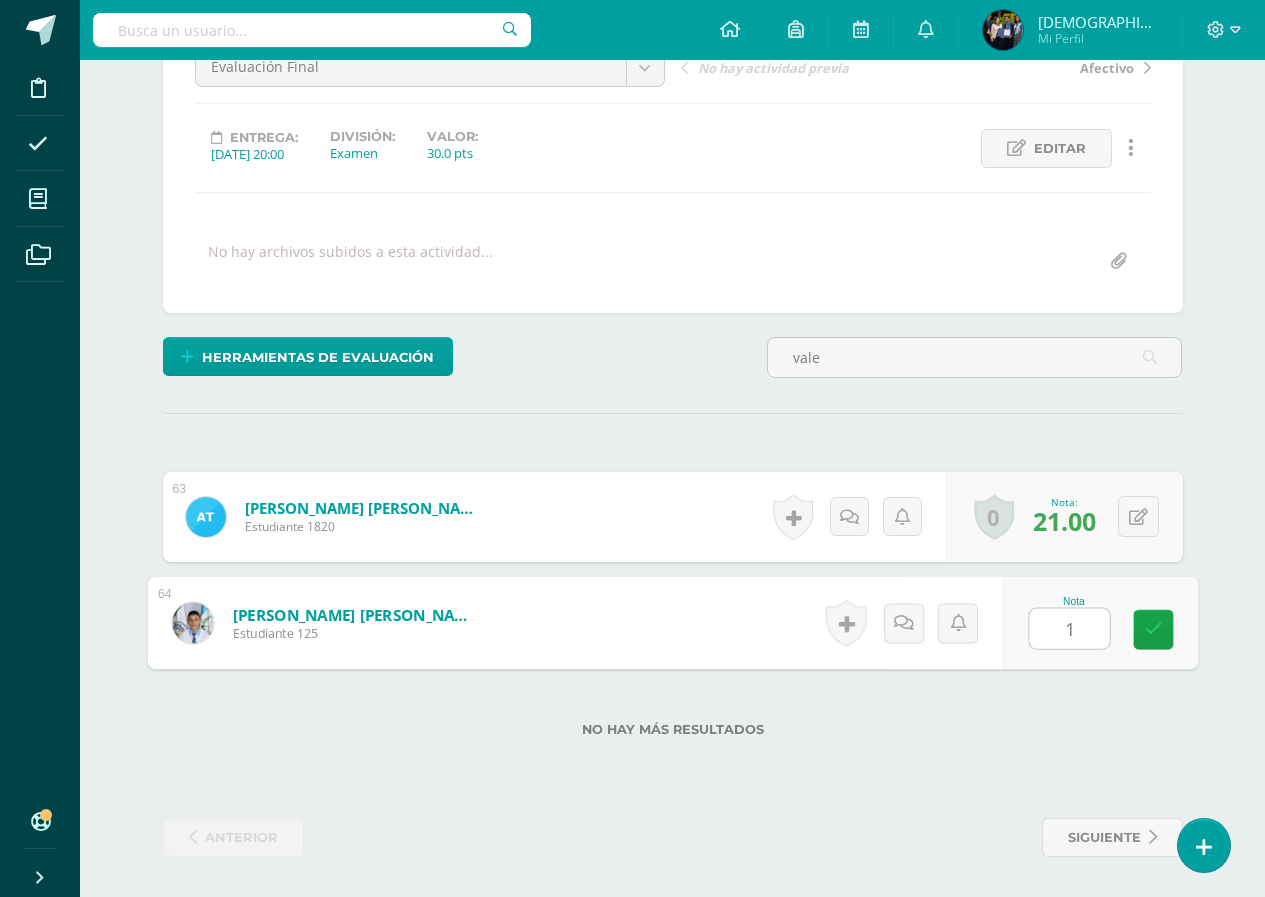 type on "18" 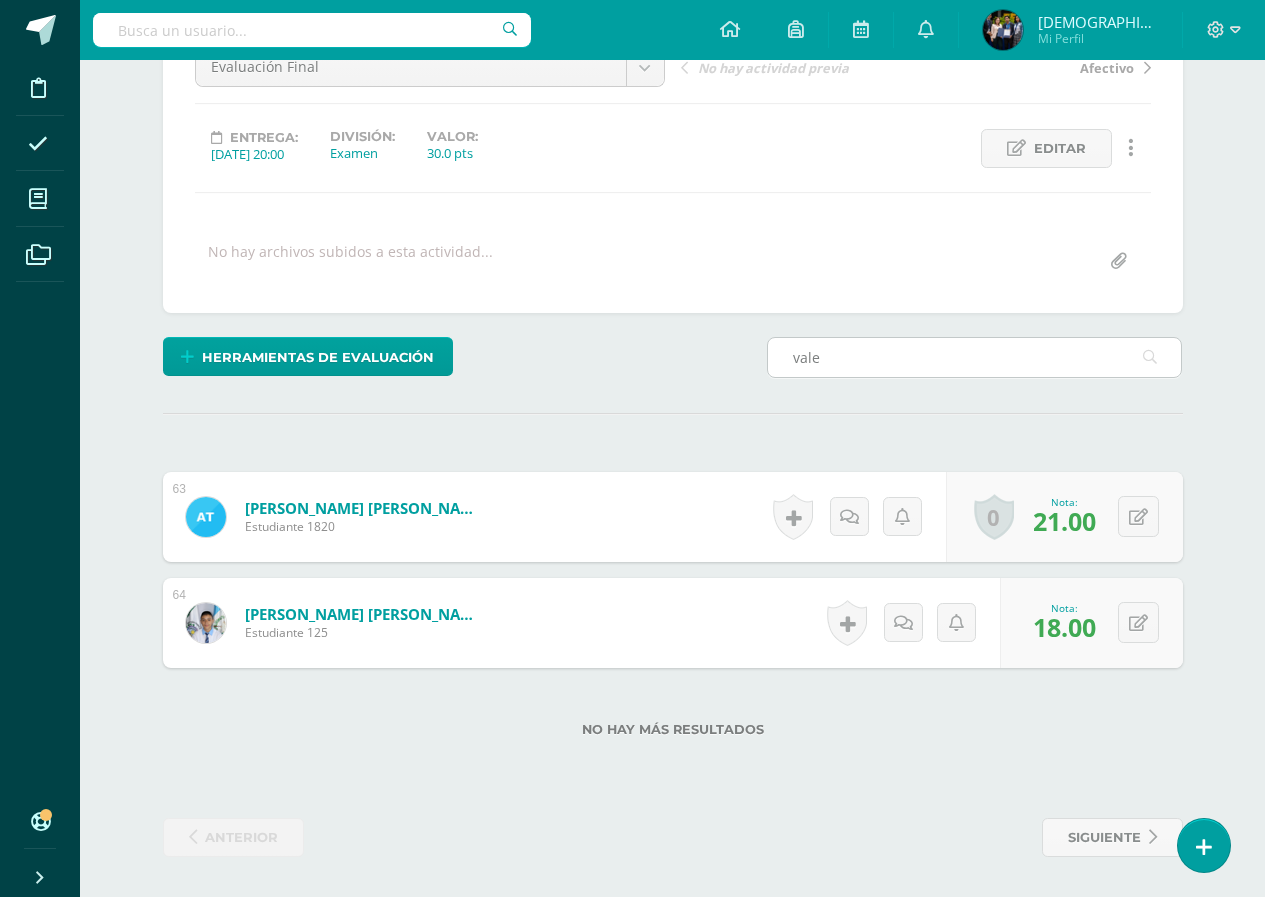 click on "vale" at bounding box center [975, 357] 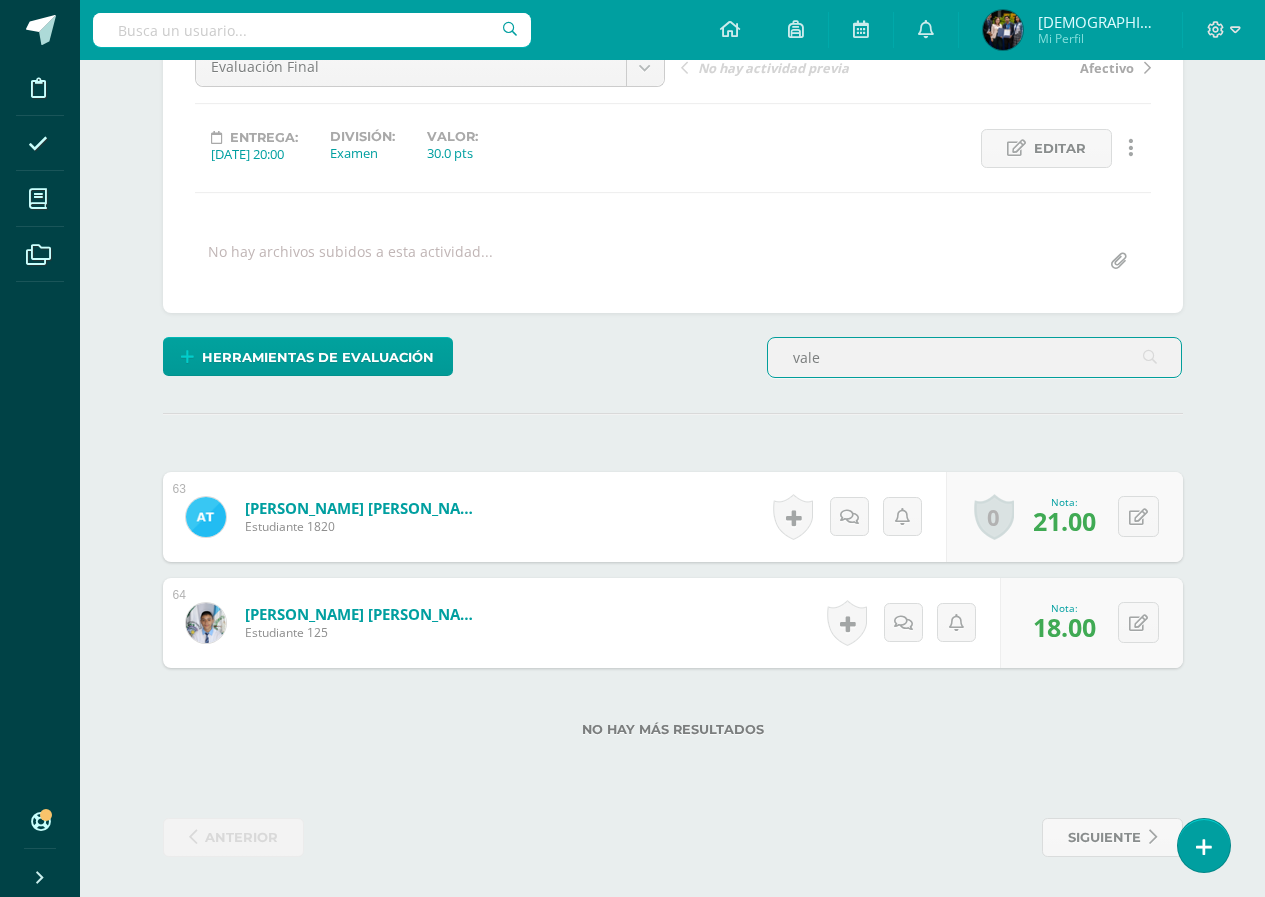 click on "vale" at bounding box center (975, 357) 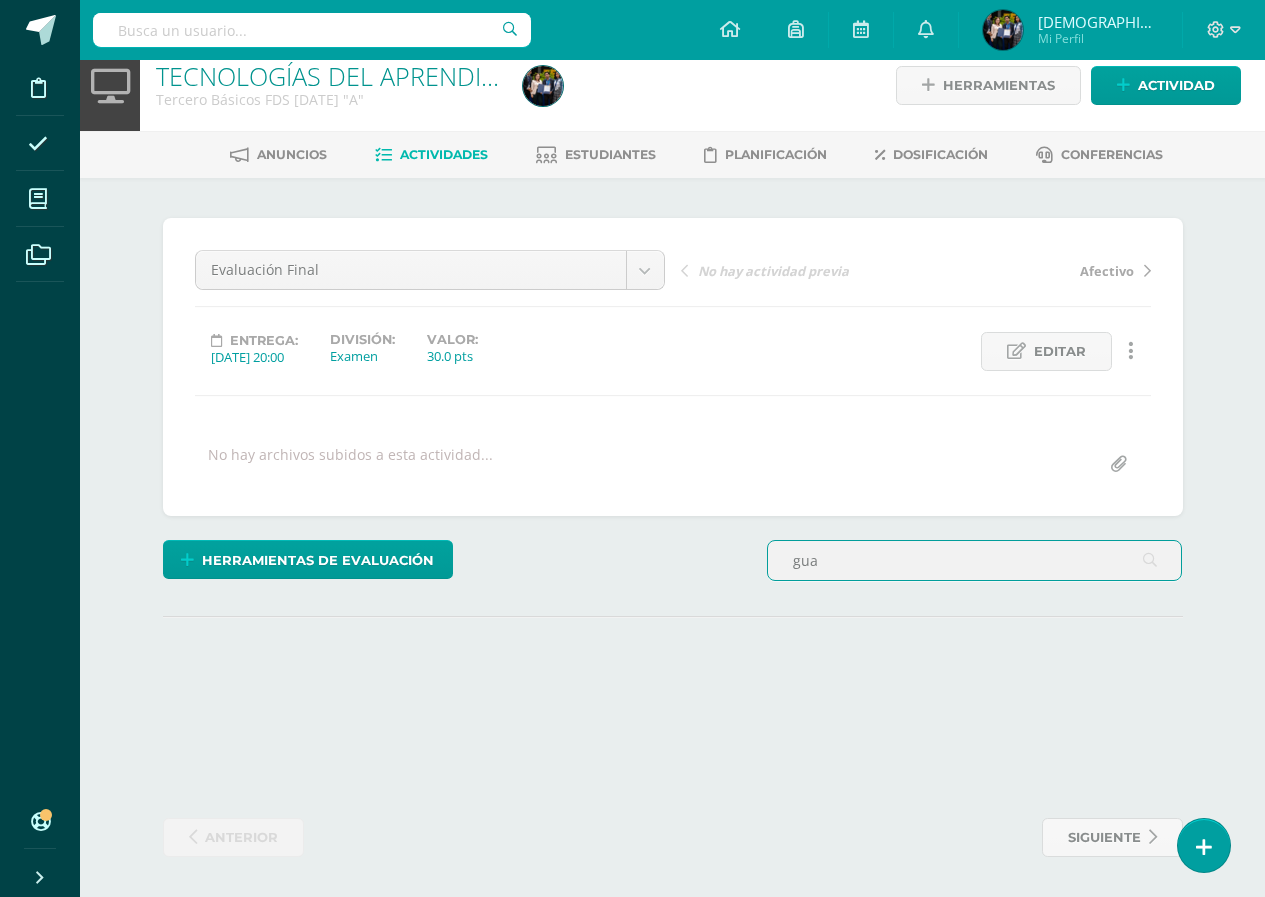 scroll, scrollTop: 223, scrollLeft: 0, axis: vertical 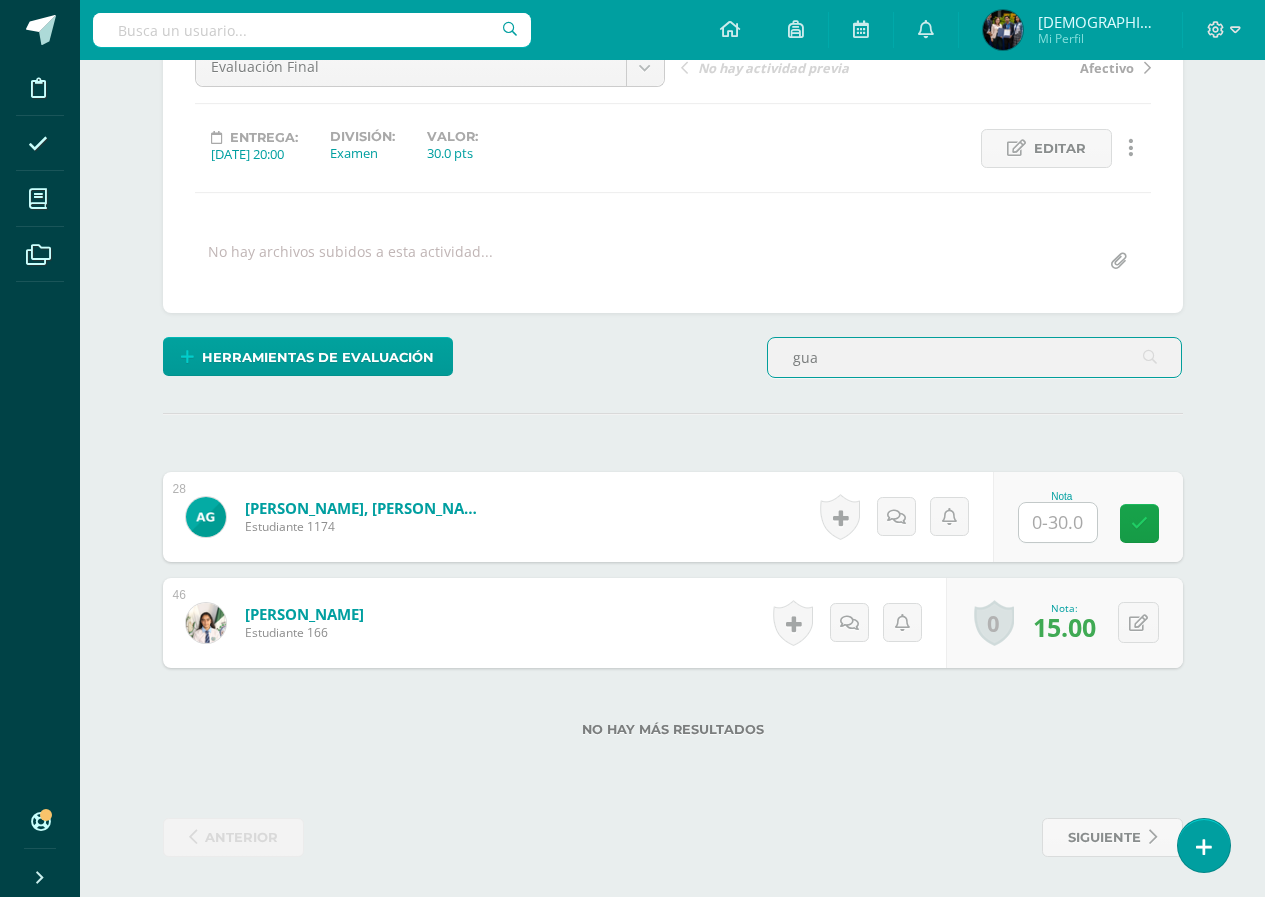type on "gua" 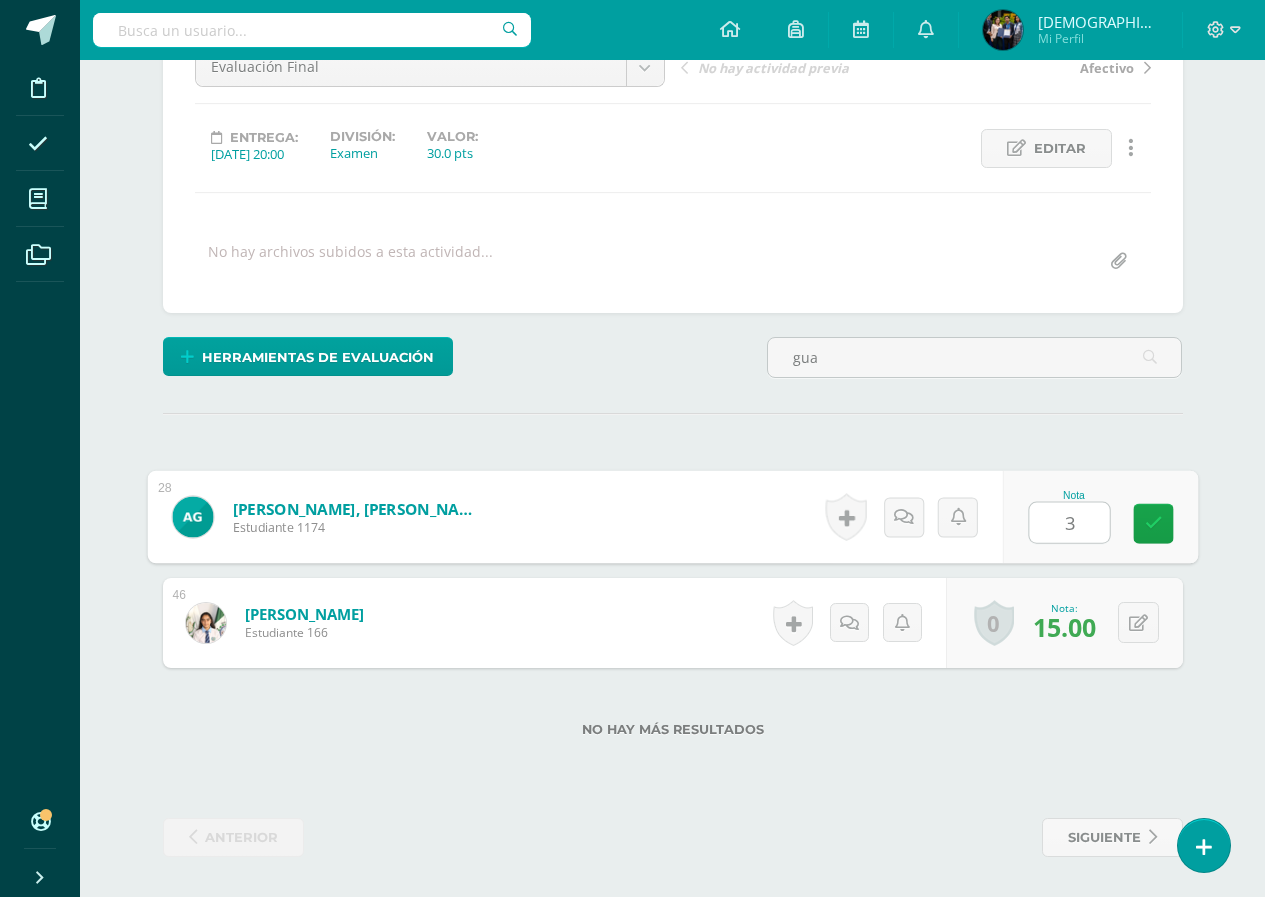 type on "30" 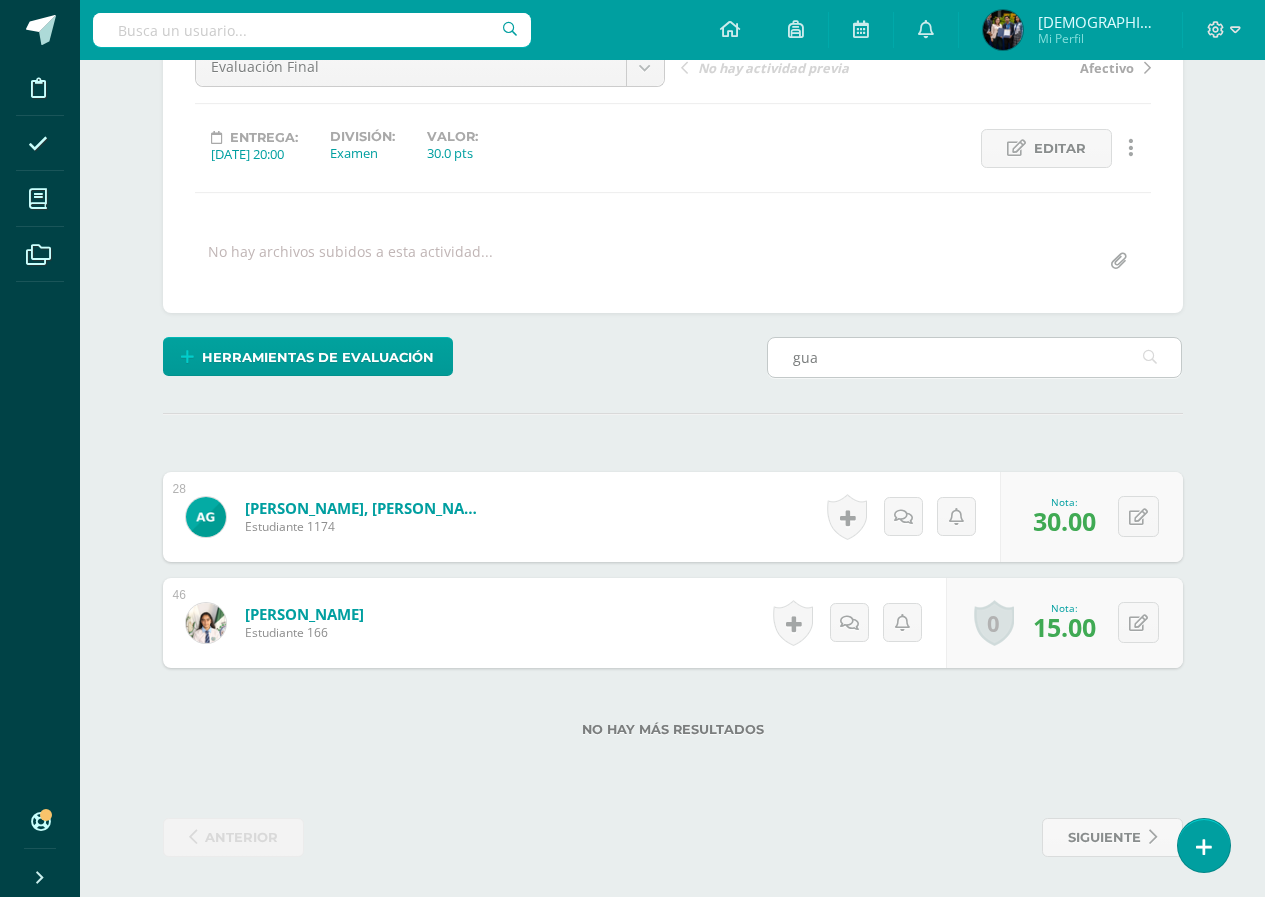 click on "gua" at bounding box center (975, 357) 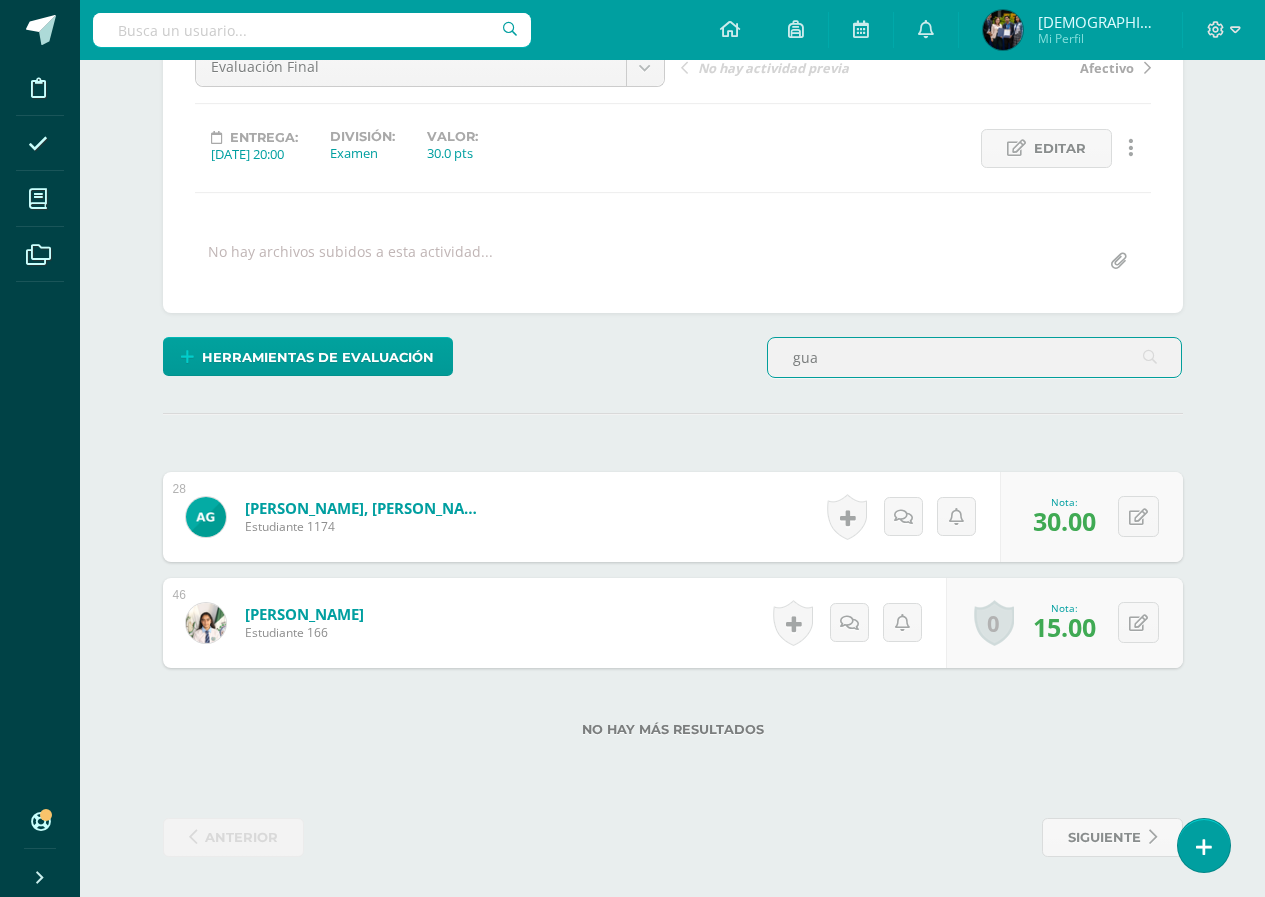 click on "gua" at bounding box center [975, 357] 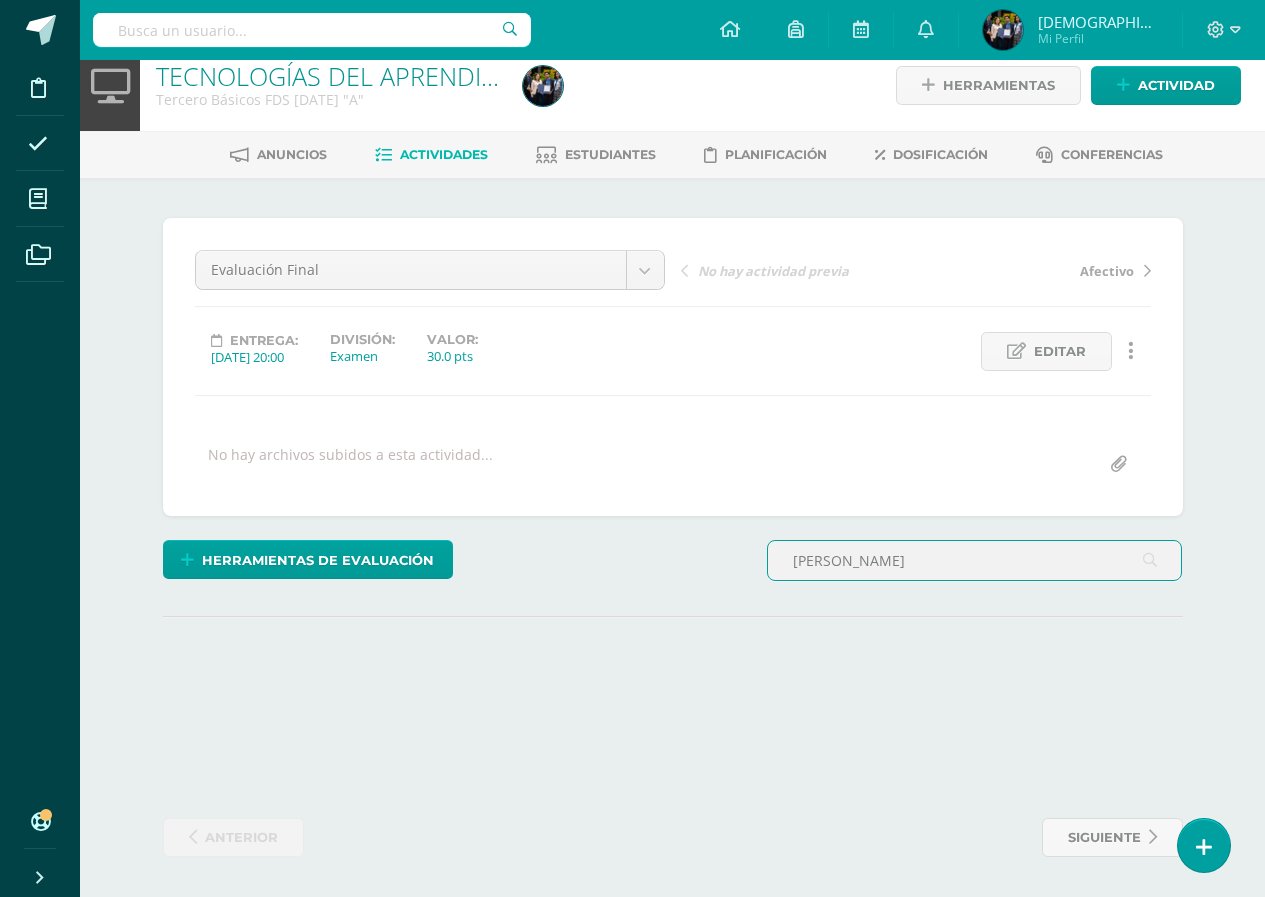 scroll, scrollTop: 223, scrollLeft: 0, axis: vertical 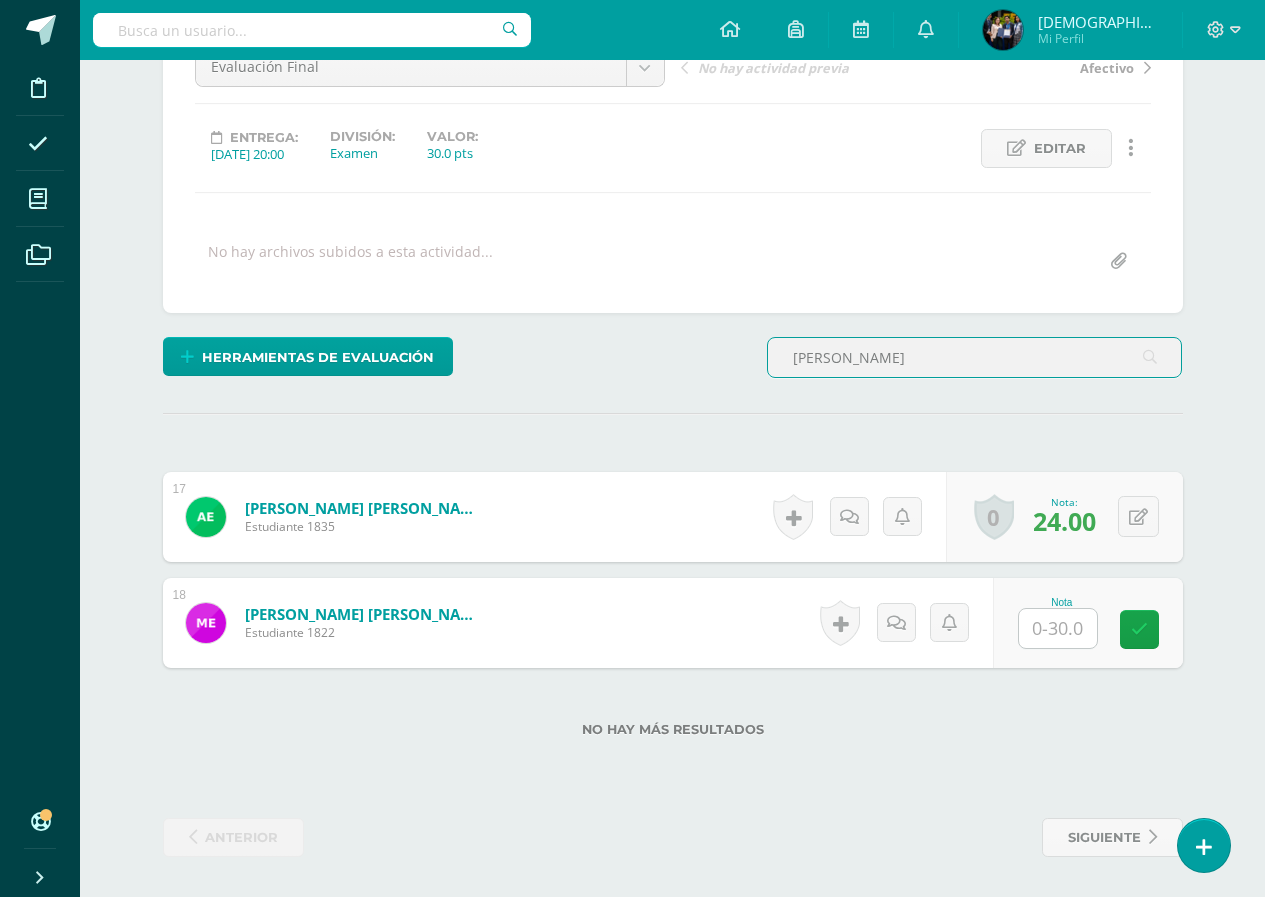 type on "estrada" 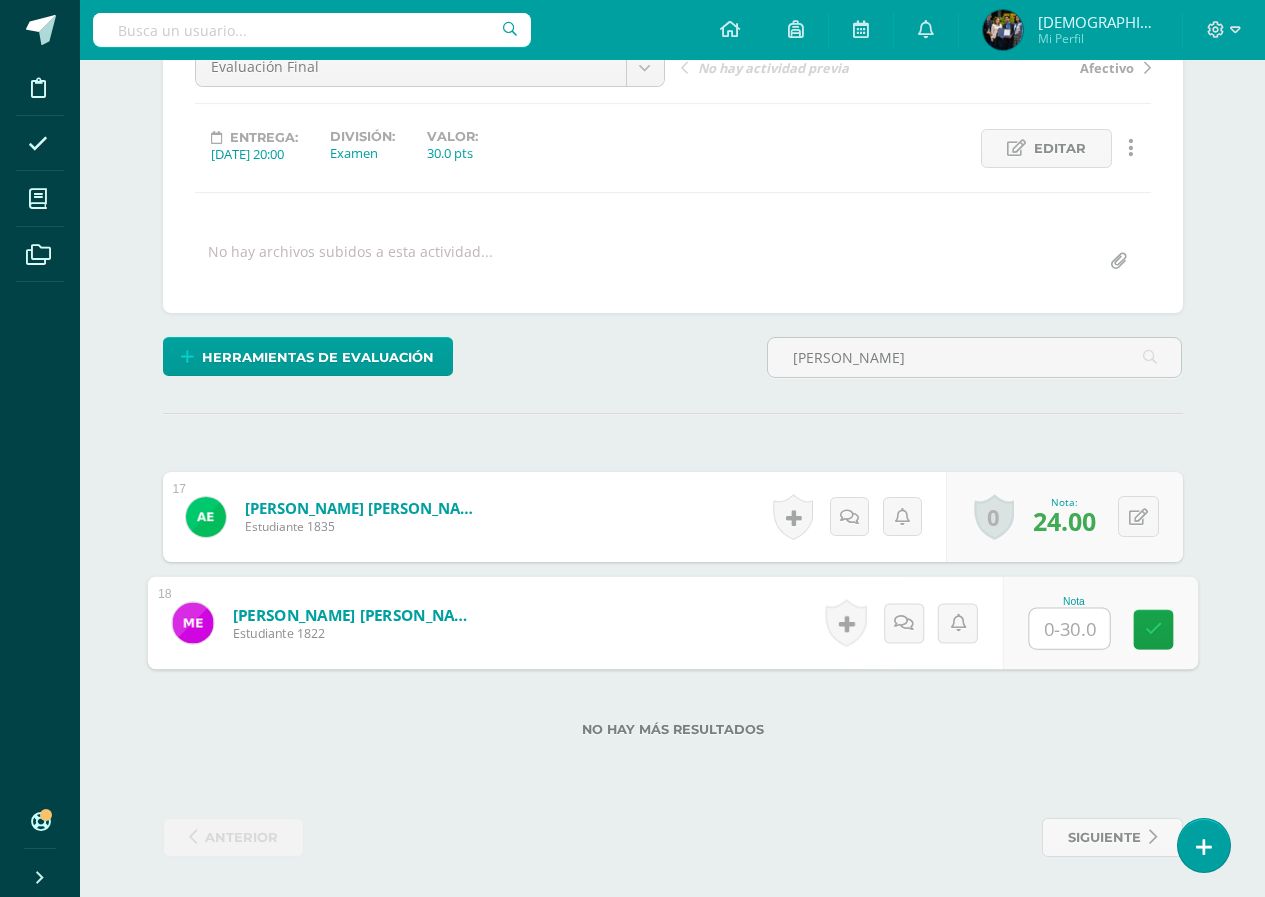 click at bounding box center [1069, 629] 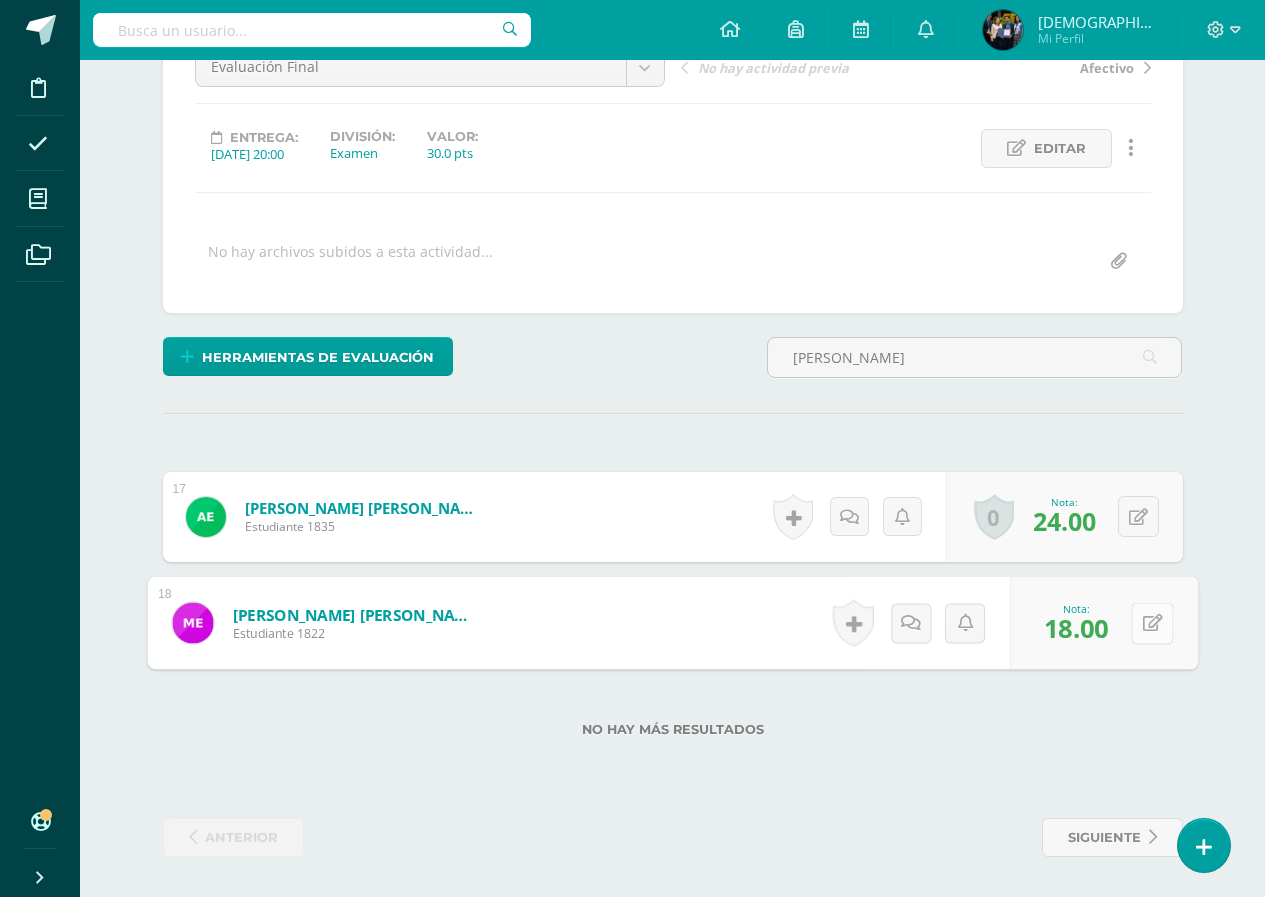 click at bounding box center [1152, 623] 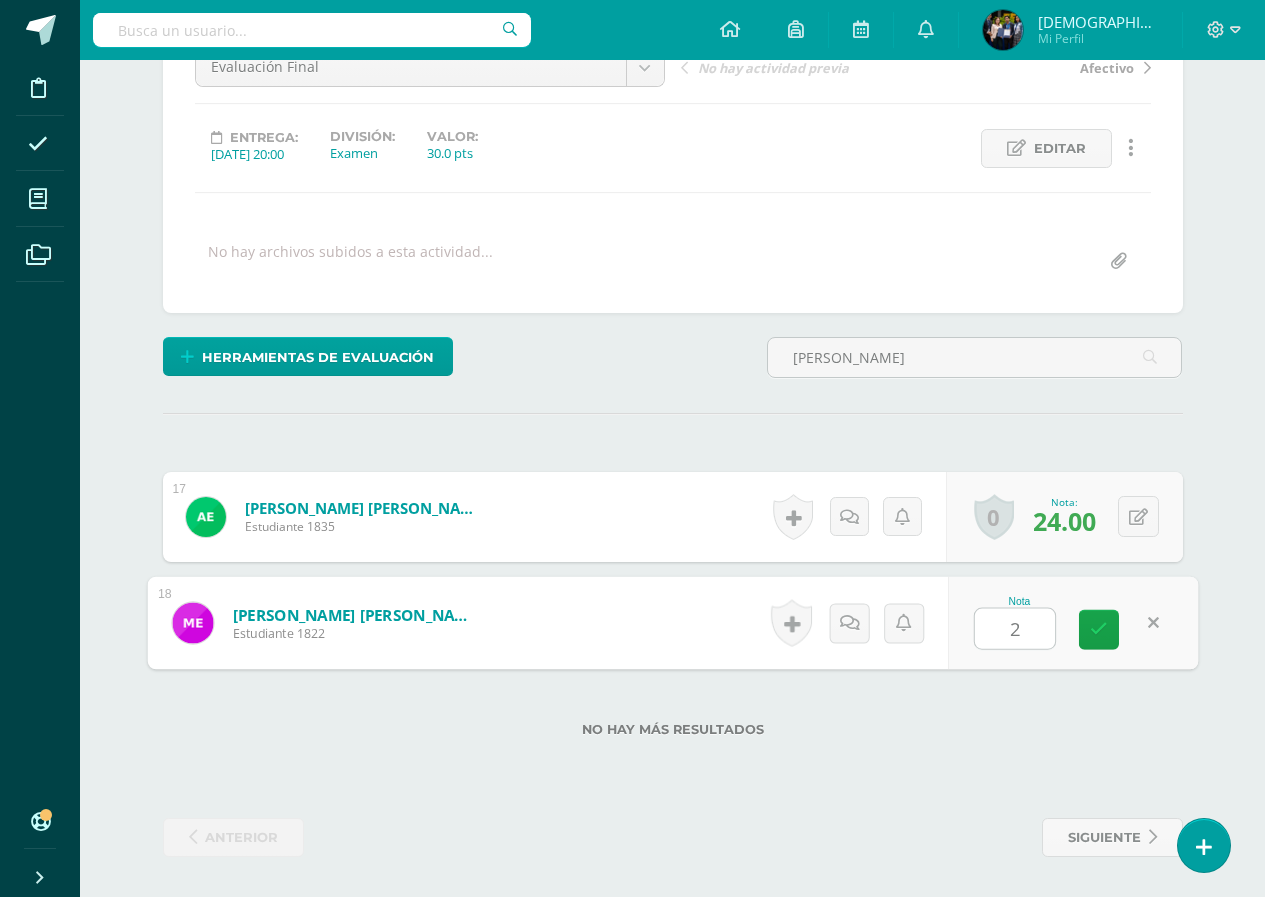 type on "28" 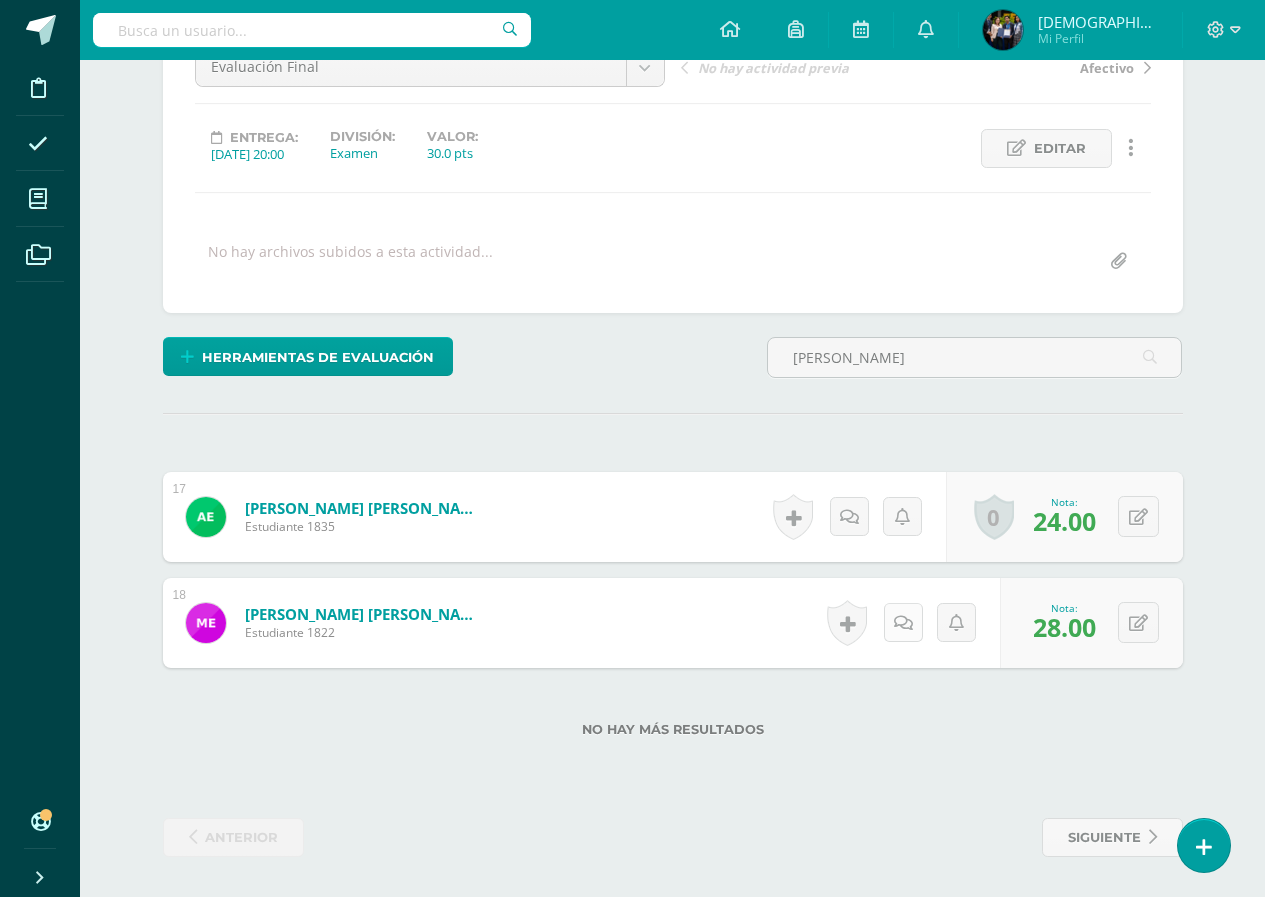 click at bounding box center [903, 623] 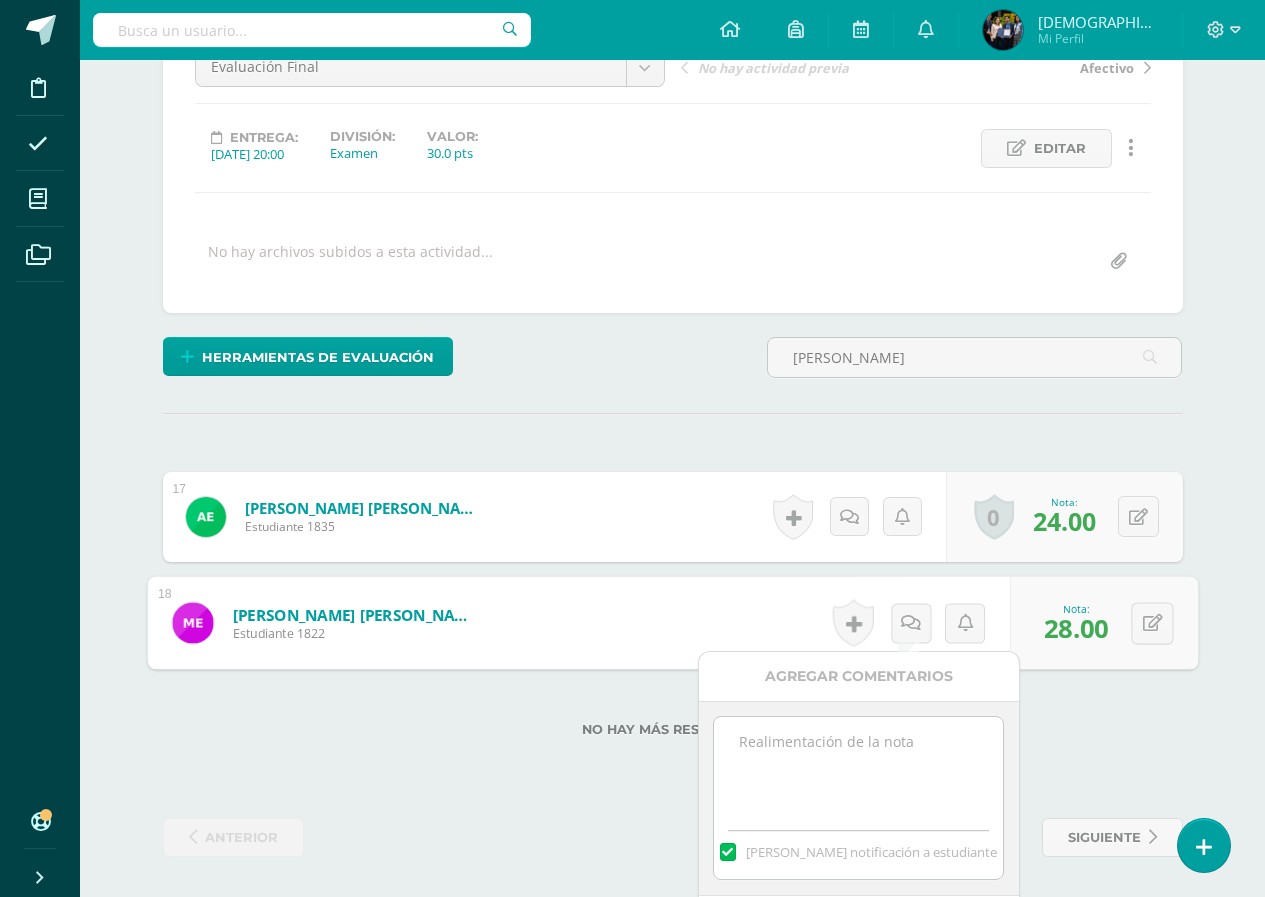 click at bounding box center (858, 767) 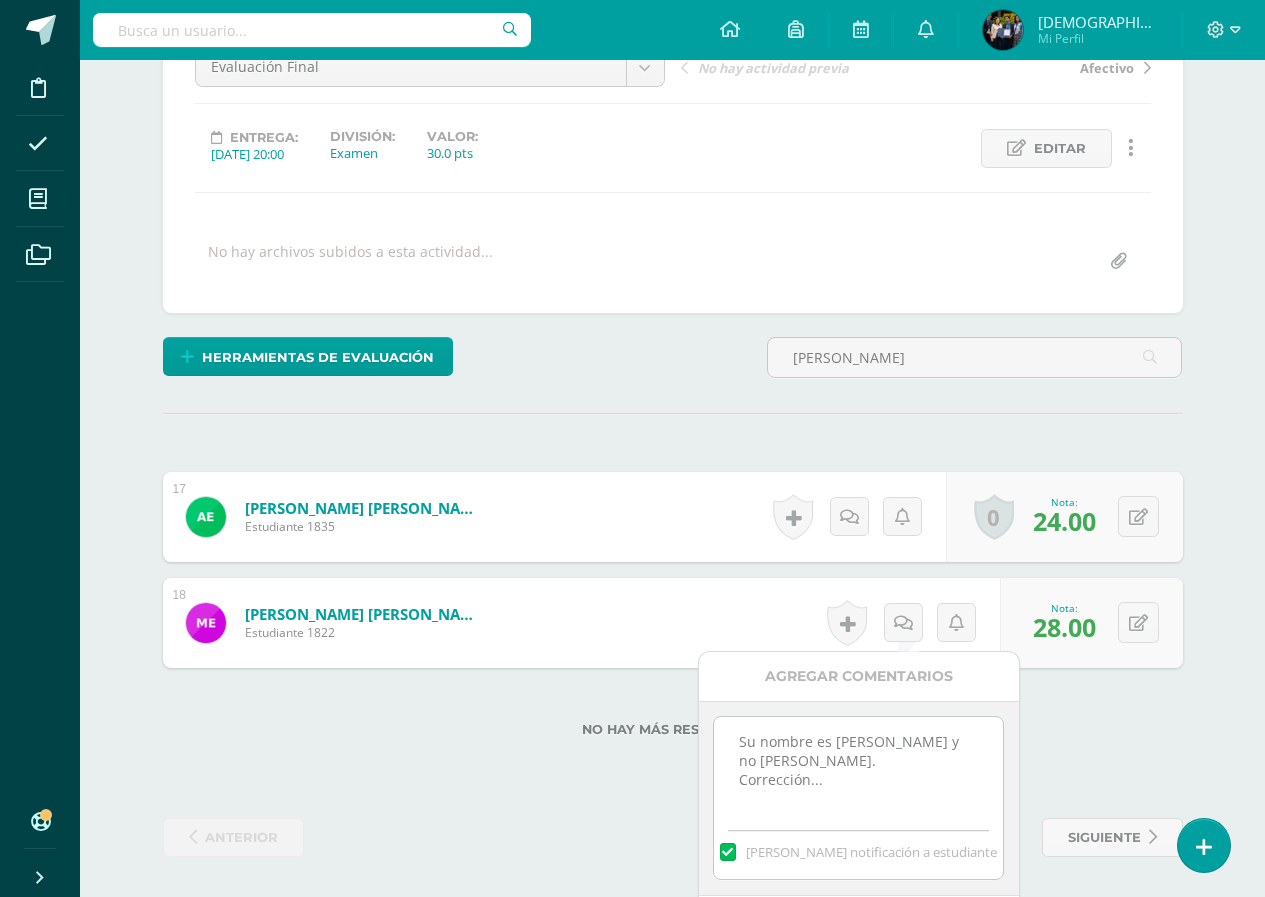 type on "Su nombre es Marlos y no Marlon.
Corrección..." 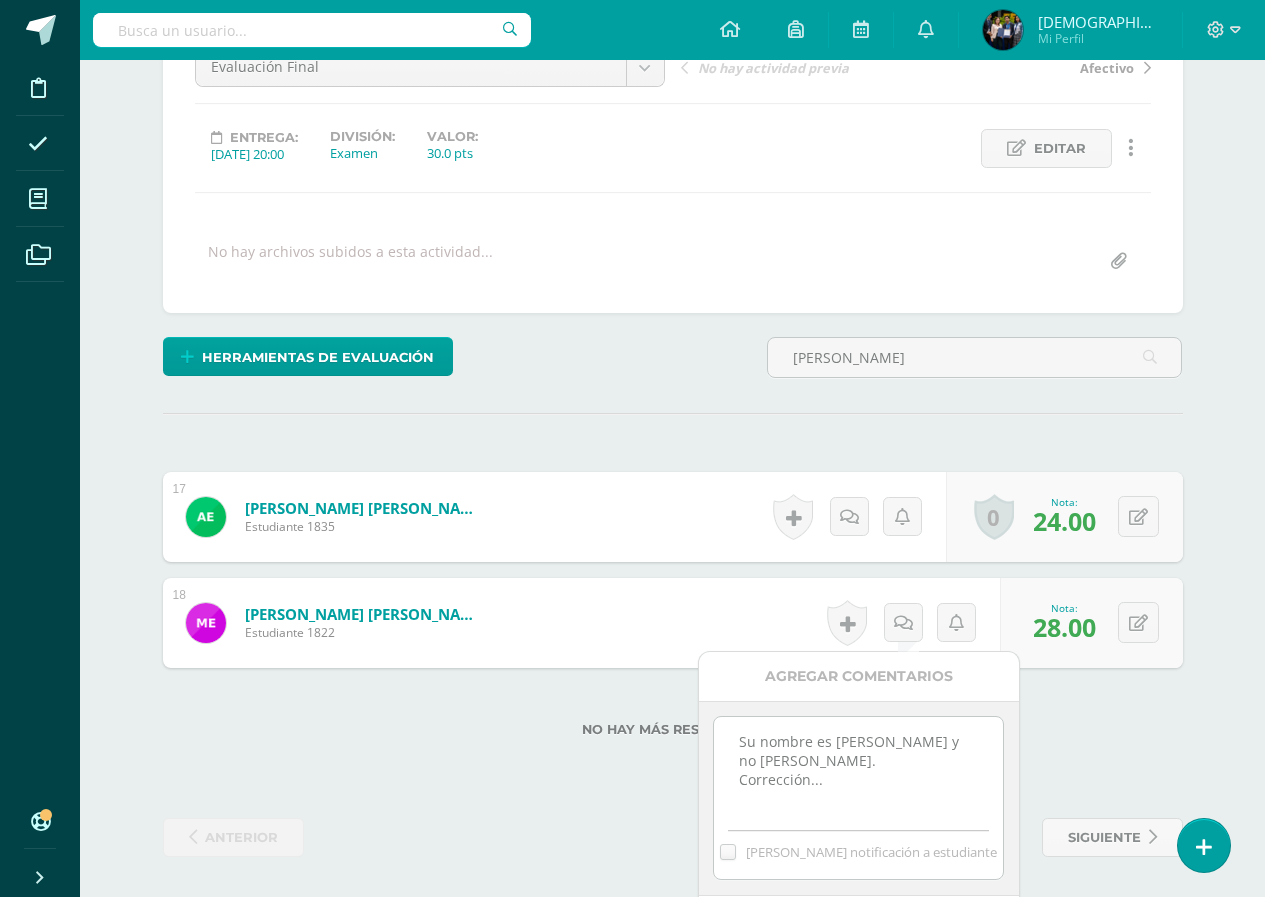 click on "[PERSON_NAME] notificación a estudiante" at bounding box center (0, 0) 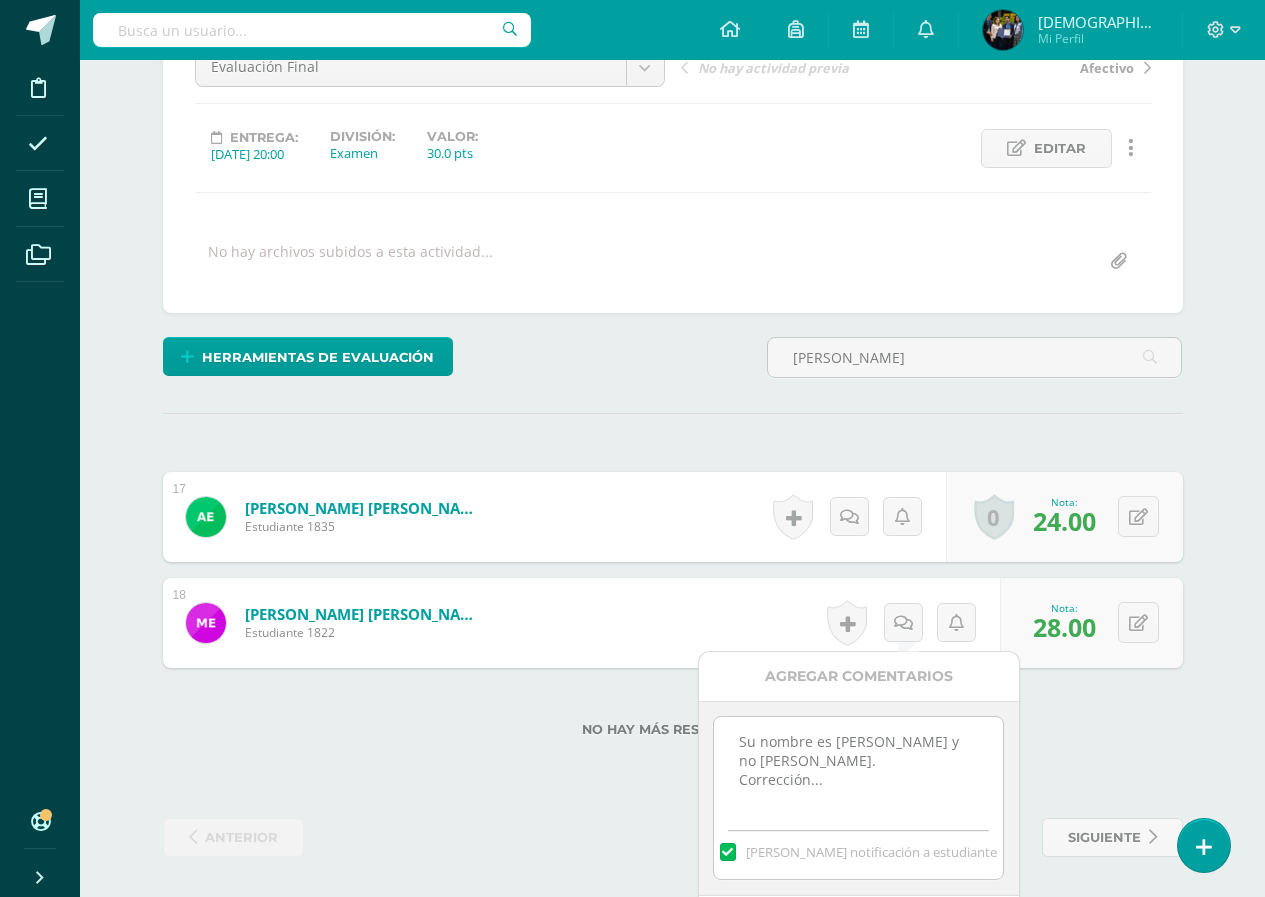 click on "[PERSON_NAME] notificación a estudiante" at bounding box center [0, 0] 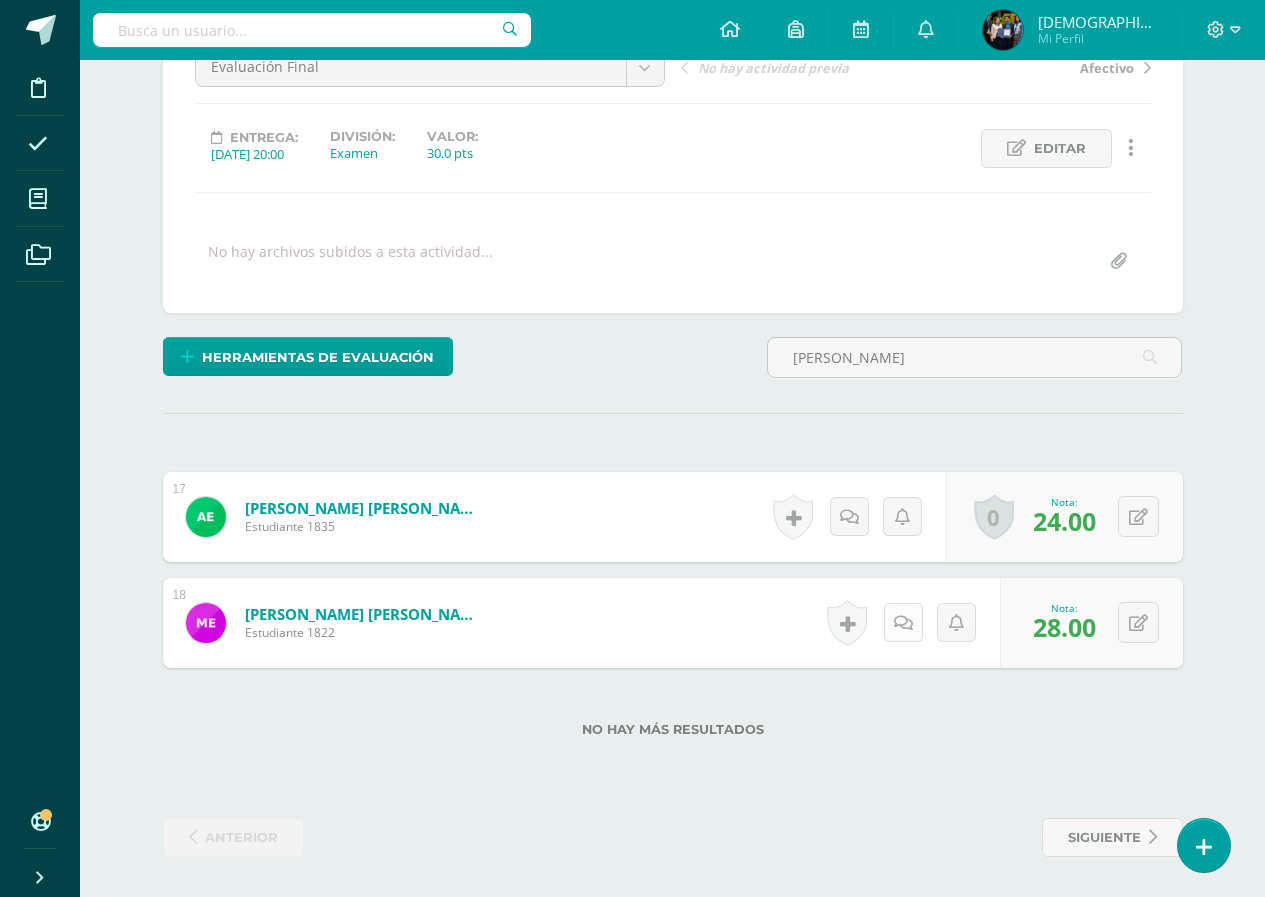 click at bounding box center [903, 623] 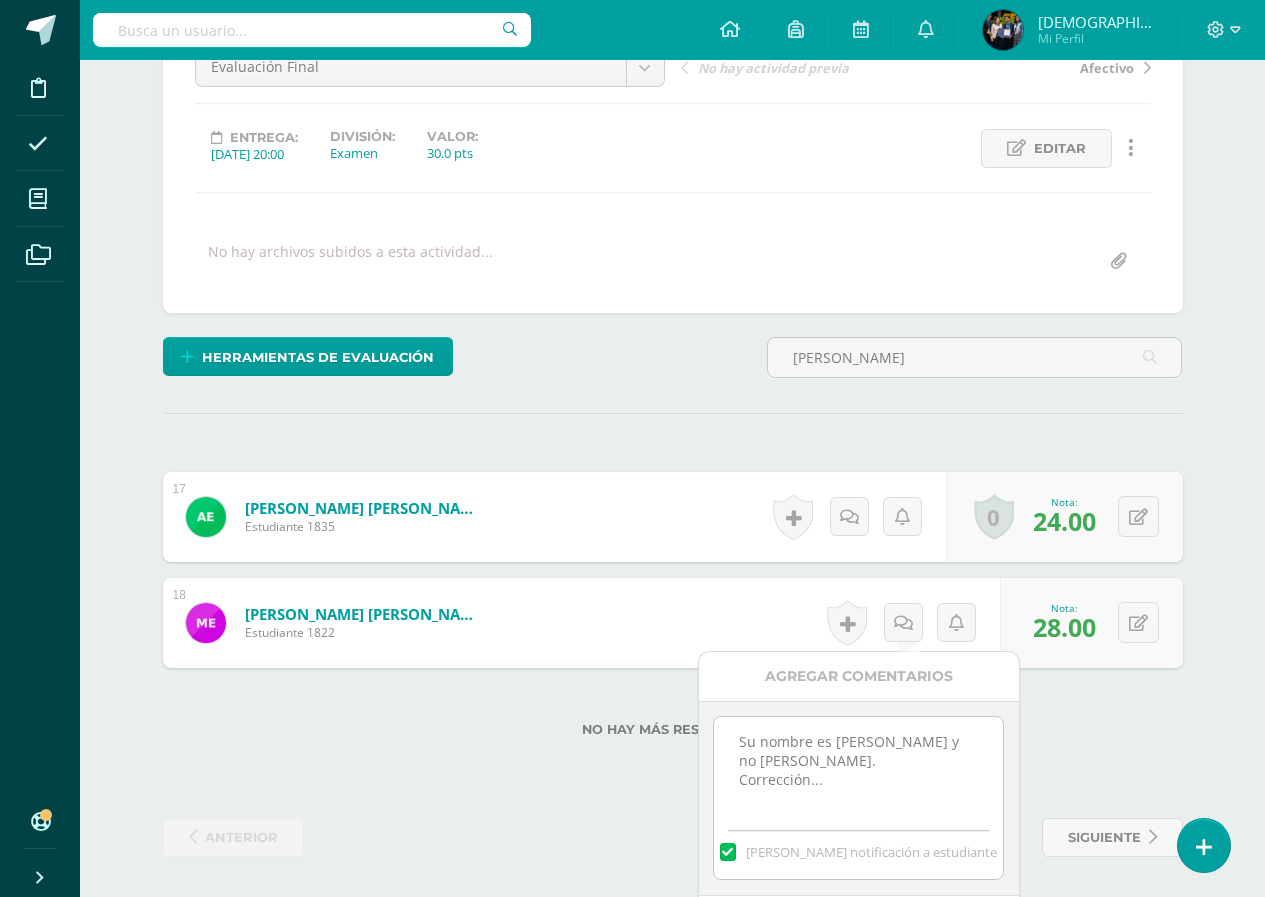 click on "Agregar Comentarios" at bounding box center [859, 676] 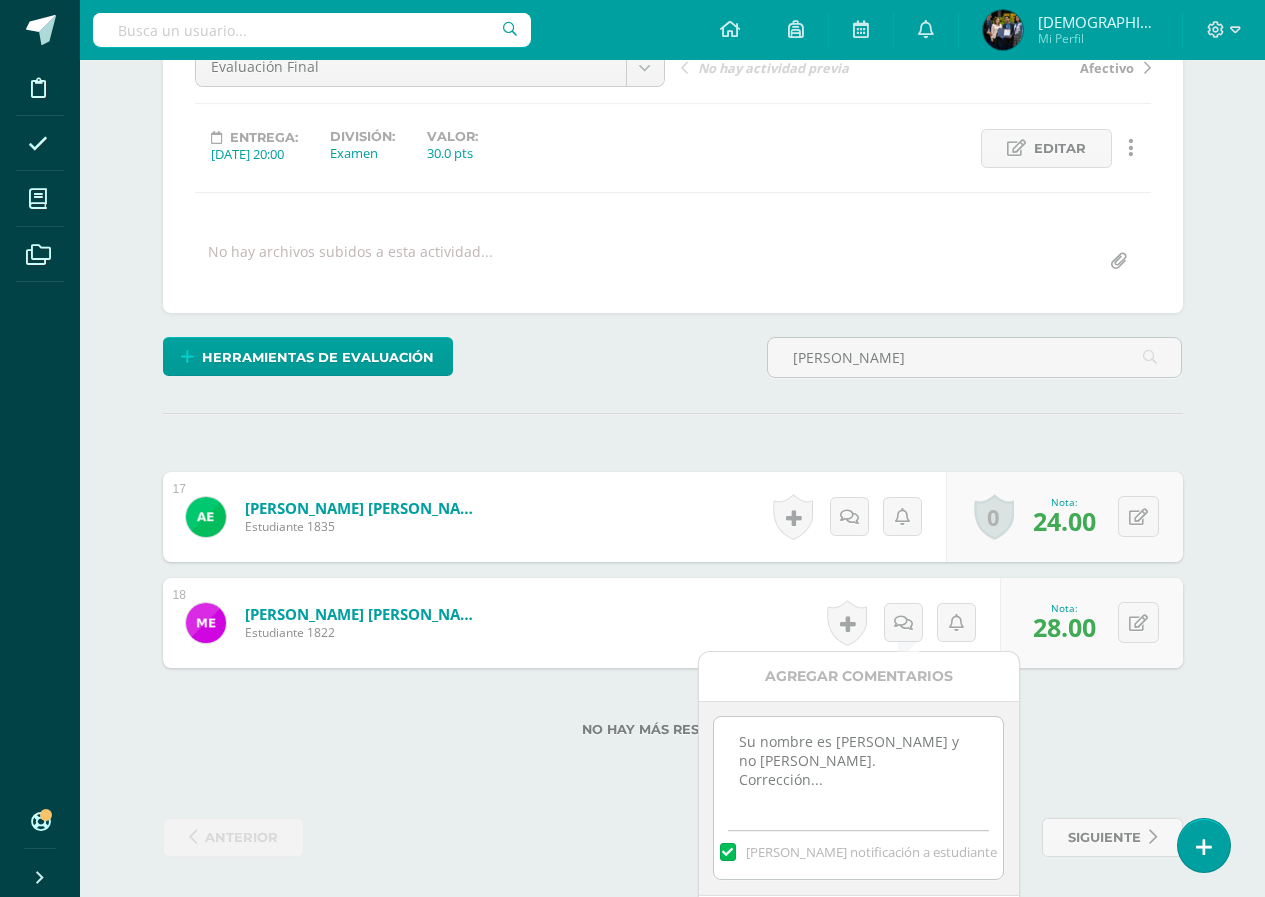 click on "No hay más resultados" at bounding box center [673, 714] 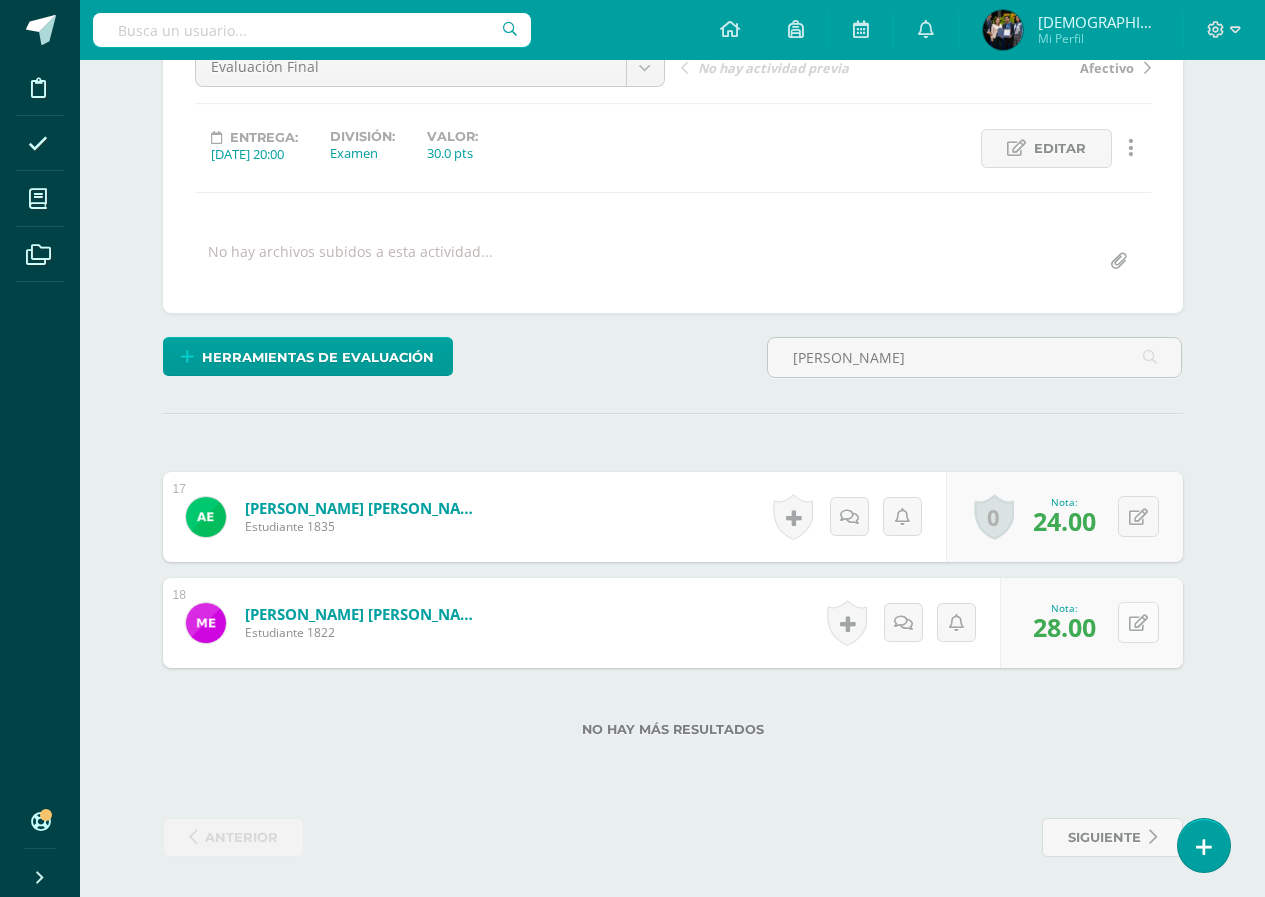 click at bounding box center [1138, 623] 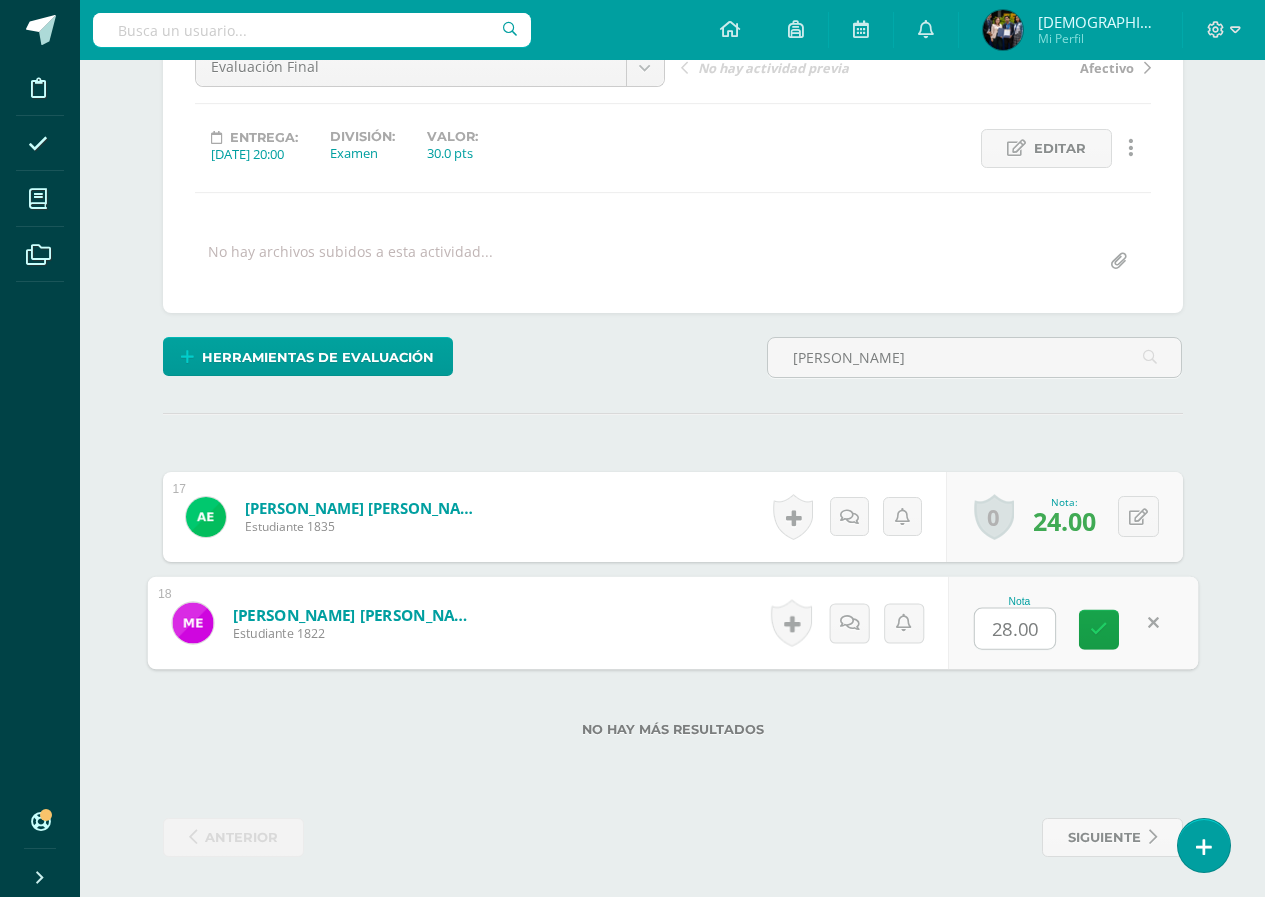 click on "Nota
28.00" at bounding box center (1073, 623) 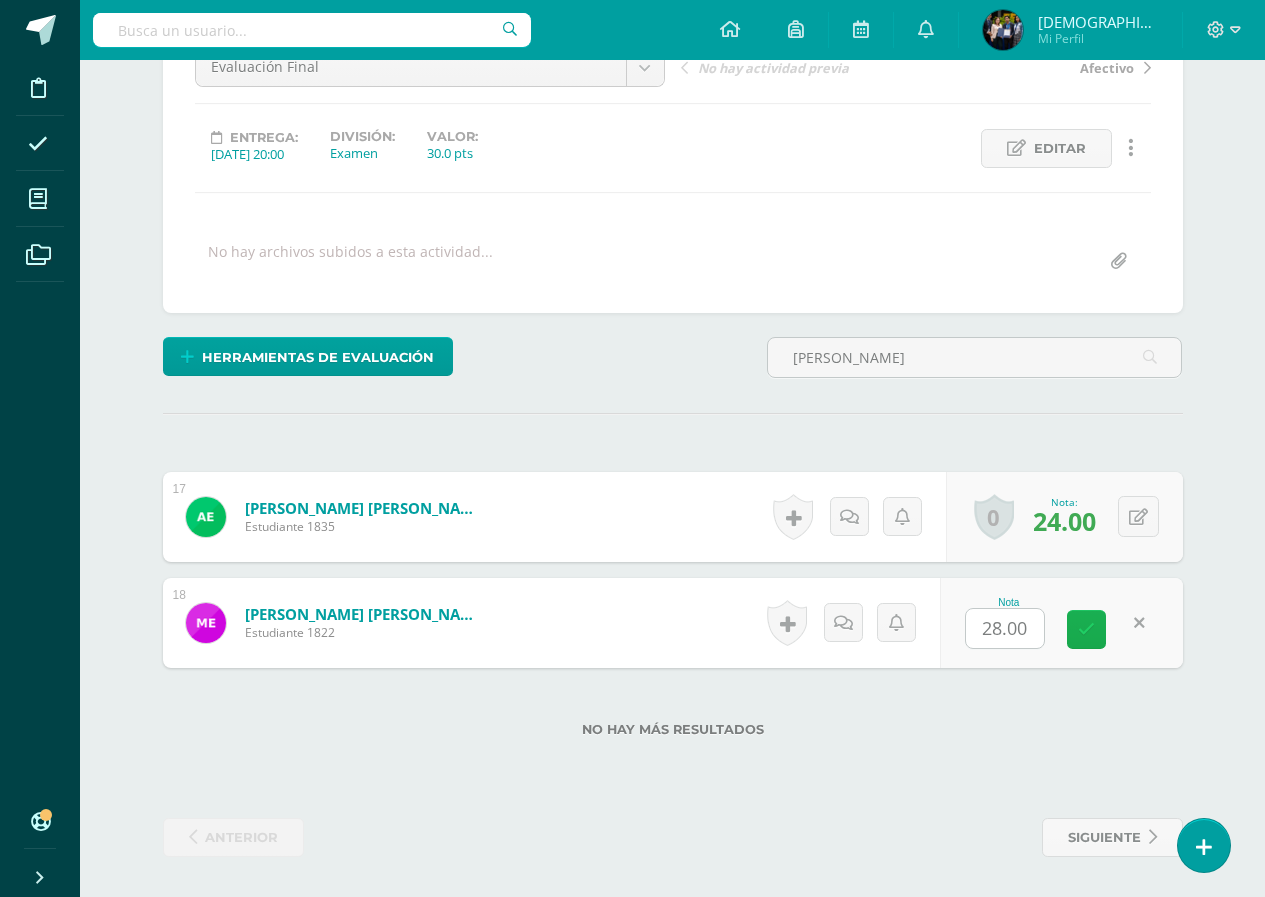 click at bounding box center [1086, 629] 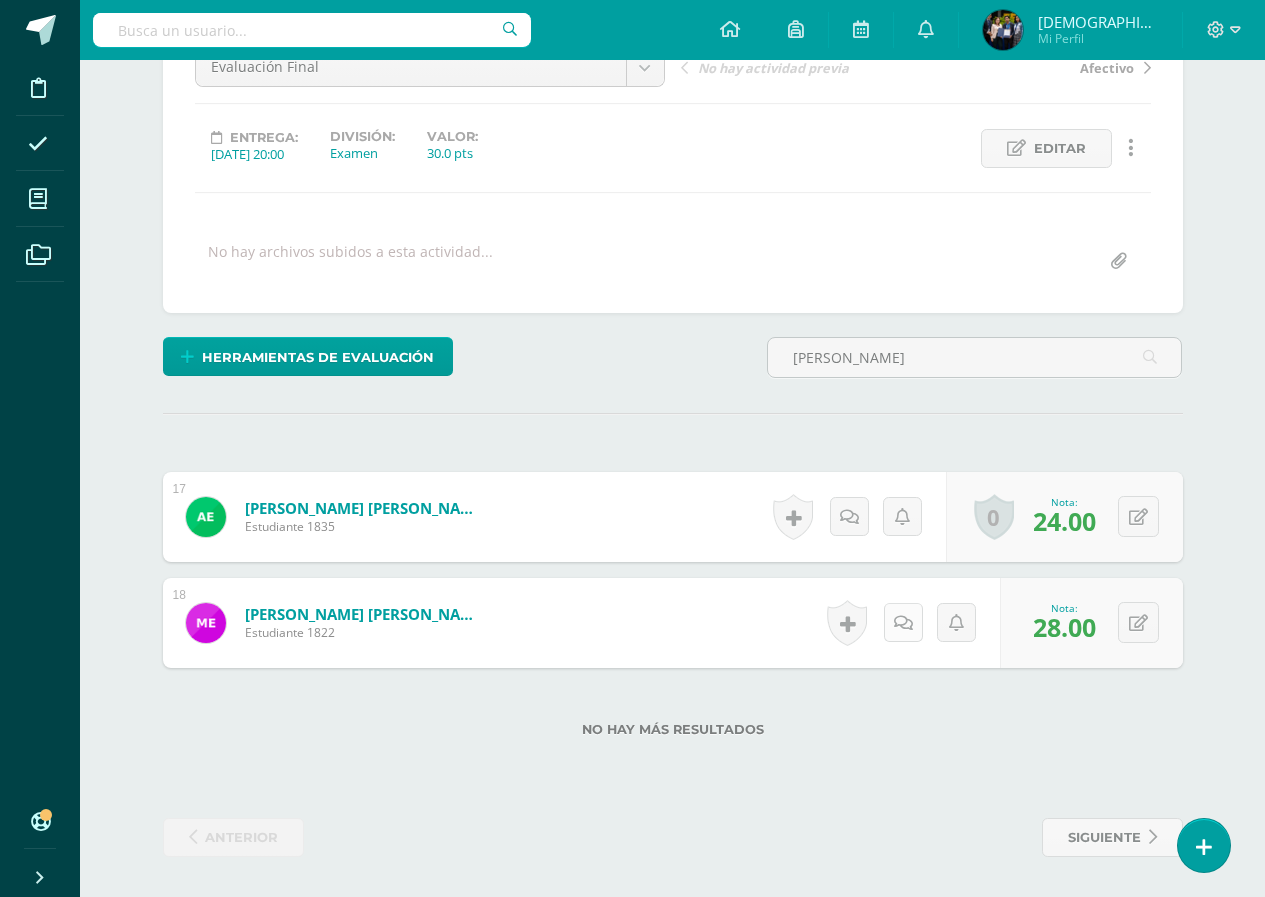 click at bounding box center (903, 623) 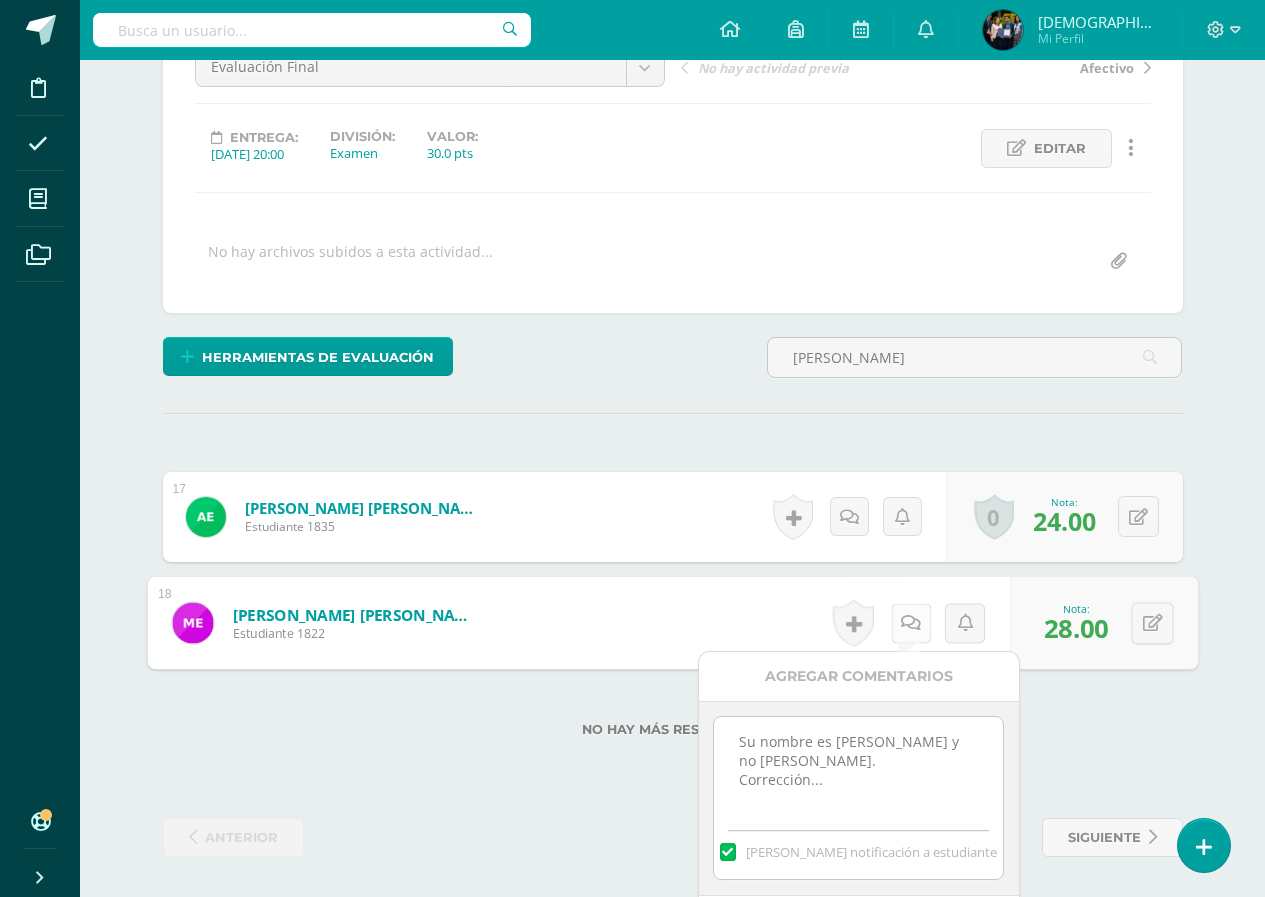 click at bounding box center [911, 622] 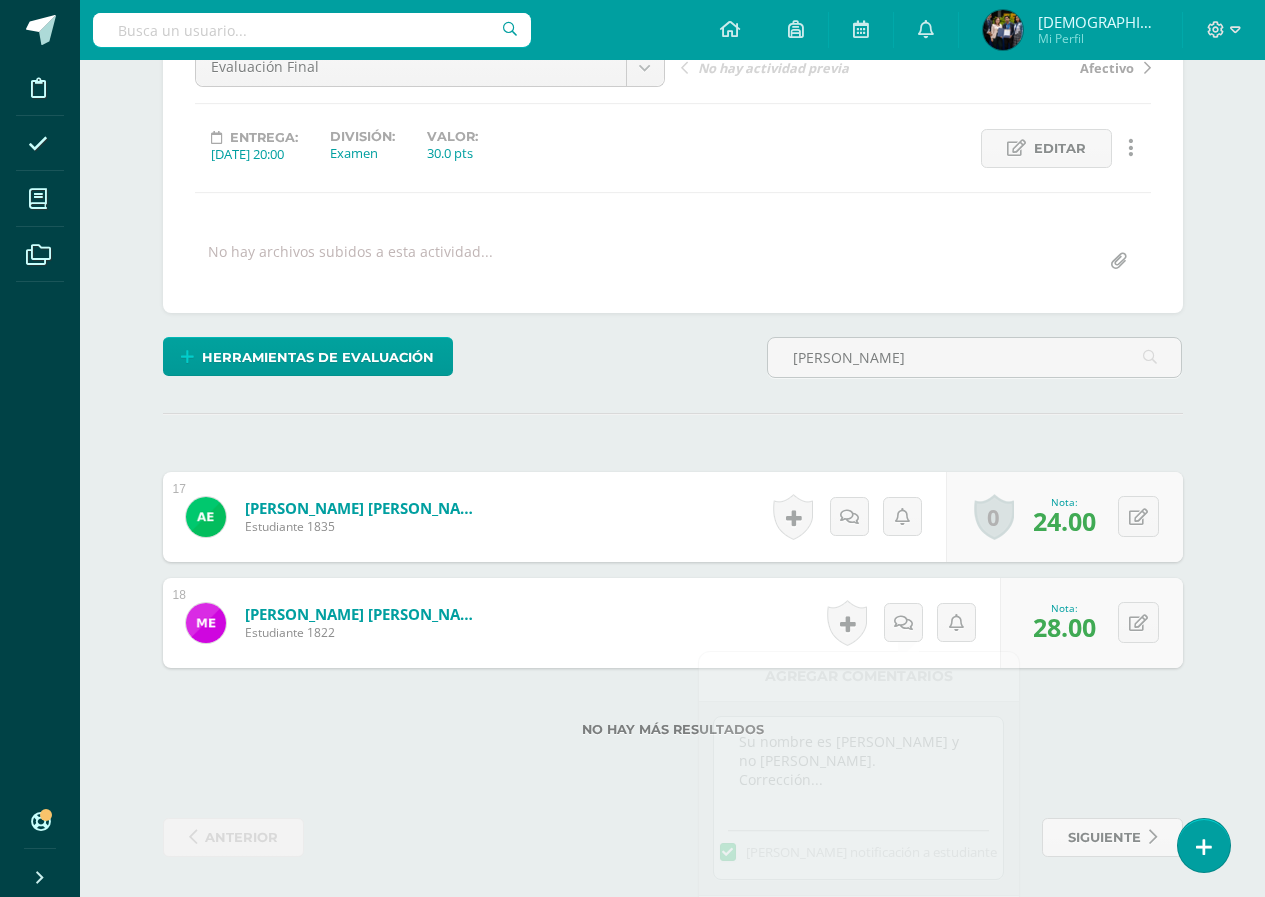 click on "¿Estás seguro que quieres  eliminar  esta actividad?
Esto borrará la actividad y cualquier nota que hayas registrado
permanentemente. Esta acción no se puede revertir. Cancelar Eliminar
Administración de escalas de valoración
escala de valoración
Aún no has creado una escala de valoración.
Cancelar Agregar nueva escala de valoración: Agrega una división a la escala de valoración  (ej. Ortografía, redacción, trabajo en equipo, etc.)
Agregar
Cancelar Crear escala de valoración
Agrega listas de cotejo
Mostrar todos                             Mostrar todos Mis listas Generales Comunicación y Lenguaje Matemática Ciencia Estudios Sociales Arte Debate 1" at bounding box center (673, 436) 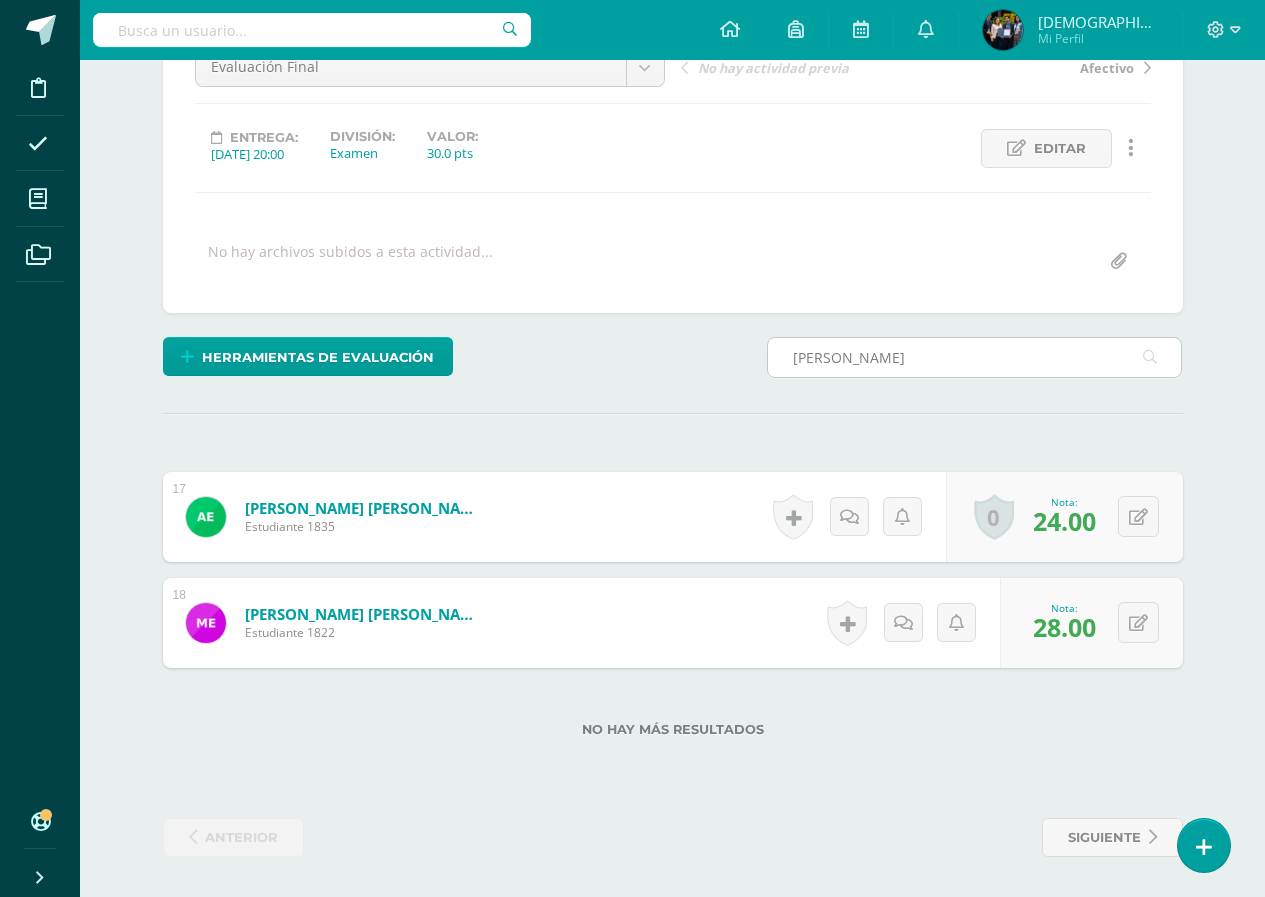 click on "estrada" at bounding box center (975, 357) 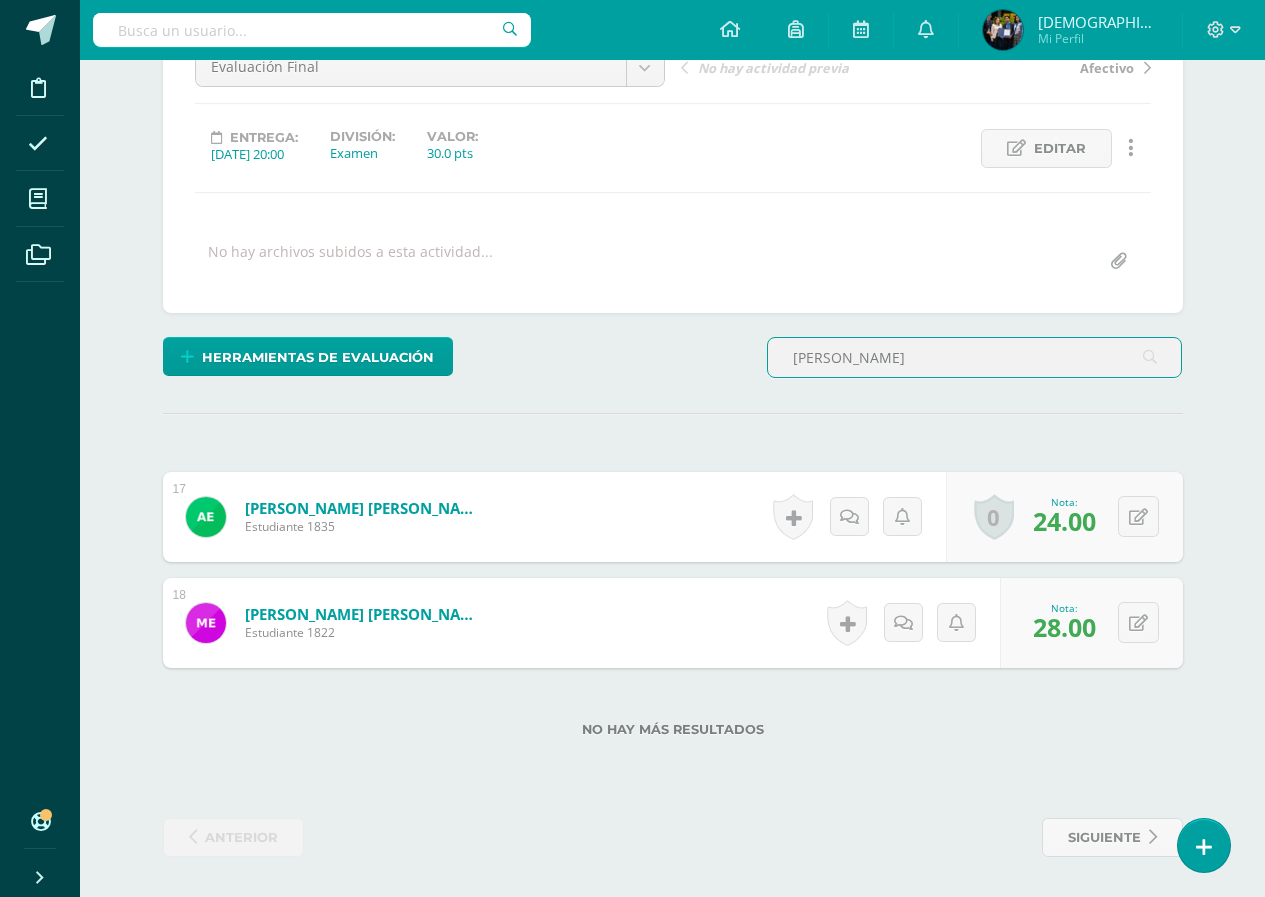 click on "estrada" at bounding box center (975, 357) 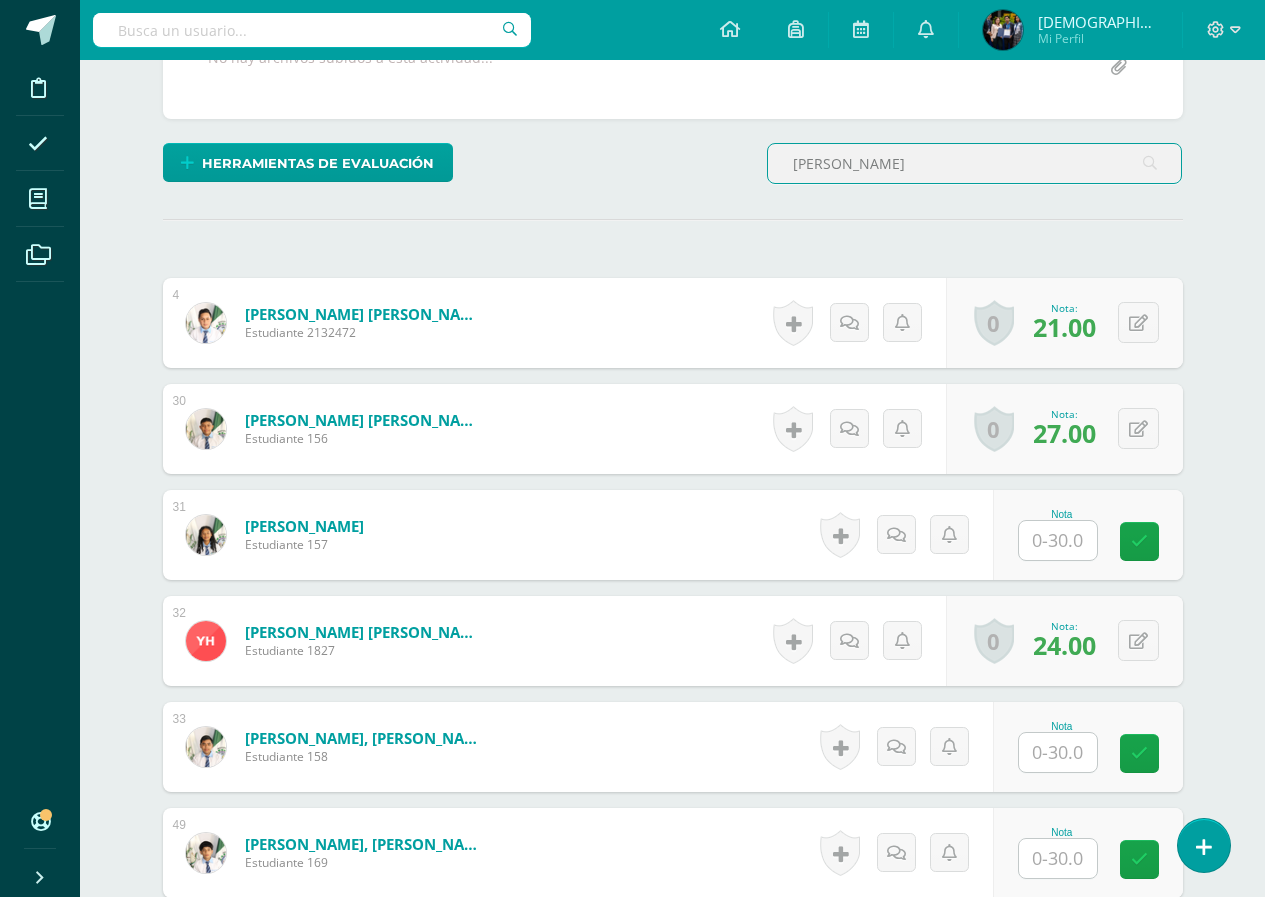 scroll, scrollTop: 425, scrollLeft: 0, axis: vertical 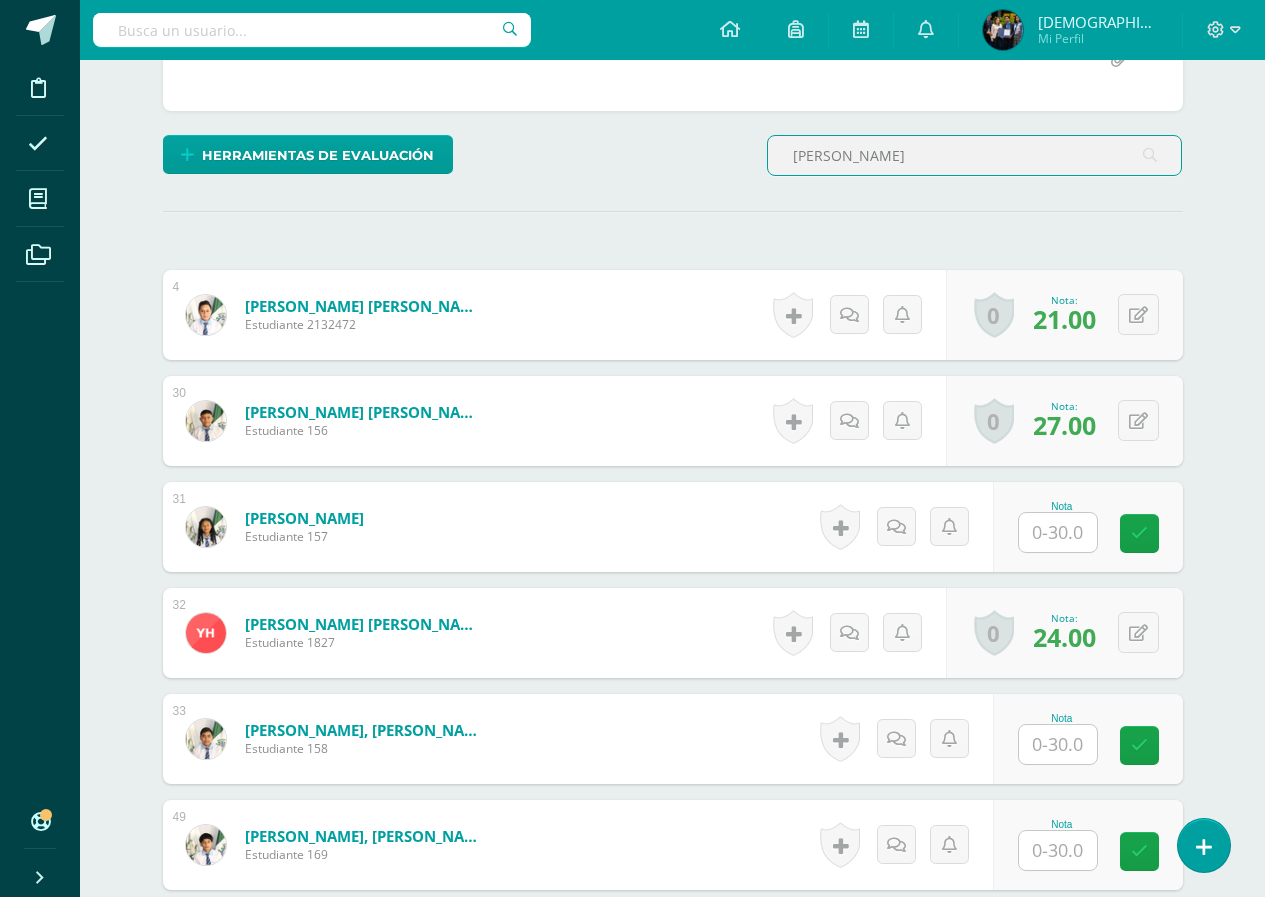 type on "Hernan" 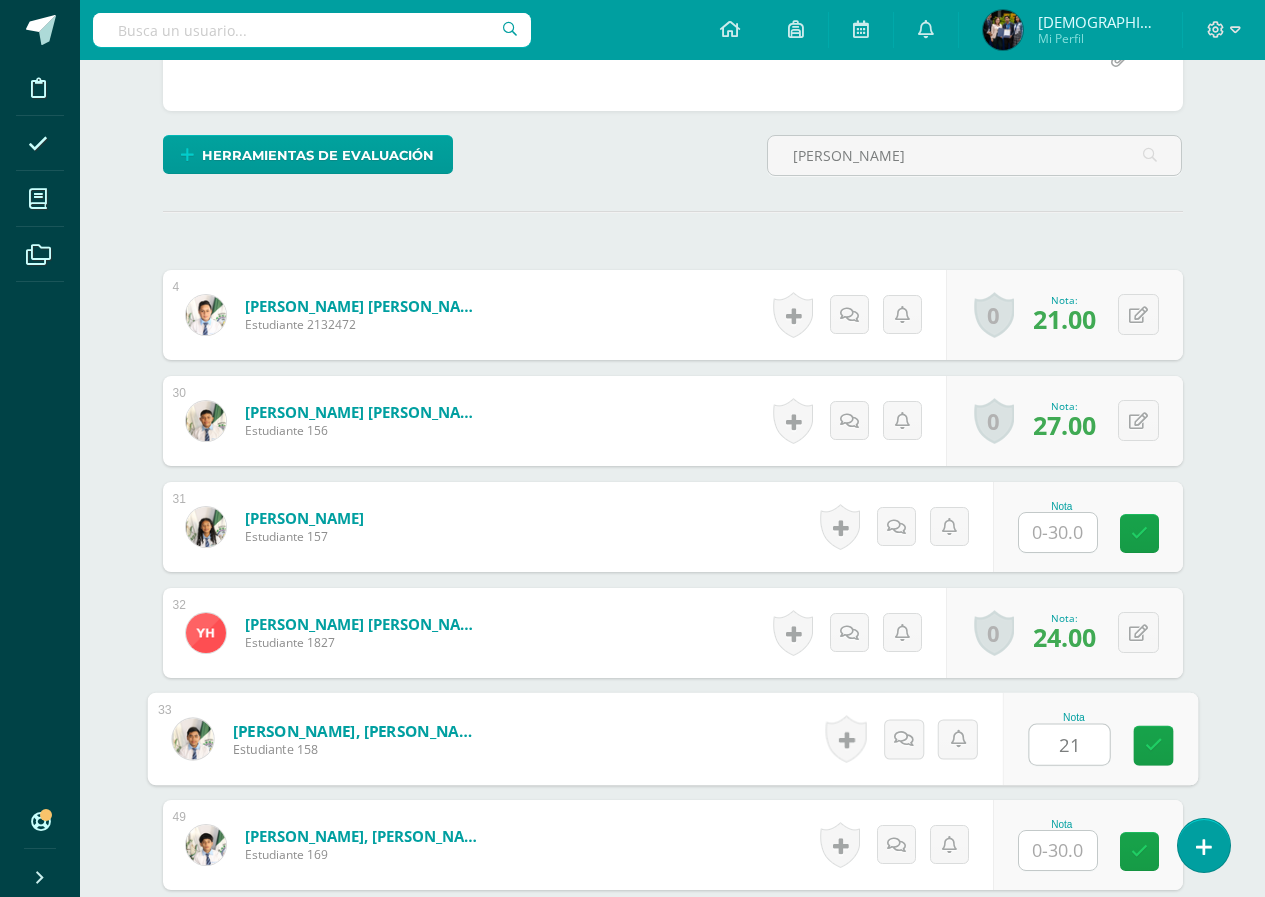 type on "21" 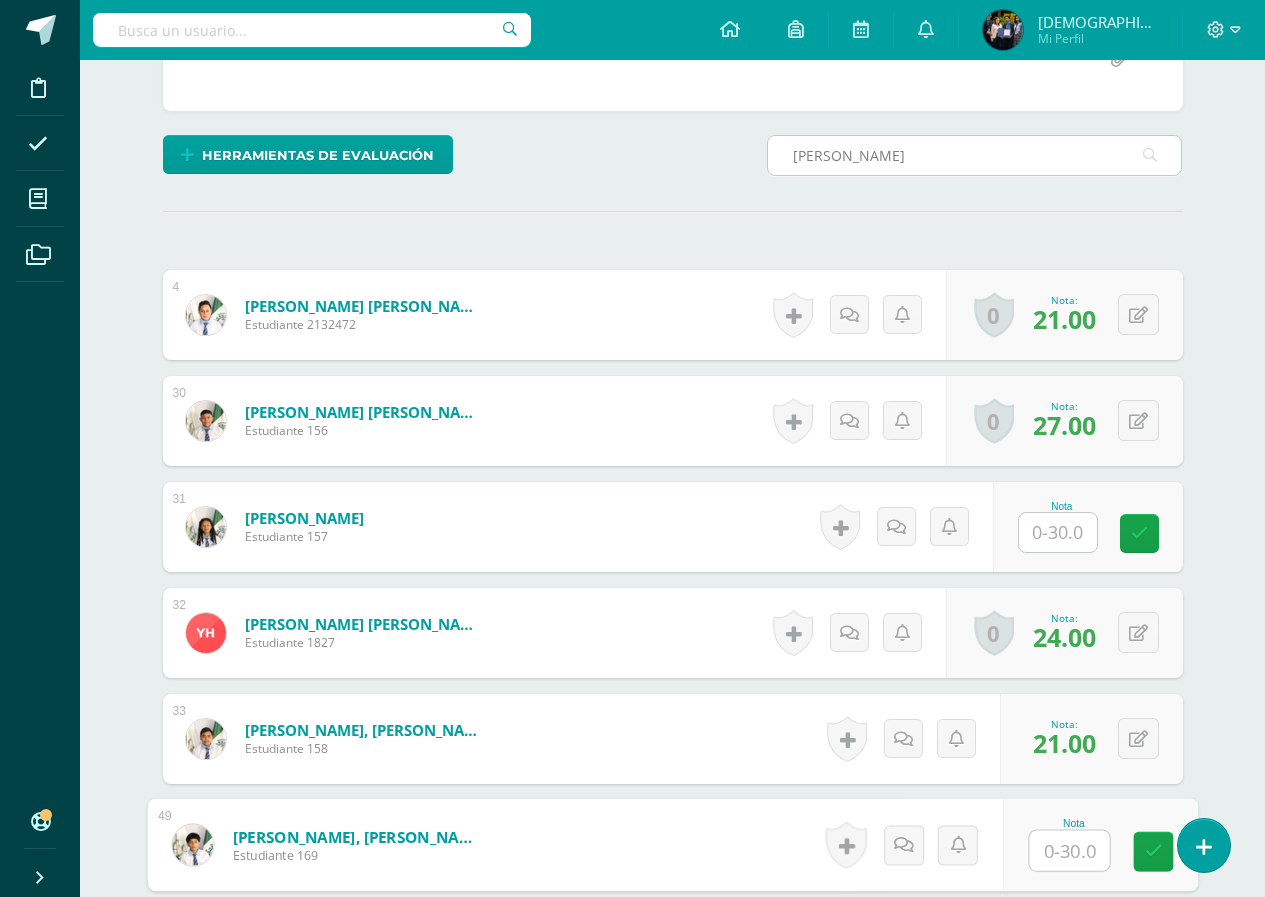 click on "Hernan" at bounding box center (975, 155) 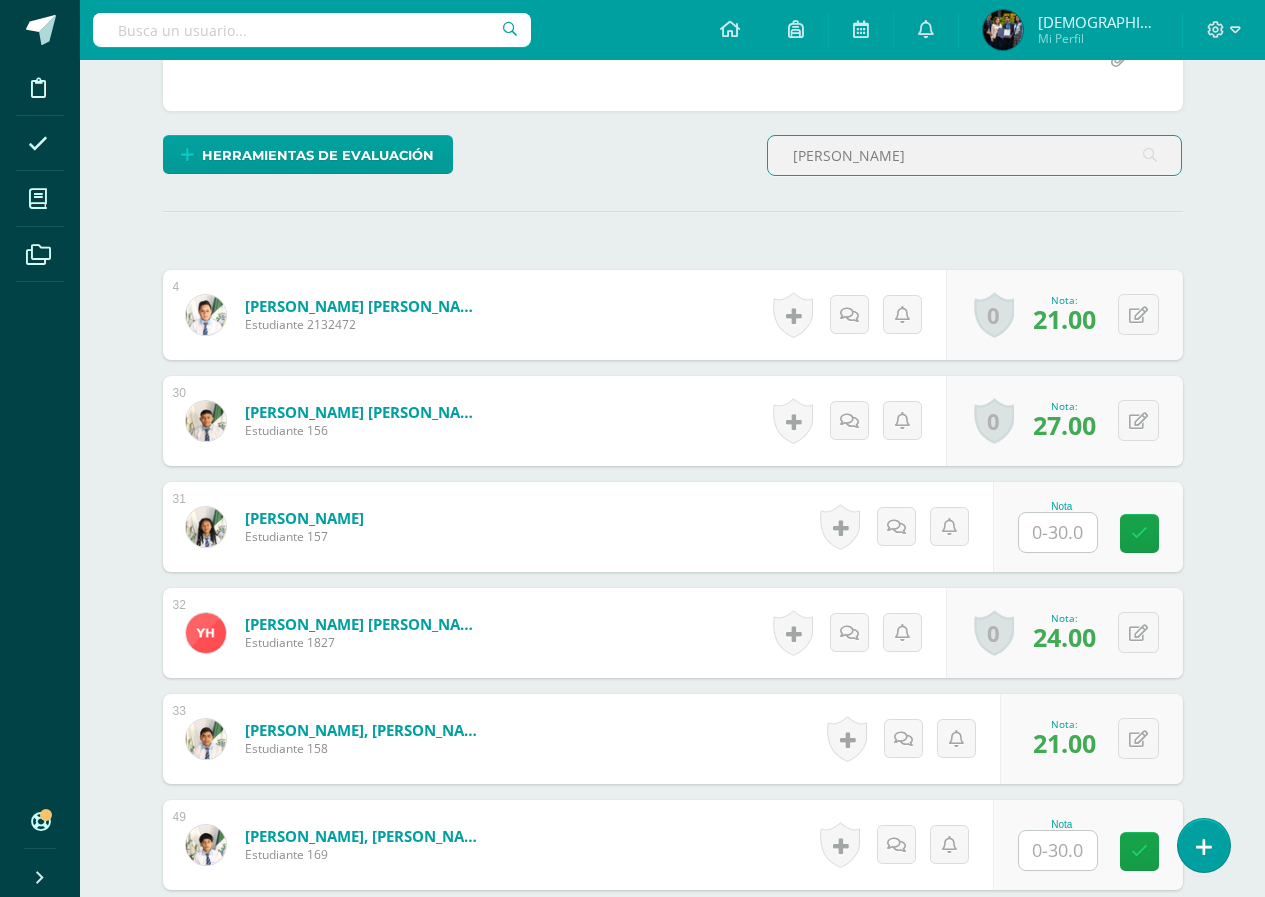 click on "Hernan" at bounding box center [975, 155] 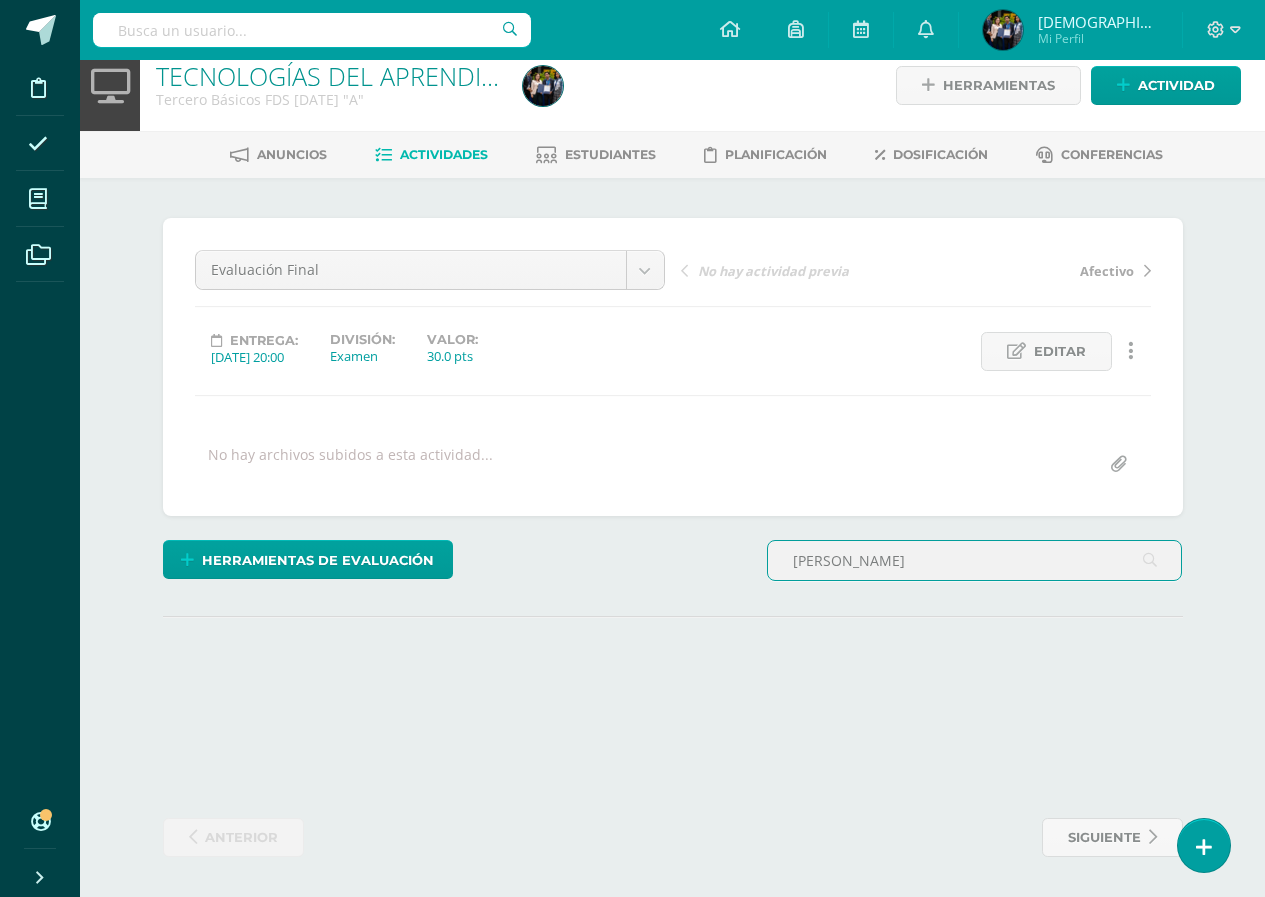 scroll, scrollTop: 399, scrollLeft: 0, axis: vertical 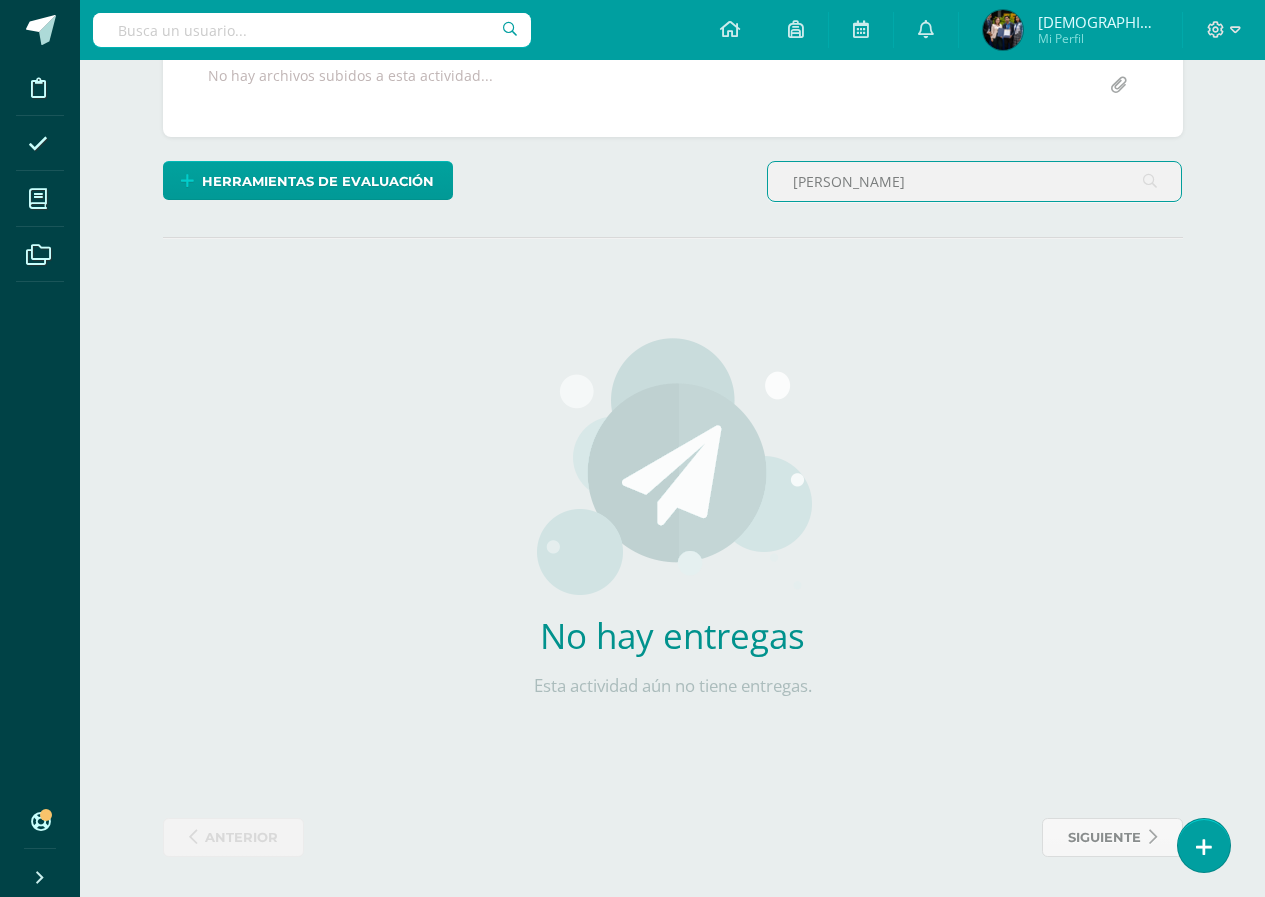 click on "Arevalo" at bounding box center (975, 181) 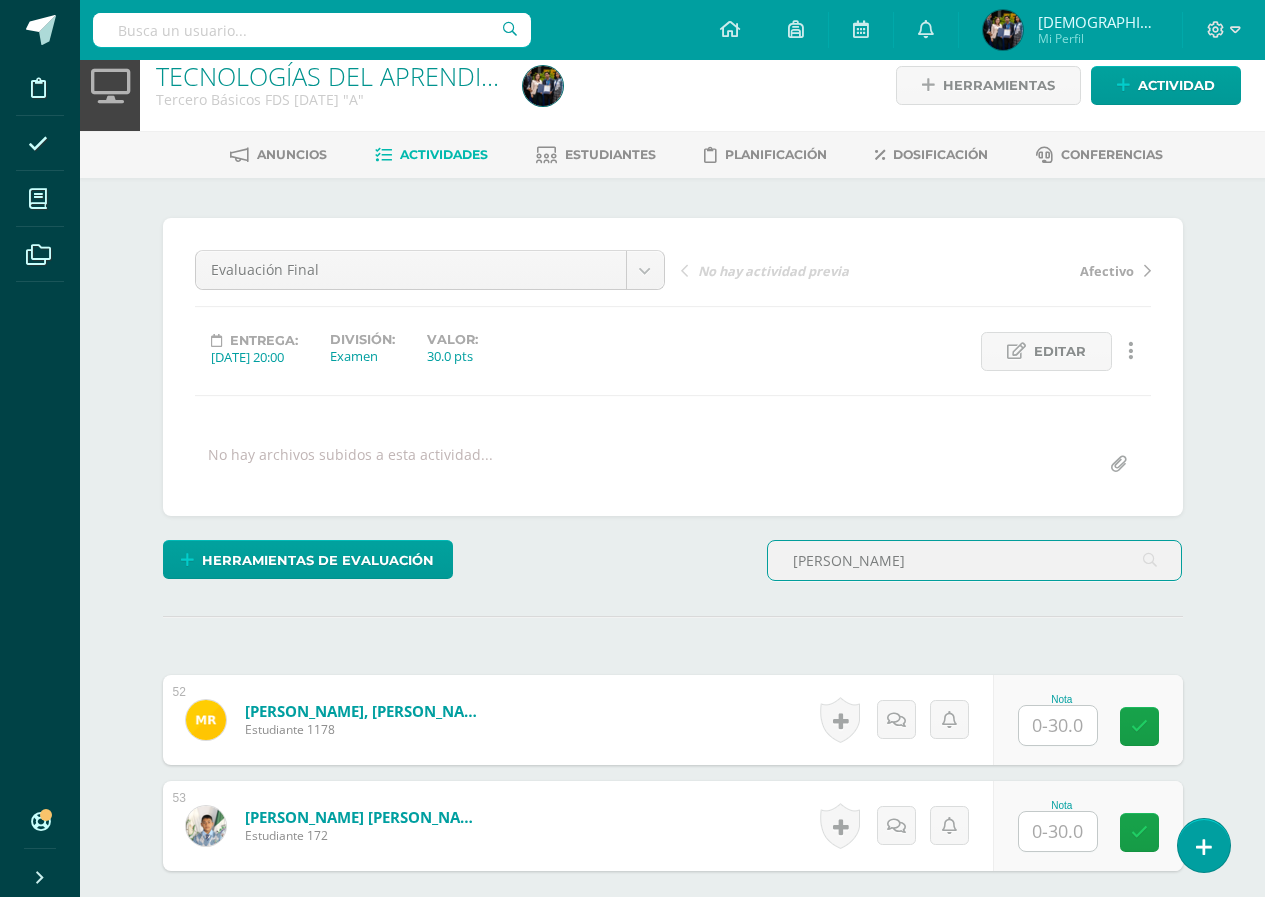 scroll, scrollTop: 223, scrollLeft: 0, axis: vertical 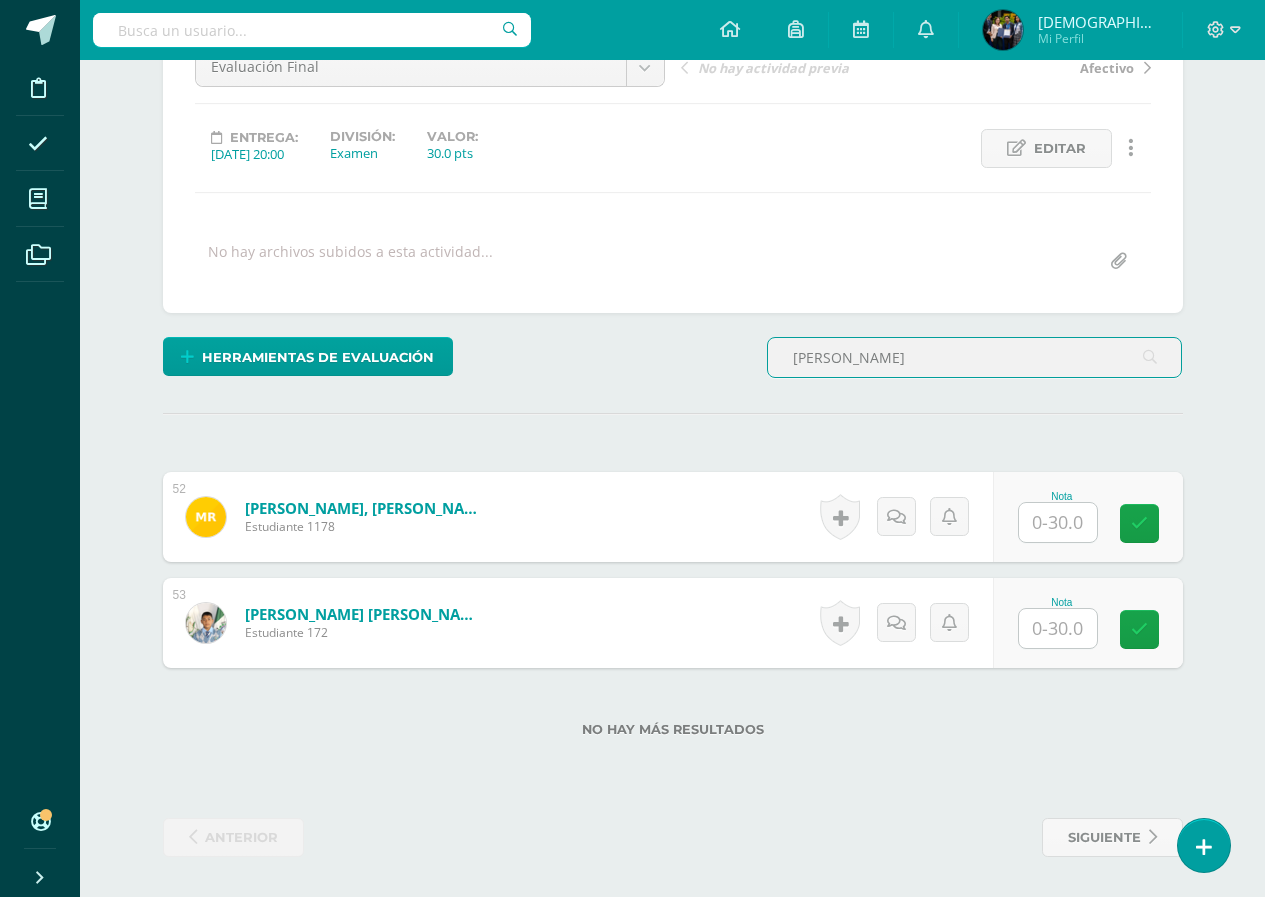 type on "cardona" 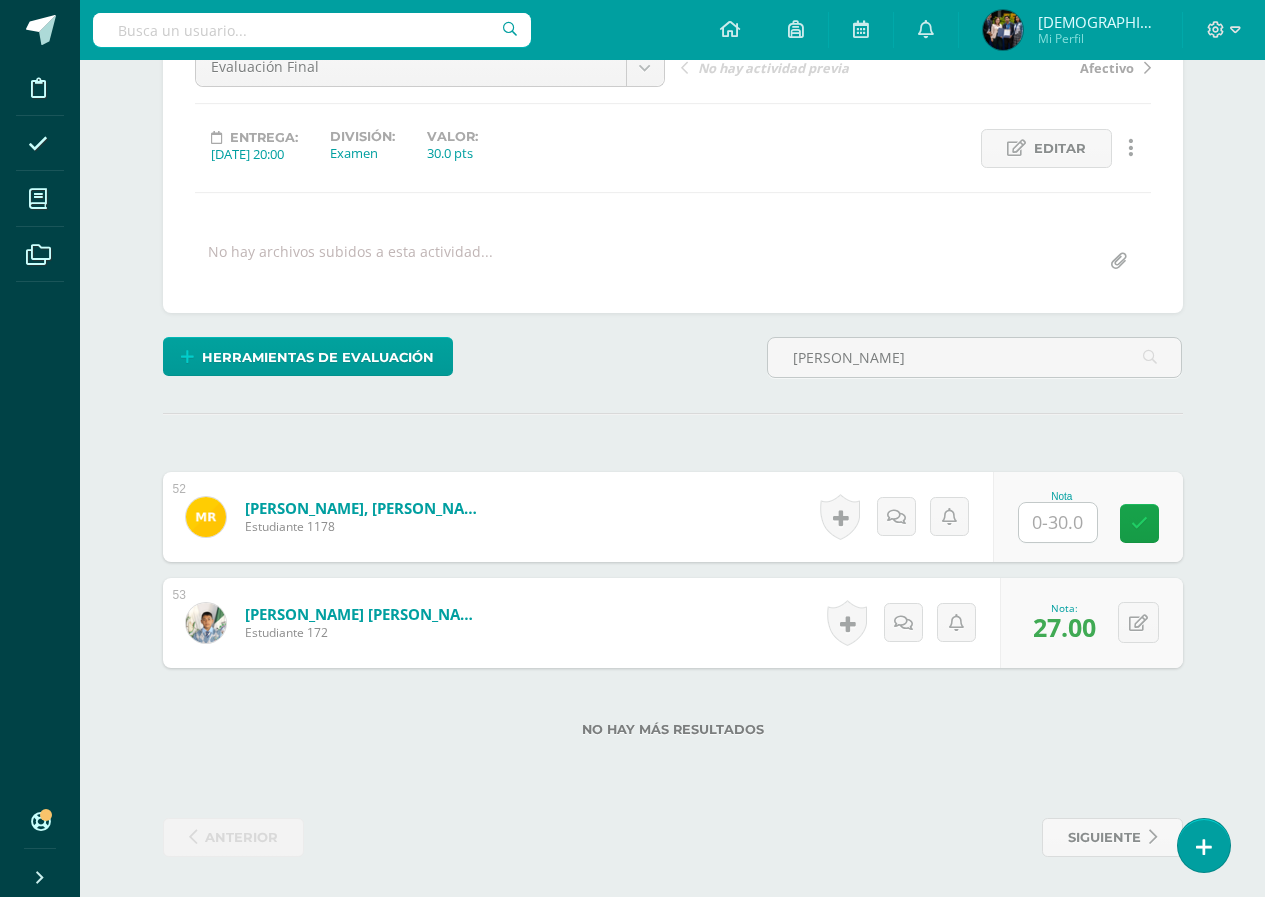 click on "0
Logros
Logros obtenidos
Aún no hay logros agregados
Nota:
27.00" at bounding box center [1091, 623] 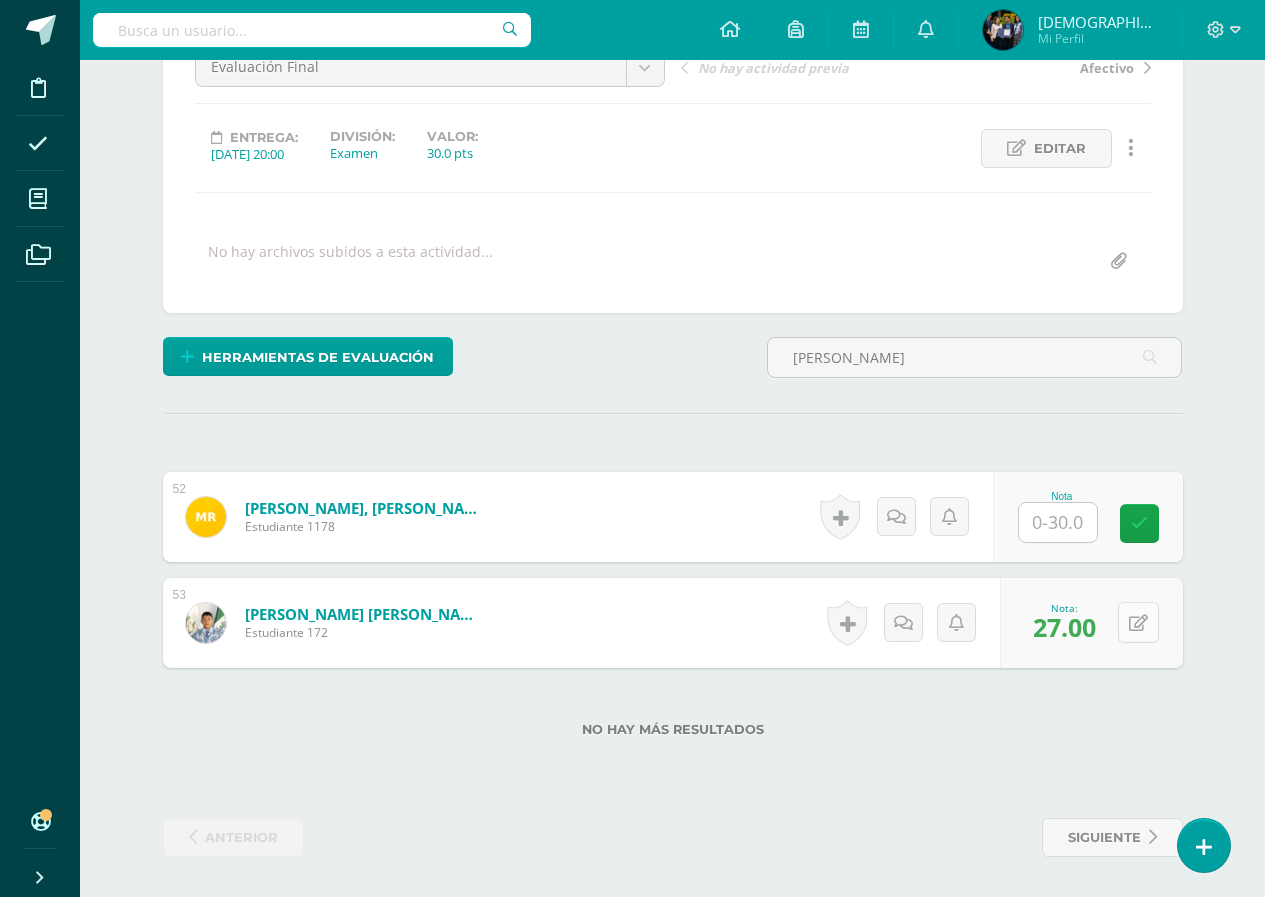 click at bounding box center (1138, 623) 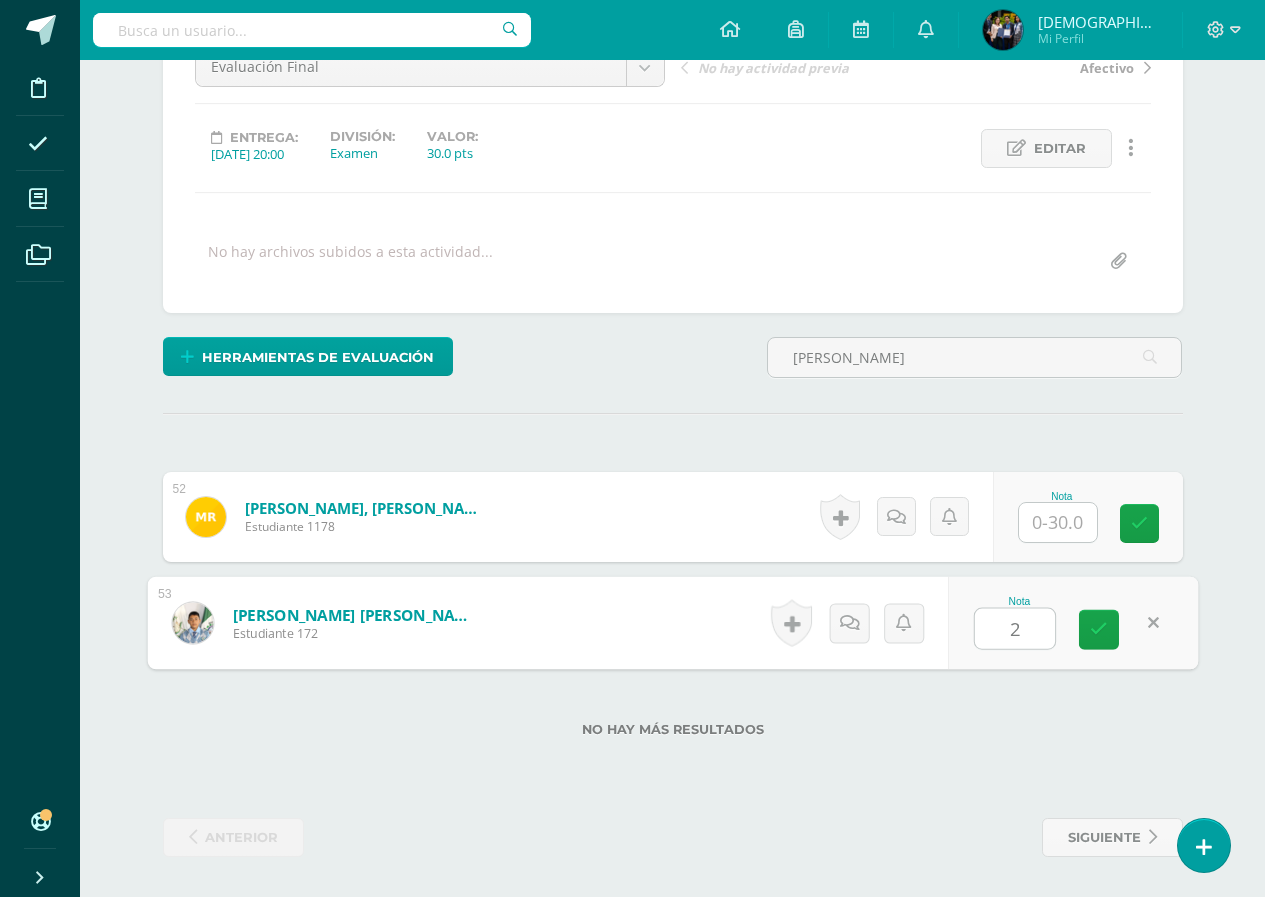type on "21" 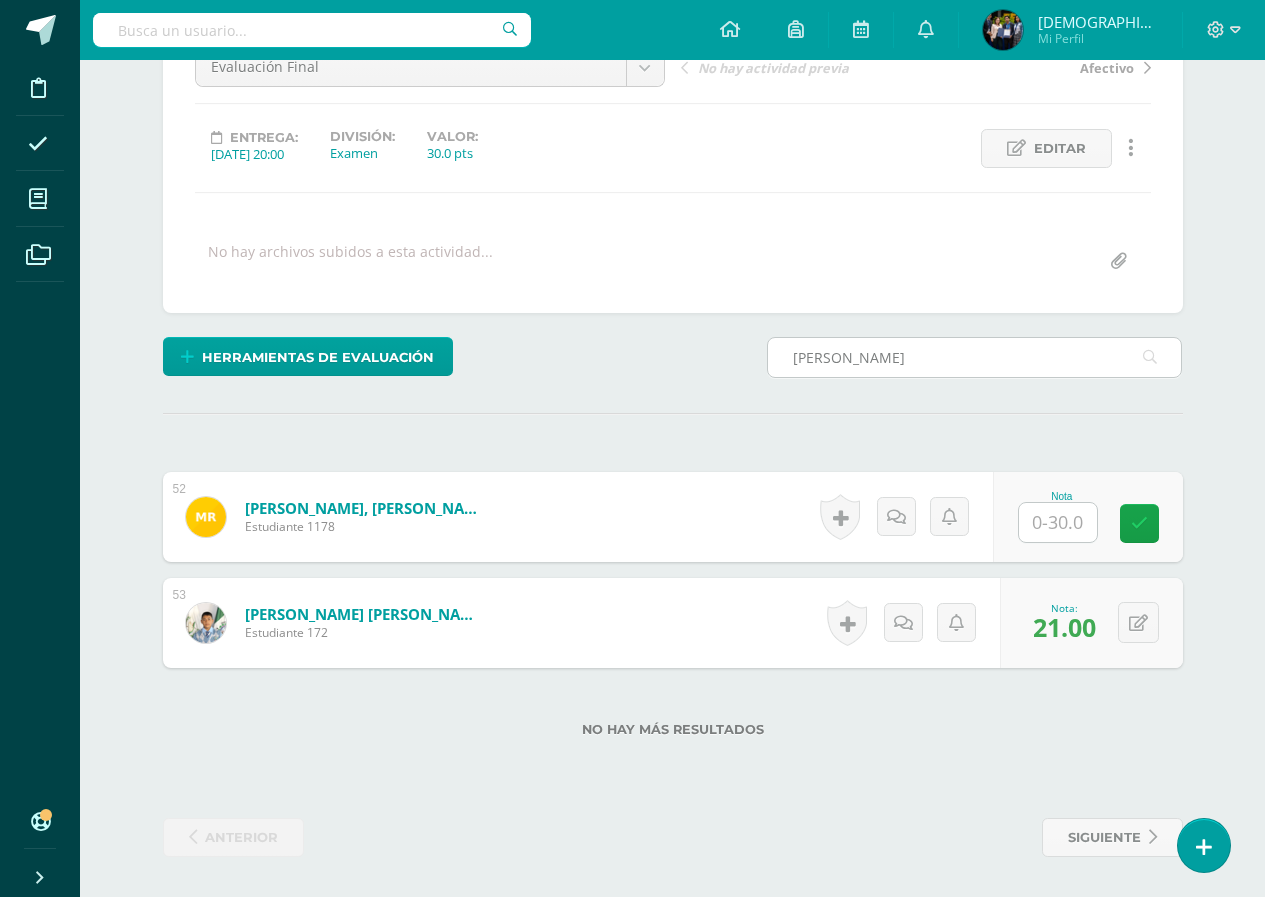 click on "cardona" at bounding box center [975, 357] 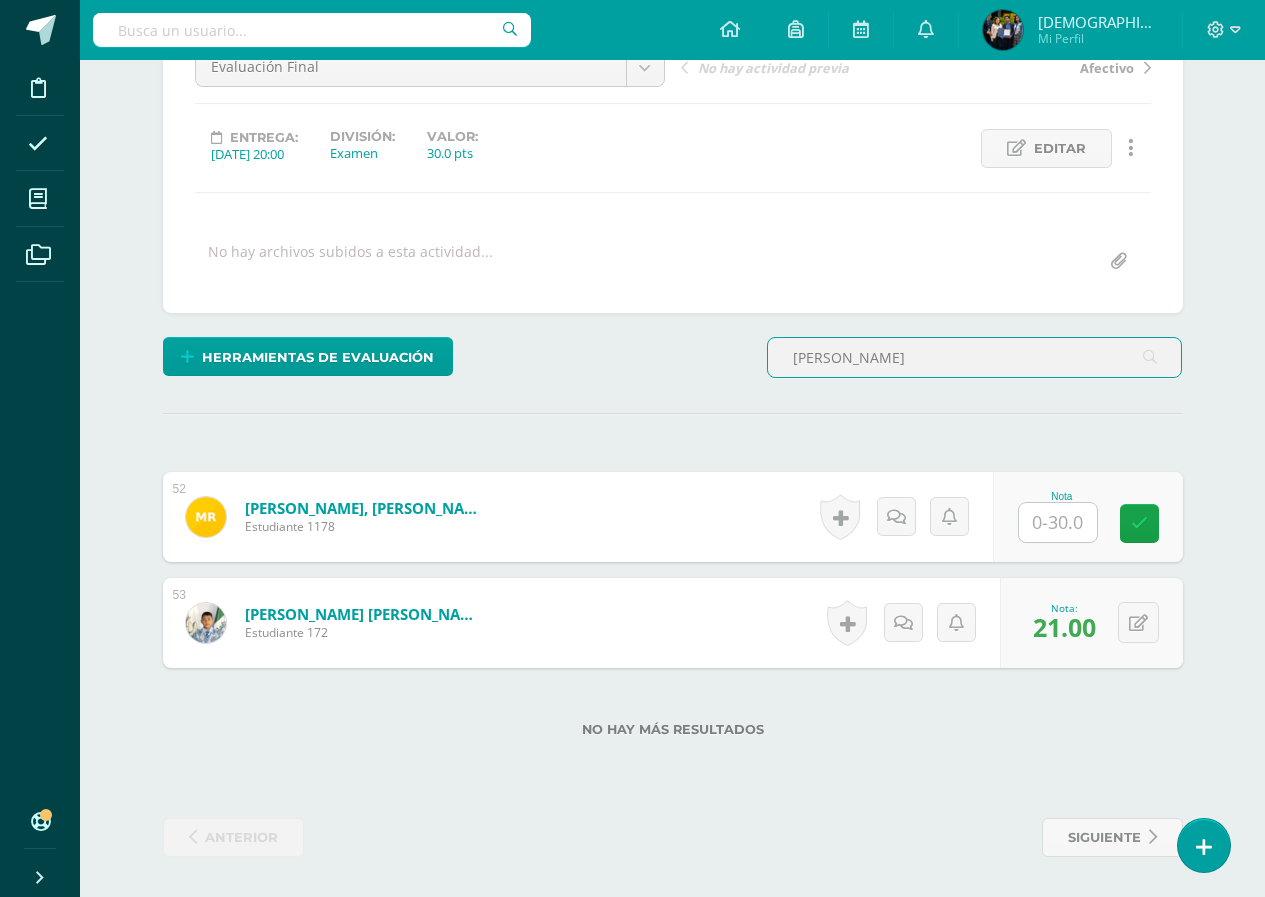 click on "cardona" at bounding box center [975, 357] 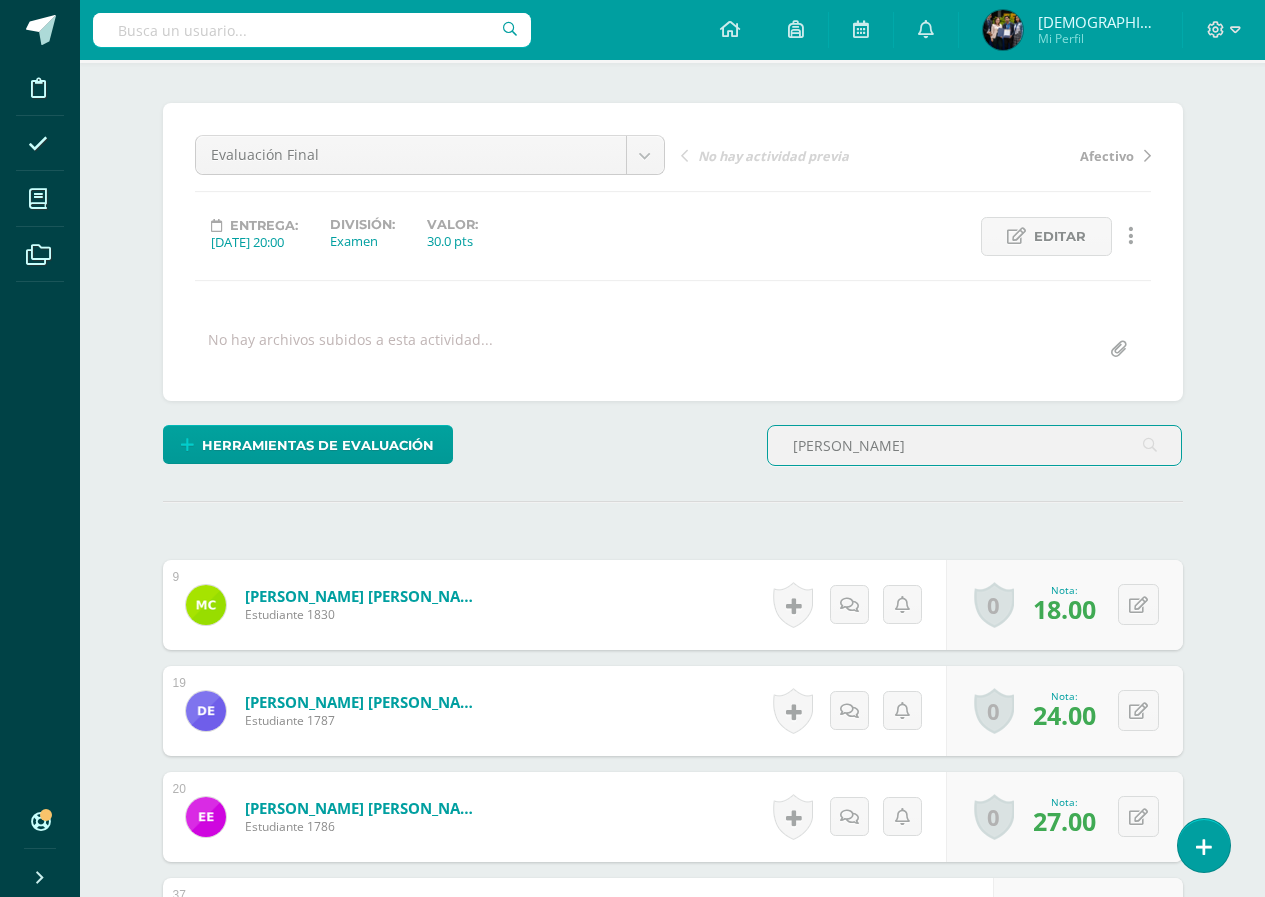 scroll, scrollTop: 224, scrollLeft: 0, axis: vertical 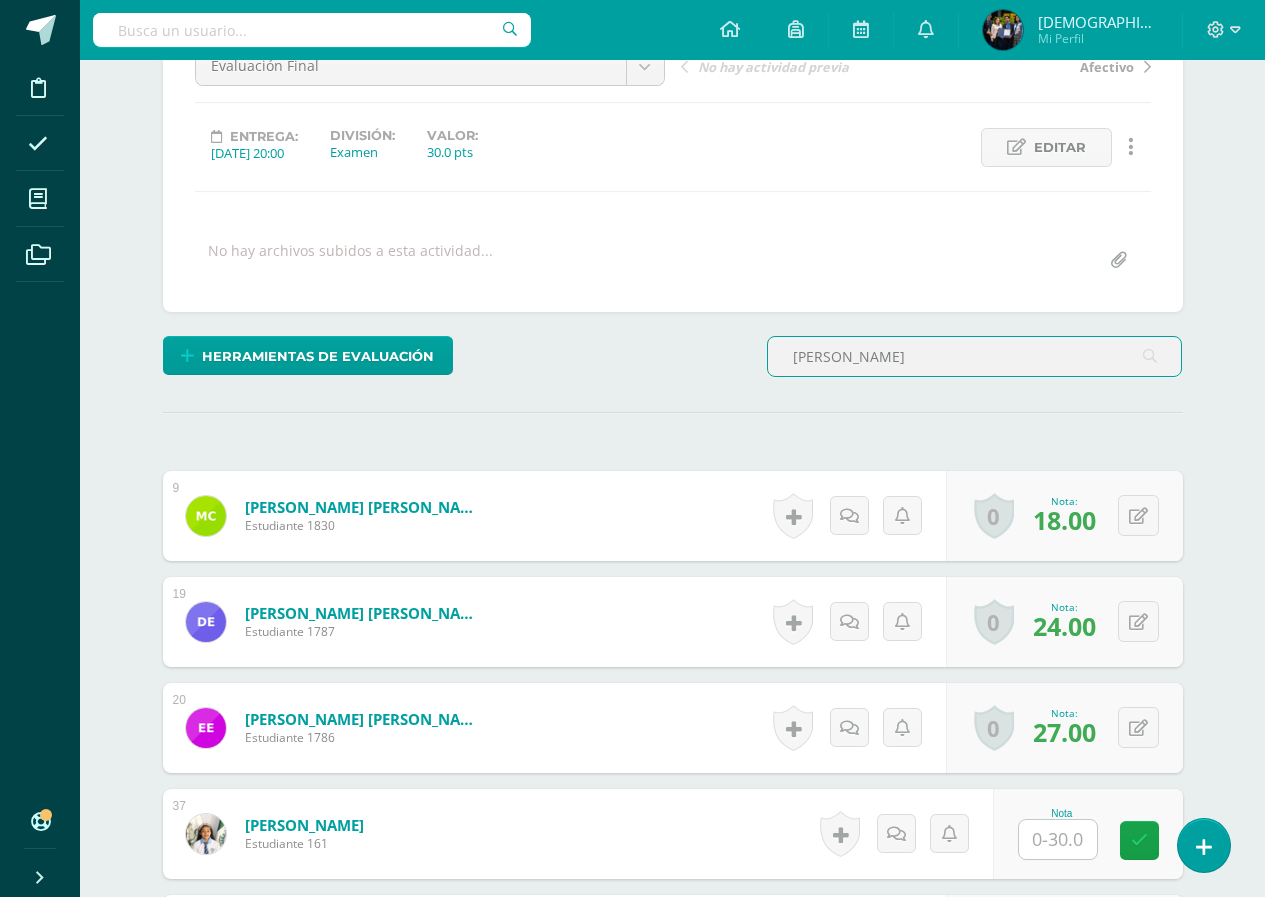 type on "Lopez" 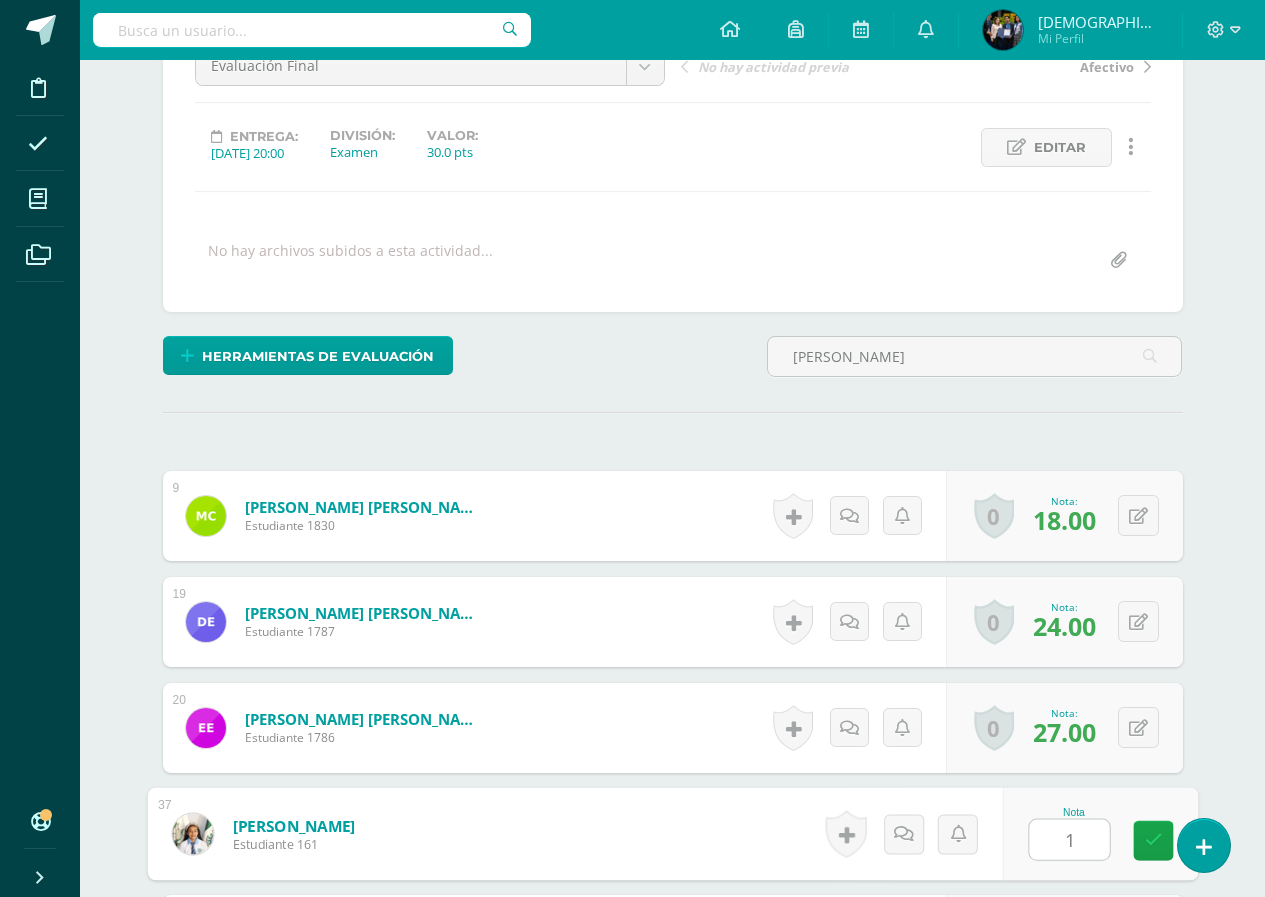 type on "18" 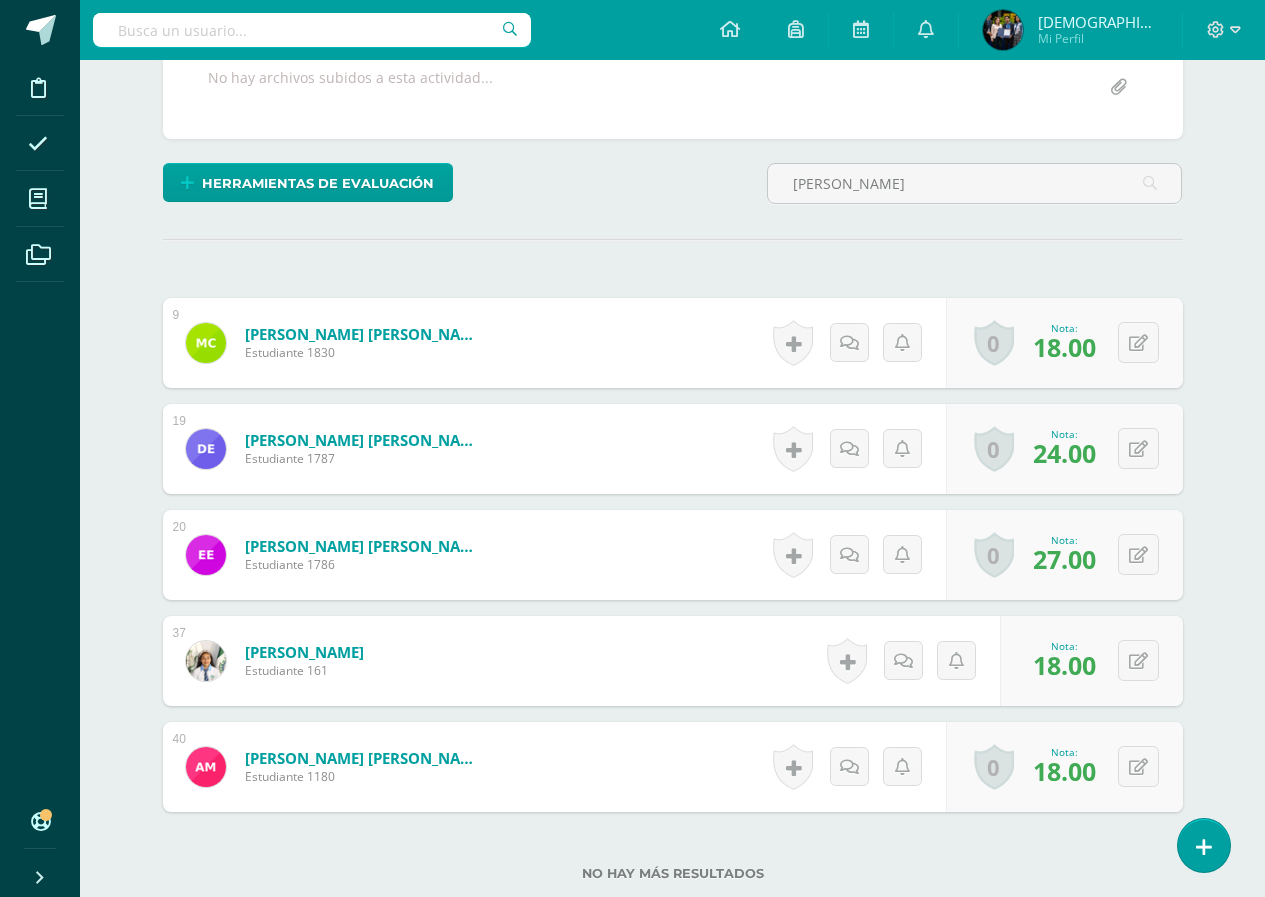 scroll, scrollTop: 224, scrollLeft: 0, axis: vertical 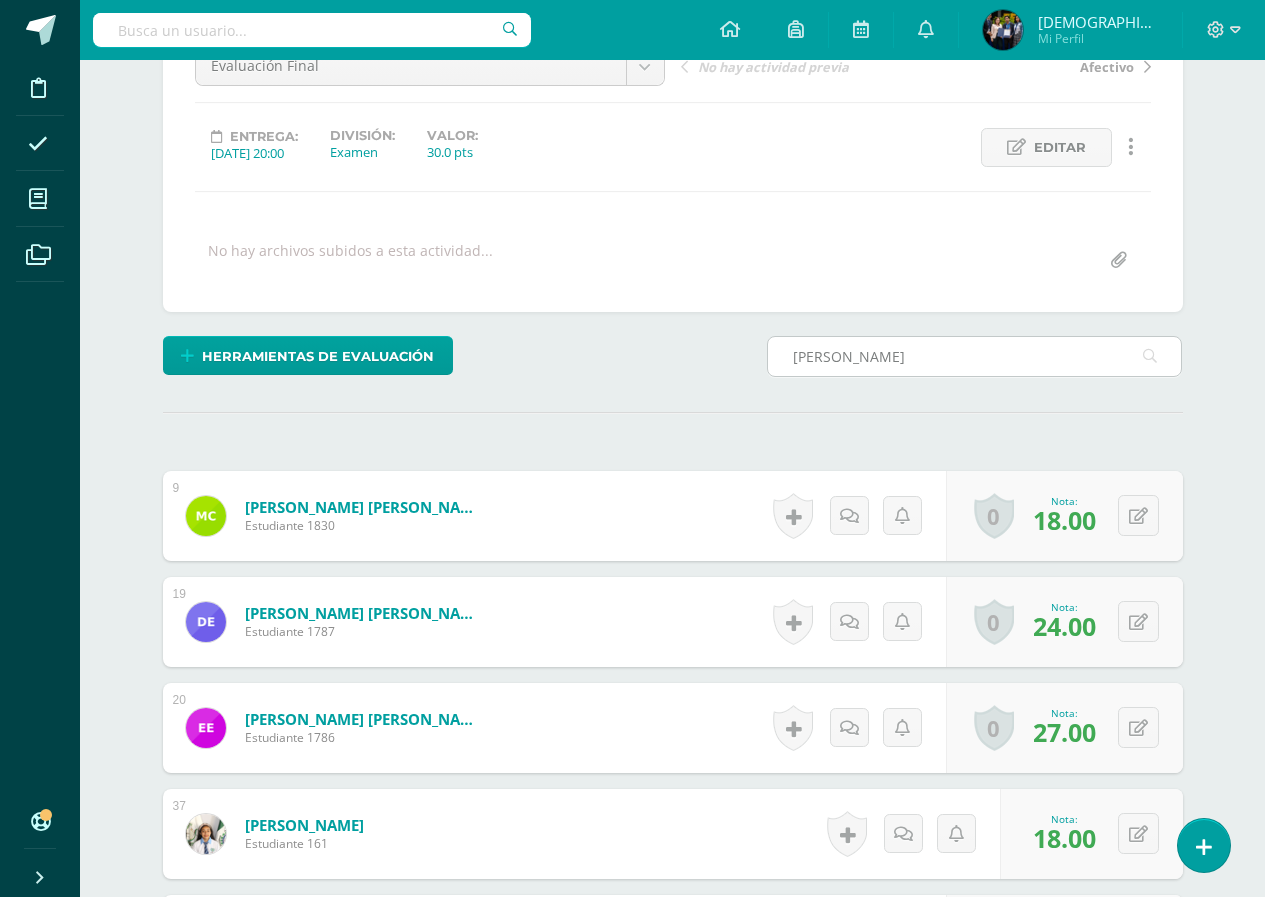 click on "Lopez" at bounding box center (975, 356) 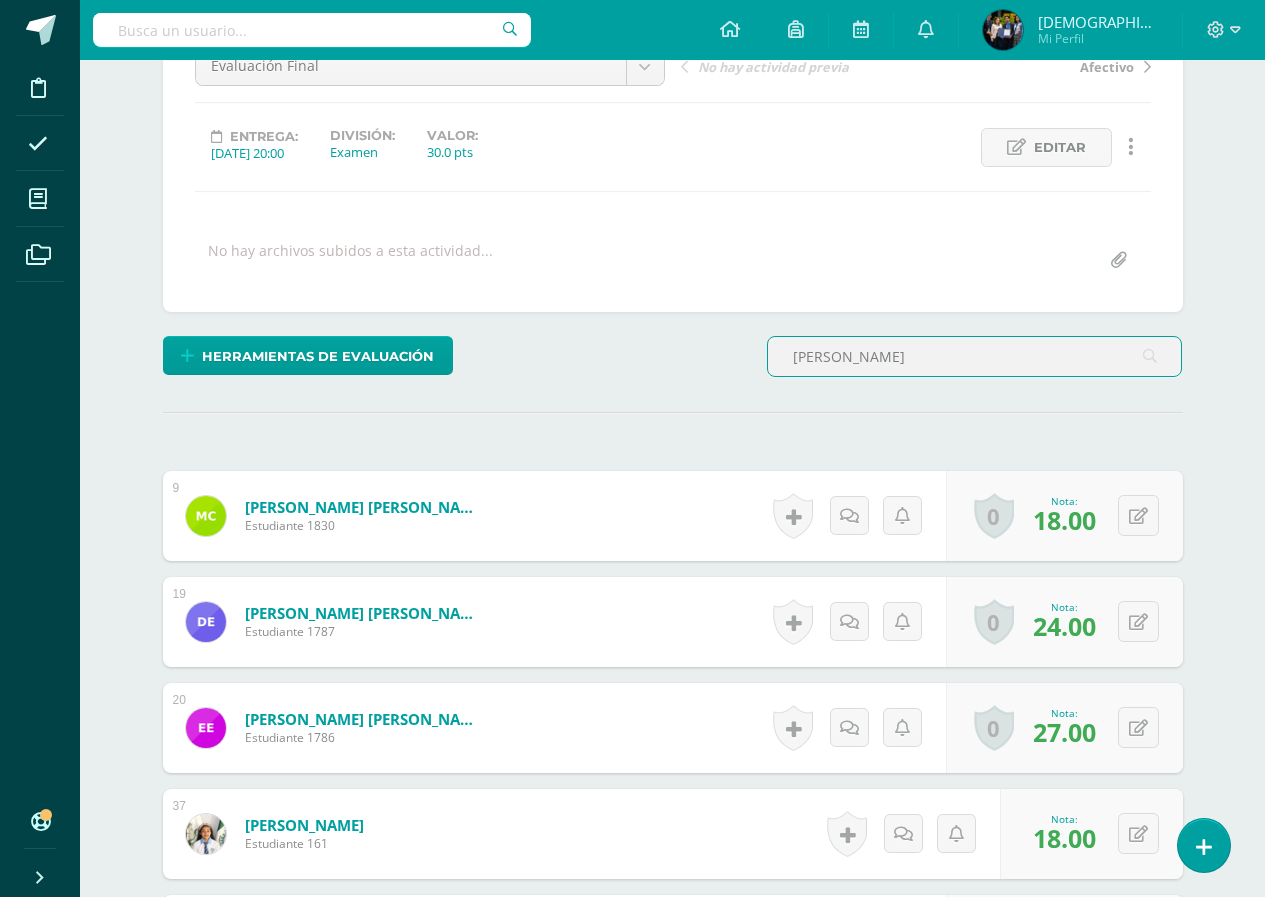 click on "Lopez" at bounding box center [975, 356] 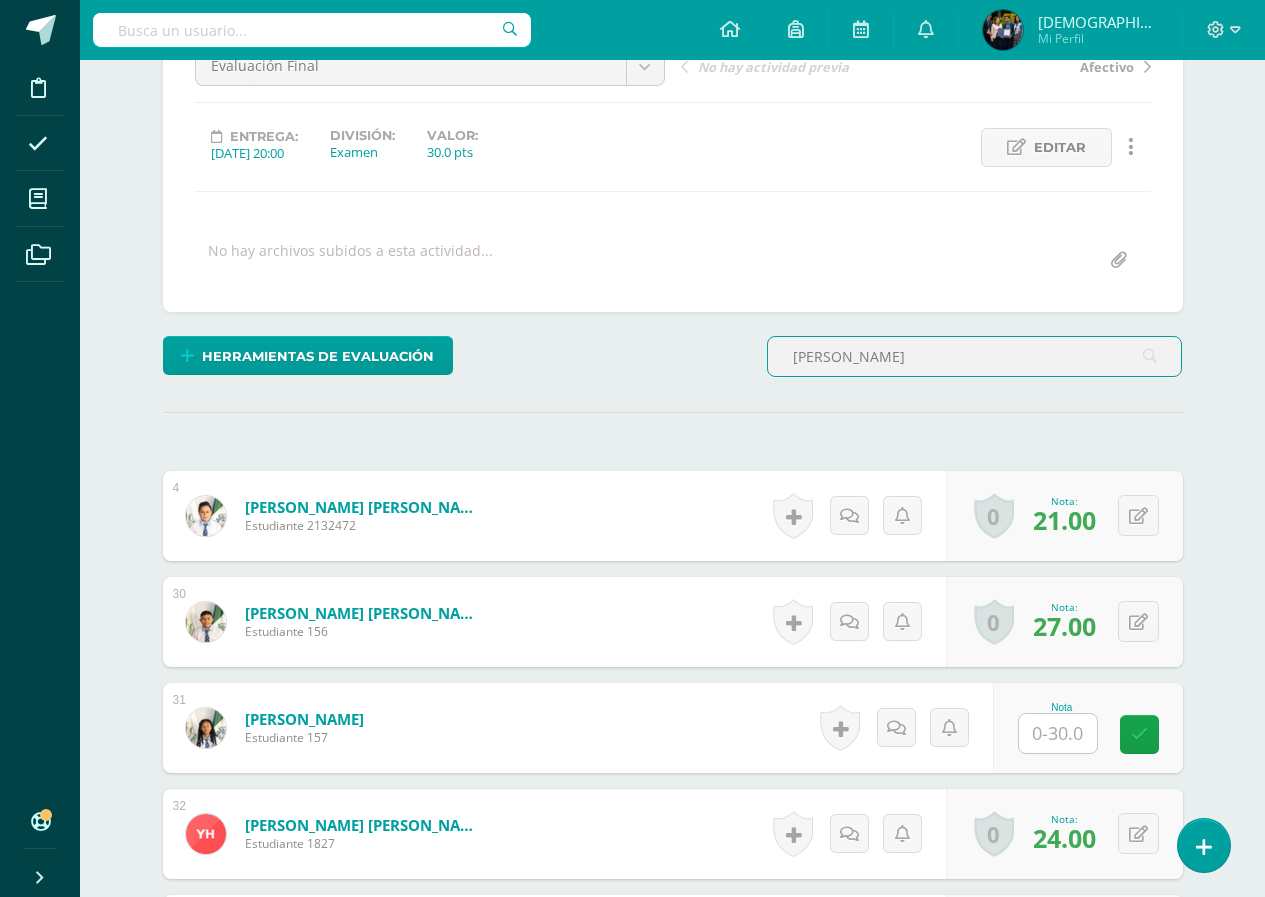 scroll, scrollTop: 225, scrollLeft: 0, axis: vertical 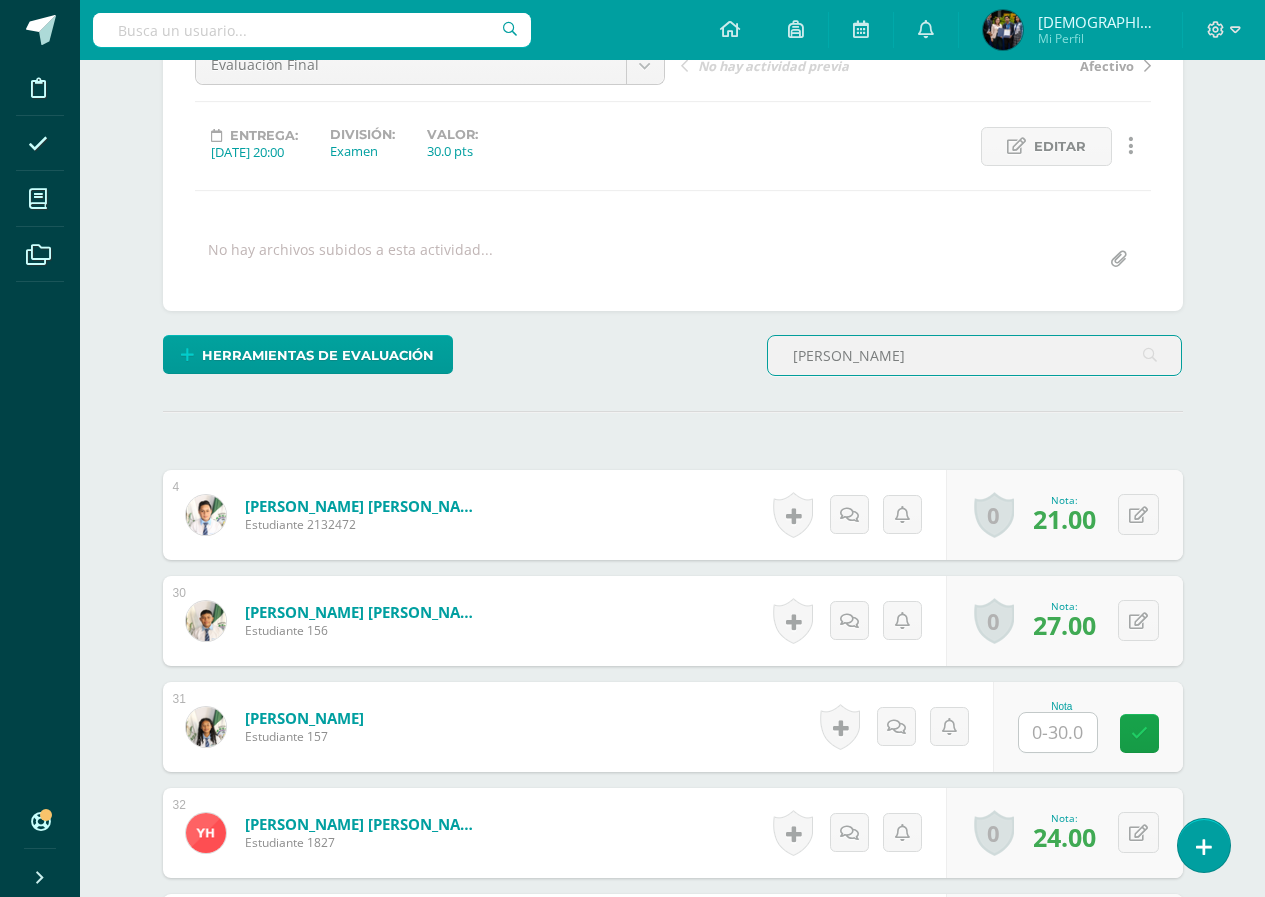 type on "hernan" 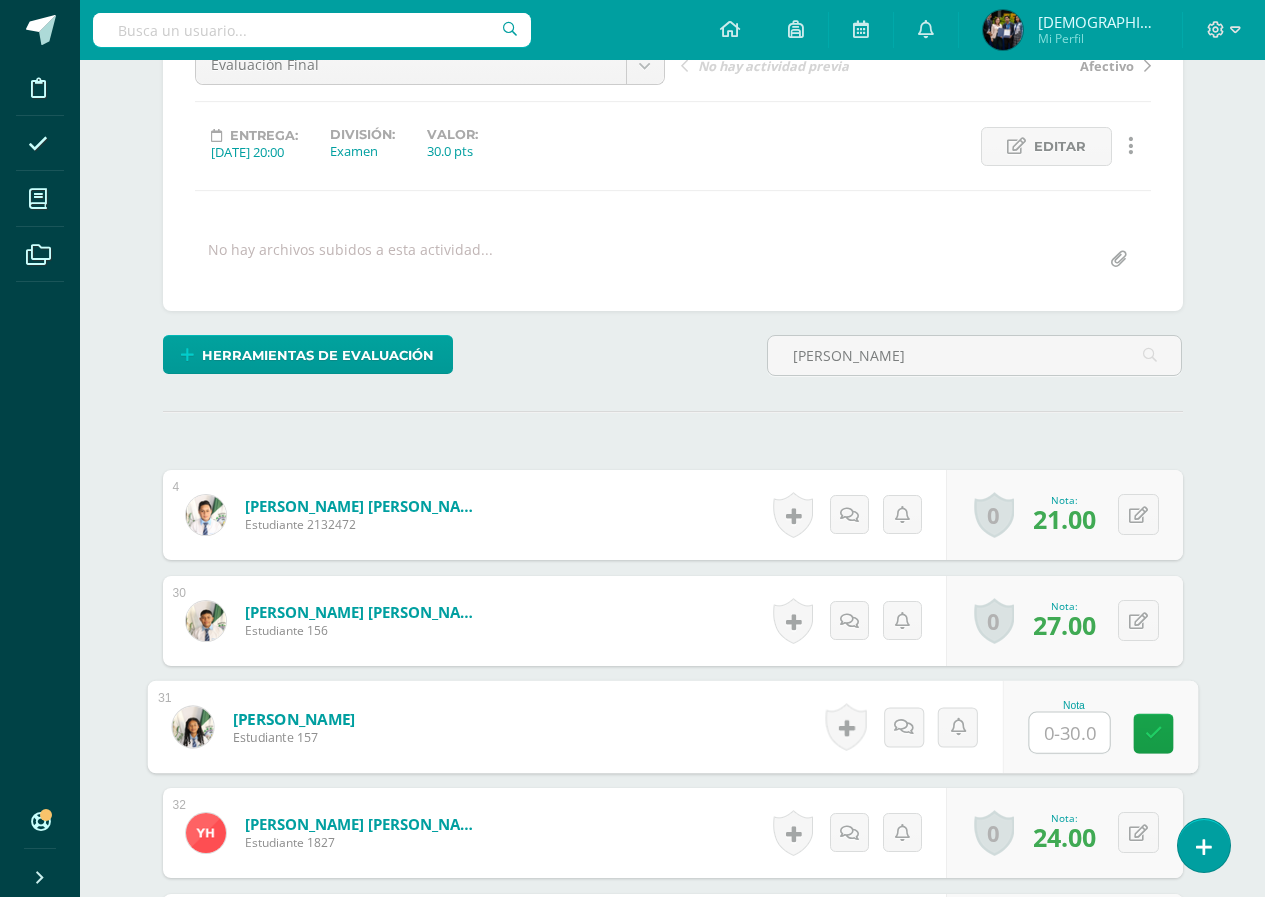 click at bounding box center (1069, 733) 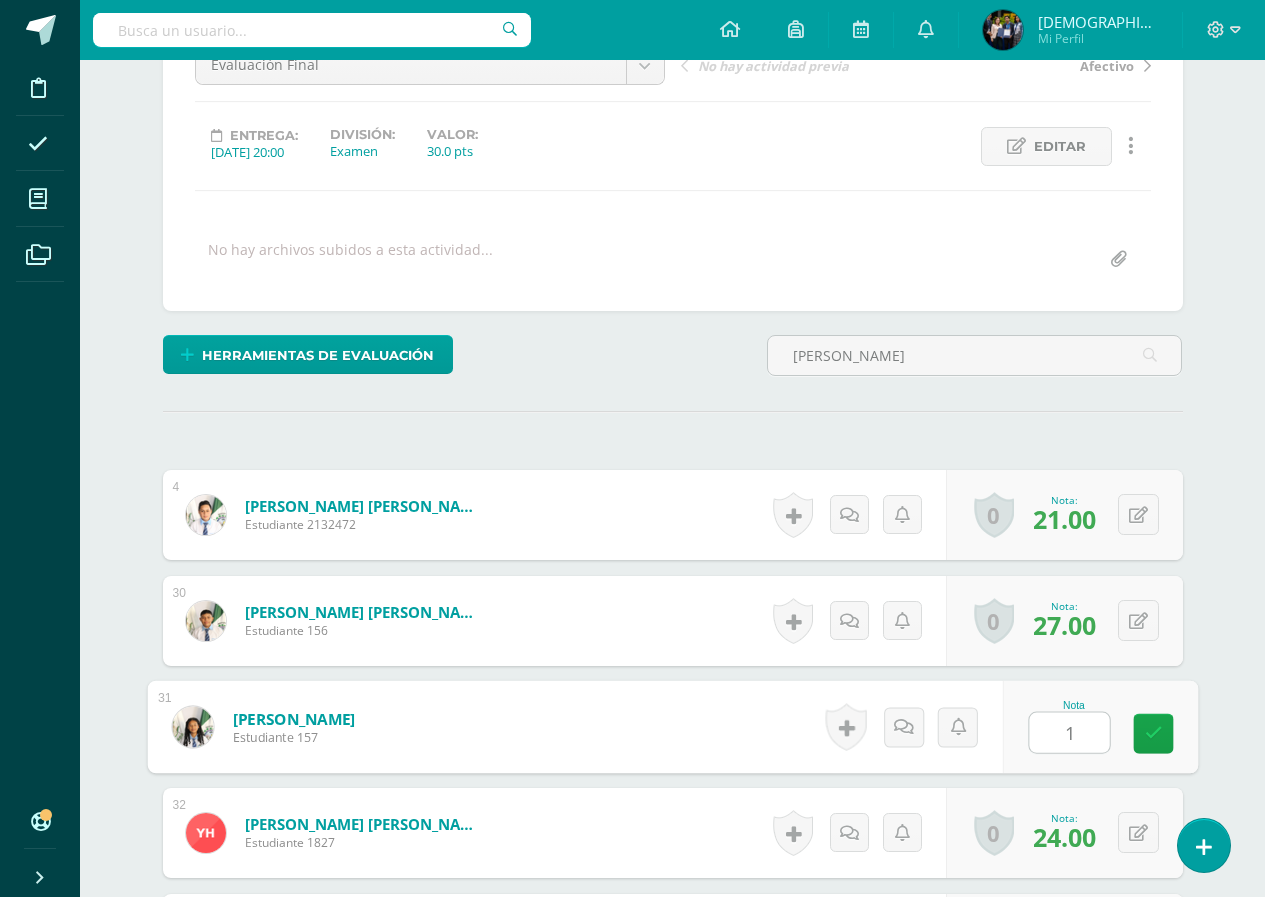 type on "18" 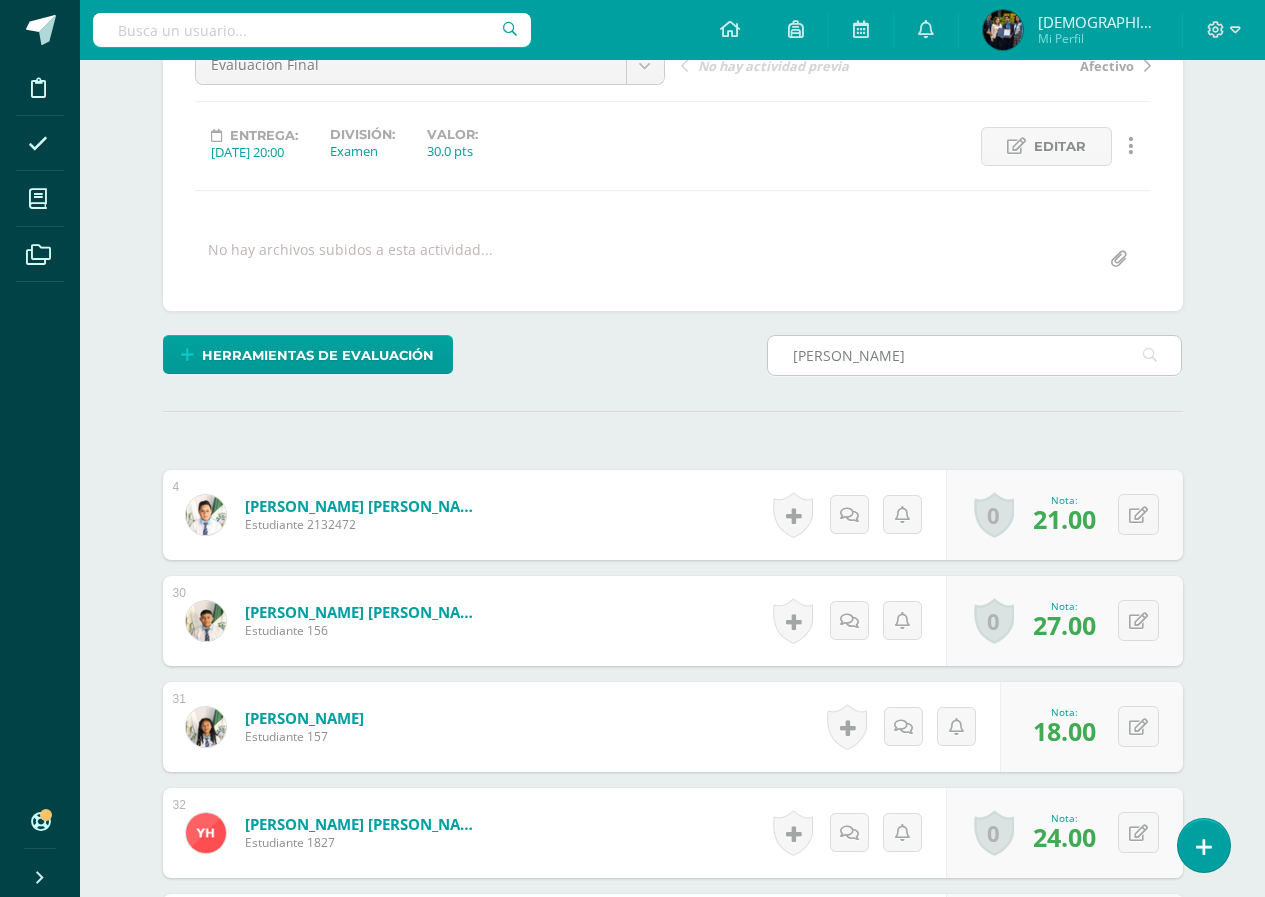 click on "hernan" at bounding box center [975, 355] 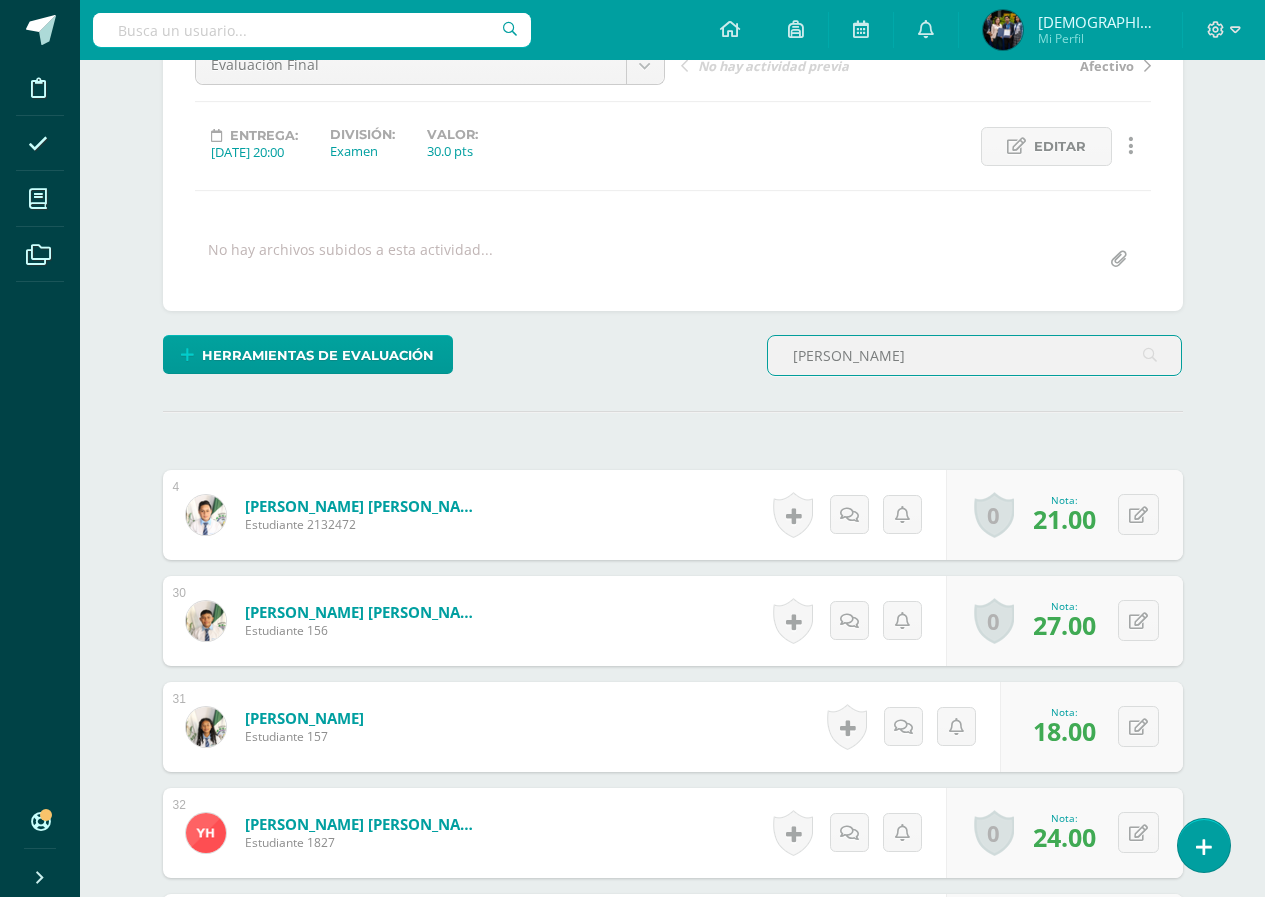 click on "hernan" at bounding box center [975, 355] 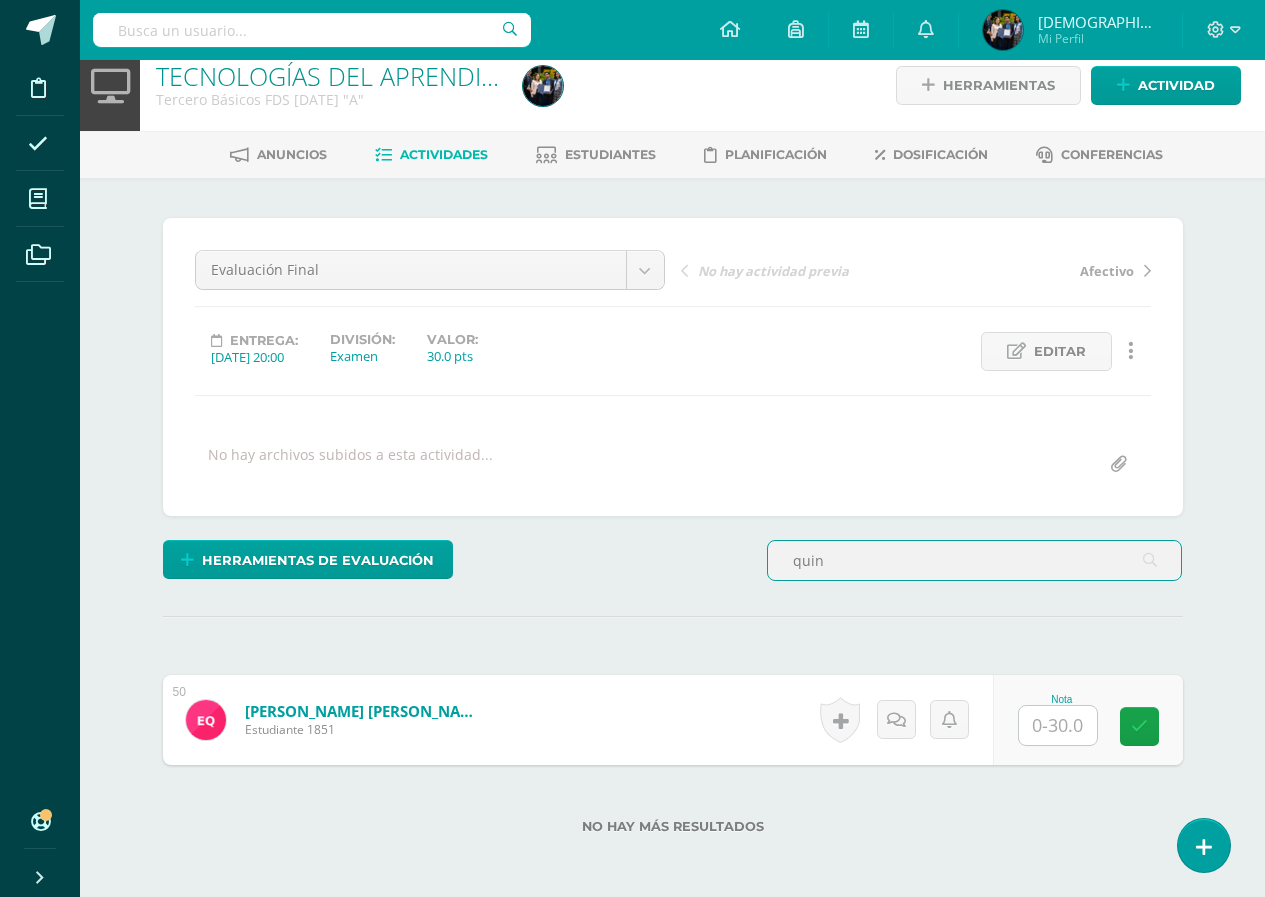 scroll, scrollTop: 117, scrollLeft: 0, axis: vertical 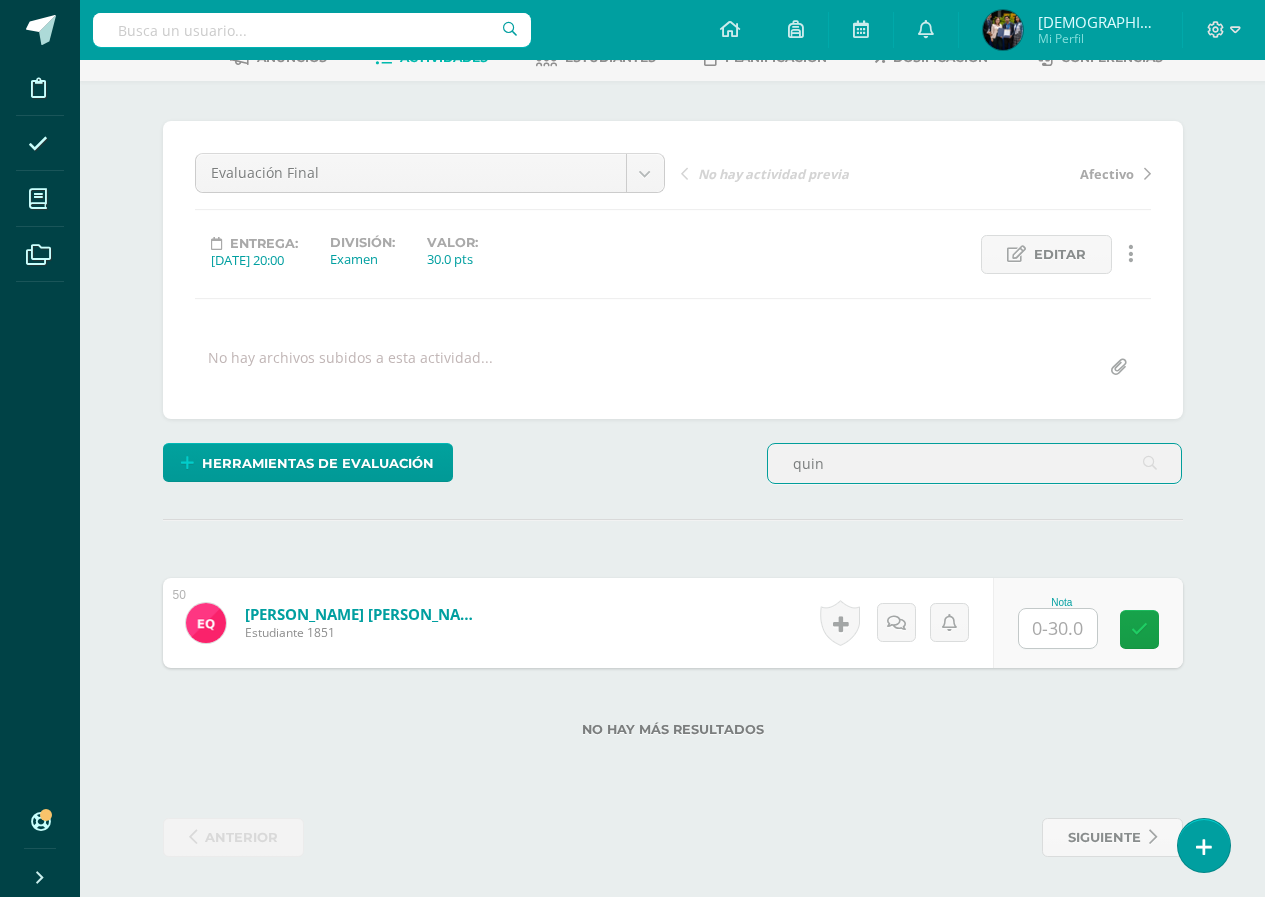 type on "quin" 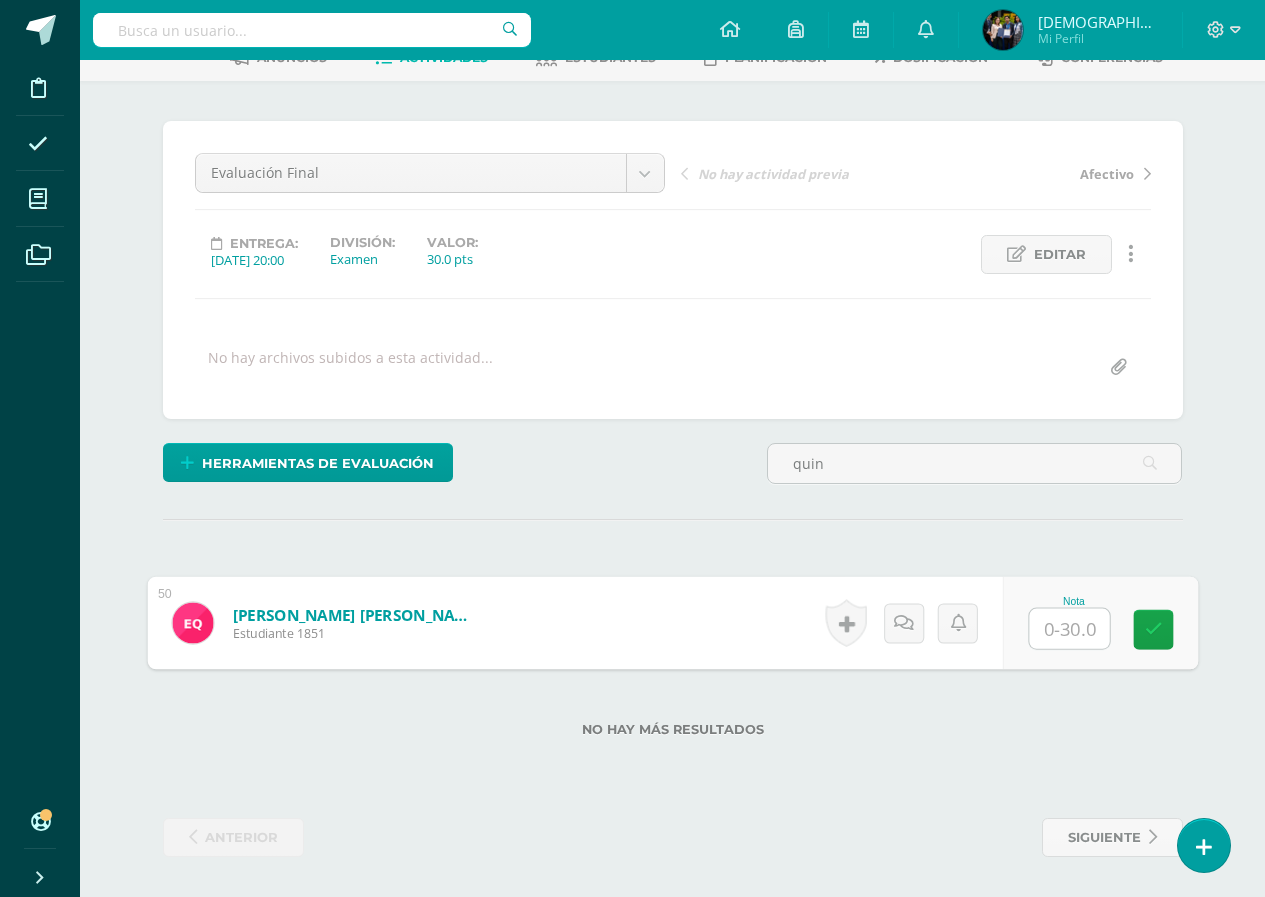click at bounding box center [1069, 629] 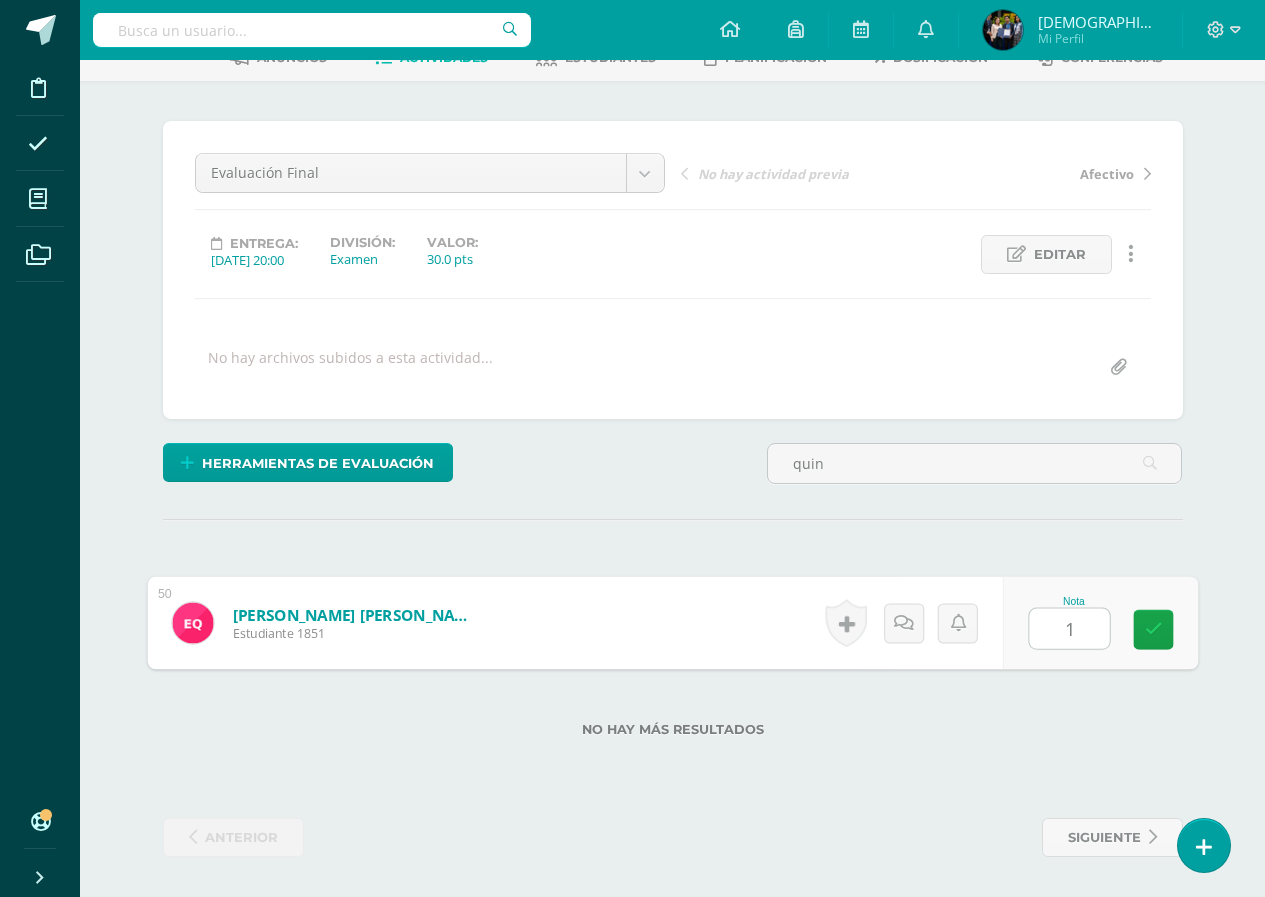 type on "18" 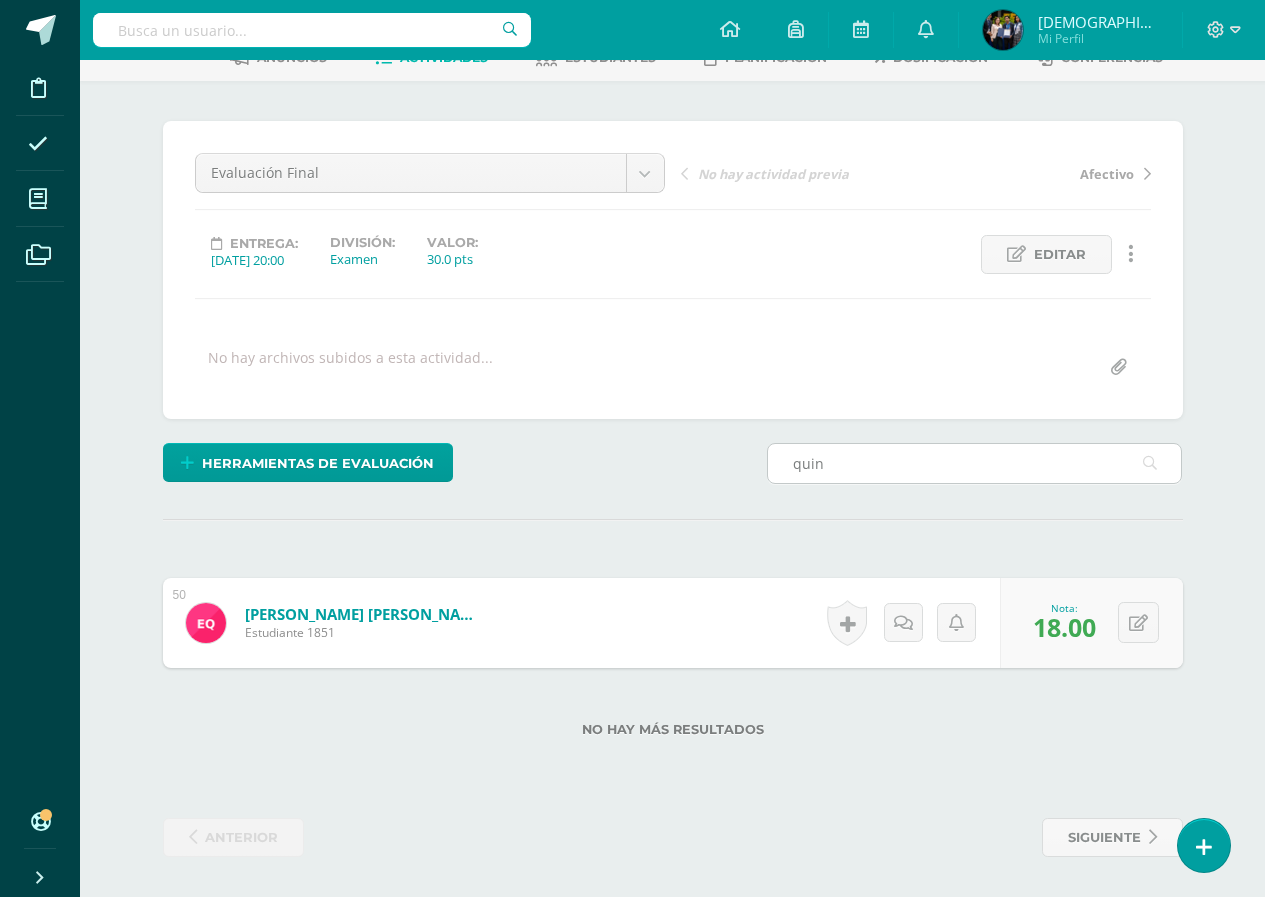 click on "quin" at bounding box center [975, 463] 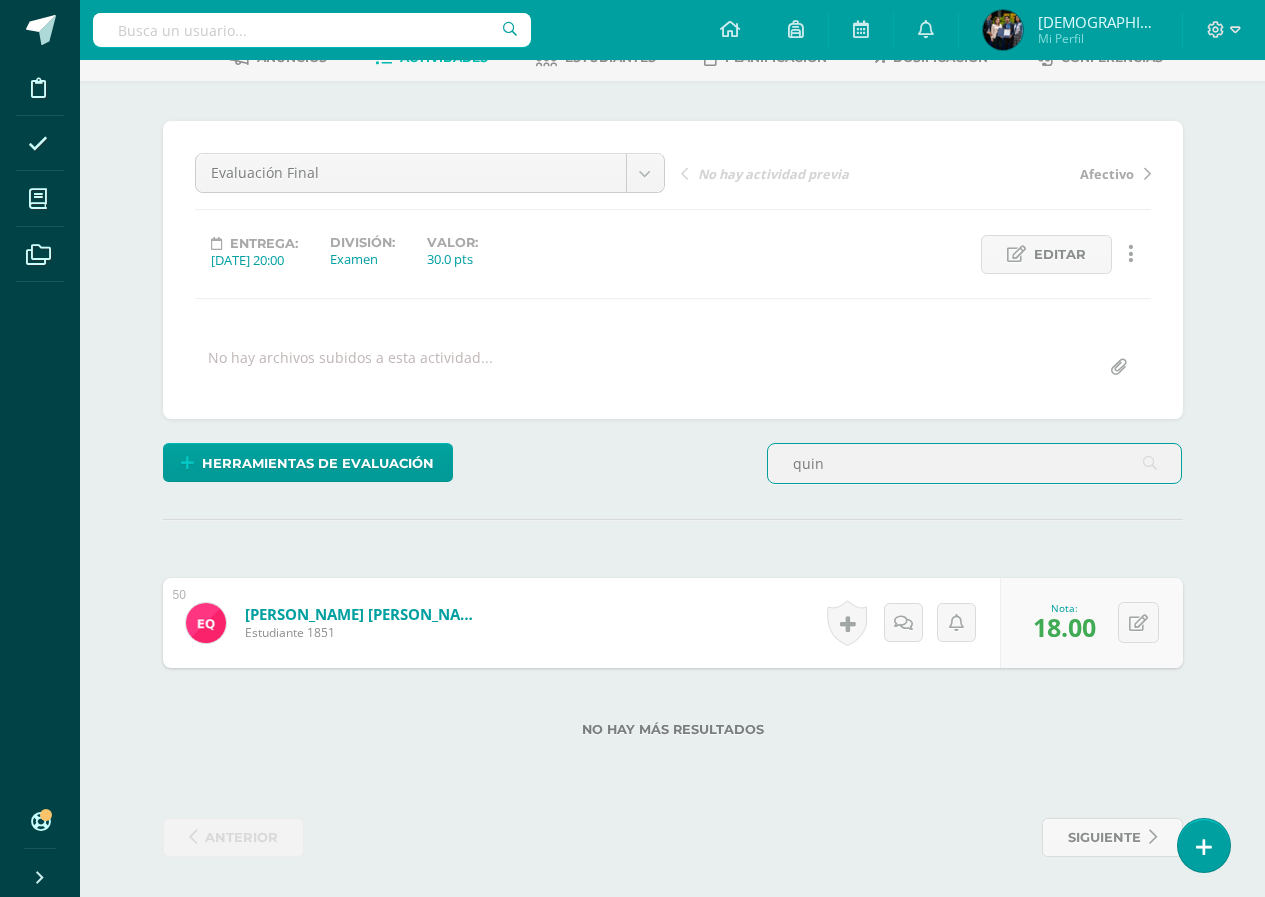 click on "quin" at bounding box center (975, 463) 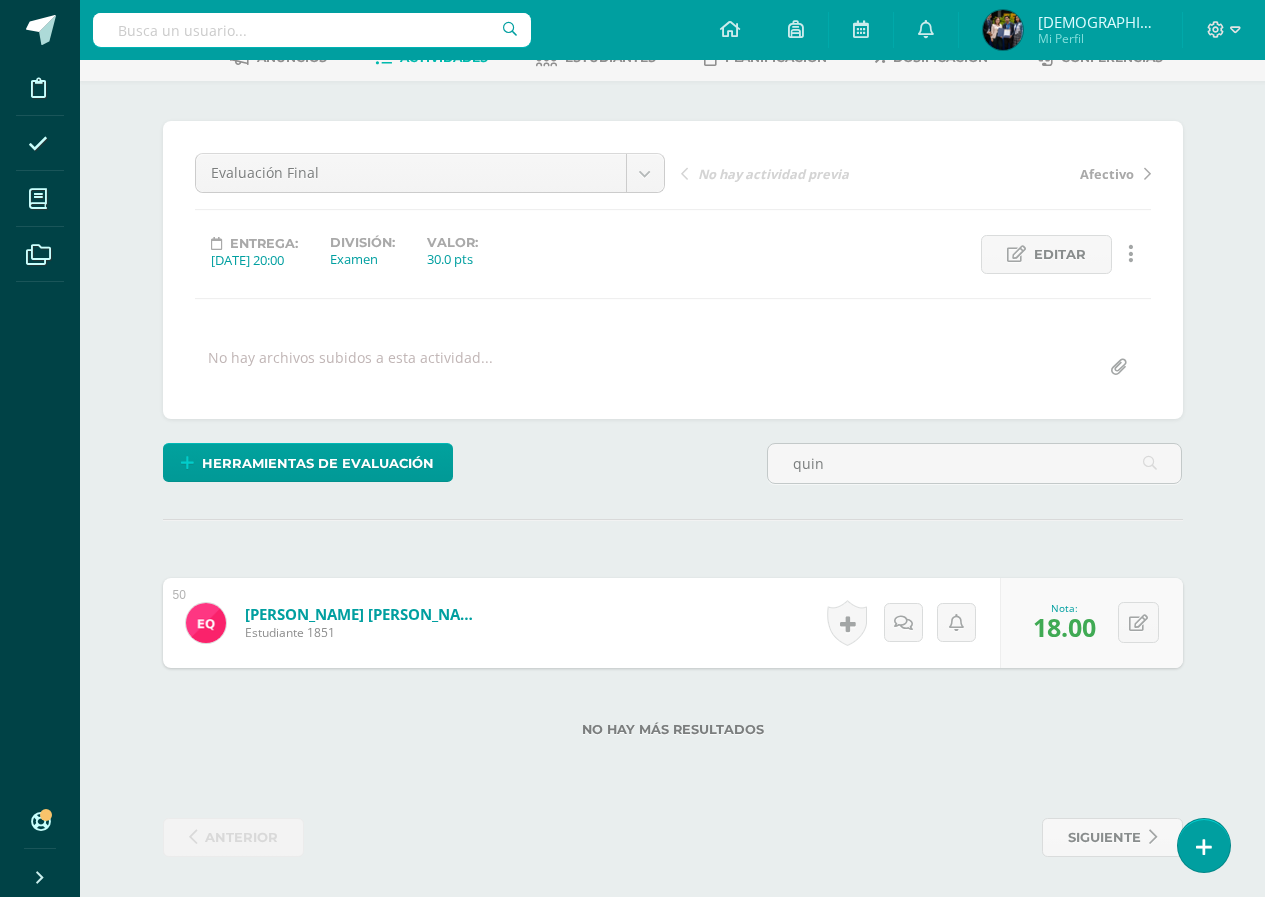 click at bounding box center [673, 520] 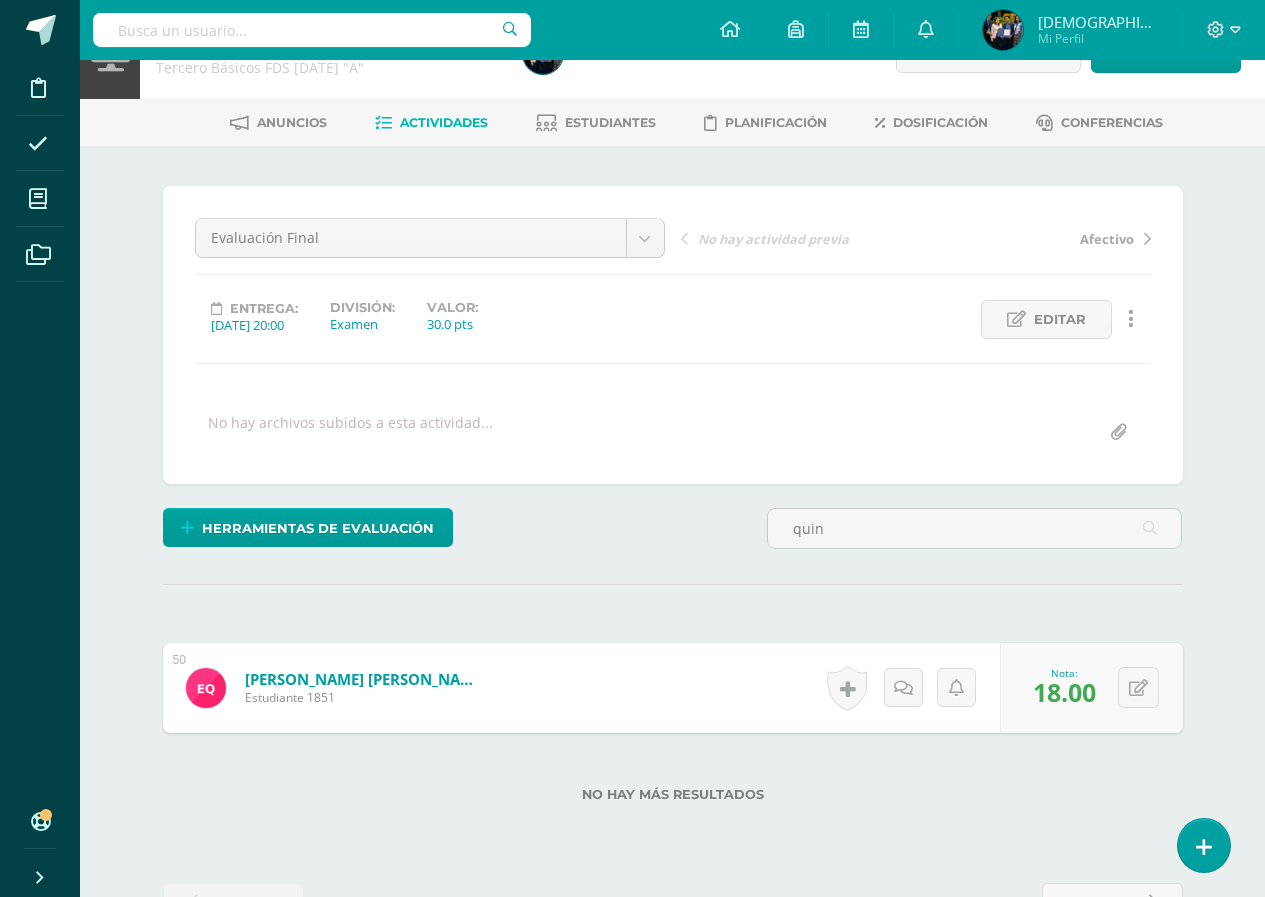 scroll, scrollTop: 0, scrollLeft: 0, axis: both 